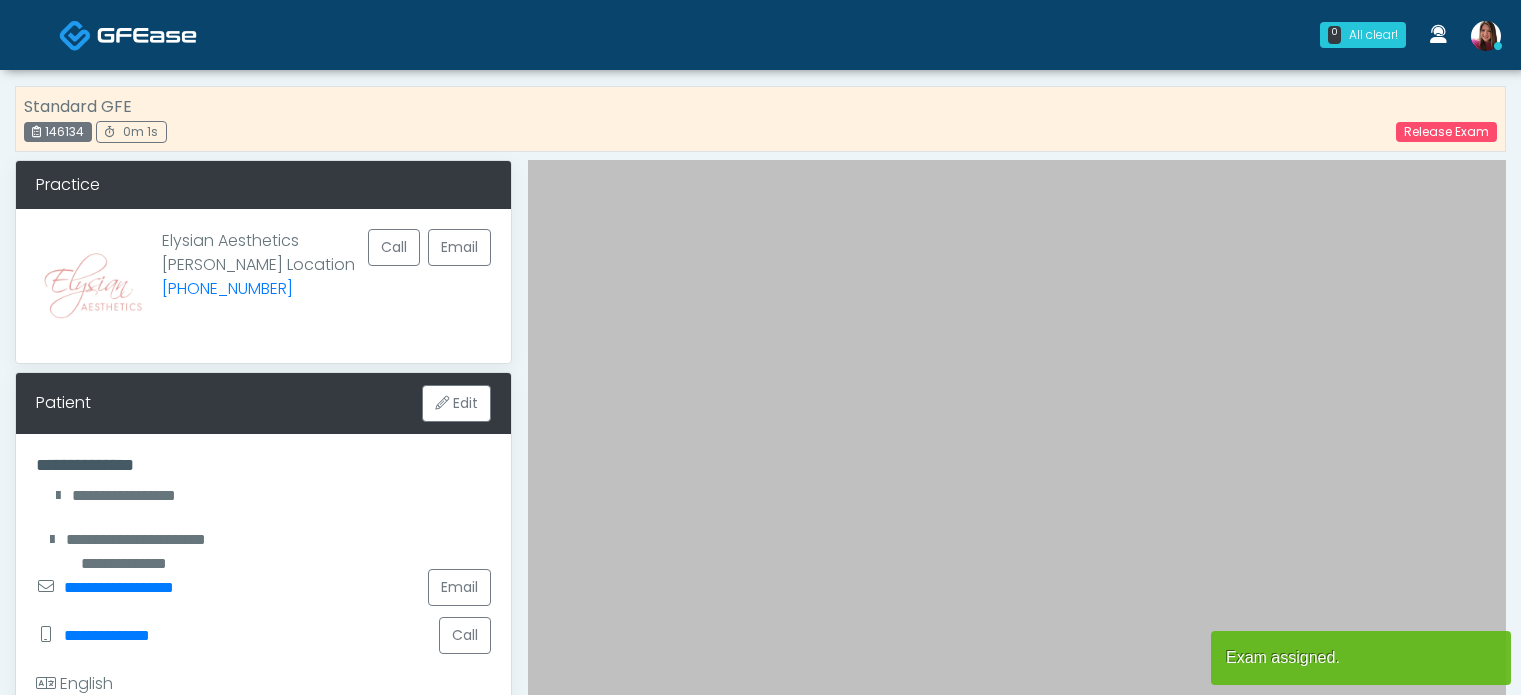 scroll, scrollTop: 0, scrollLeft: 0, axis: both 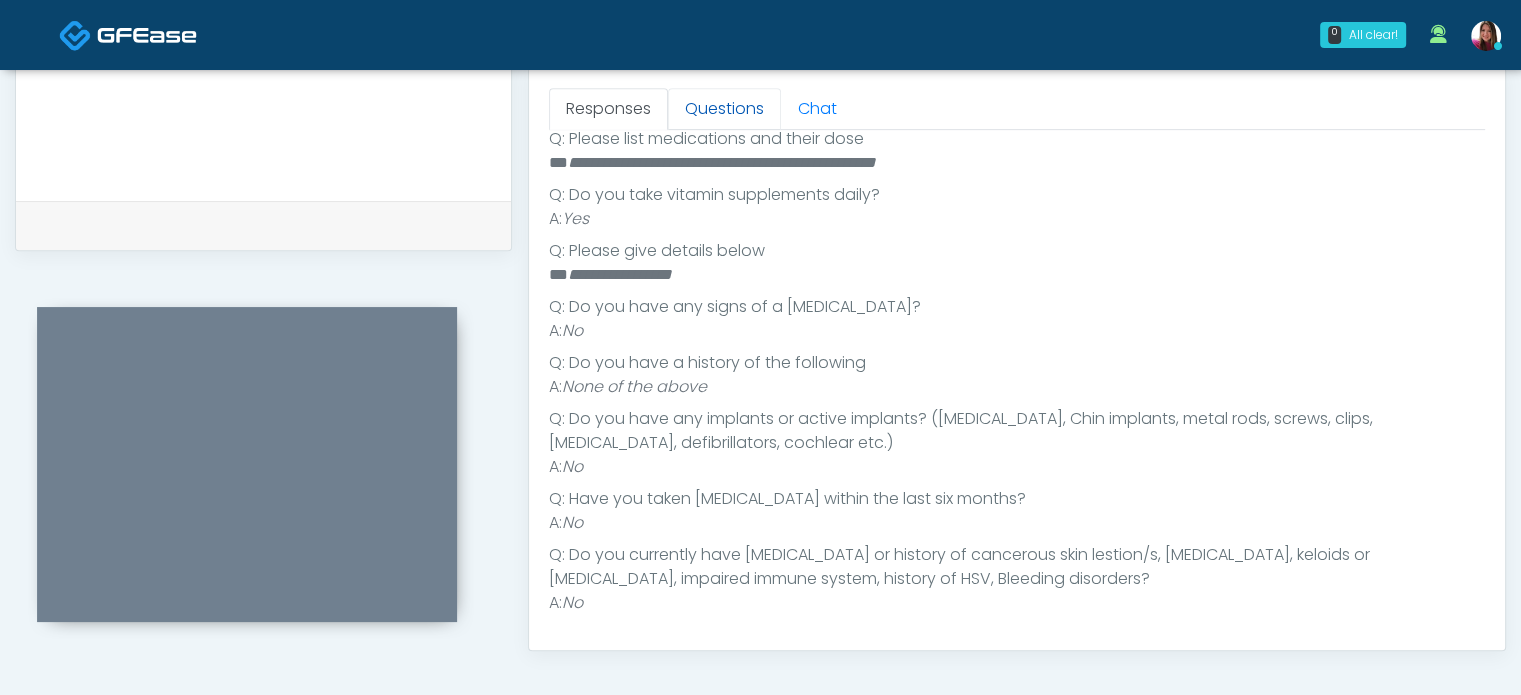 drag, startPoint x: 742, startPoint y: 112, endPoint x: 724, endPoint y: 113, distance: 18.027756 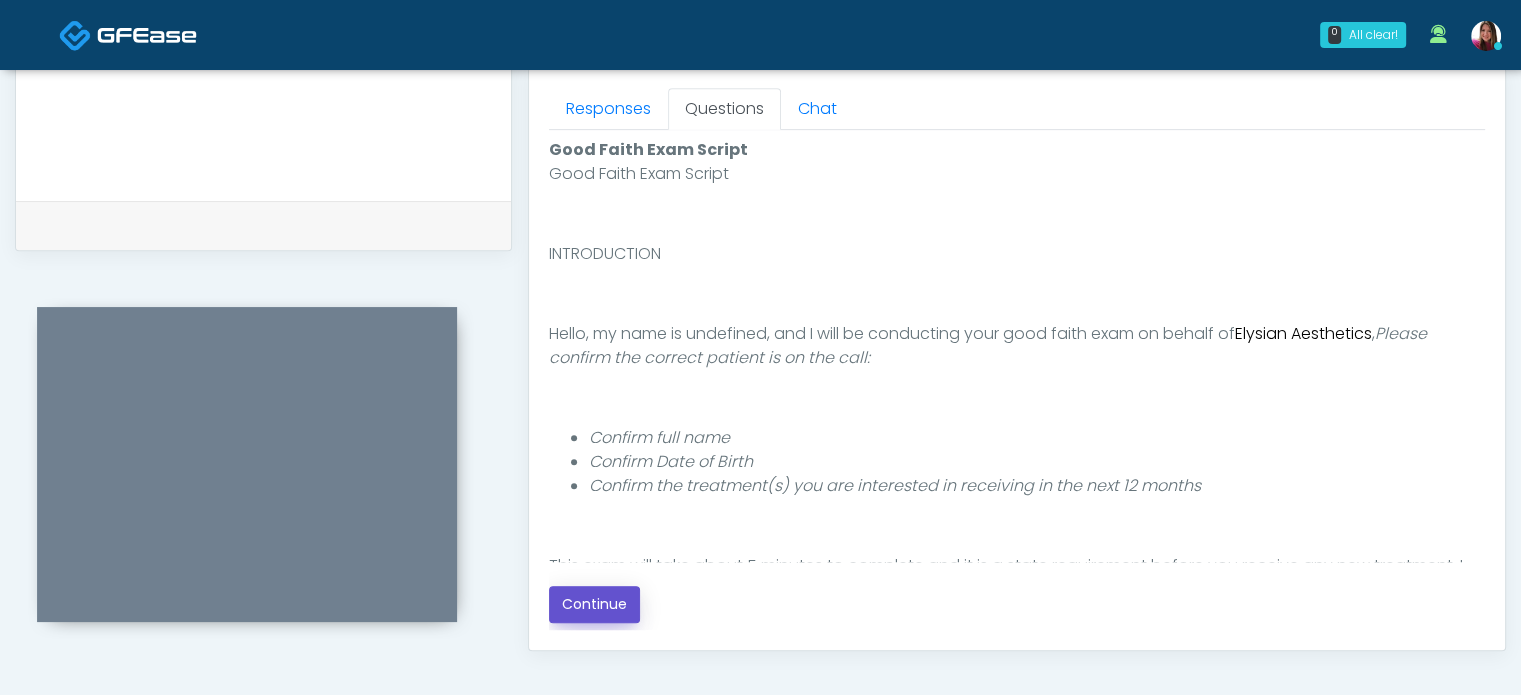 click on "Continue" at bounding box center [594, 604] 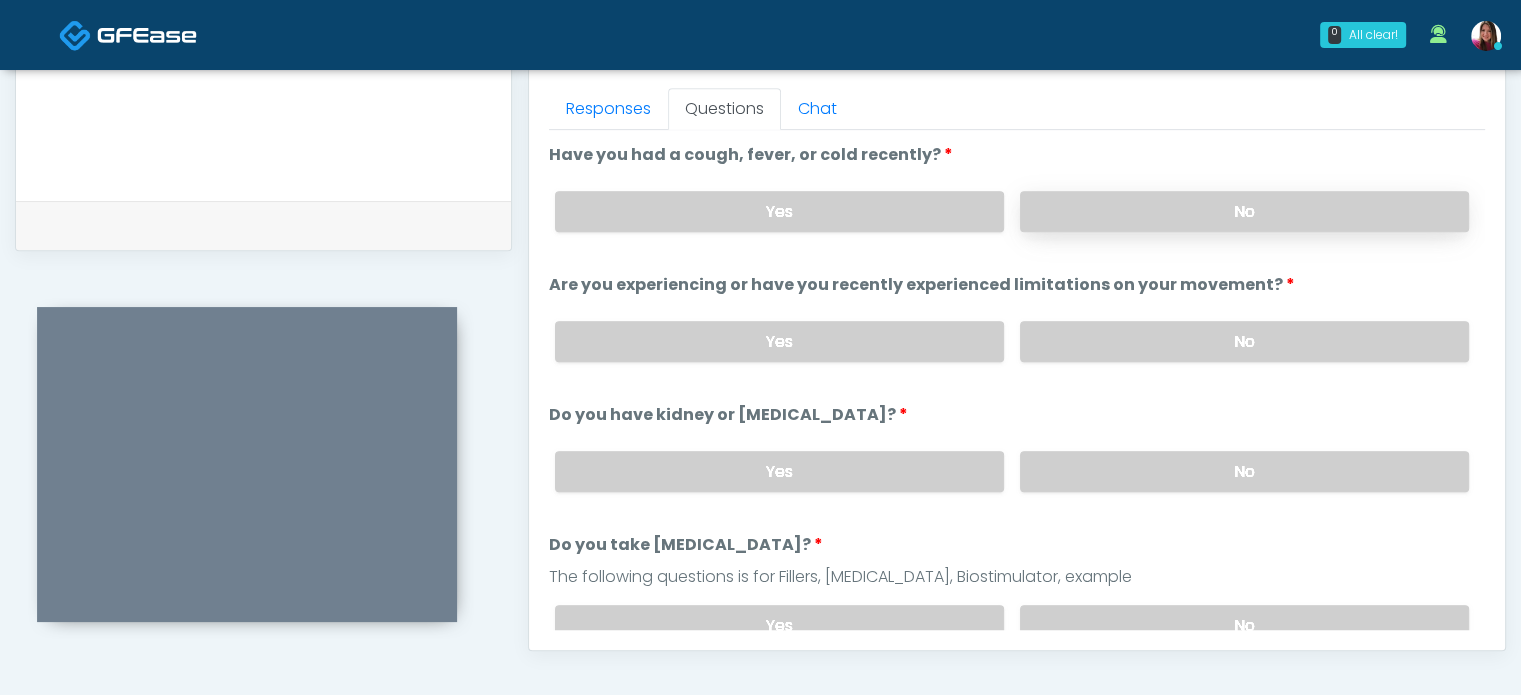 click on "No" at bounding box center [1244, 211] 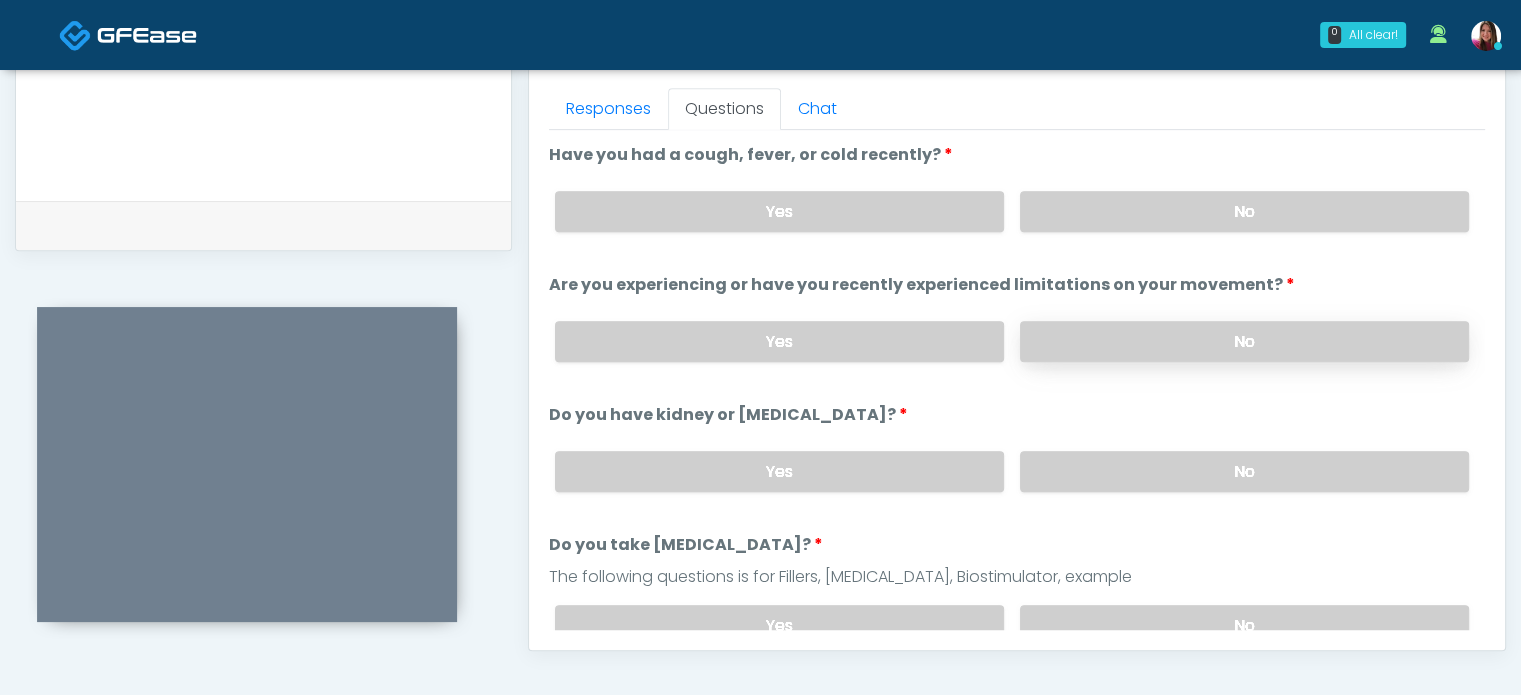 click on "No" at bounding box center [1244, 341] 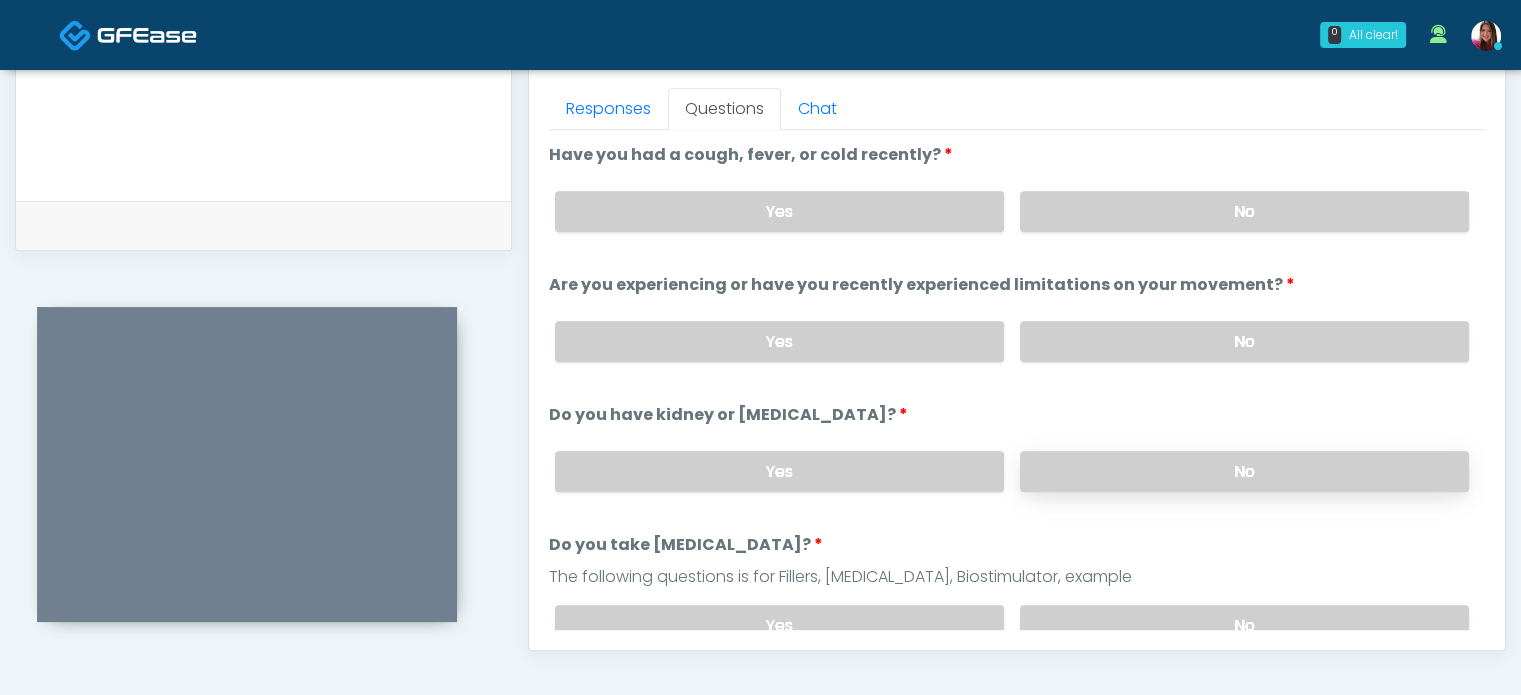 click on "No" at bounding box center (1244, 471) 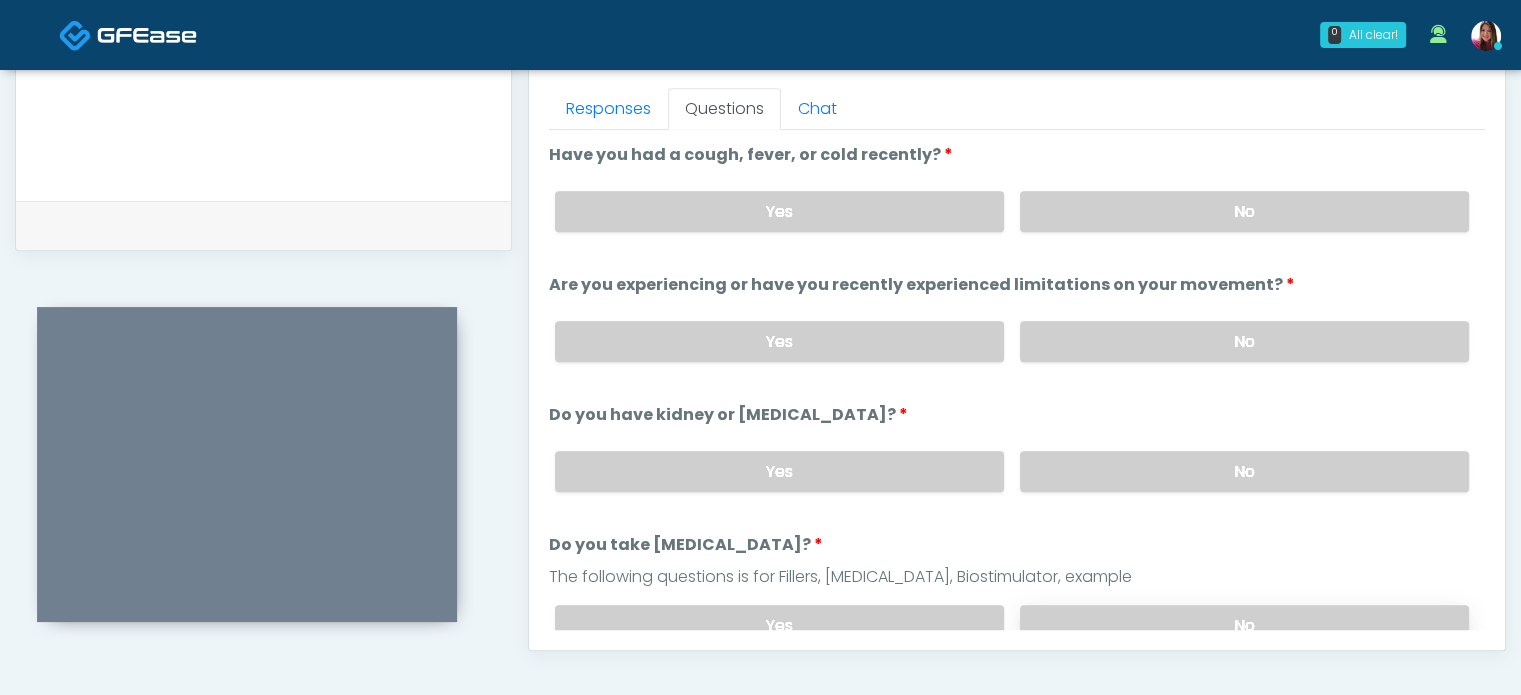 click on "No" at bounding box center (1244, 625) 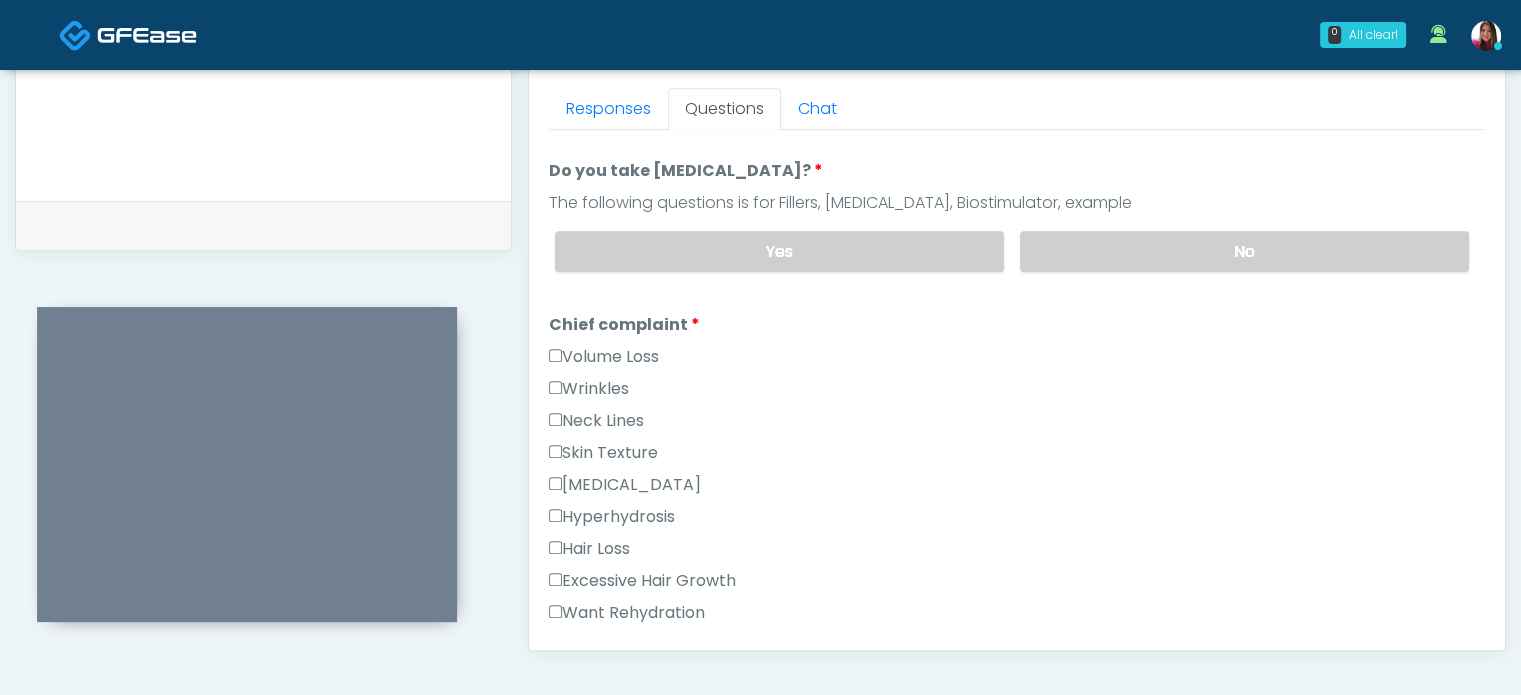 scroll, scrollTop: 430, scrollLeft: 0, axis: vertical 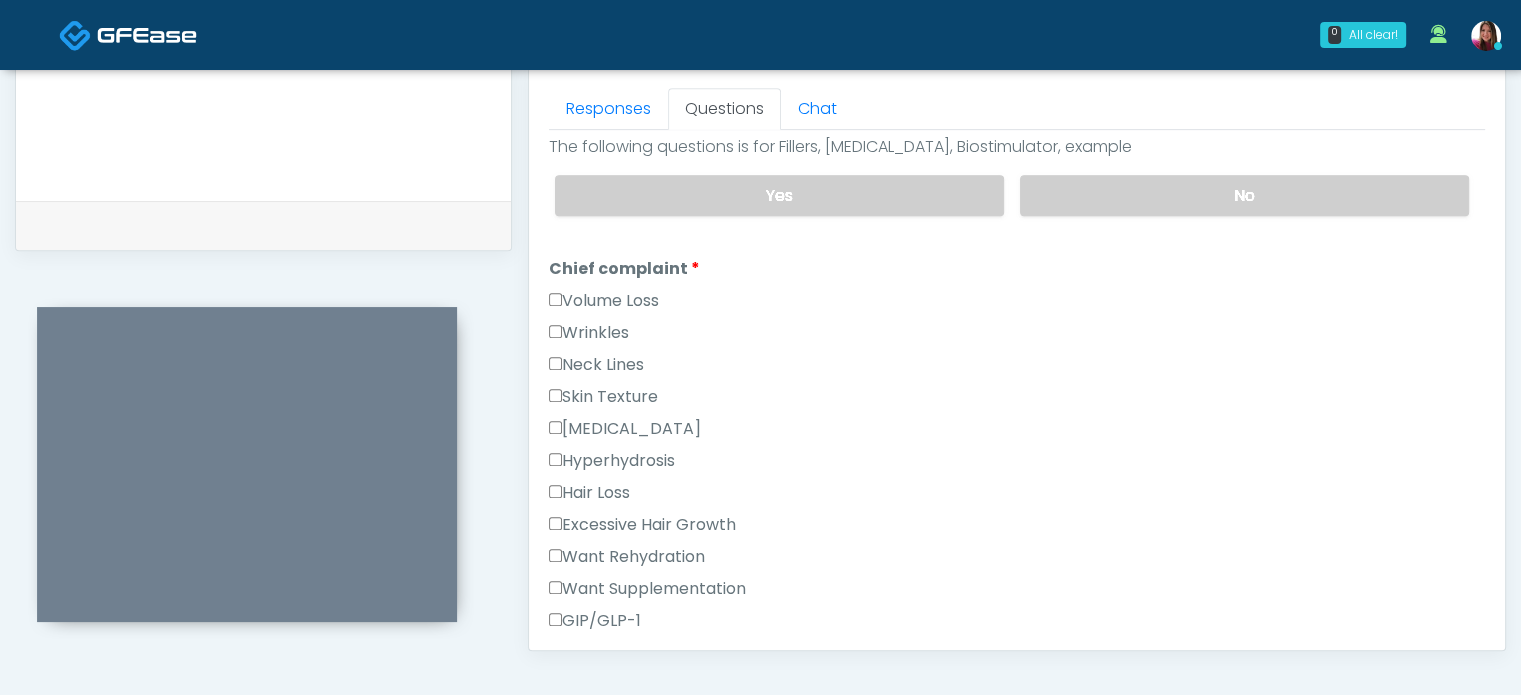 click on "Wrinkles" at bounding box center [589, 333] 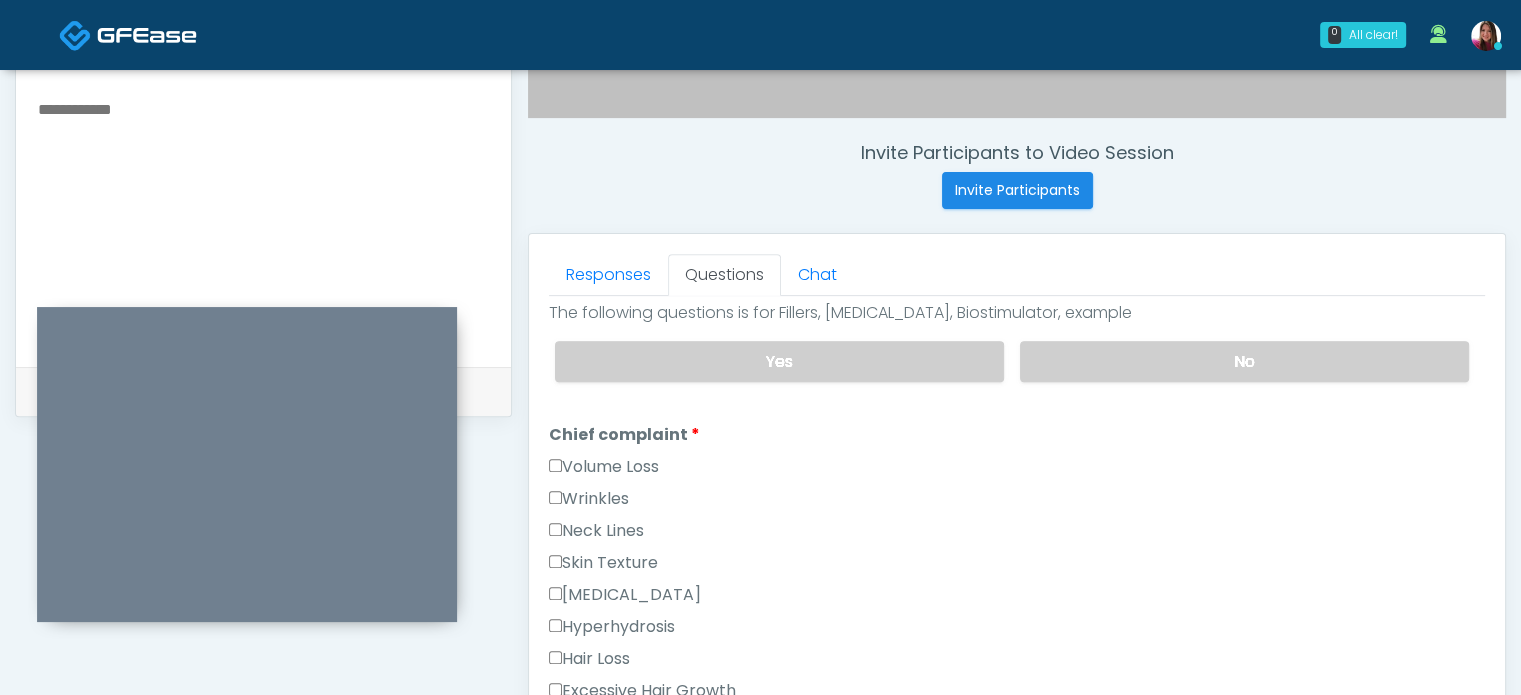 scroll, scrollTop: 711, scrollLeft: 0, axis: vertical 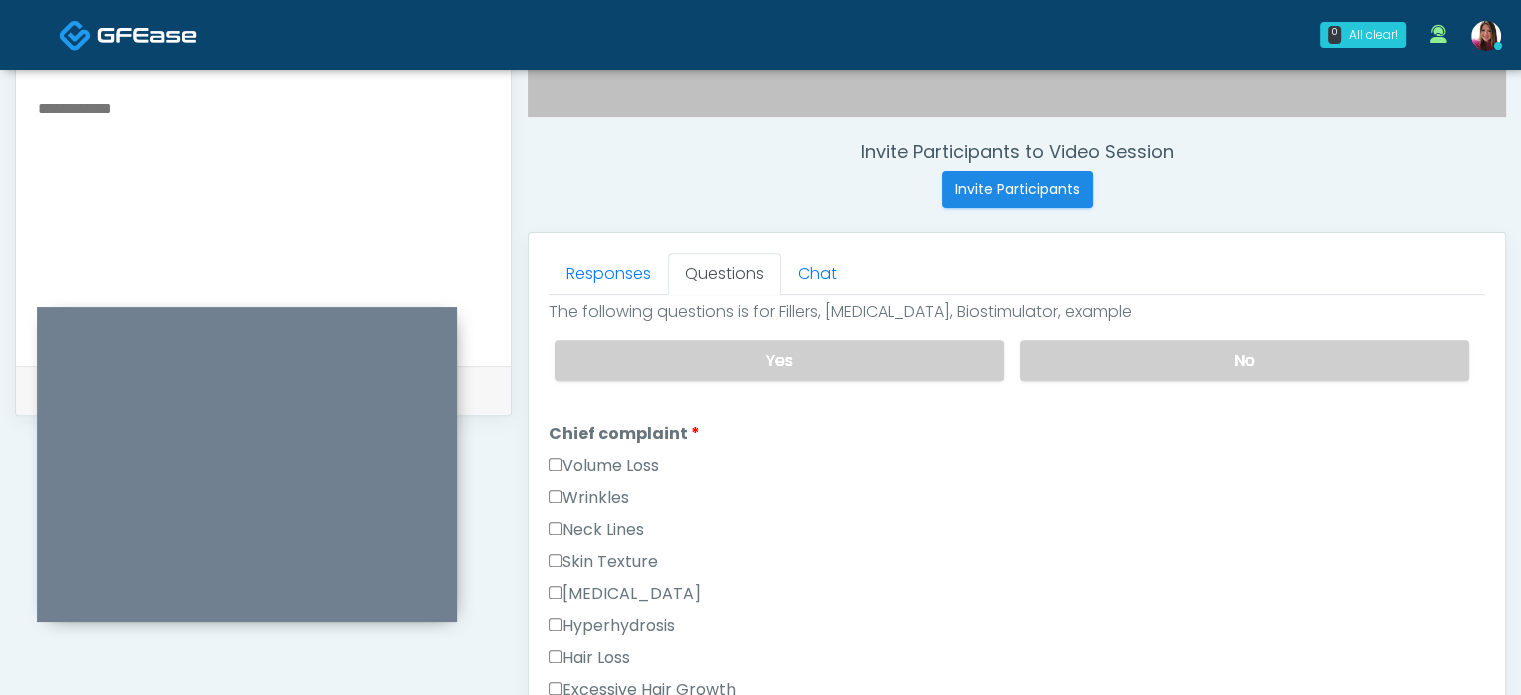 click at bounding box center [263, 217] 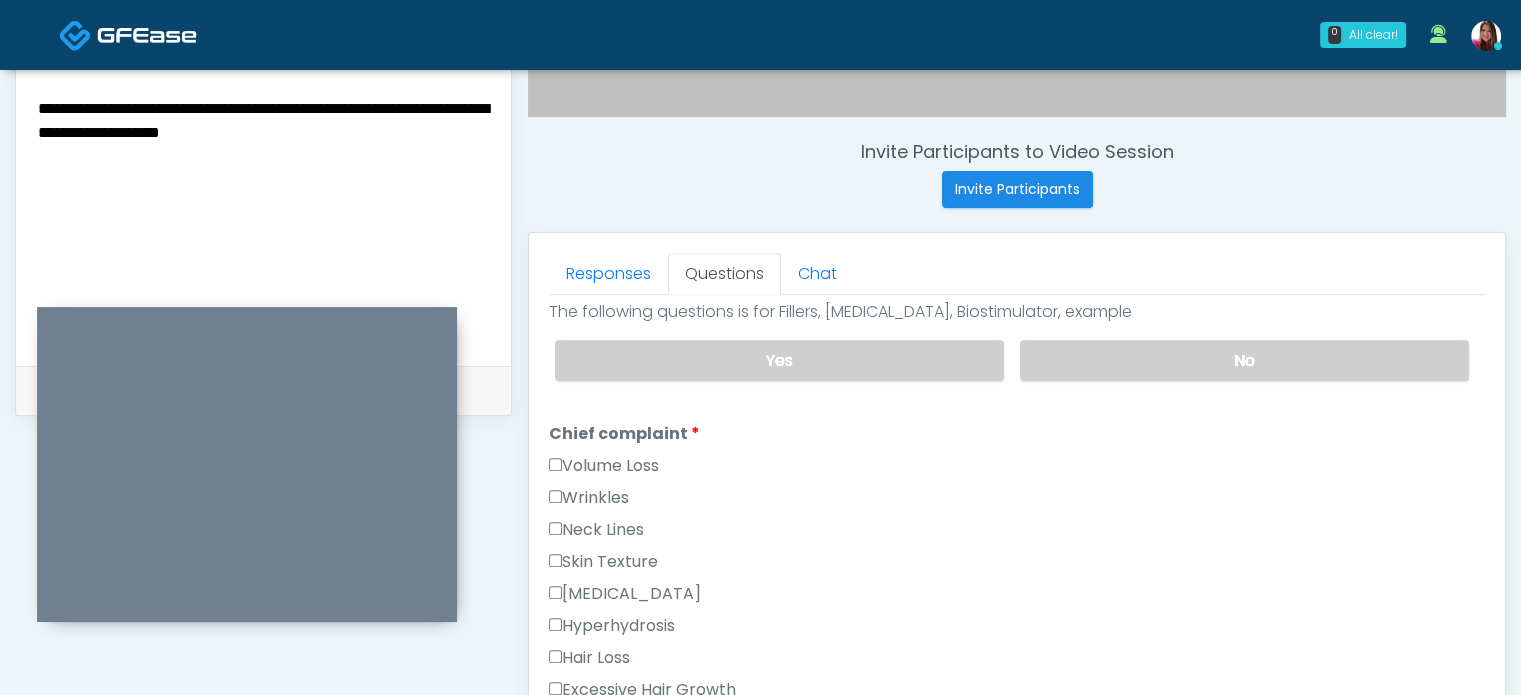 drag, startPoint x: 353, startPoint y: 112, endPoint x: 152, endPoint y: 138, distance: 202.67462 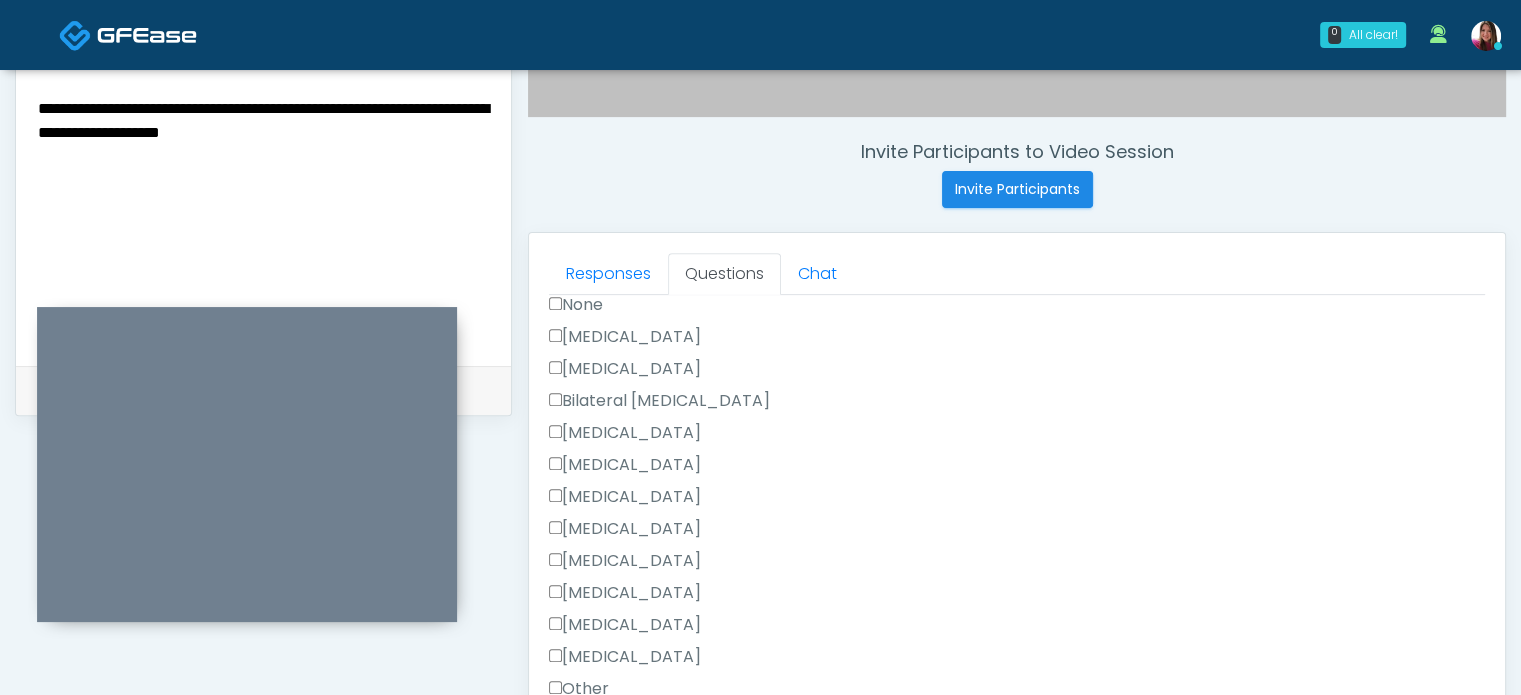 scroll, scrollTop: 1180, scrollLeft: 0, axis: vertical 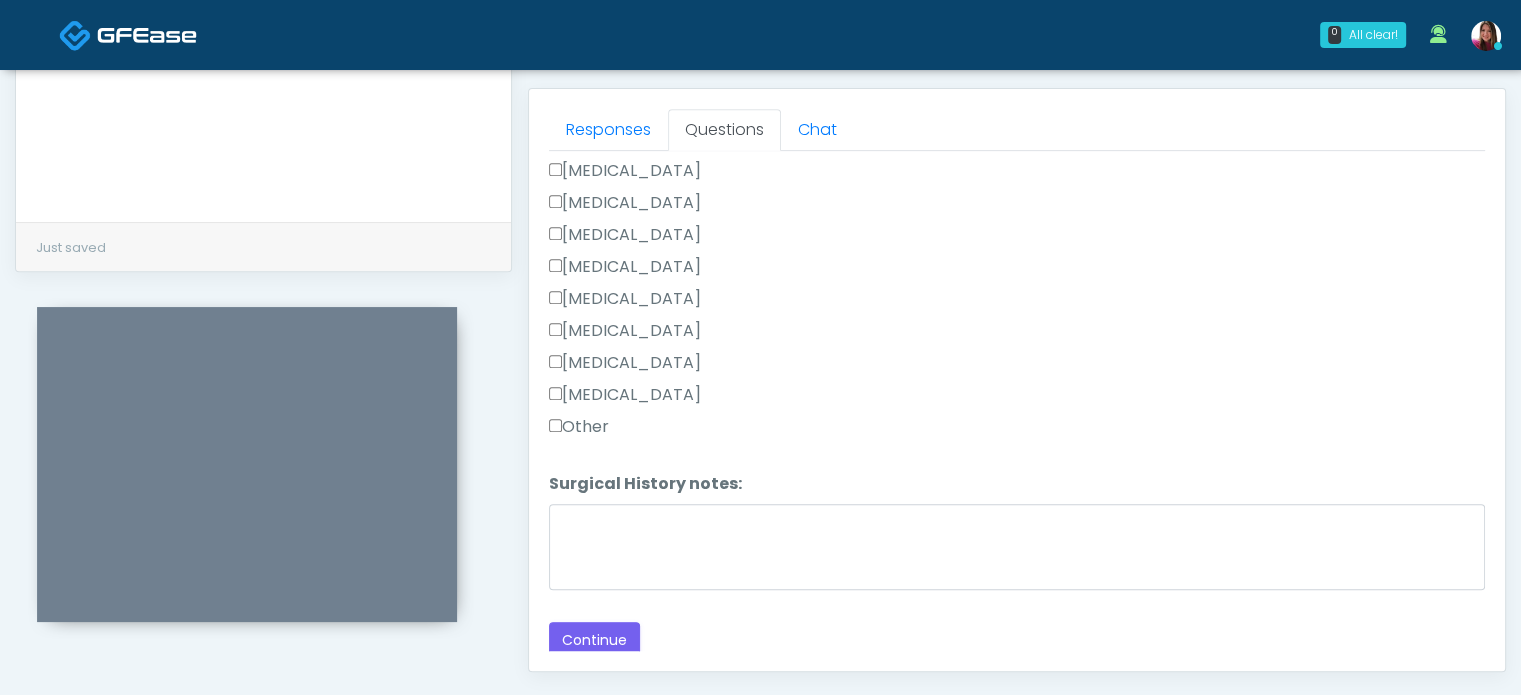 click on "Other" at bounding box center (579, 427) 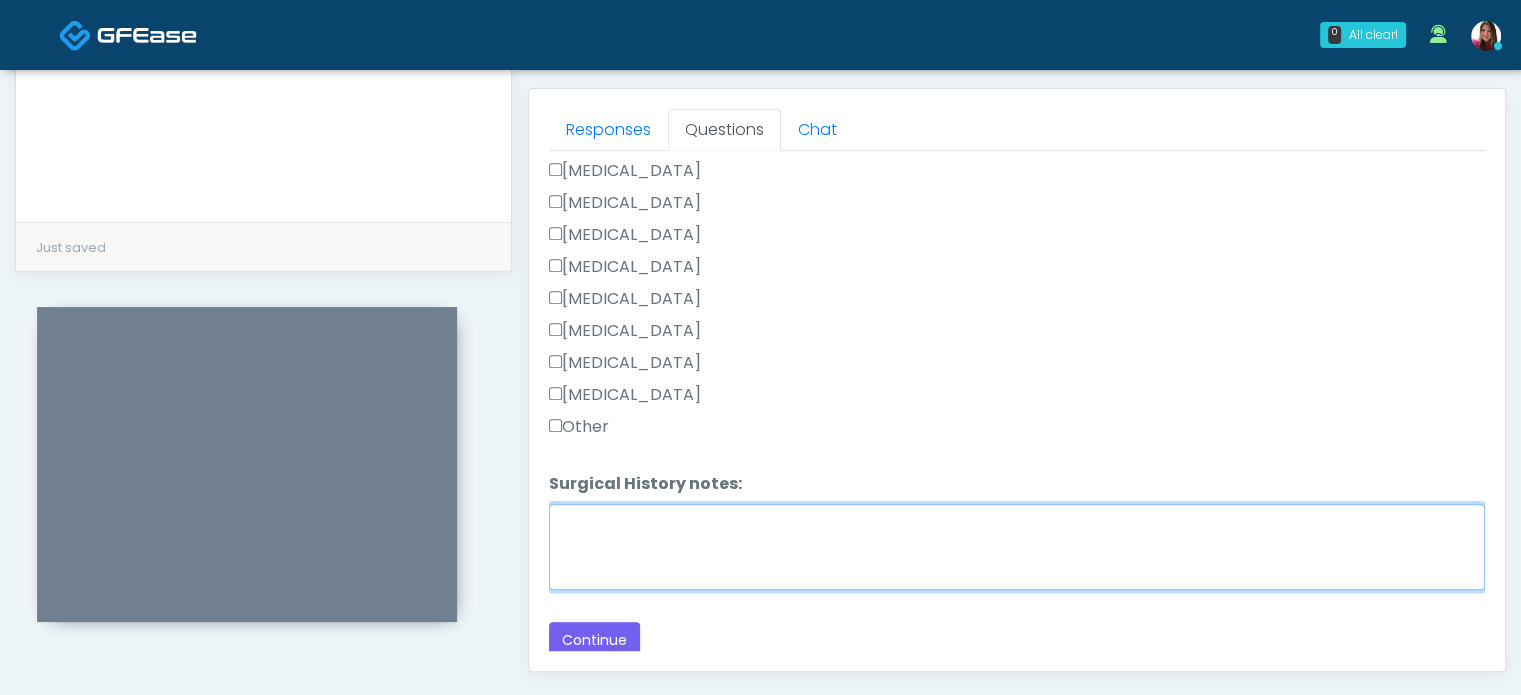 paste on "**********" 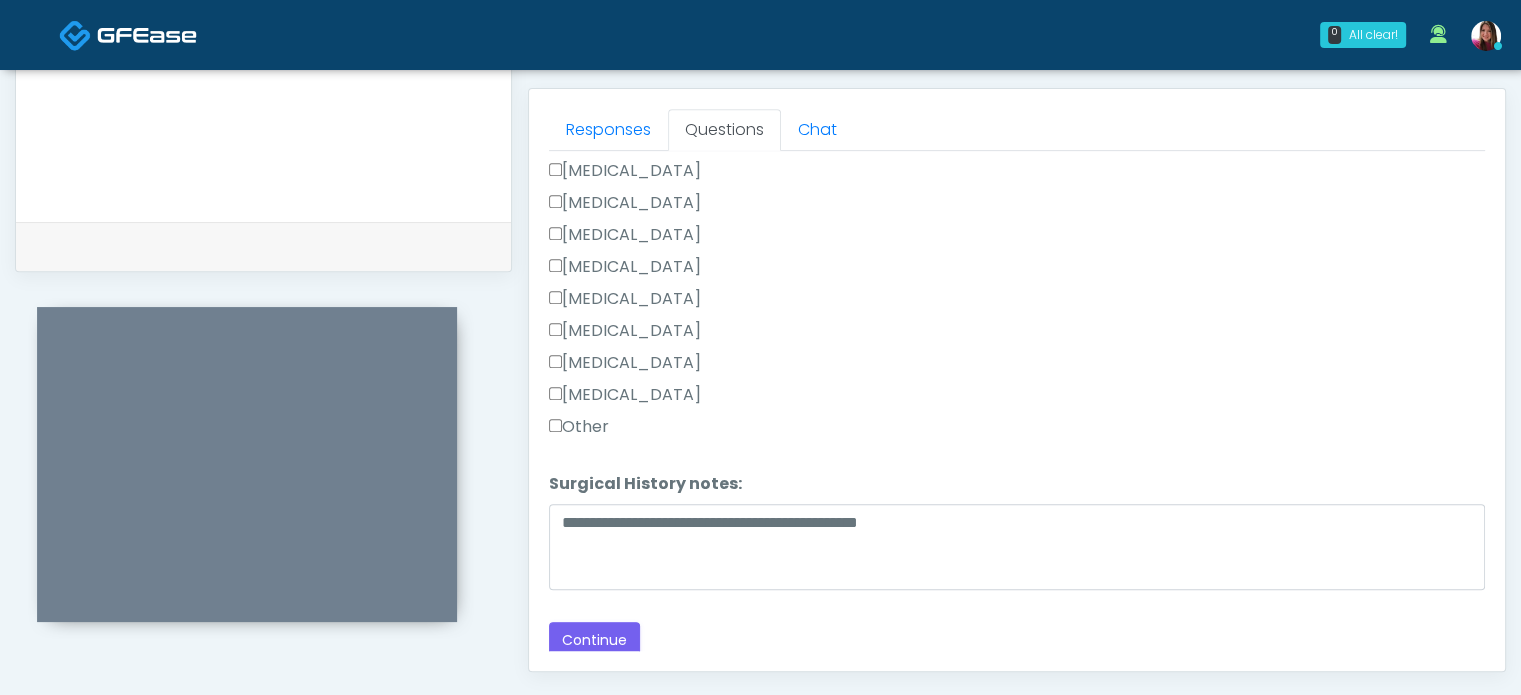 scroll, scrollTop: 1076, scrollLeft: 0, axis: vertical 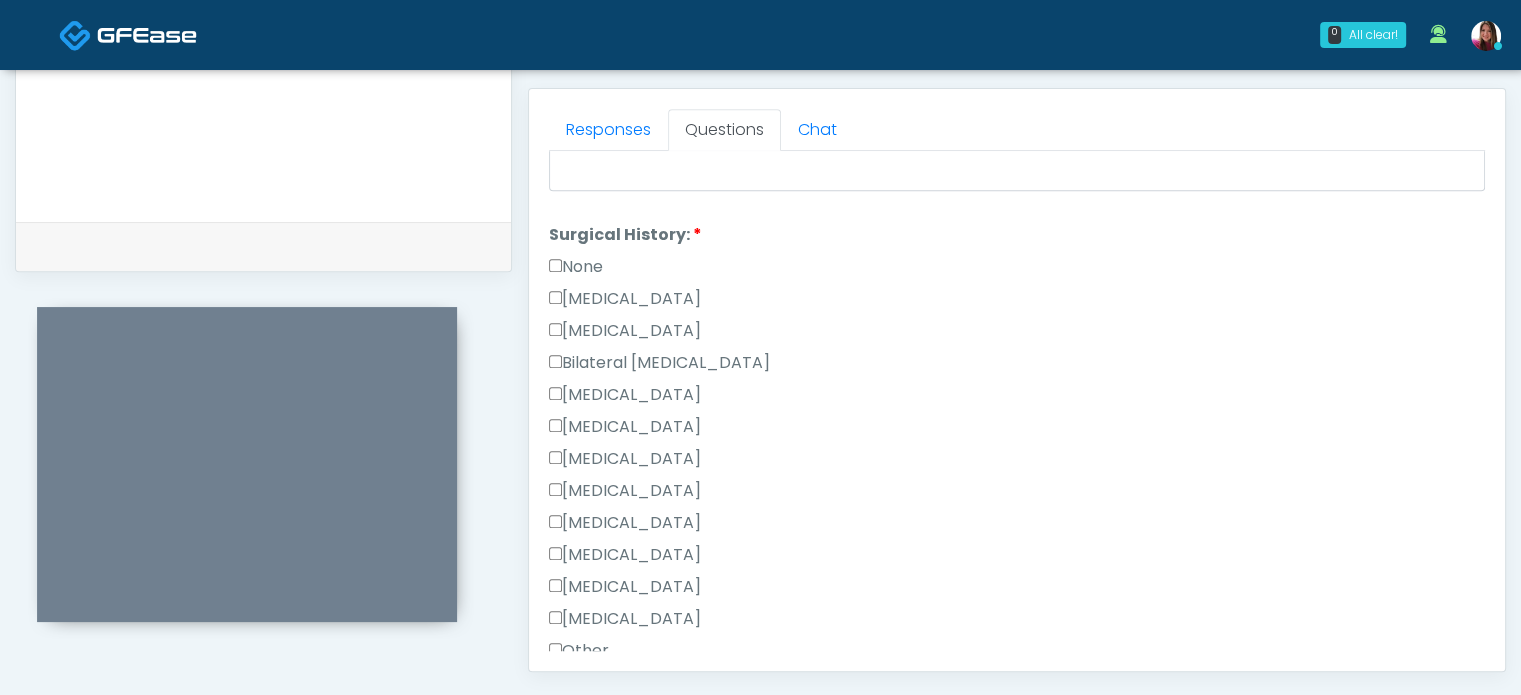 click on "[MEDICAL_DATA]" at bounding box center [625, 299] 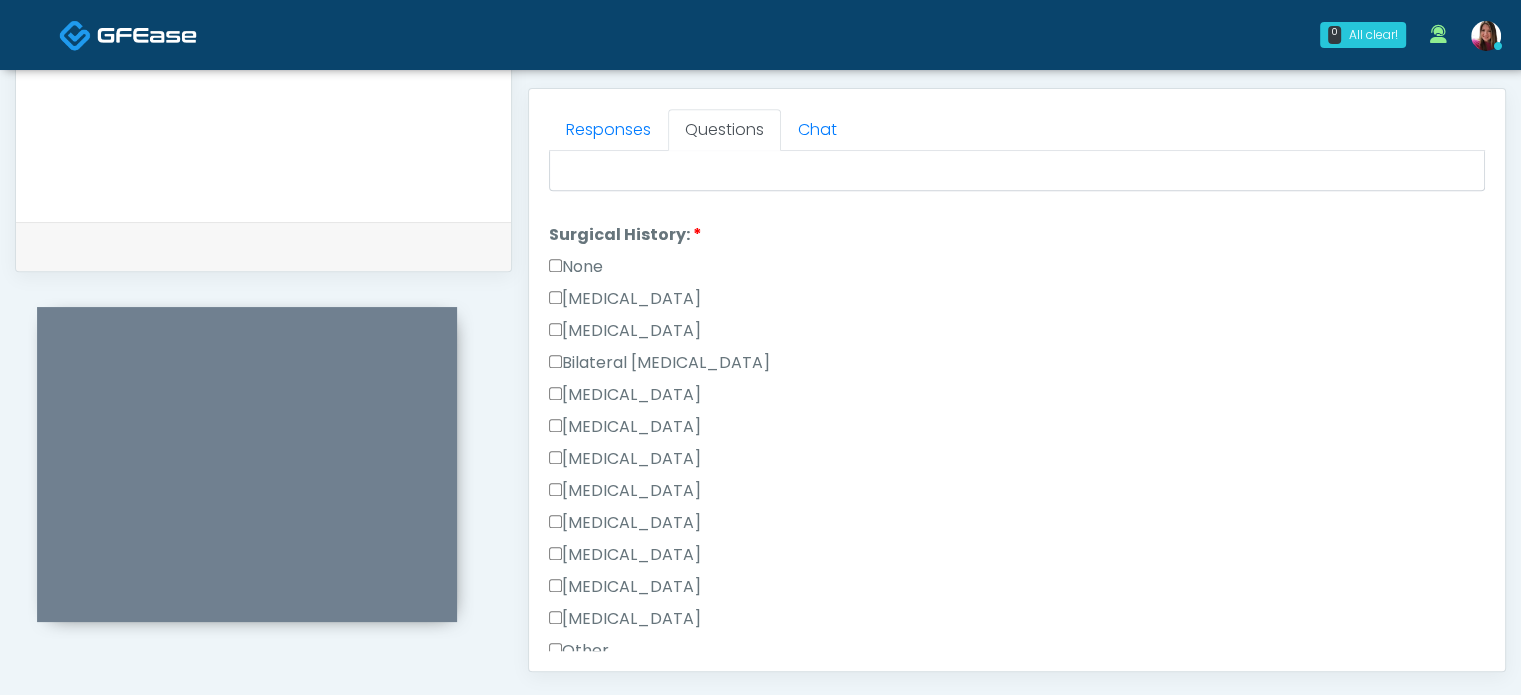 scroll, scrollTop: 1300, scrollLeft: 0, axis: vertical 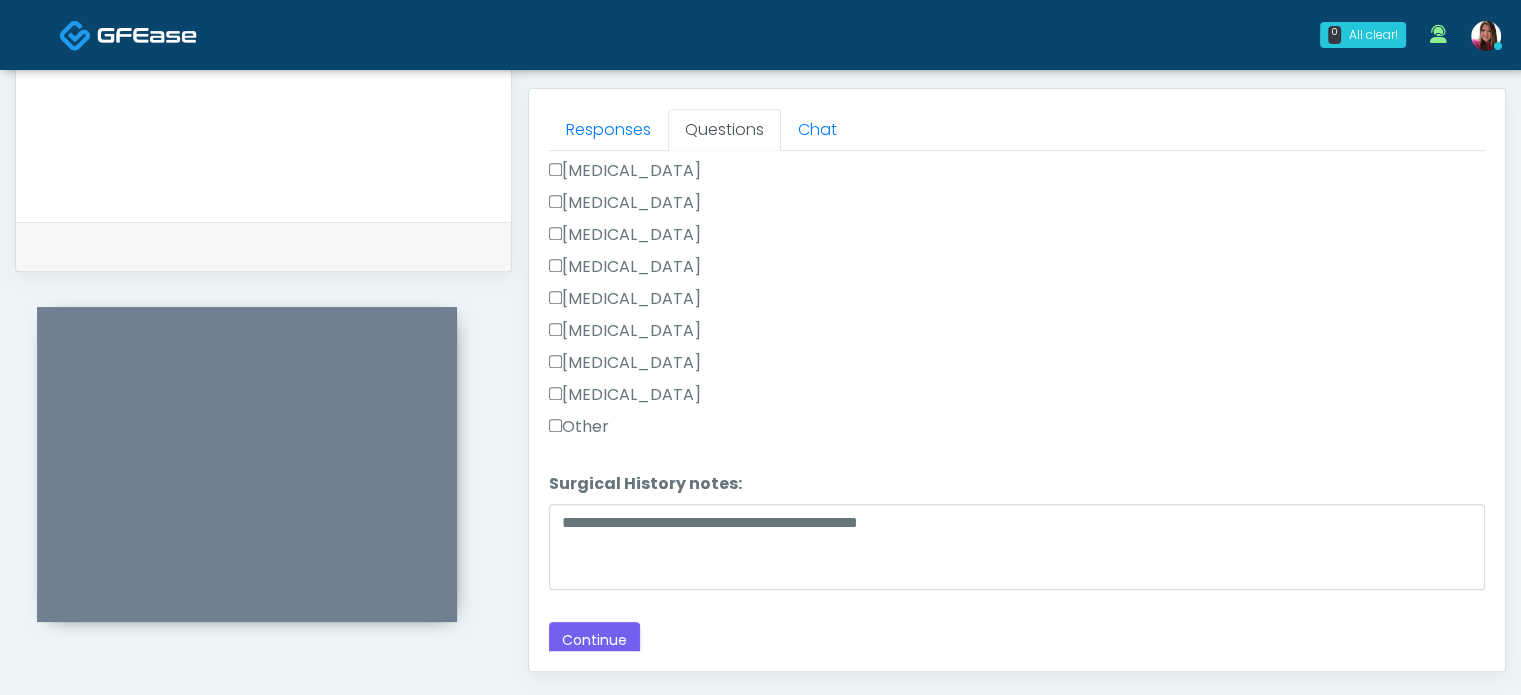 click on "[MEDICAL_DATA]" at bounding box center (625, 331) 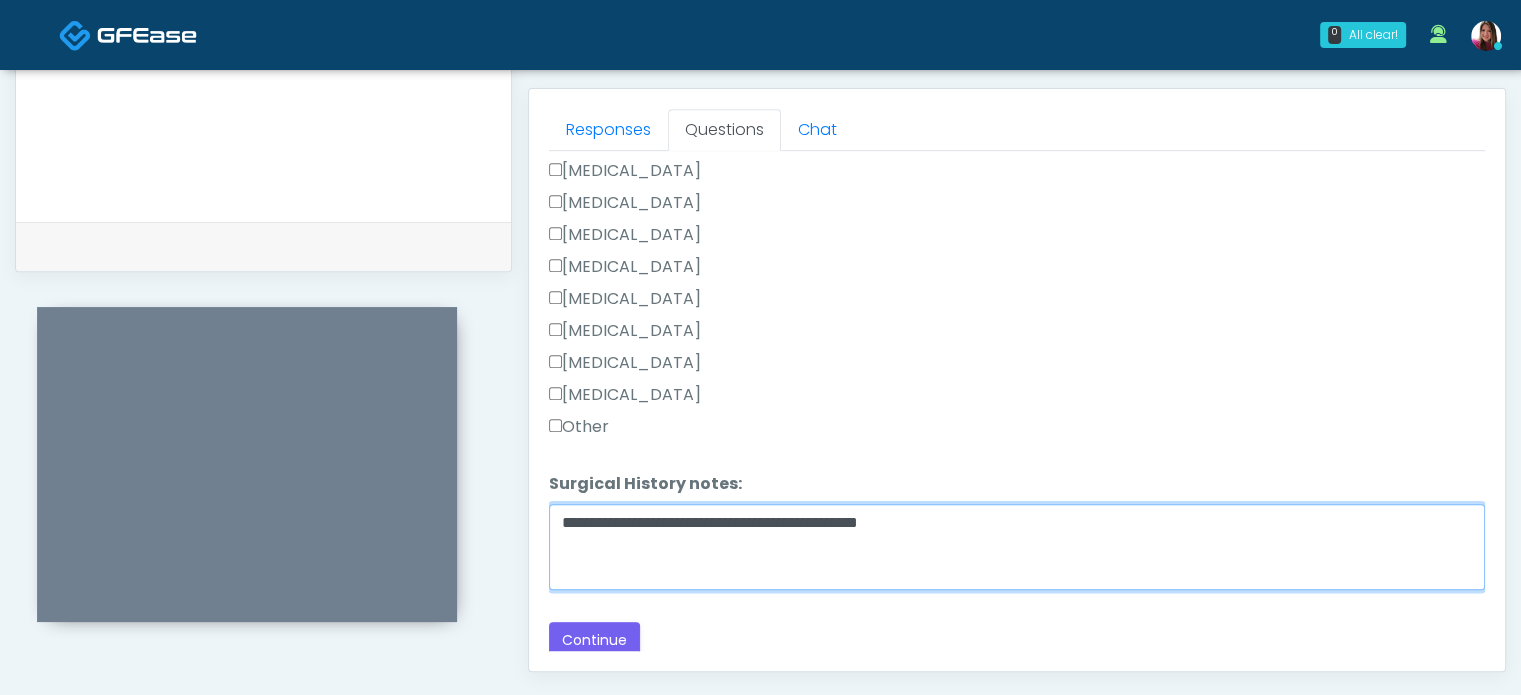 click on "**********" at bounding box center (1017, 547) 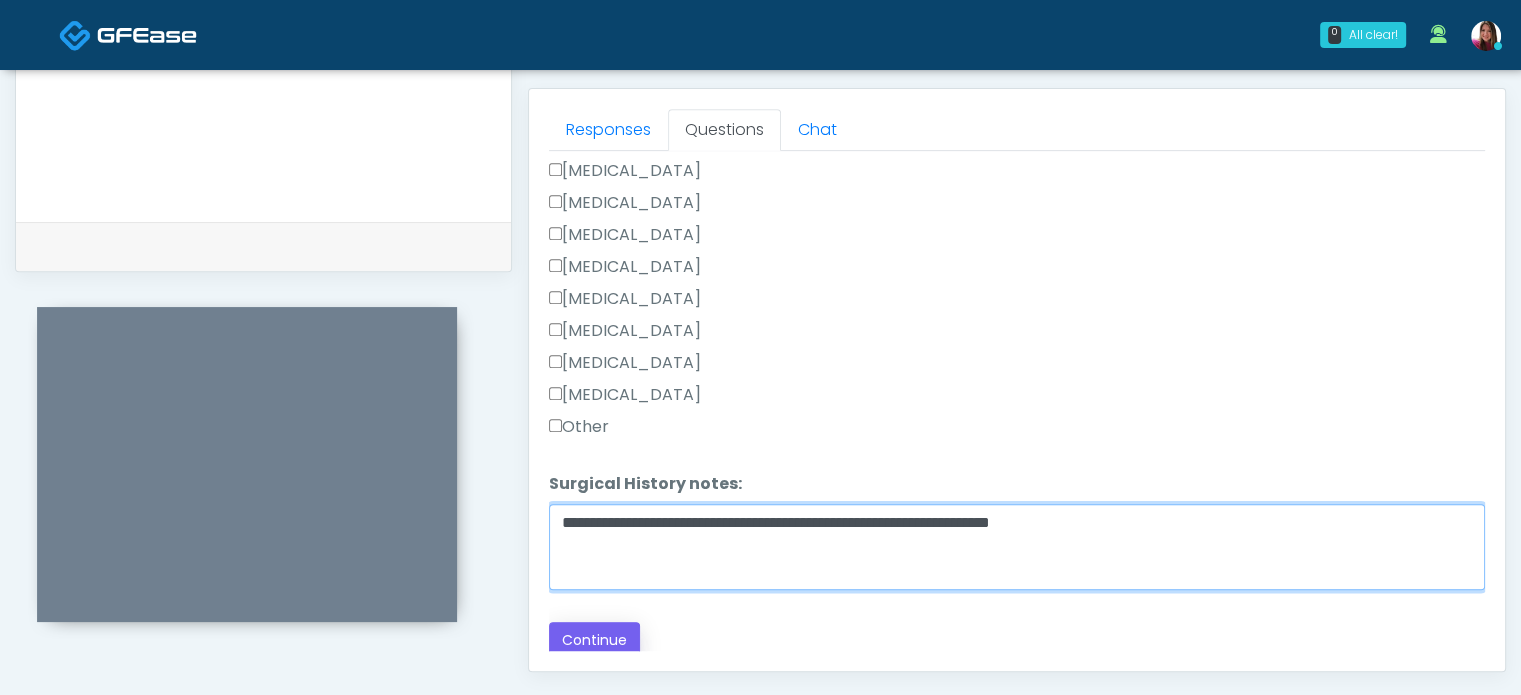 type on "**********" 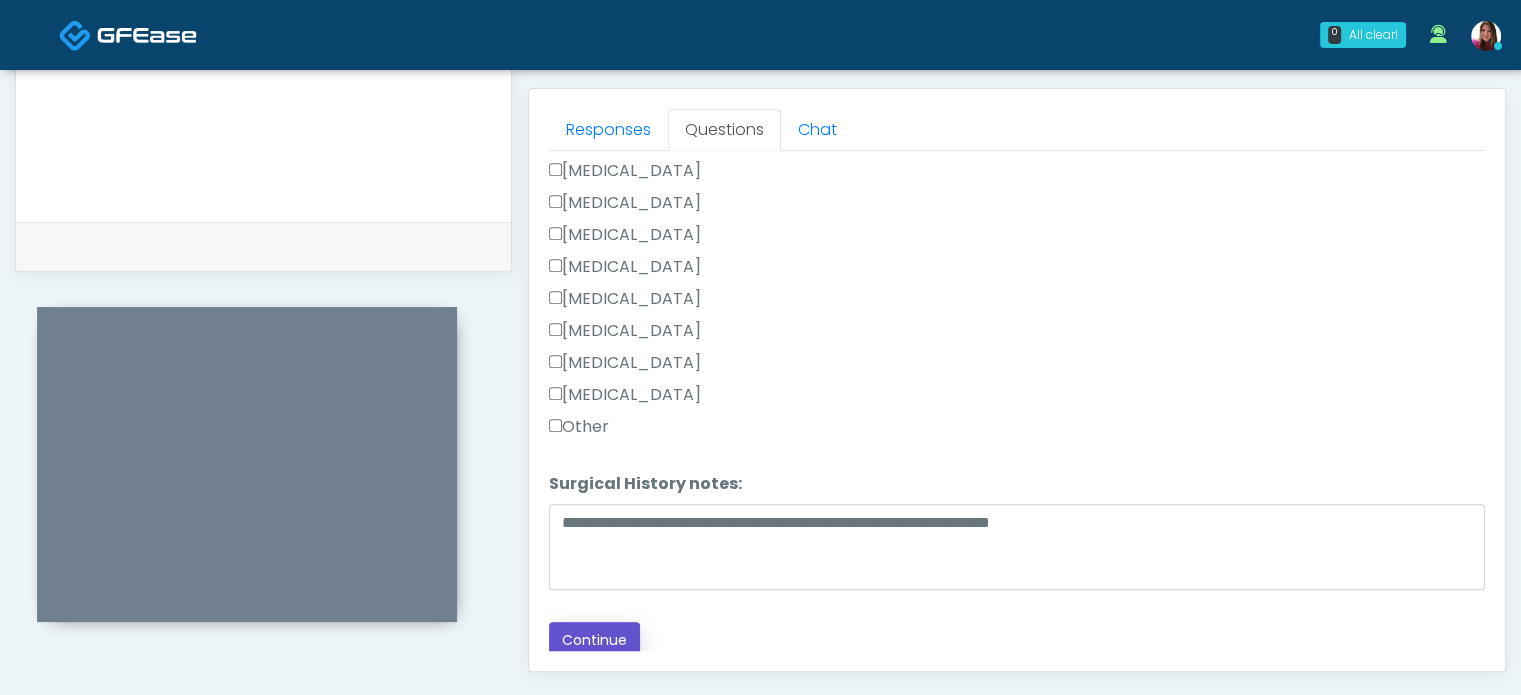 click on "Continue" at bounding box center (594, 640) 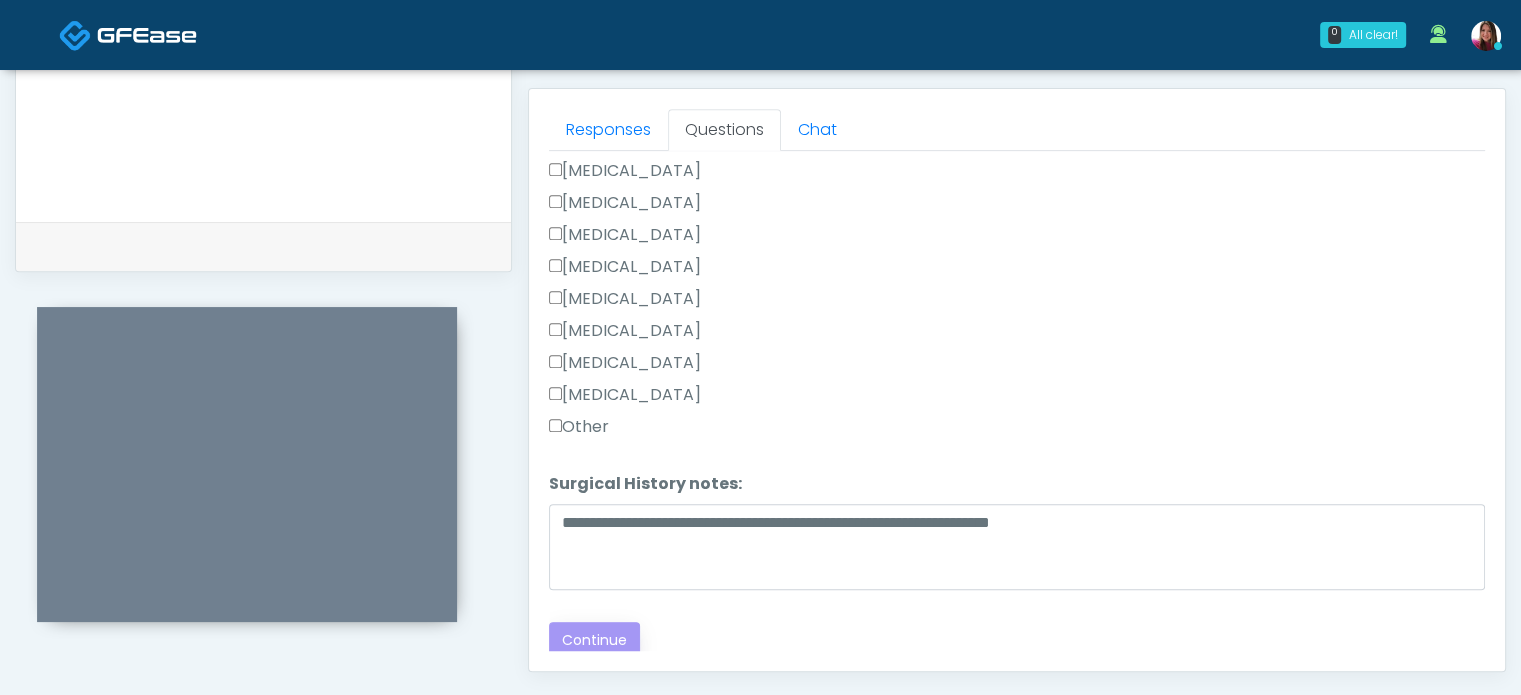 scroll, scrollTop: 163, scrollLeft: 0, axis: vertical 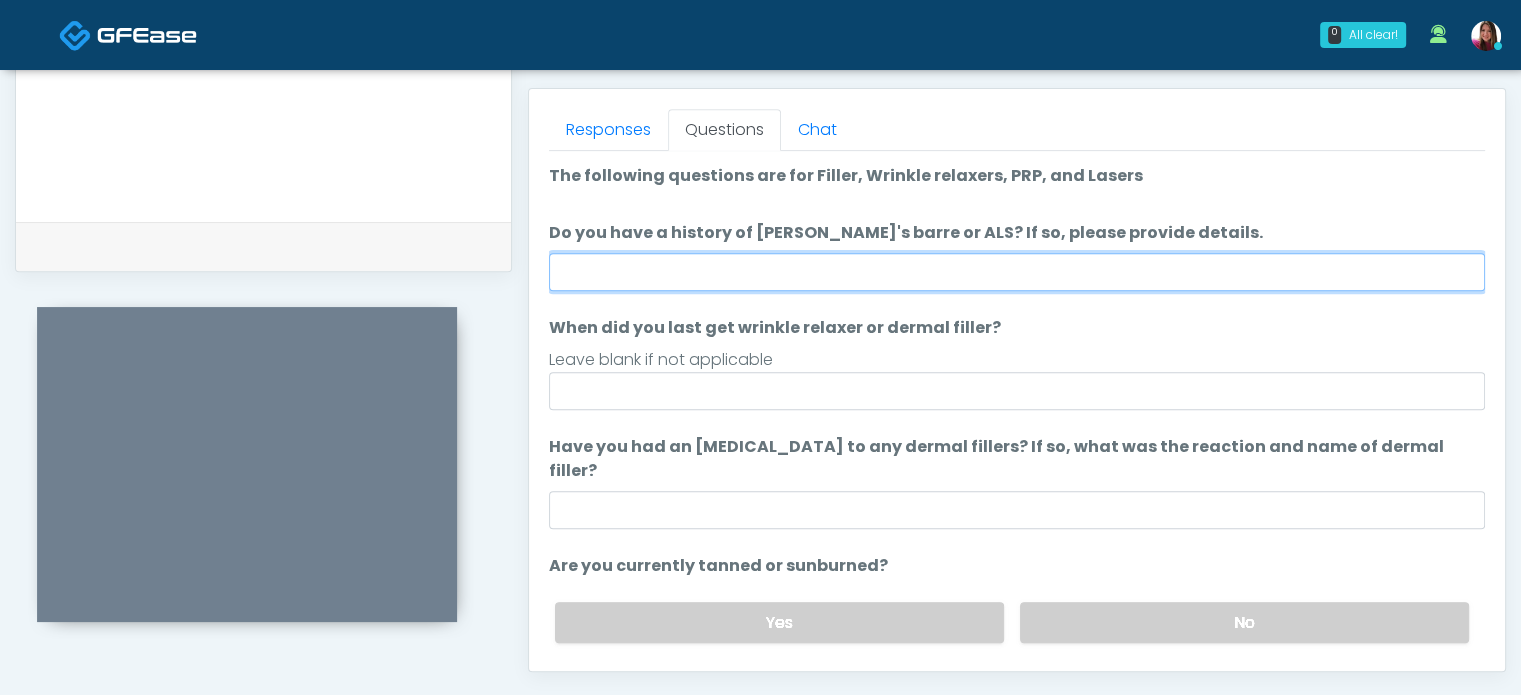 click on "Do you have a history of [PERSON_NAME]'s barre or ALS? If so, please provide details." at bounding box center [1017, 272] 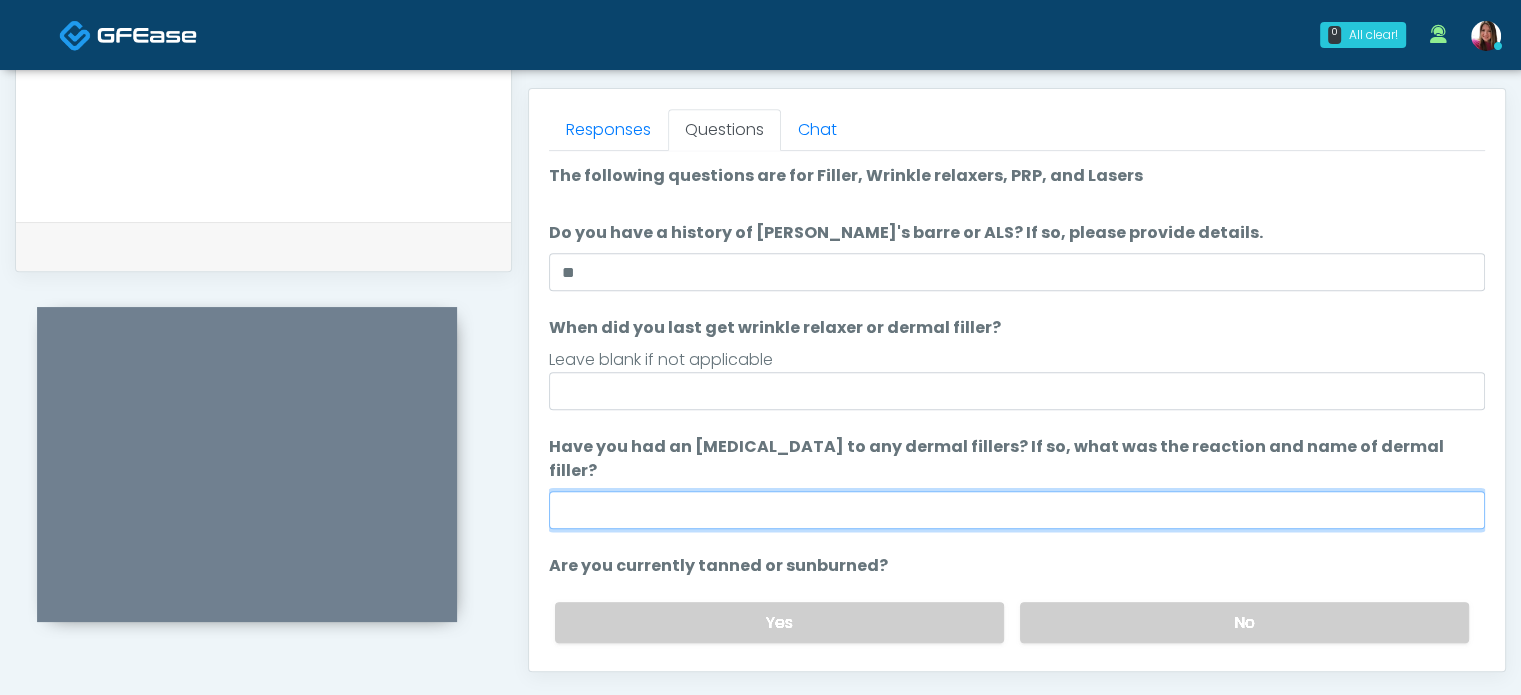 click on "Have you had an allergic response to any dermal fillers? If so, what was the reaction and name of dermal filler?" at bounding box center (1017, 510) 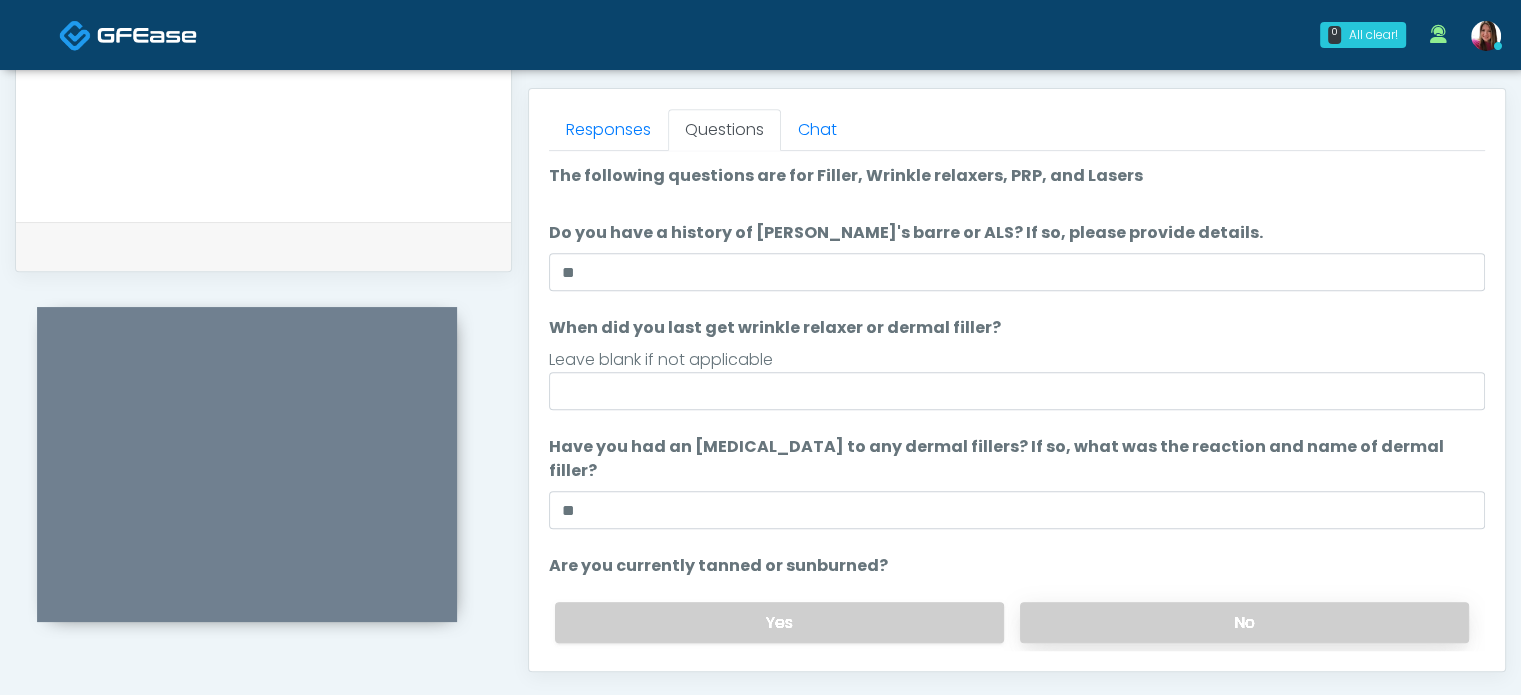 click on "No" at bounding box center [1244, 622] 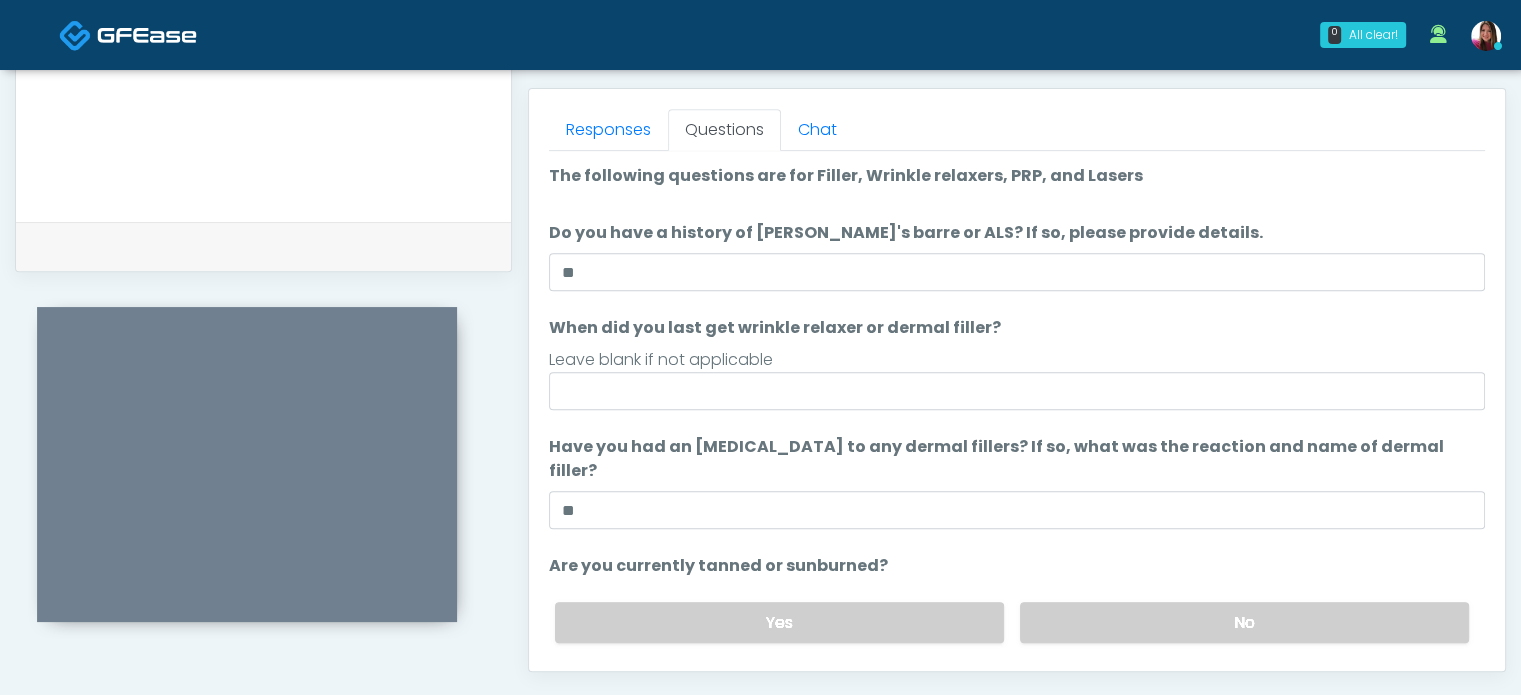 scroll, scrollTop: 163, scrollLeft: 0, axis: vertical 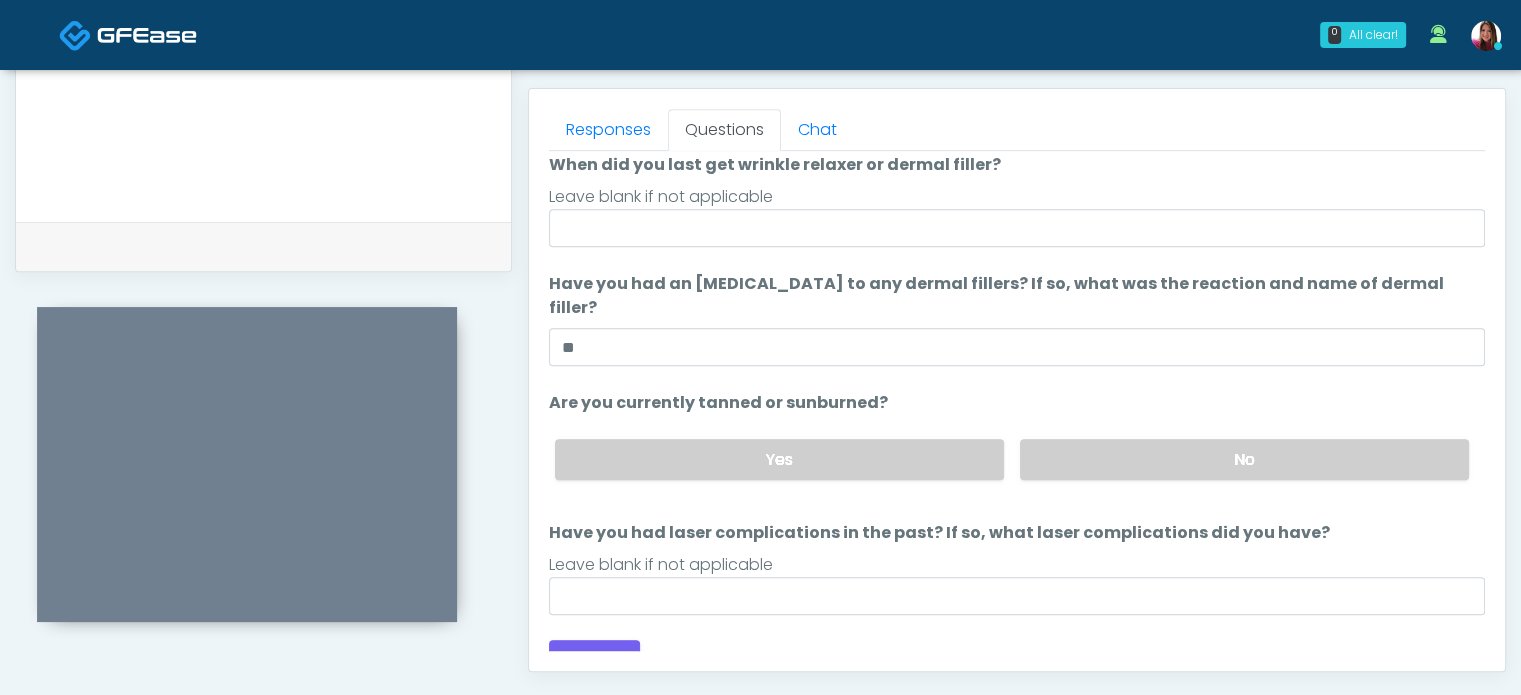 click on "Leave blank if not applicable" at bounding box center (1017, 565) 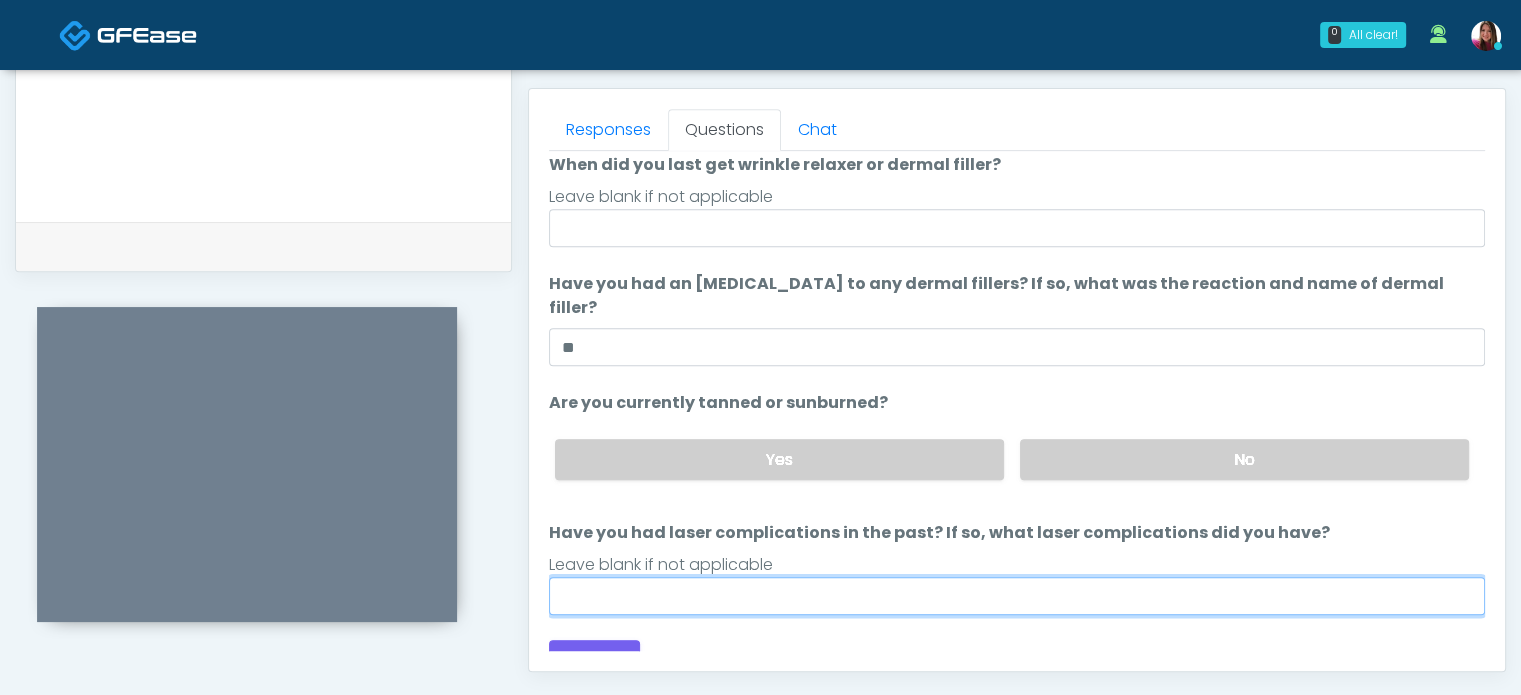 click on "Have you had laser complications in the past? If so, what laser complications did you have?" at bounding box center [1017, 596] 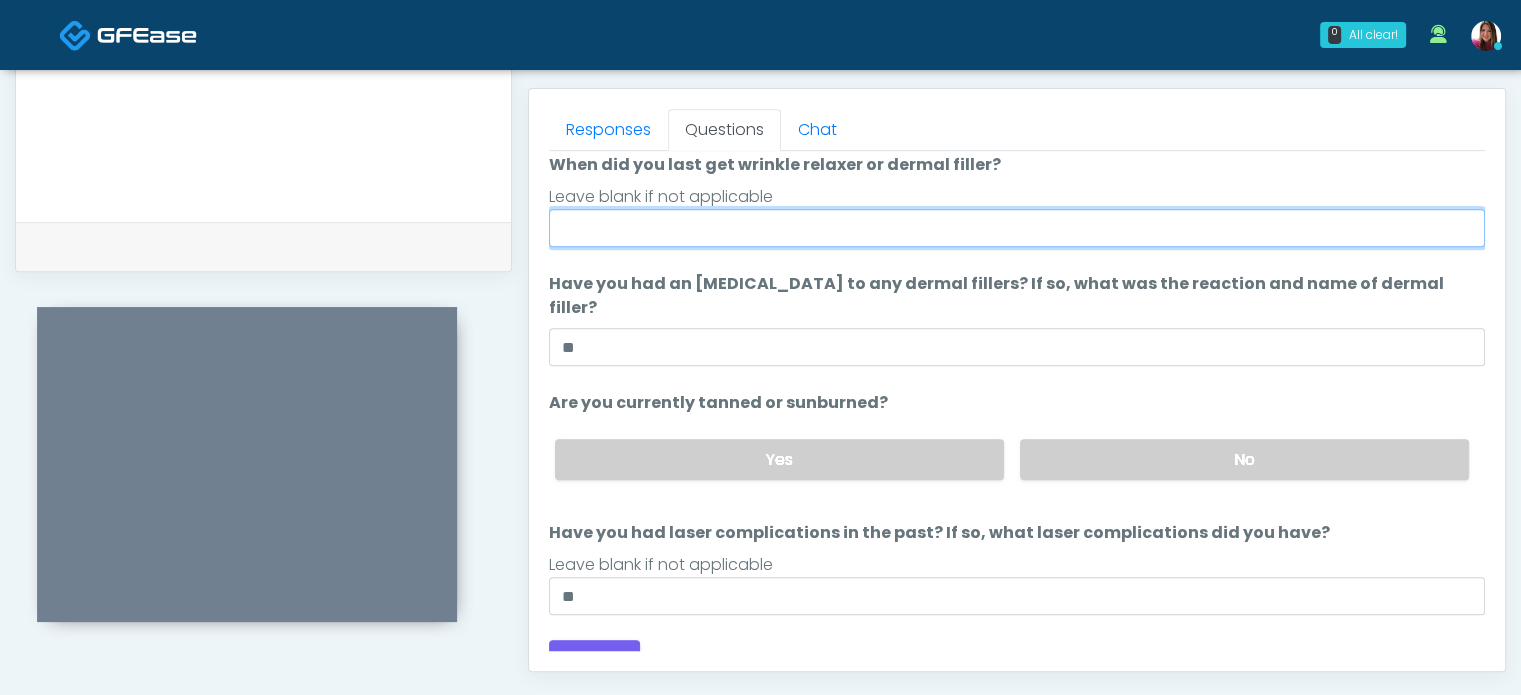 click on "When did you last get wrinkle relaxer or dermal filler?" at bounding box center (1017, 228) 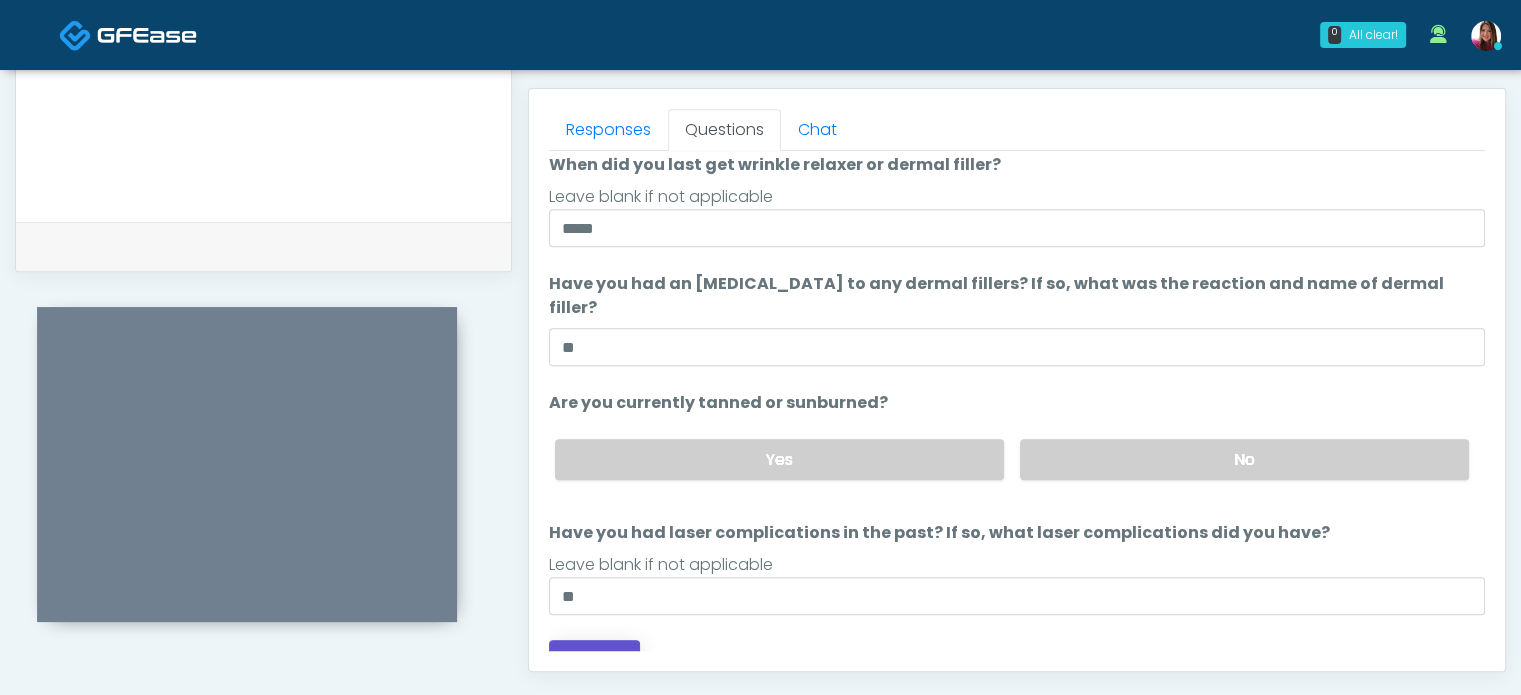 click on "Continue" at bounding box center (594, 658) 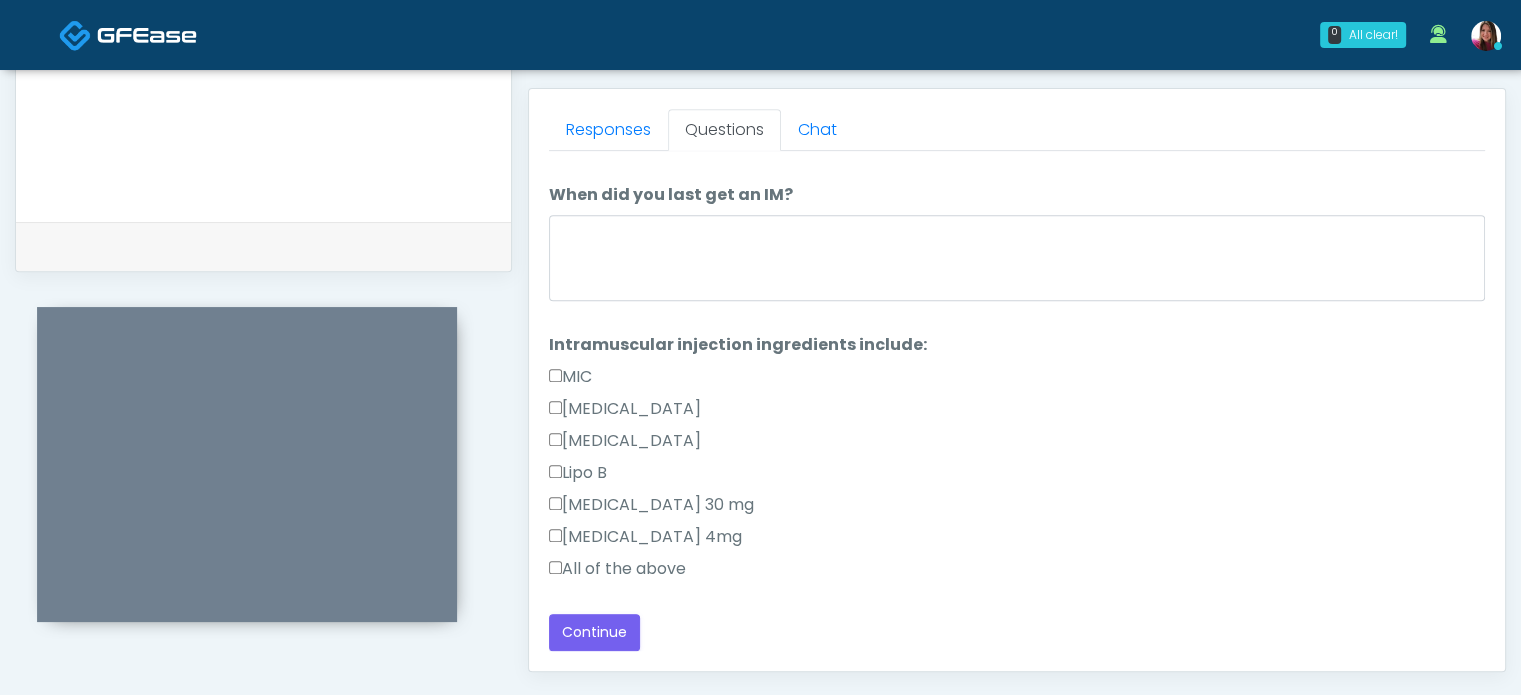 scroll, scrollTop: 36, scrollLeft: 0, axis: vertical 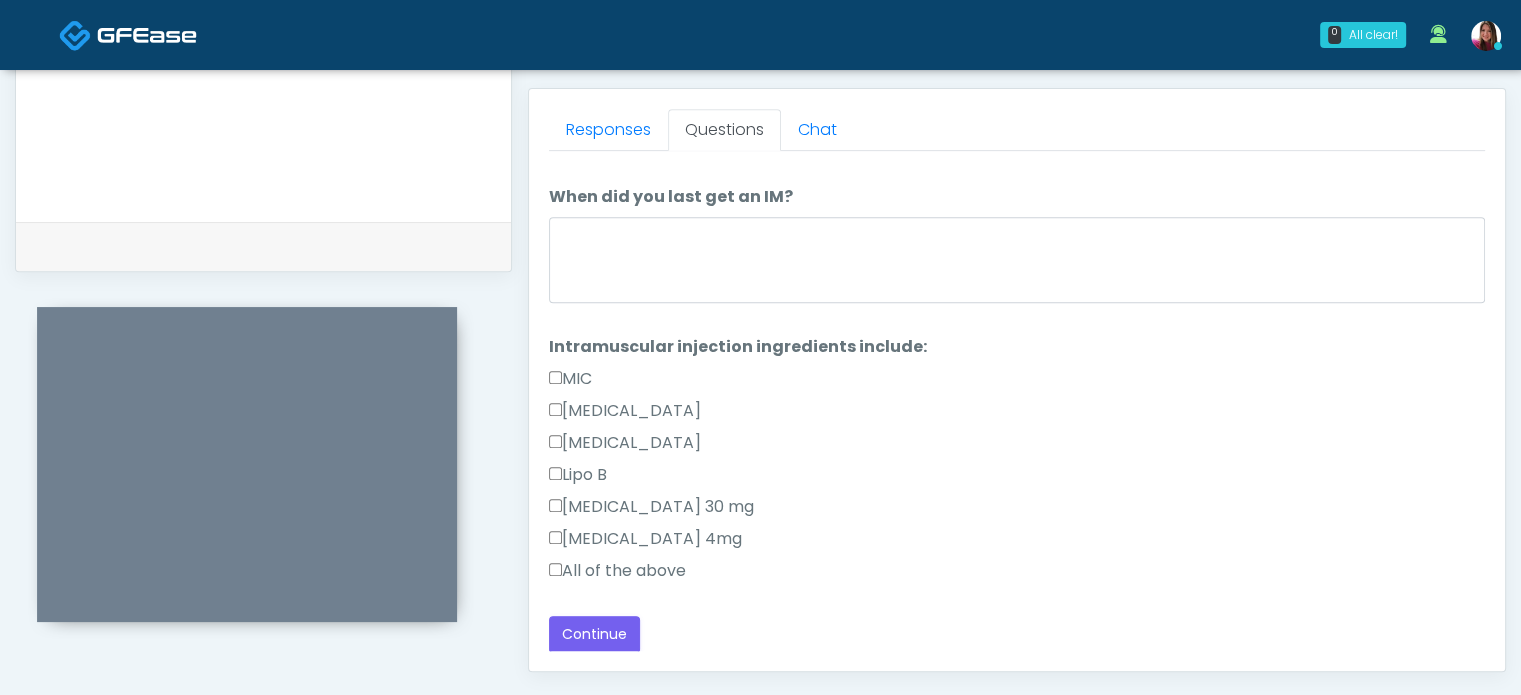 click on "All of the above" at bounding box center (617, 571) 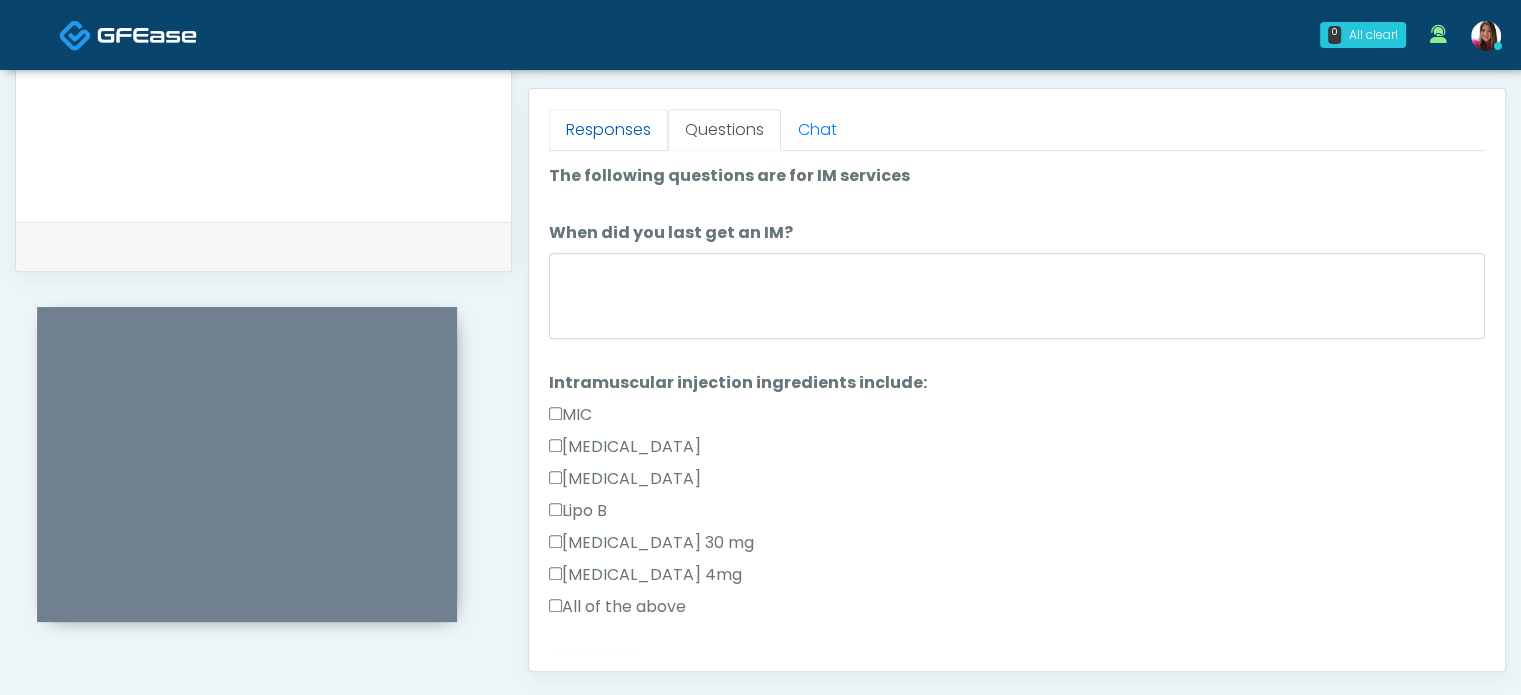 click on "Responses" at bounding box center (608, 130) 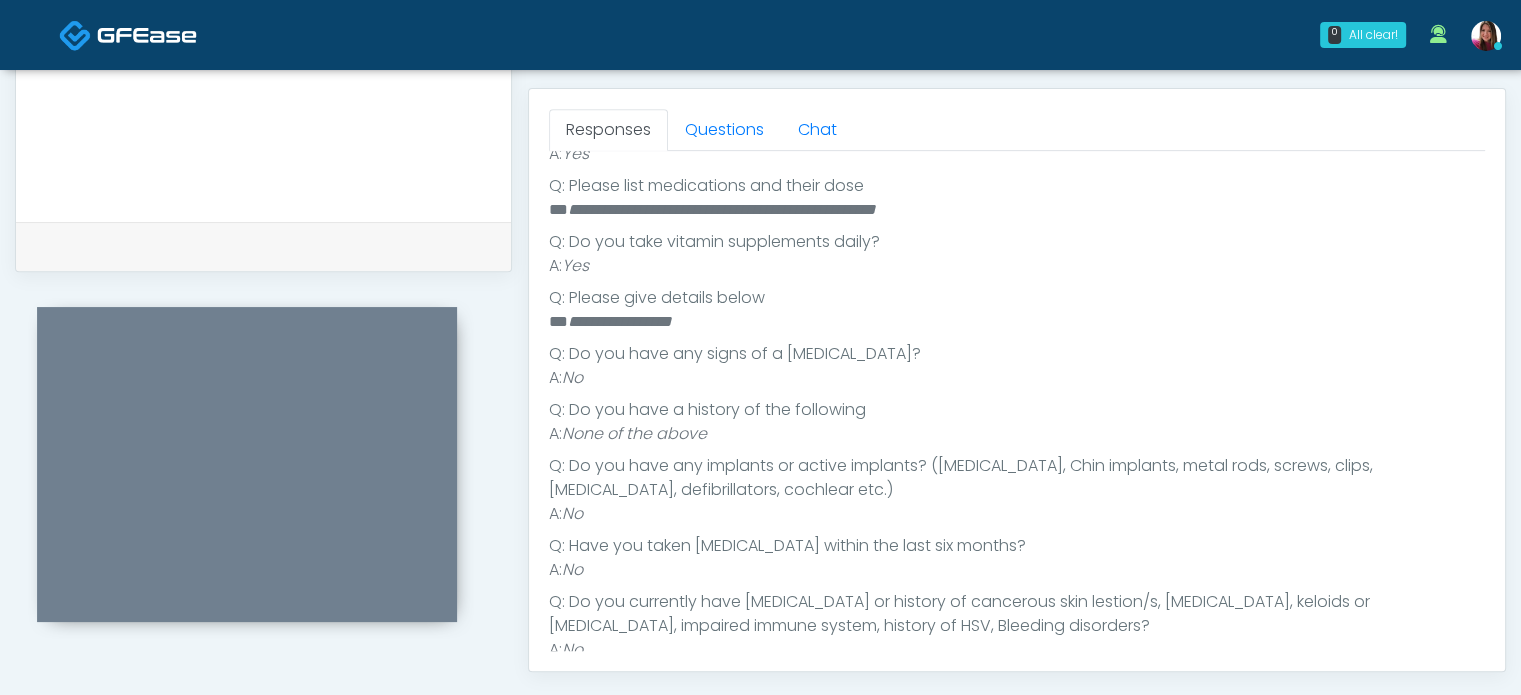 scroll, scrollTop: 561, scrollLeft: 0, axis: vertical 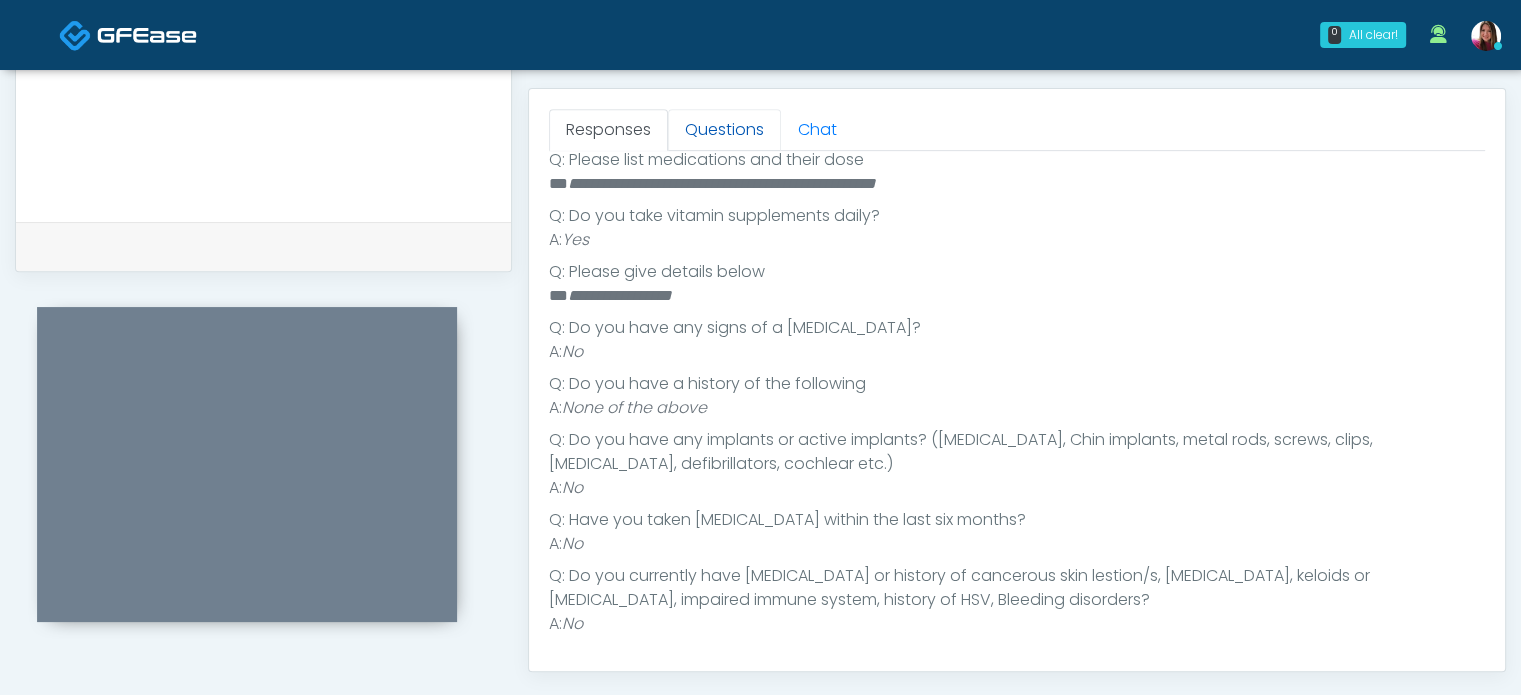 click on "Questions" at bounding box center (724, 130) 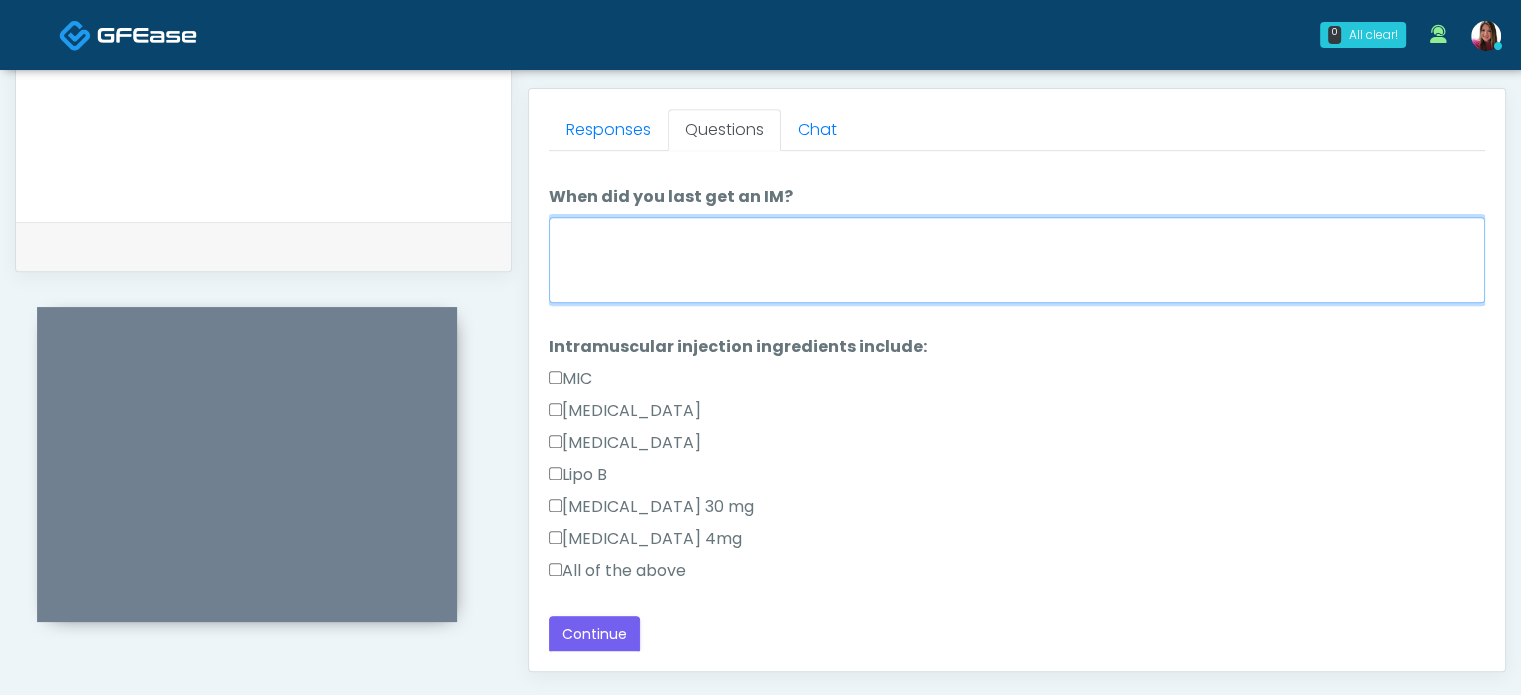 click on "When did you last get an IM?" at bounding box center [1017, 260] 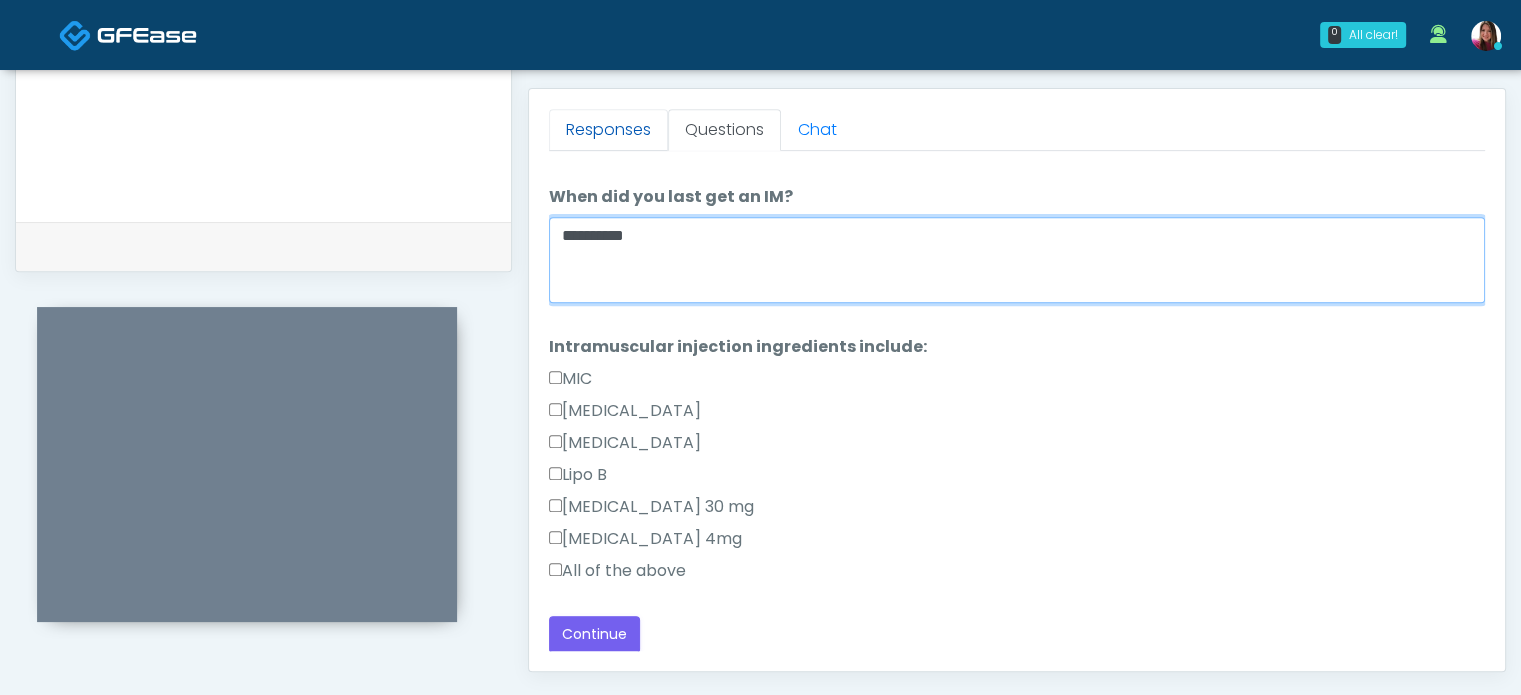 type on "**********" 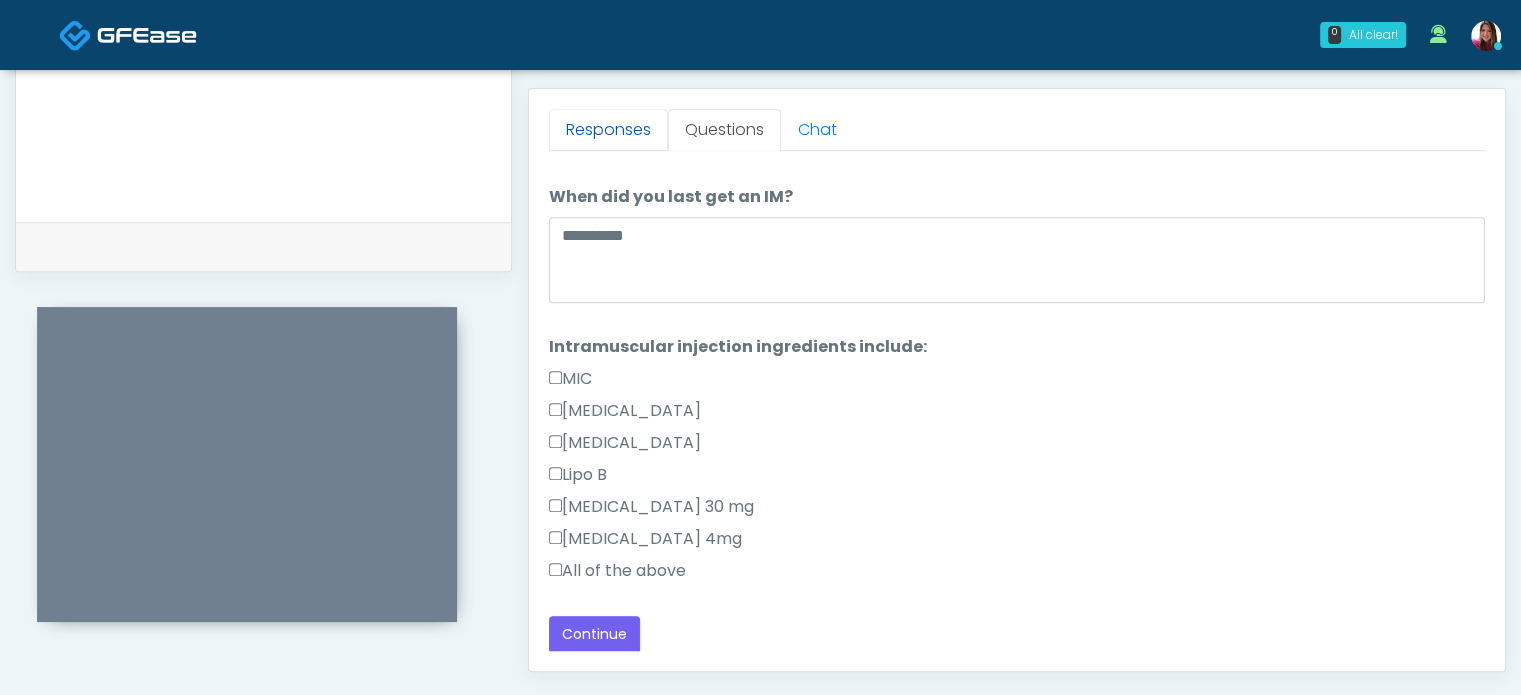 click on "Responses" at bounding box center (608, 130) 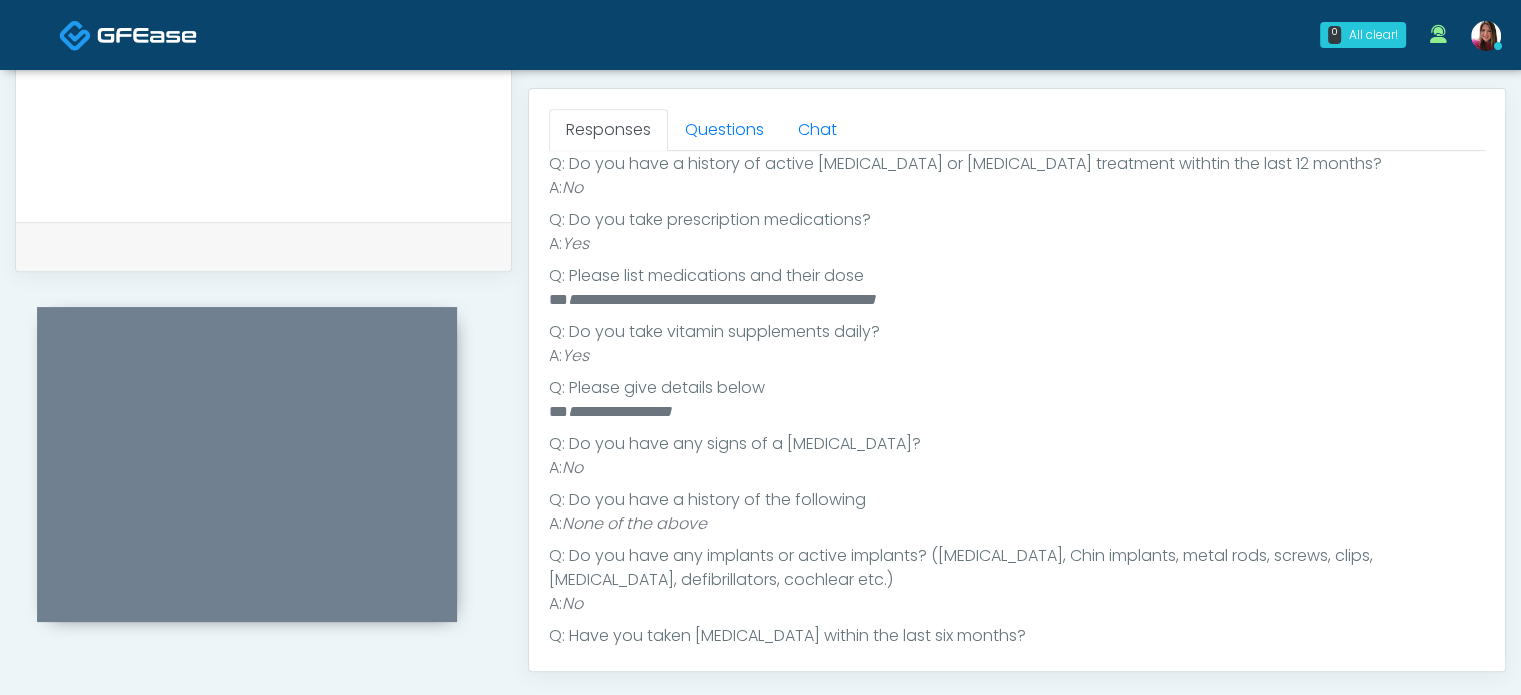 scroll, scrollTop: 448, scrollLeft: 0, axis: vertical 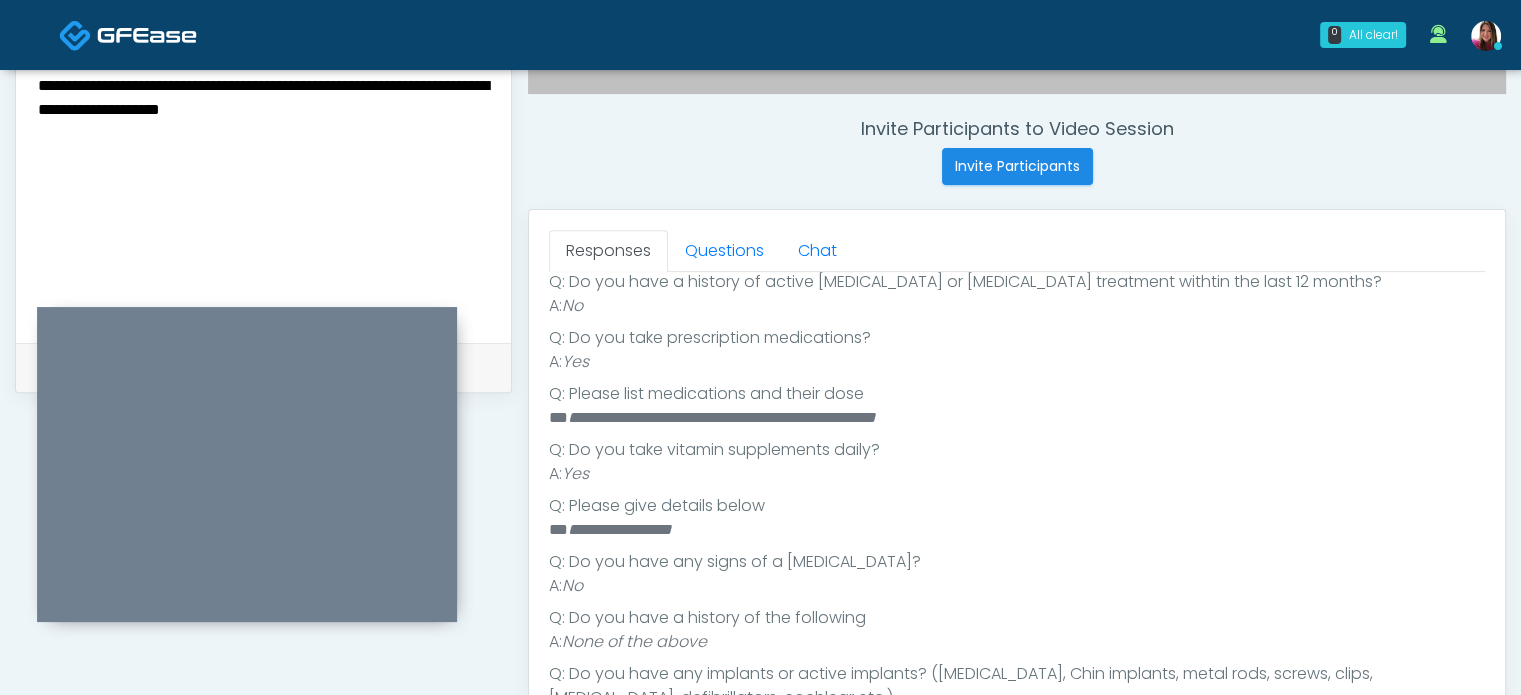 click on "**********" at bounding box center (263, 194) 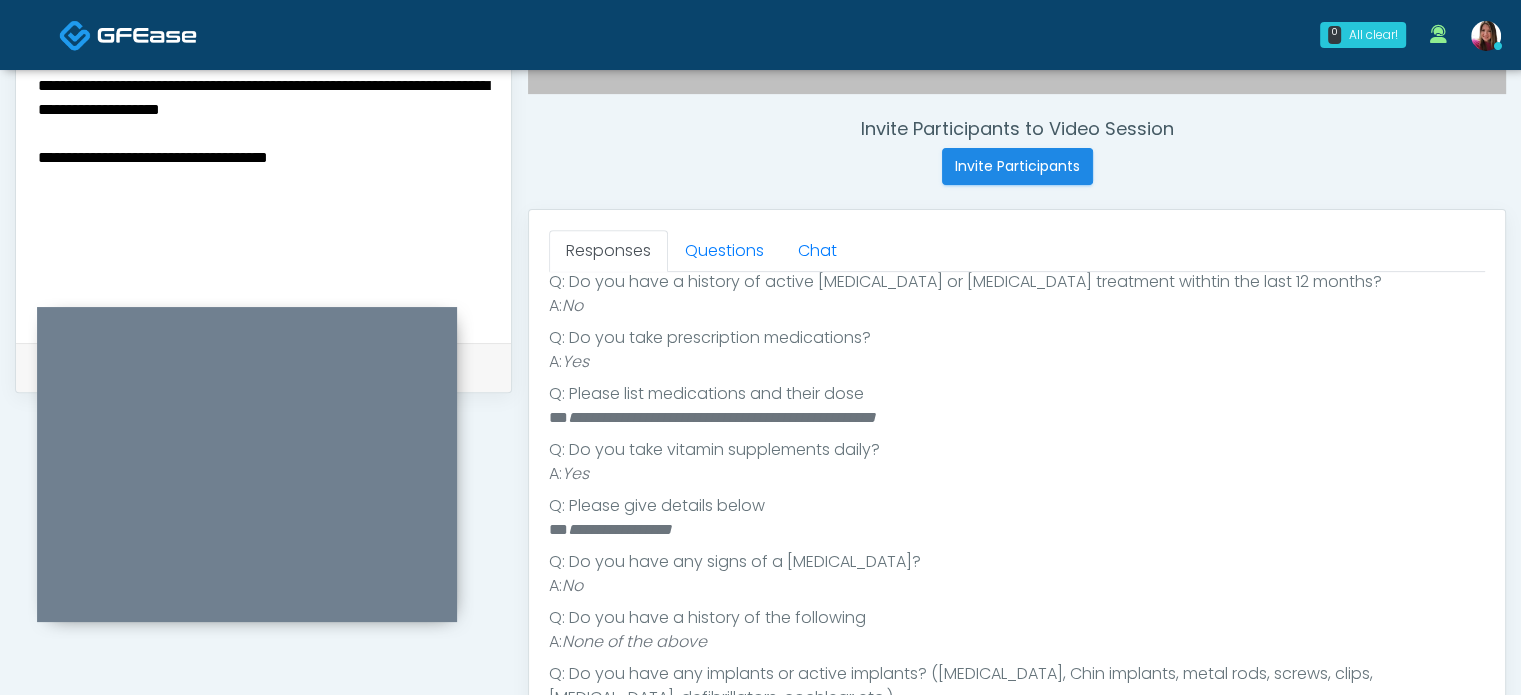 type on "**********" 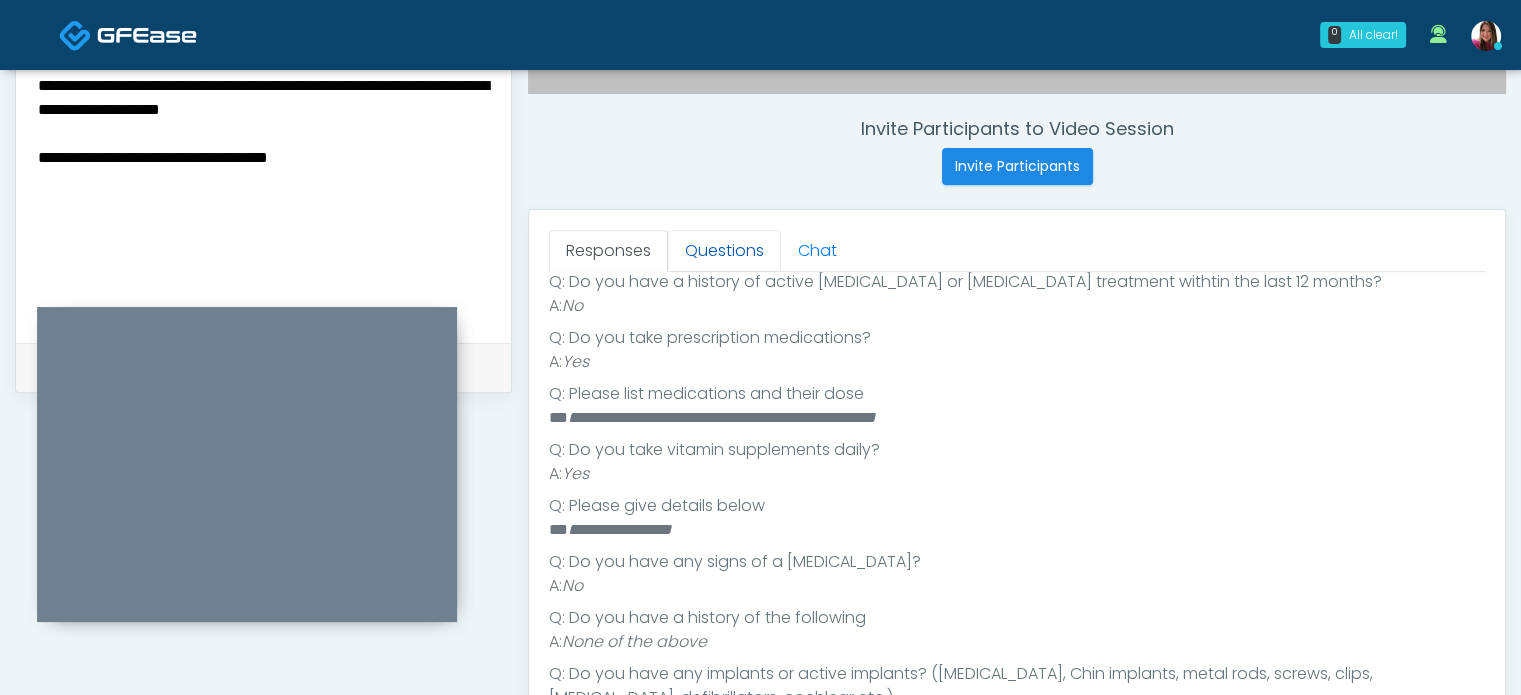 click on "Questions" at bounding box center [724, 251] 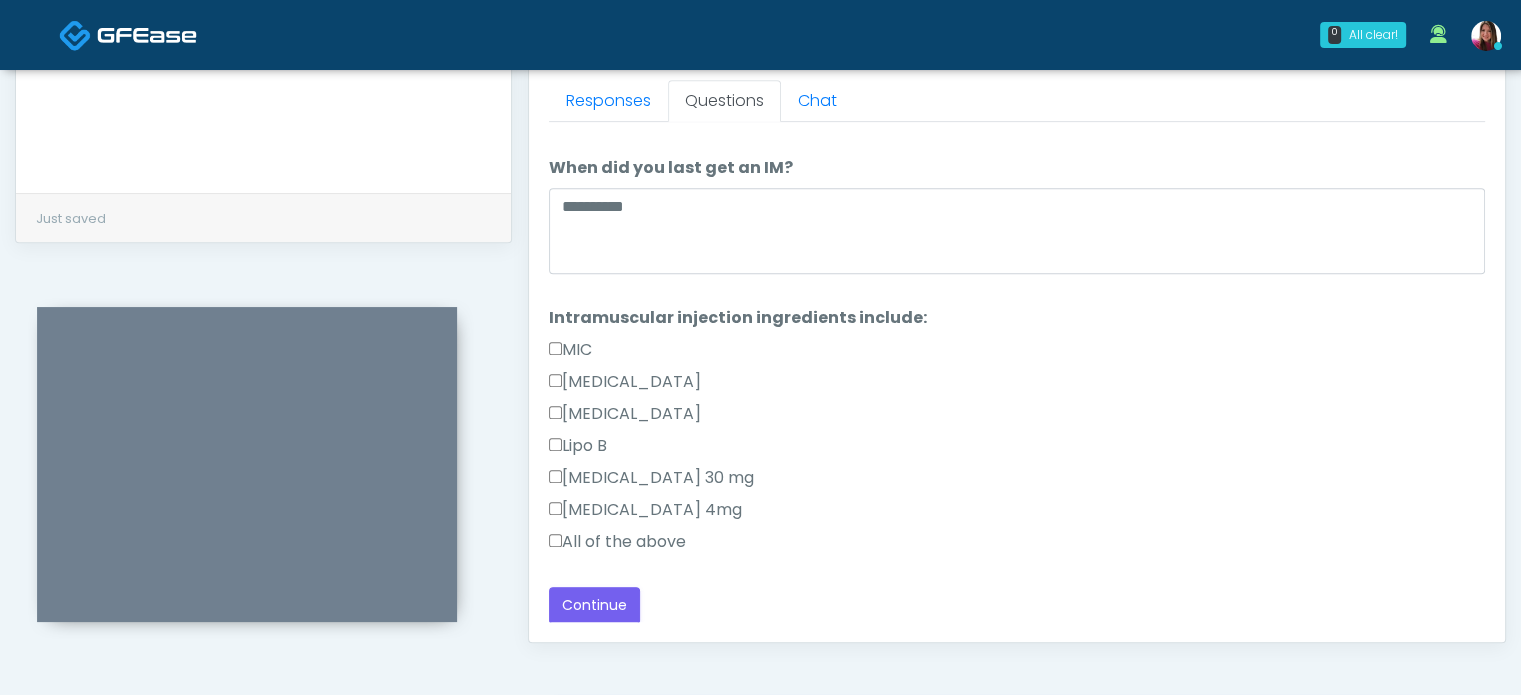 scroll, scrollTop: 888, scrollLeft: 0, axis: vertical 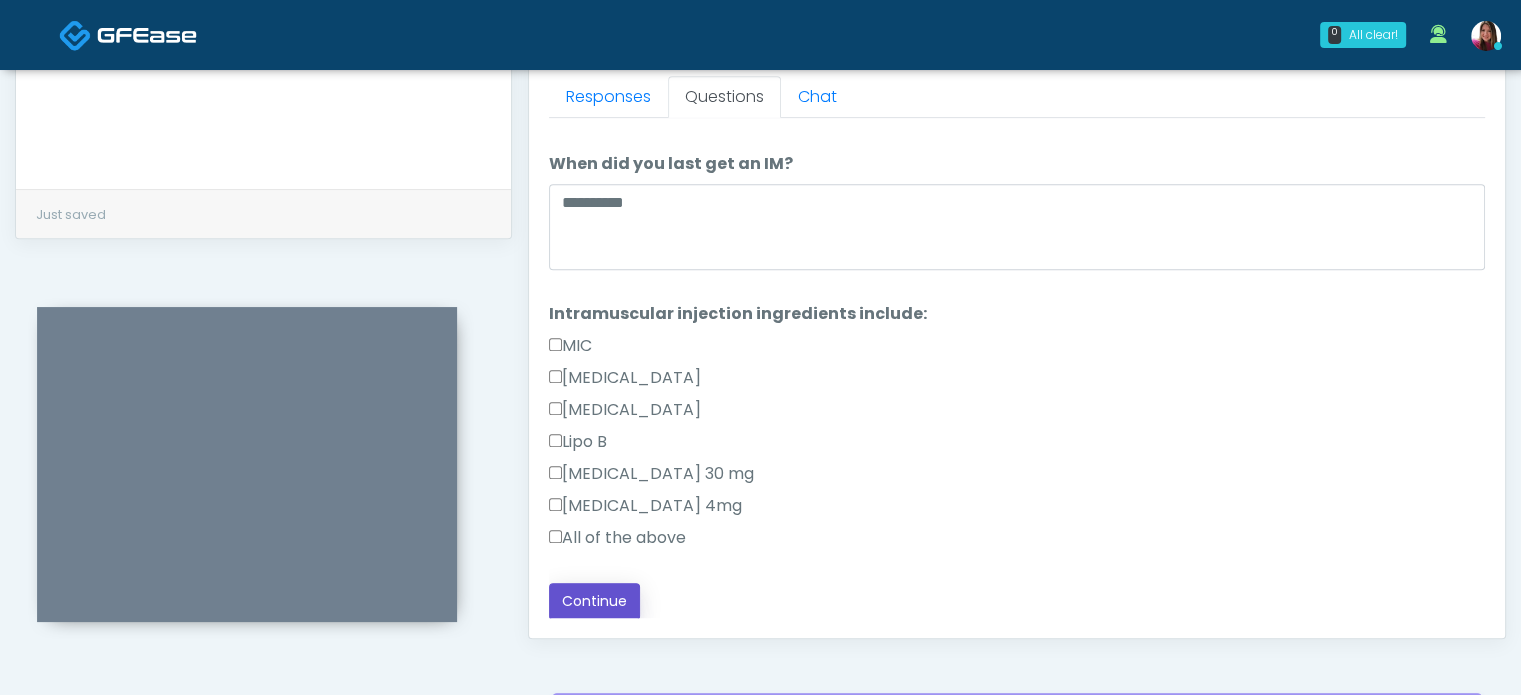 click on "Continue" at bounding box center (594, 601) 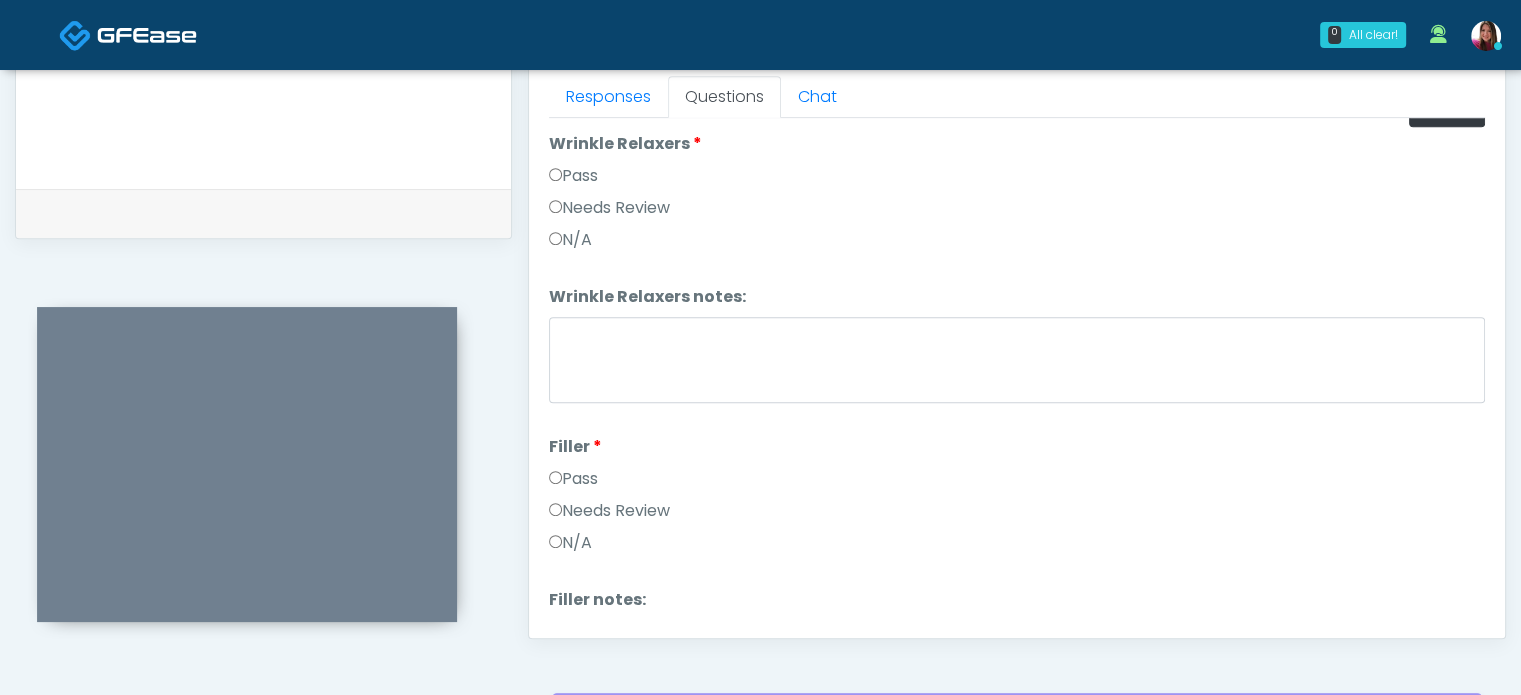 scroll, scrollTop: 0, scrollLeft: 0, axis: both 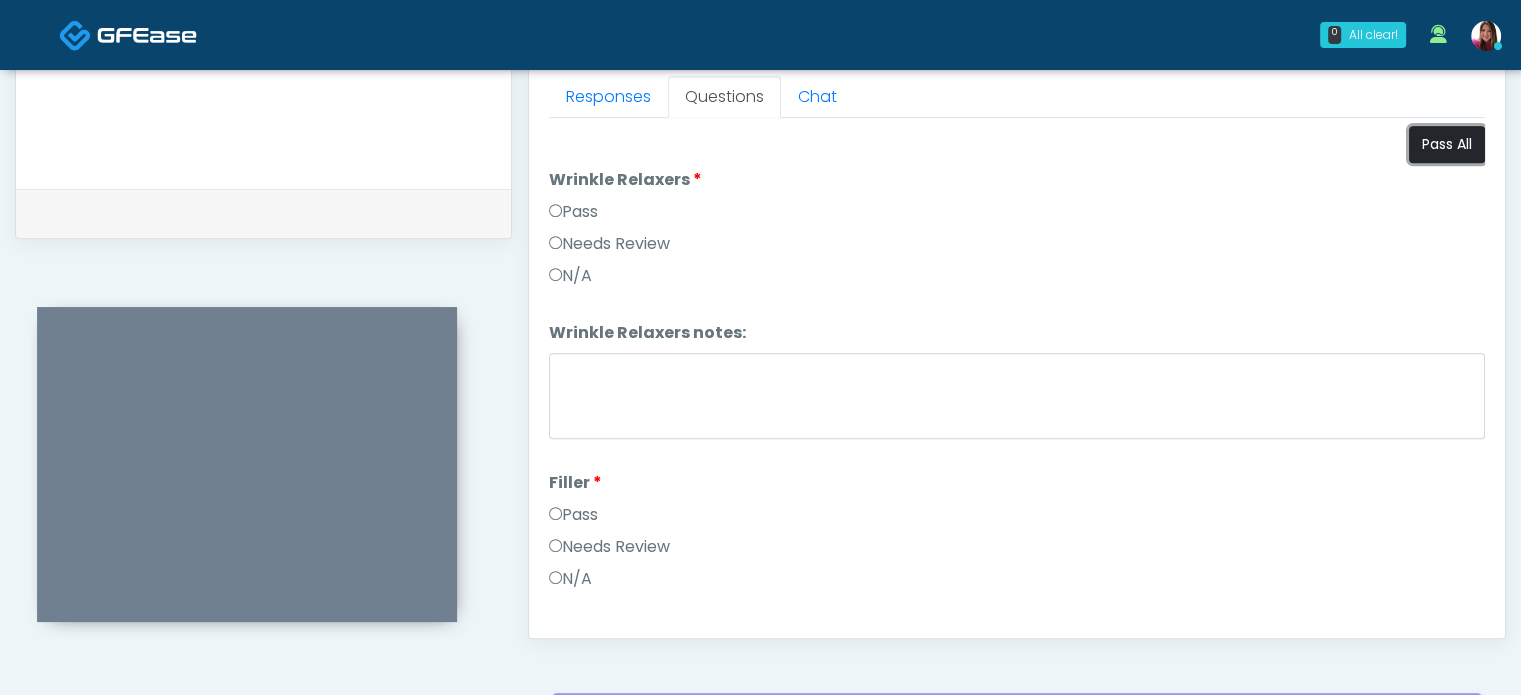 click on "Pass All" at bounding box center (1447, 144) 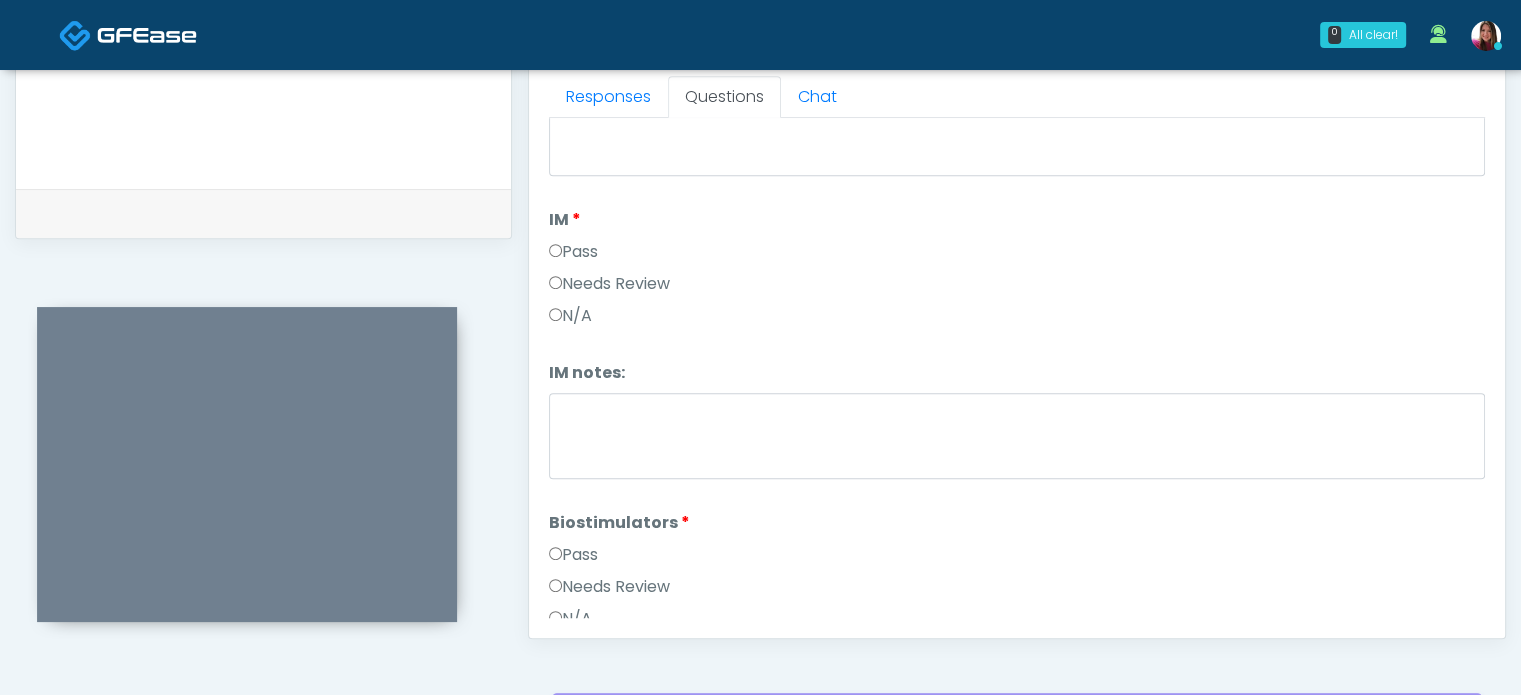 scroll, scrollTop: 1194, scrollLeft: 0, axis: vertical 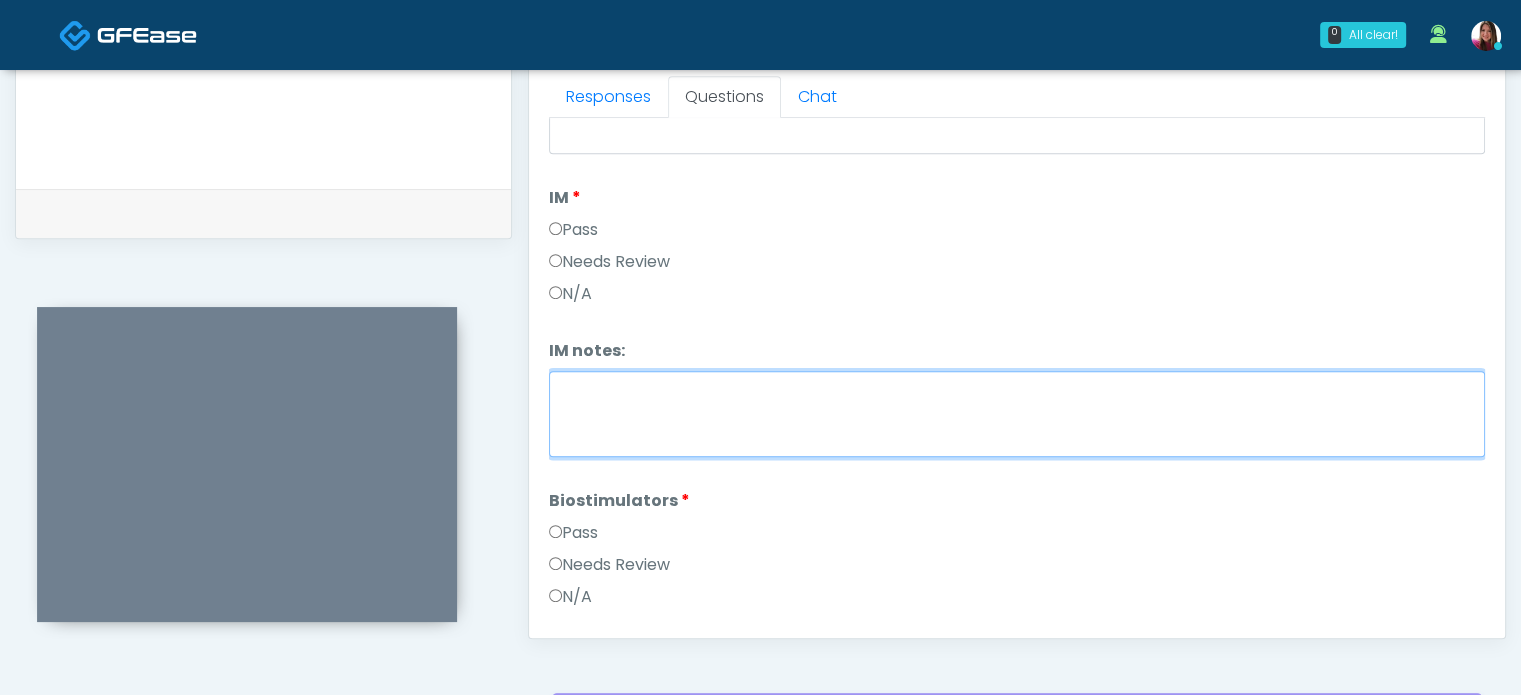 click on "IM notes:" at bounding box center (1017, 414) 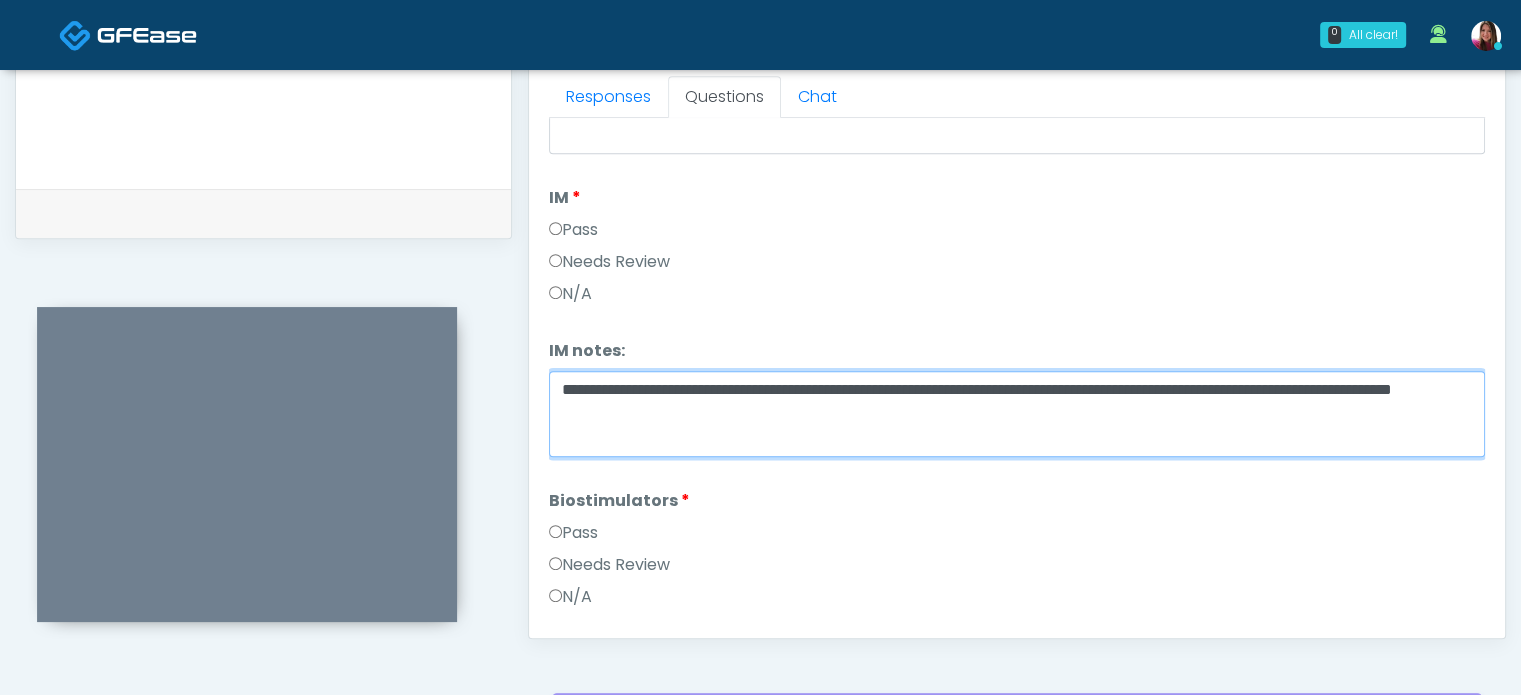 type on "**********" 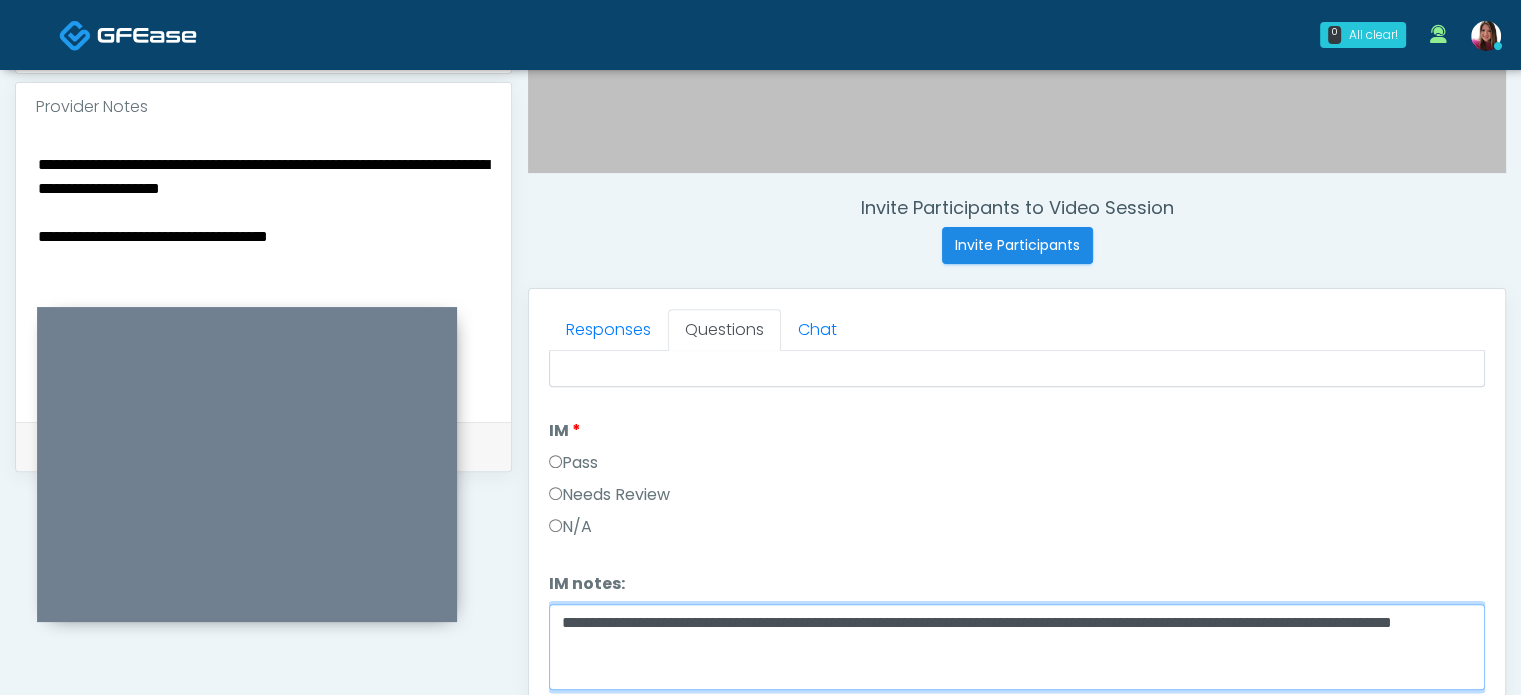 scroll, scrollTop: 660, scrollLeft: 0, axis: vertical 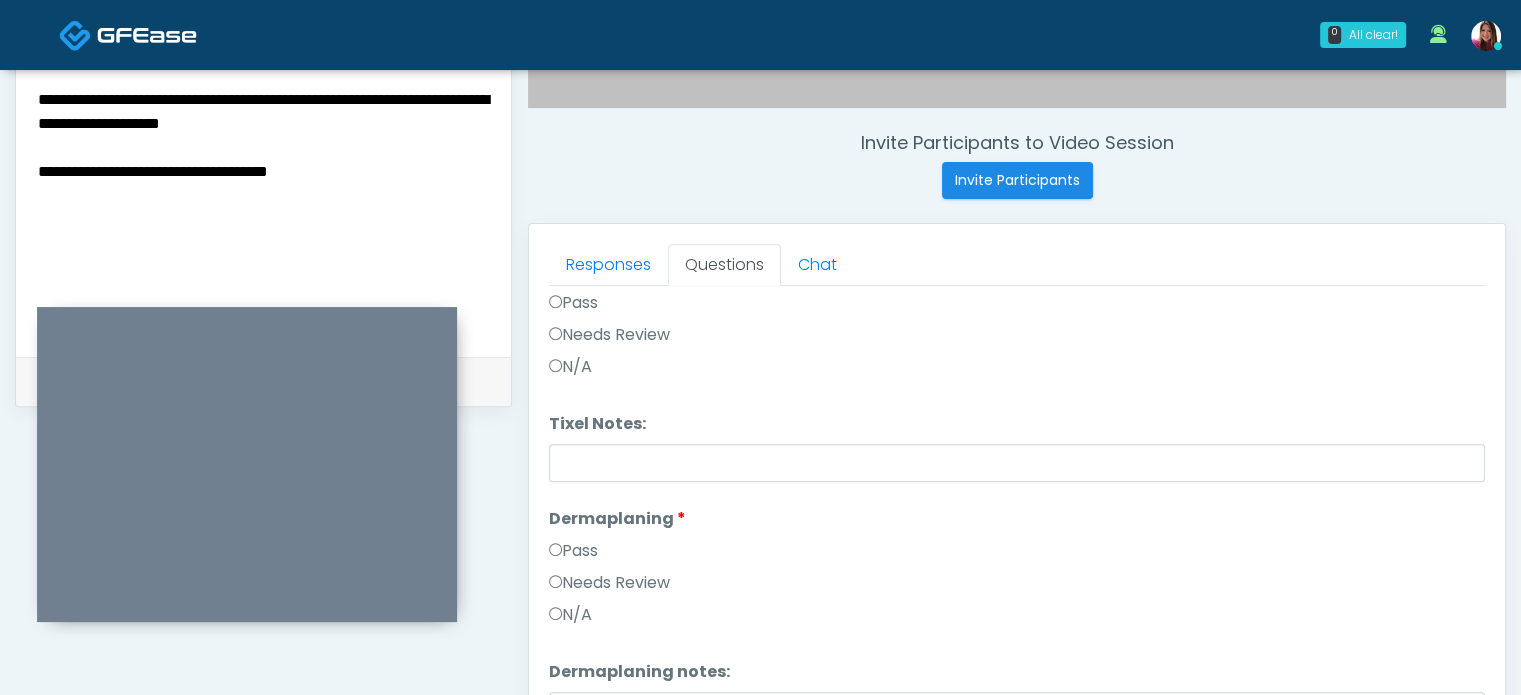 click on "**********" at bounding box center [263, 208] 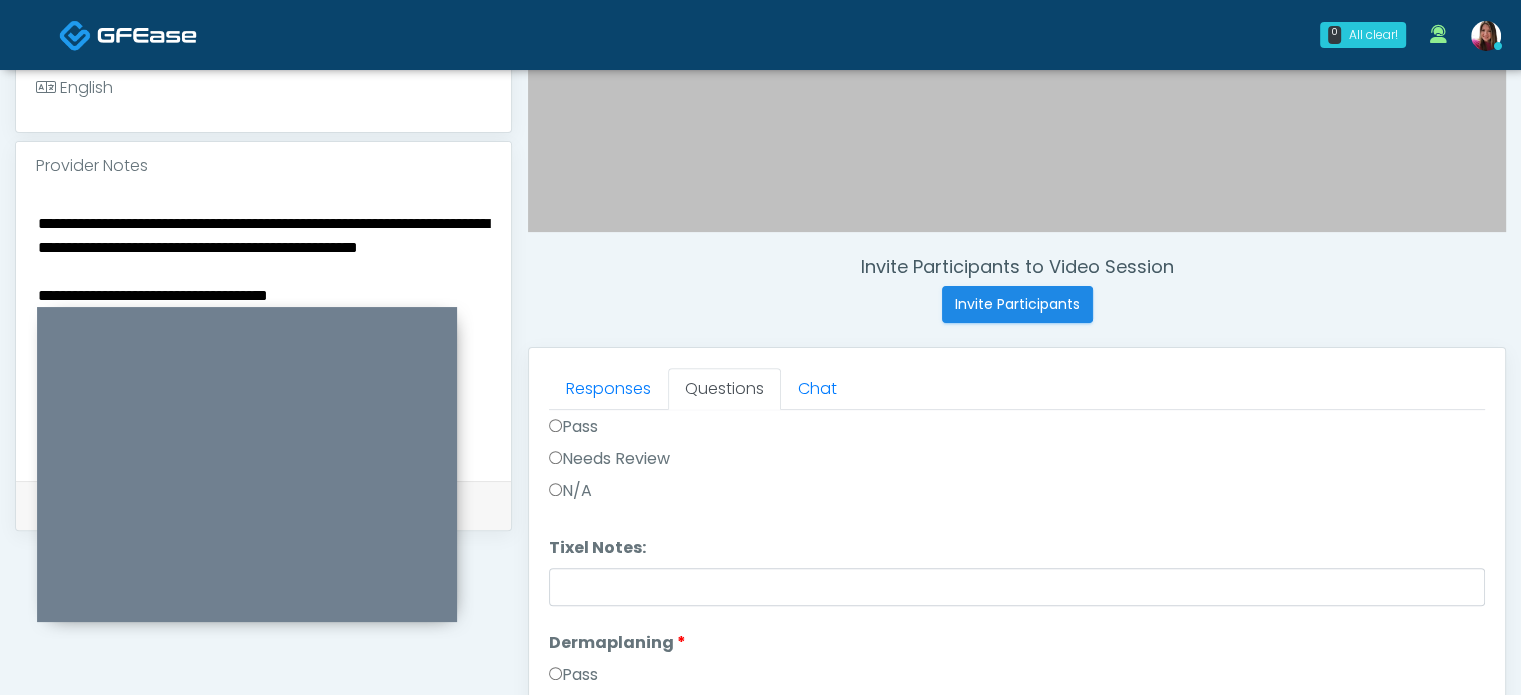 scroll, scrollTop: 594, scrollLeft: 0, axis: vertical 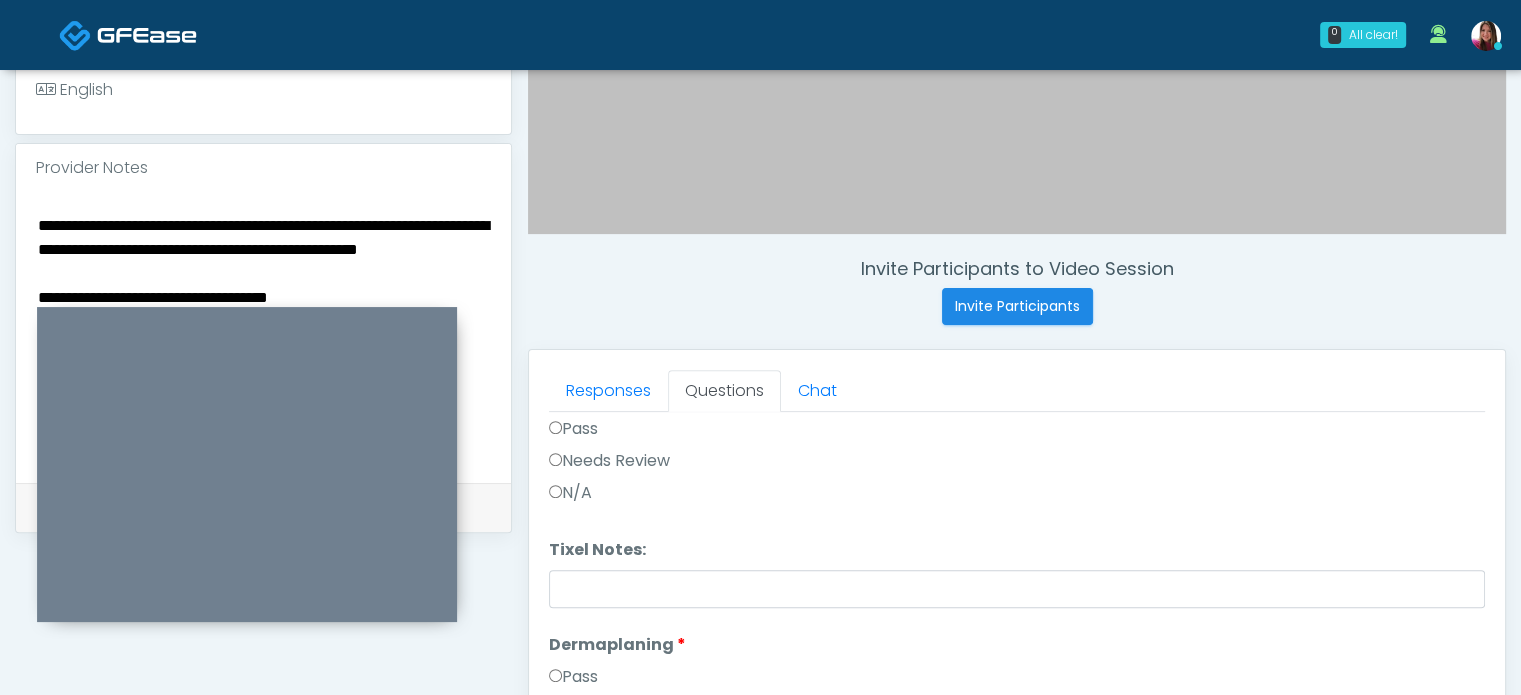 click on "**********" at bounding box center (263, 334) 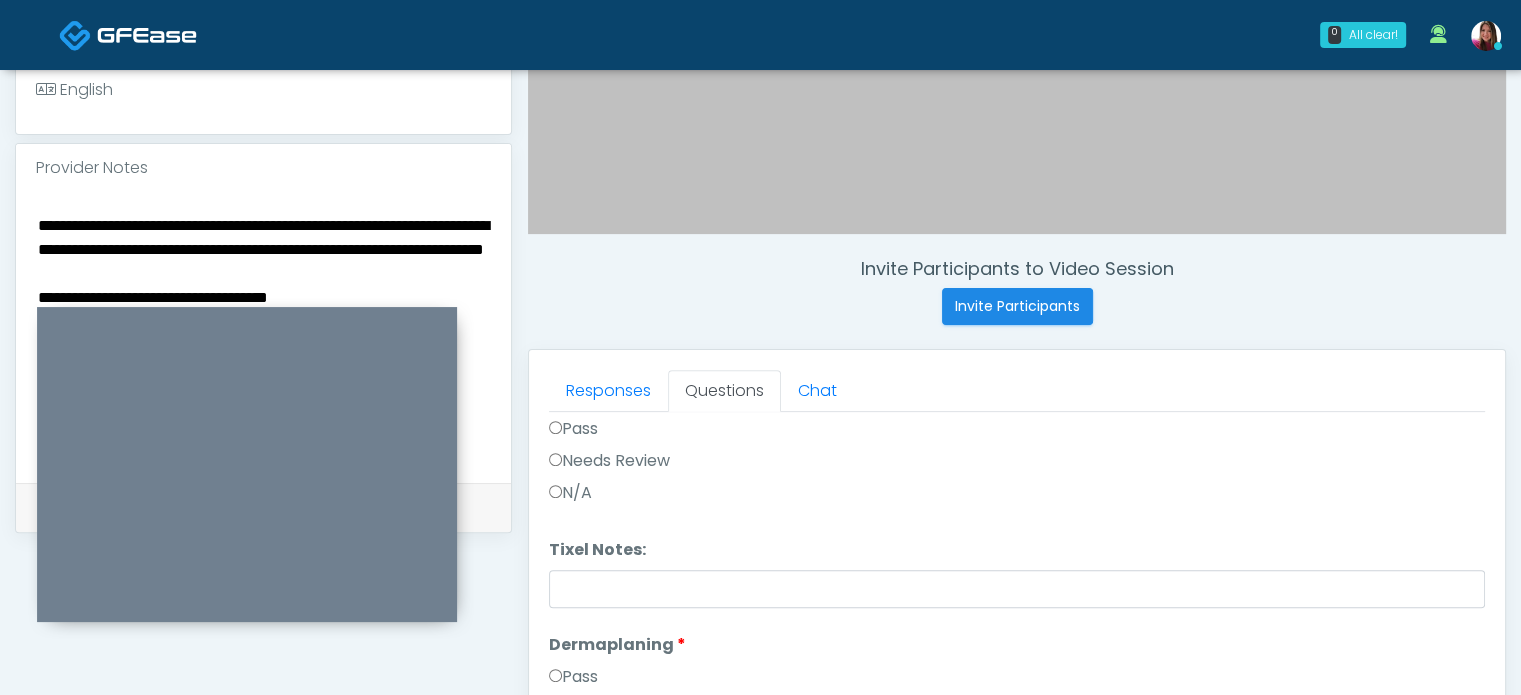 click on "**********" at bounding box center [263, 334] 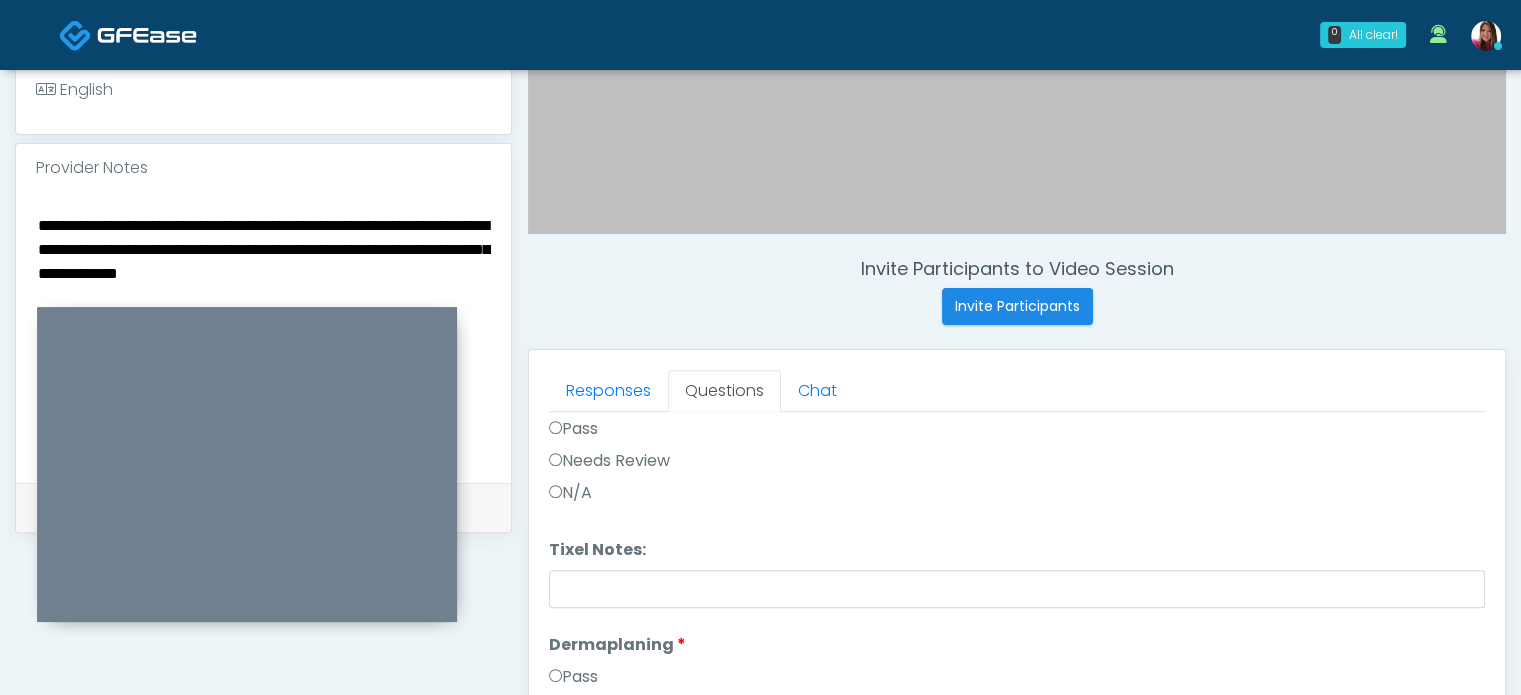 drag, startPoint x: 136, startPoint y: 298, endPoint x: 24, endPoint y: 199, distance: 149.48244 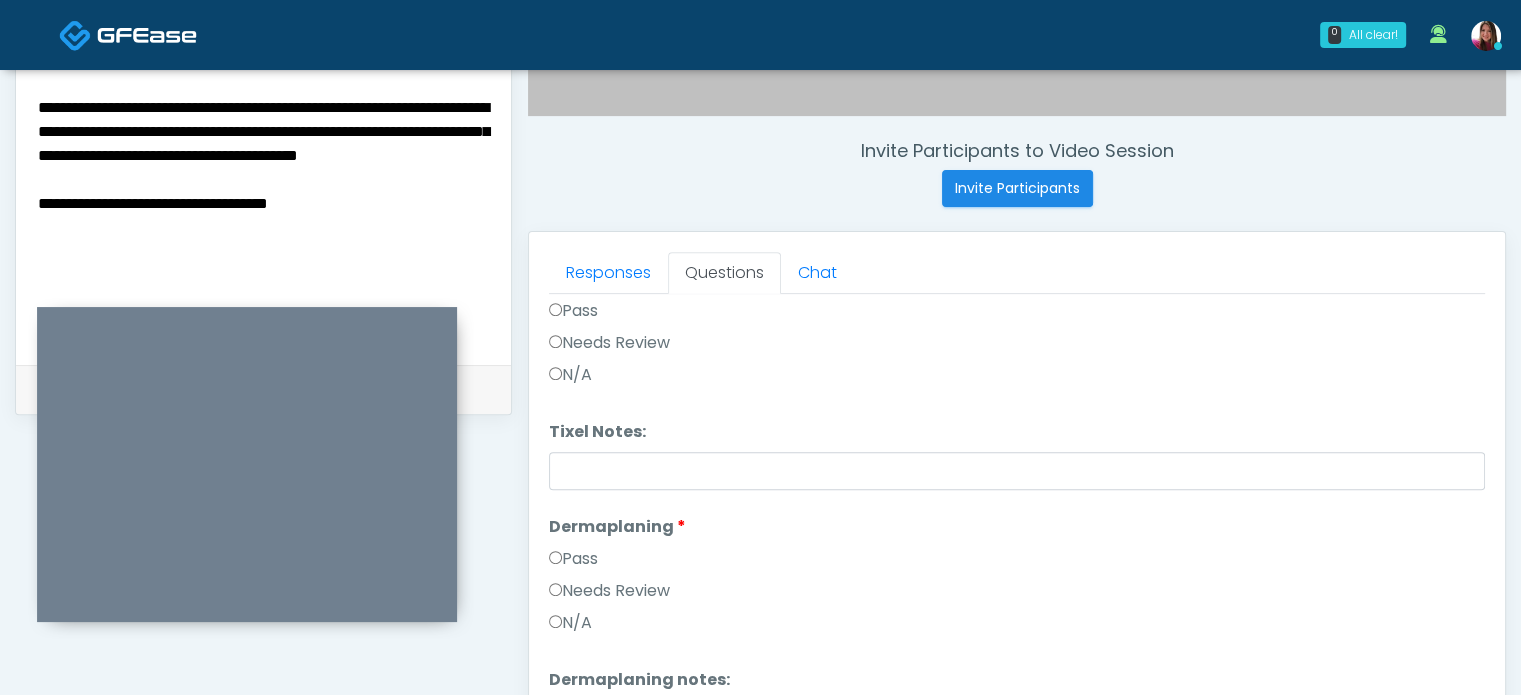 scroll, scrollTop: 722, scrollLeft: 0, axis: vertical 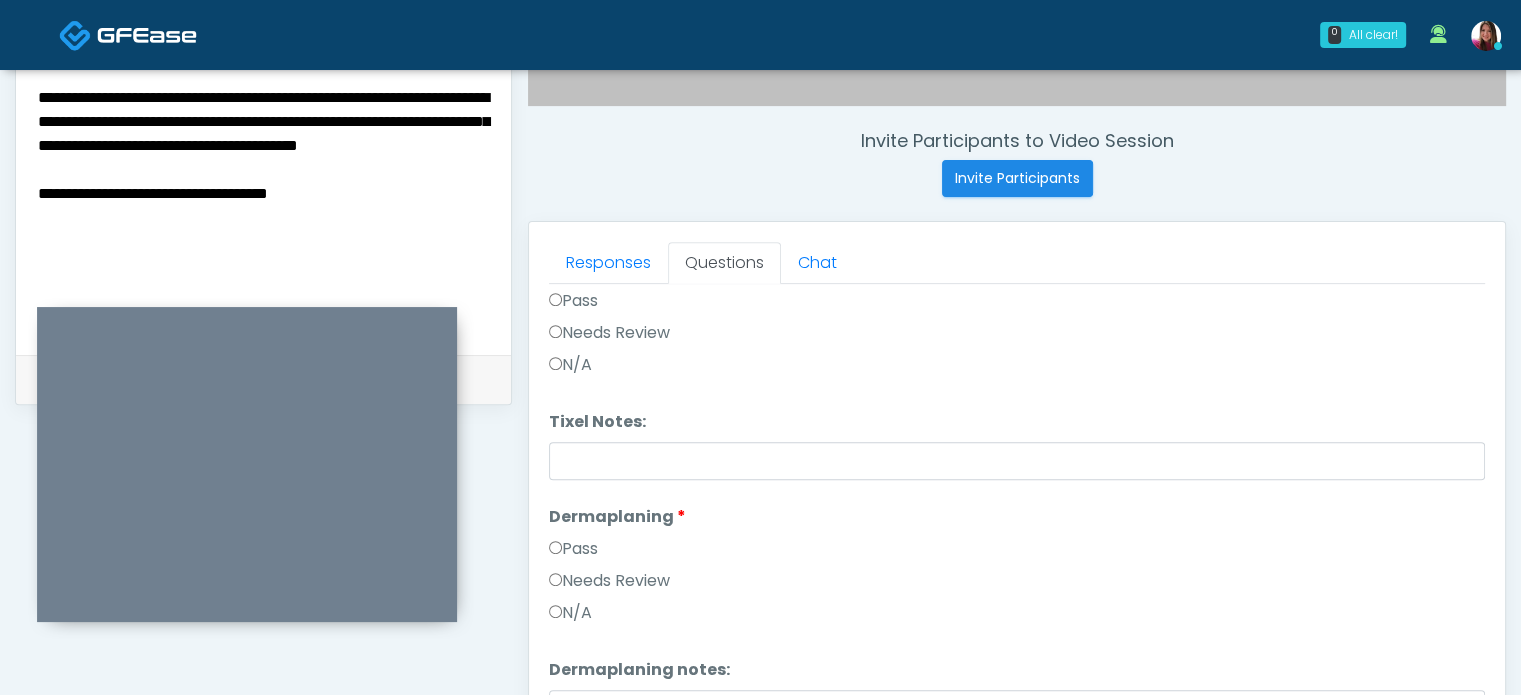click on "**********" at bounding box center [263, 206] 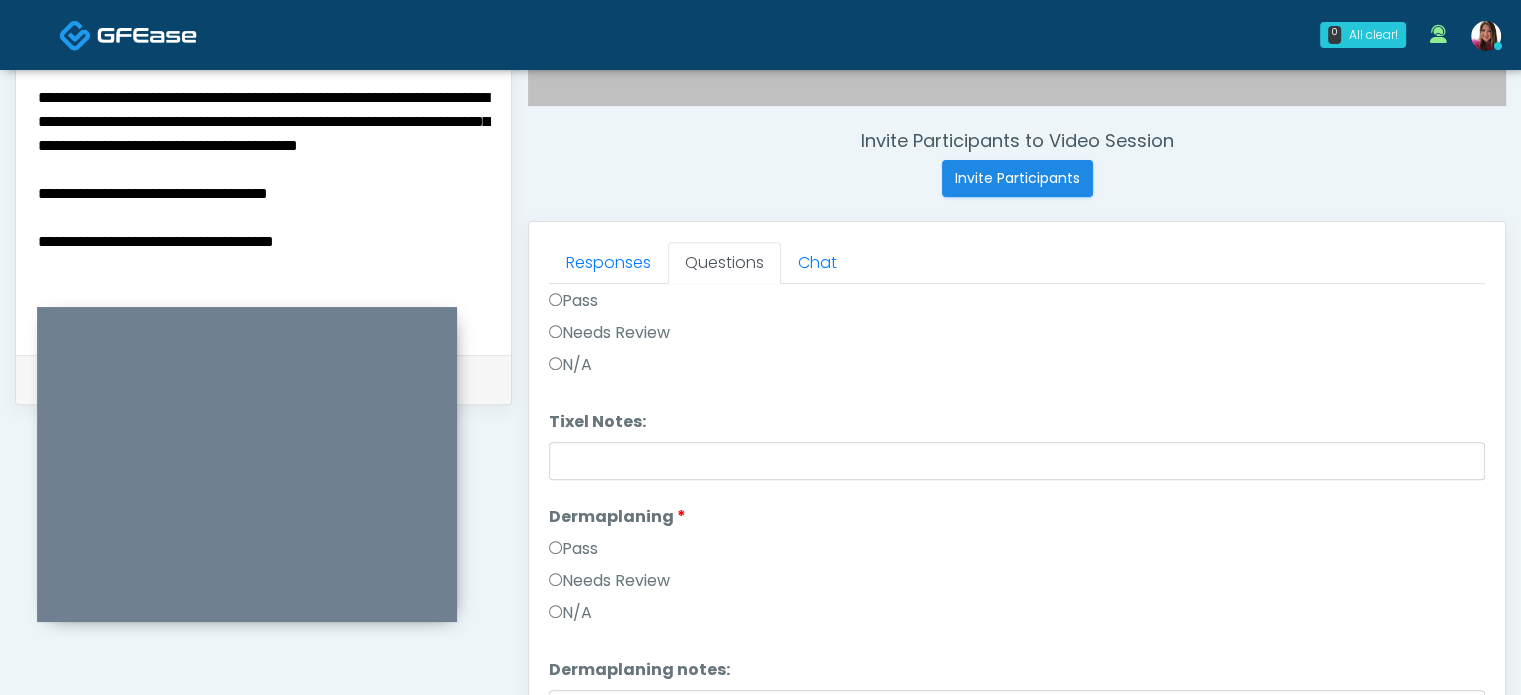 drag, startPoint x: 368, startPoint y: 168, endPoint x: 0, endPoint y: 107, distance: 373.02145 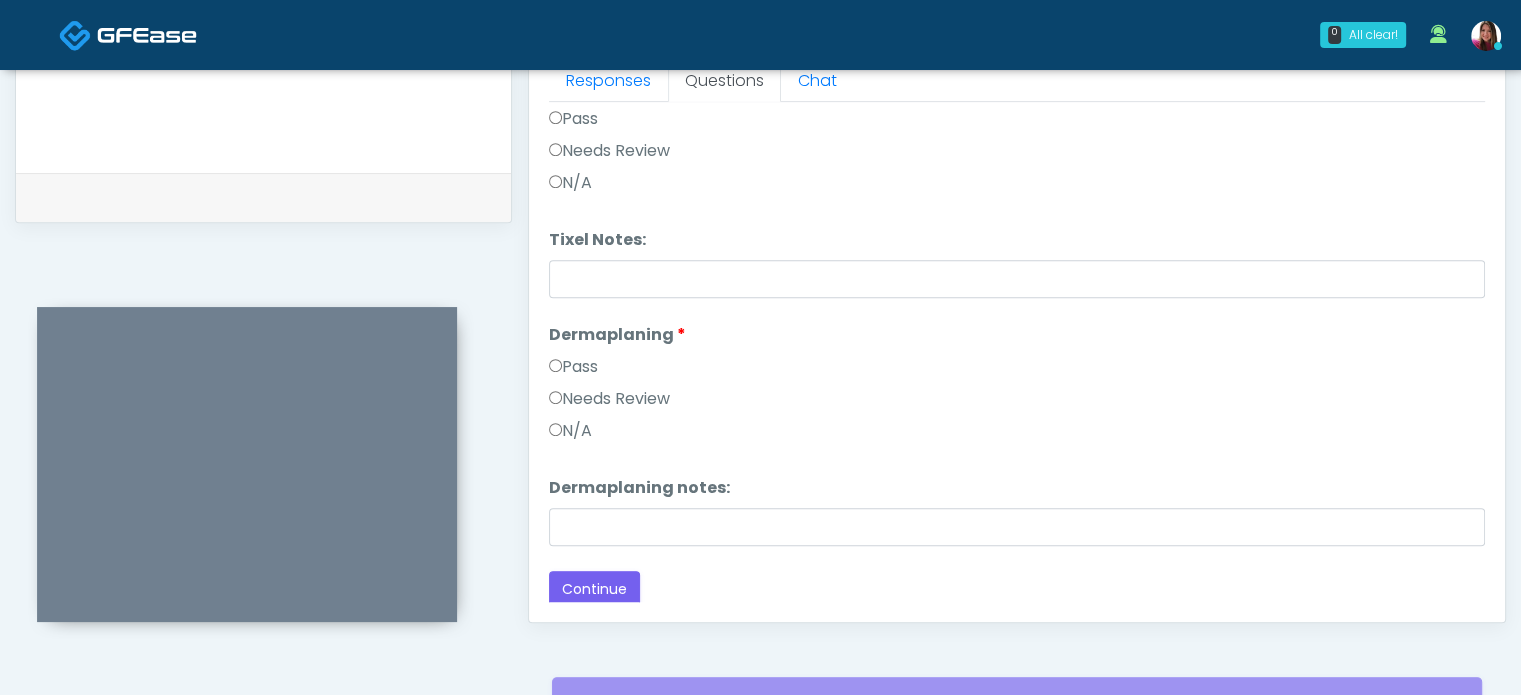 scroll, scrollTop: 910, scrollLeft: 0, axis: vertical 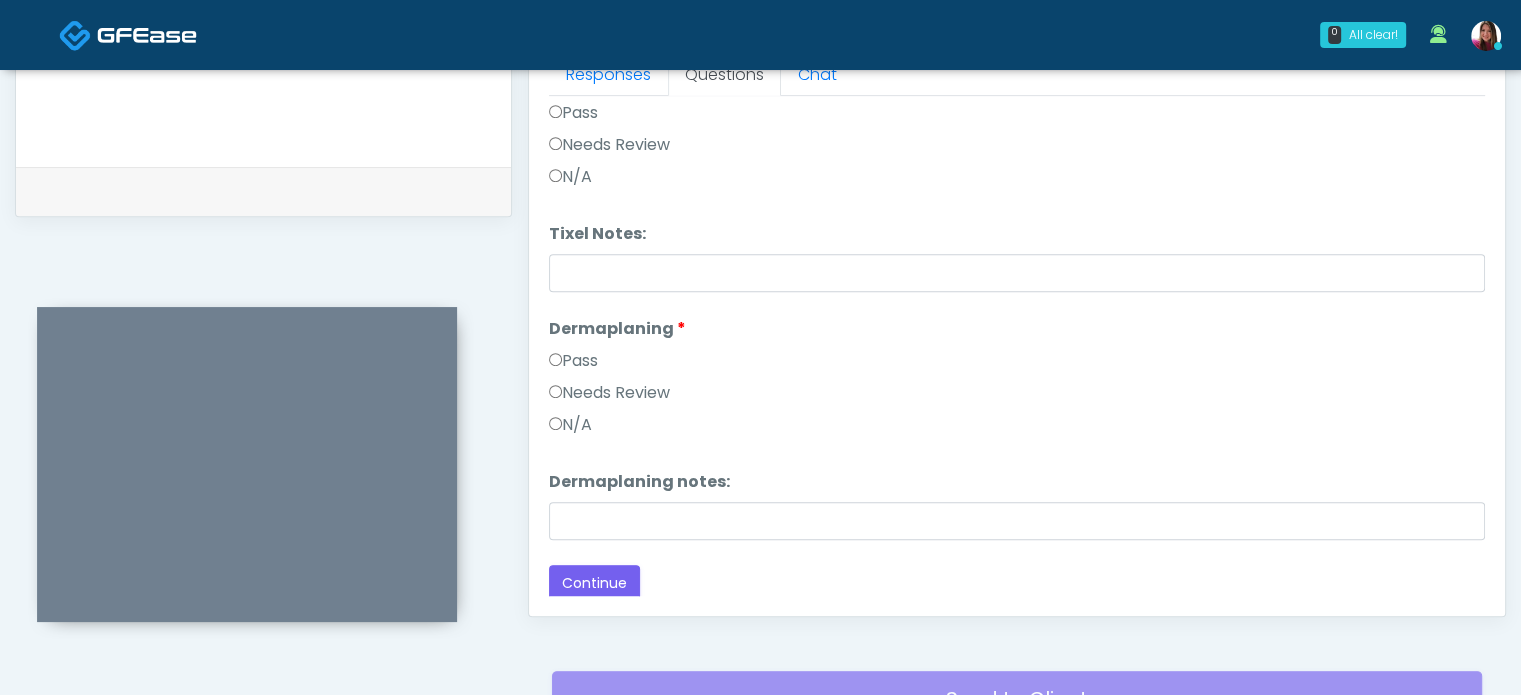 type on "**********" 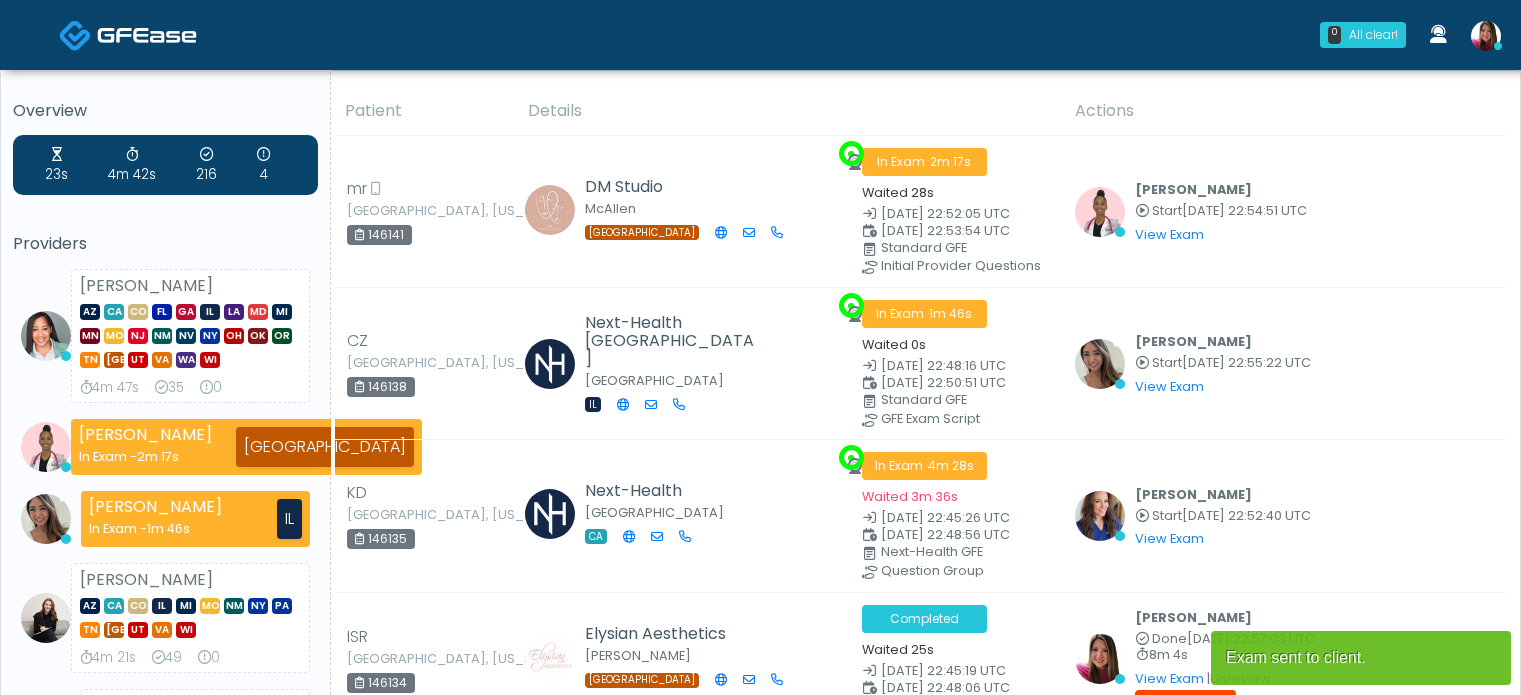 scroll, scrollTop: 0, scrollLeft: 0, axis: both 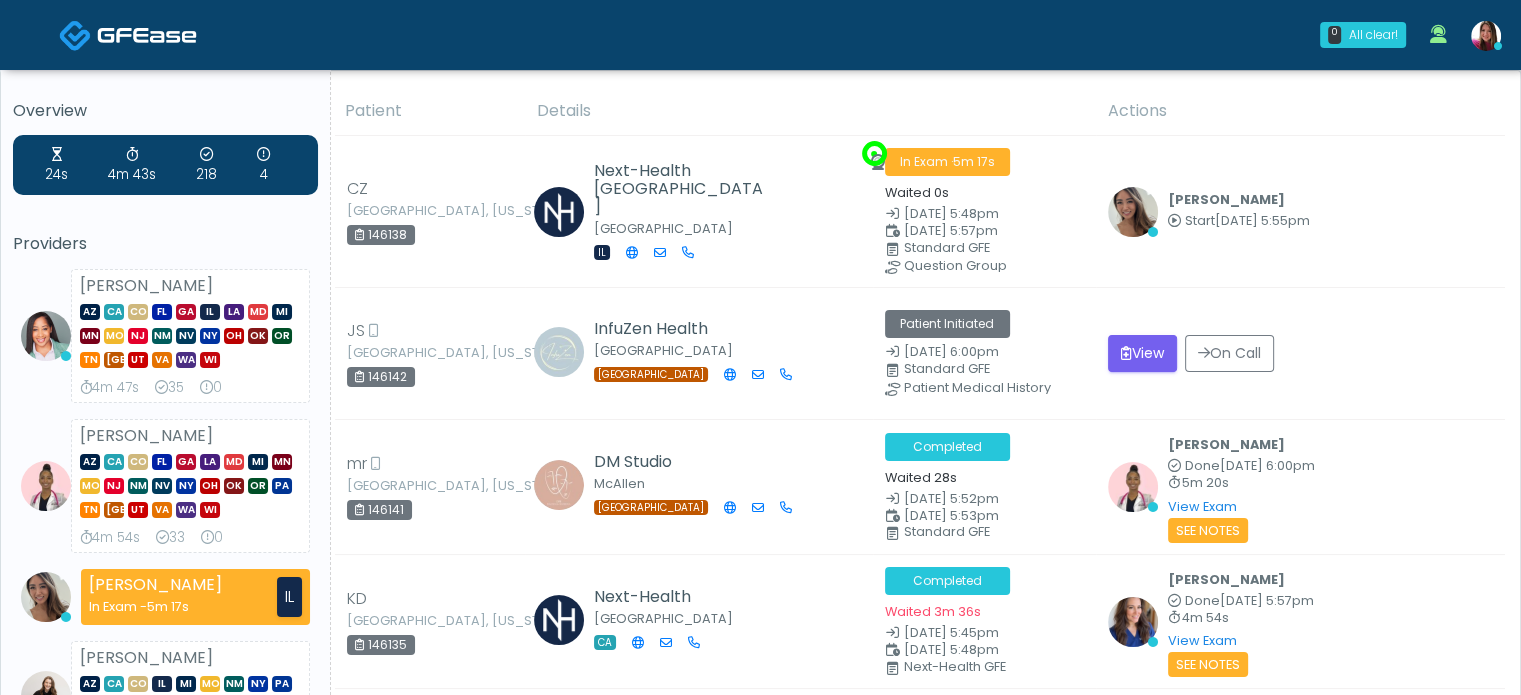 click on "Details" at bounding box center [810, 111] 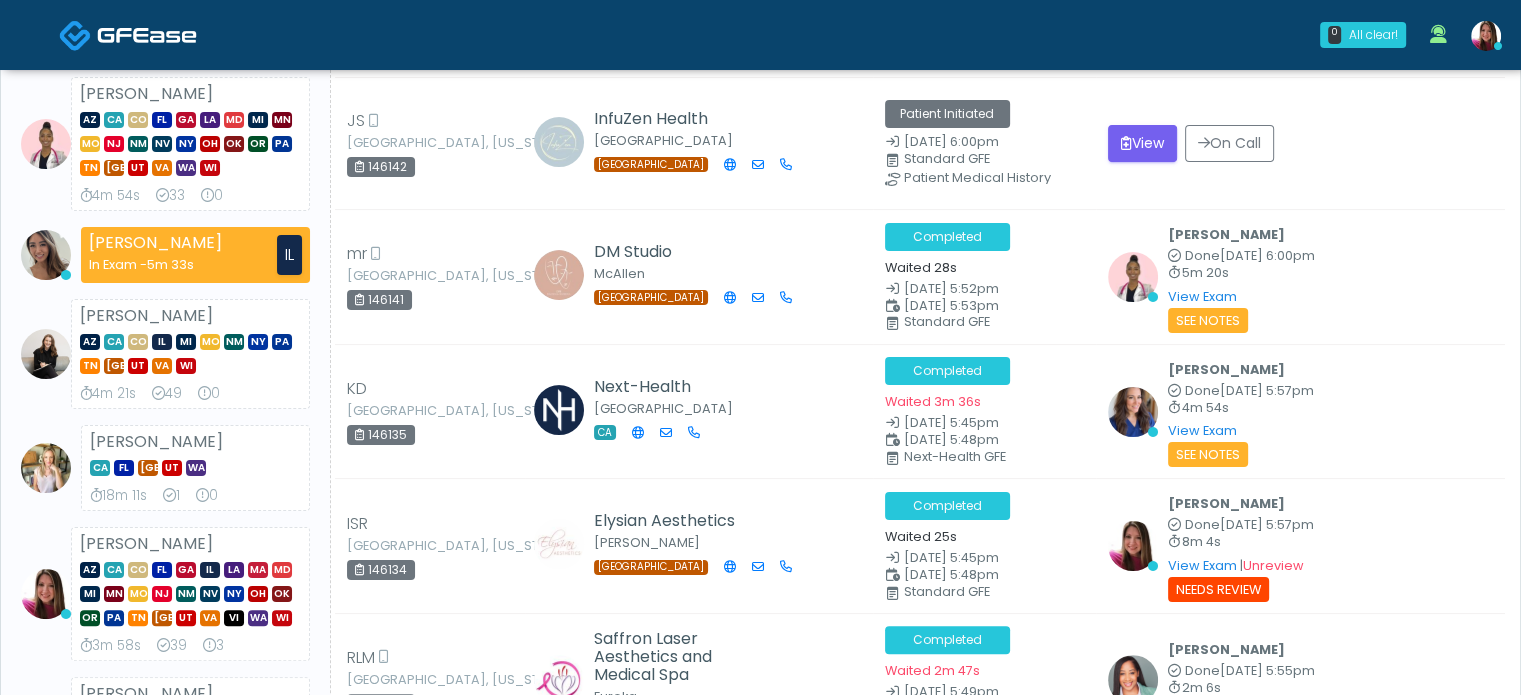 scroll, scrollTop: 0, scrollLeft: 0, axis: both 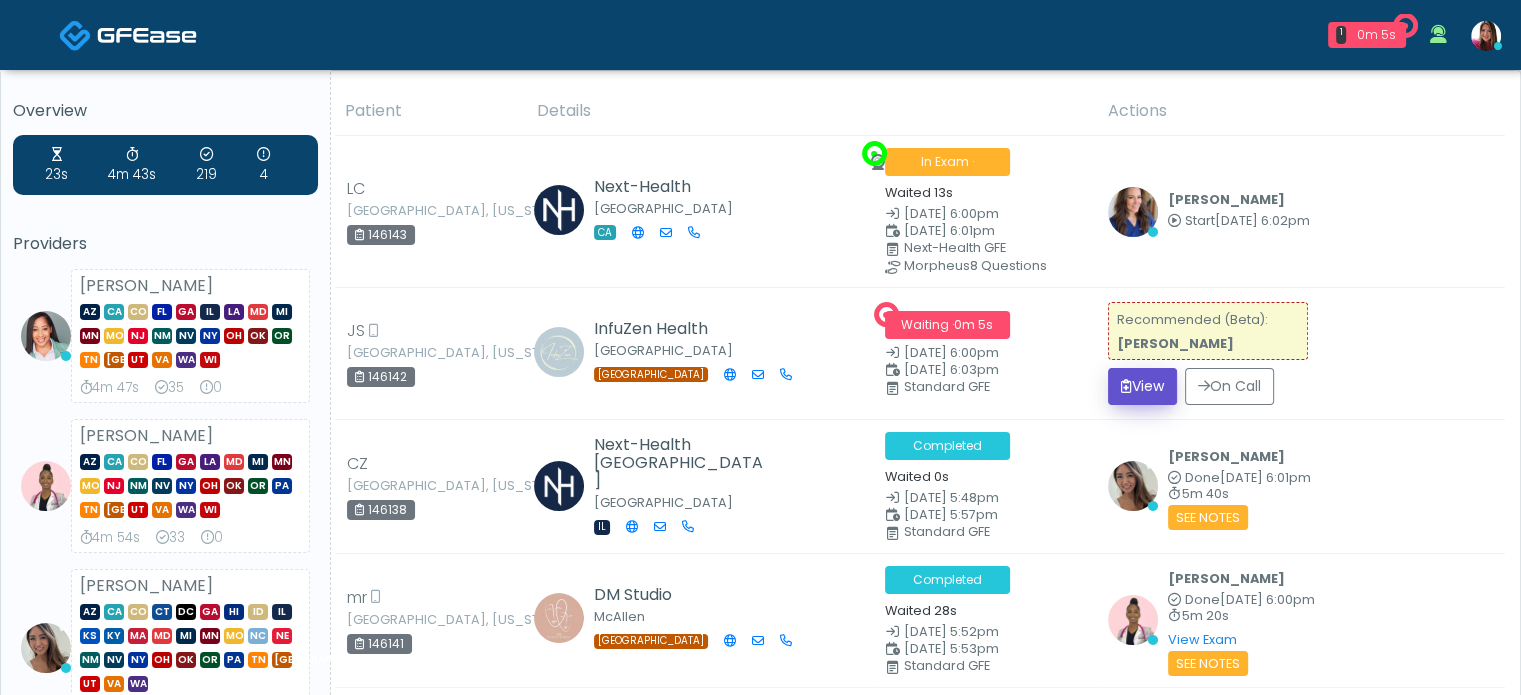 click on "View" at bounding box center [1142, 386] 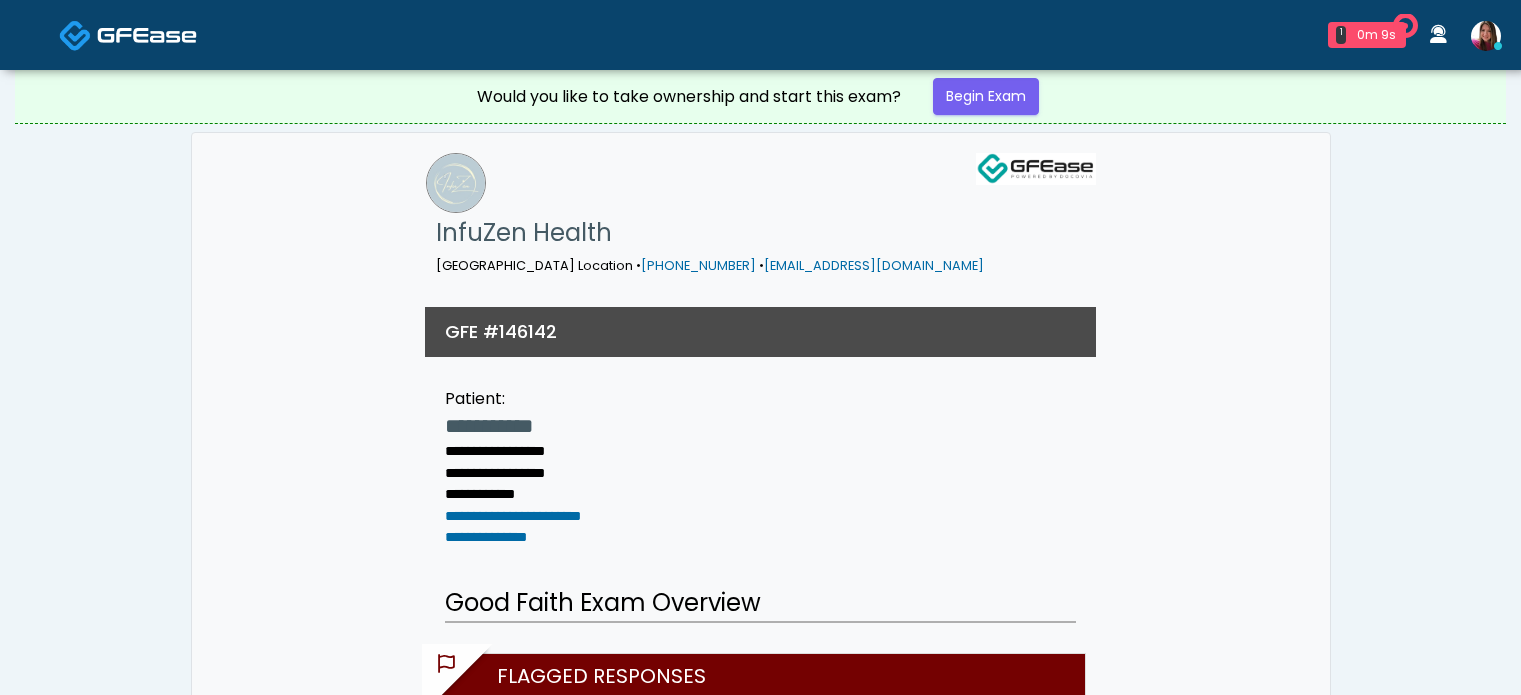 scroll, scrollTop: 0, scrollLeft: 0, axis: both 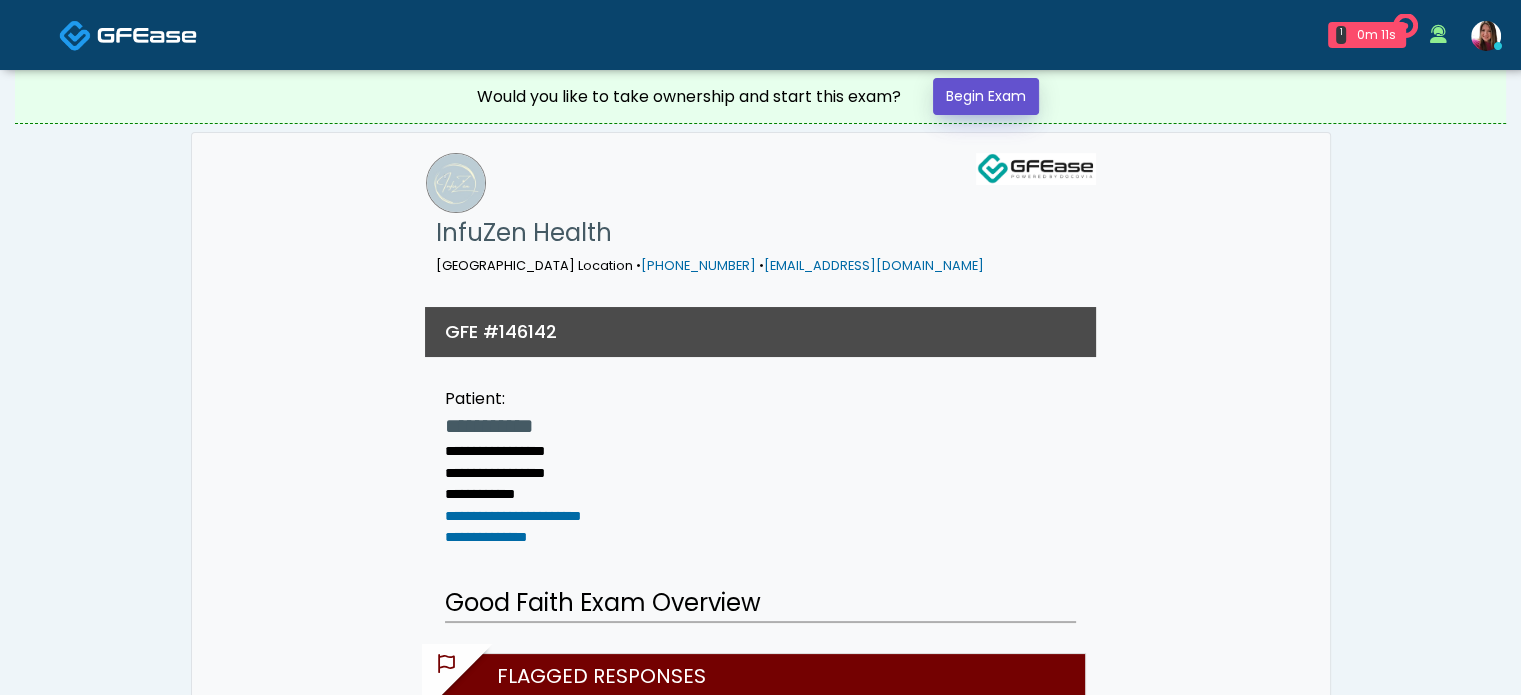 click on "Begin Exam" at bounding box center [986, 96] 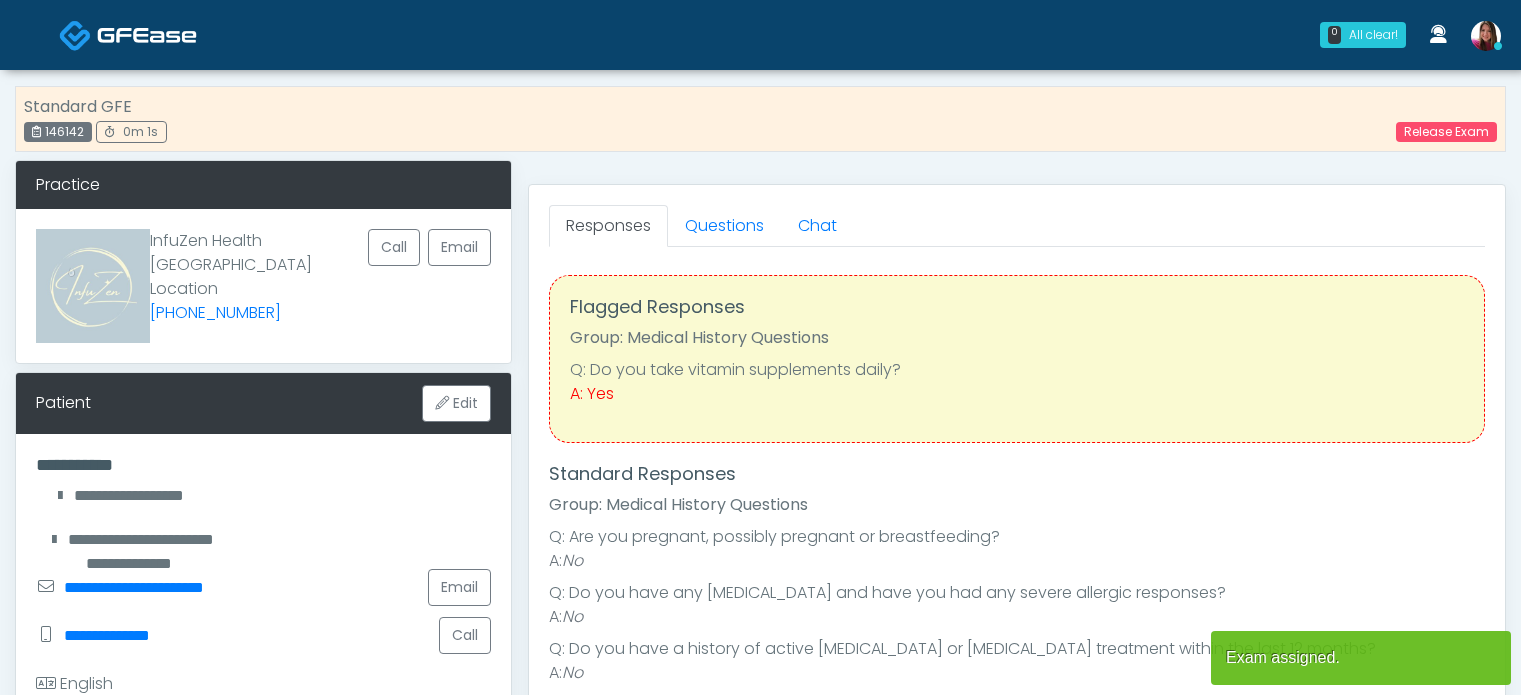 scroll, scrollTop: 0, scrollLeft: 0, axis: both 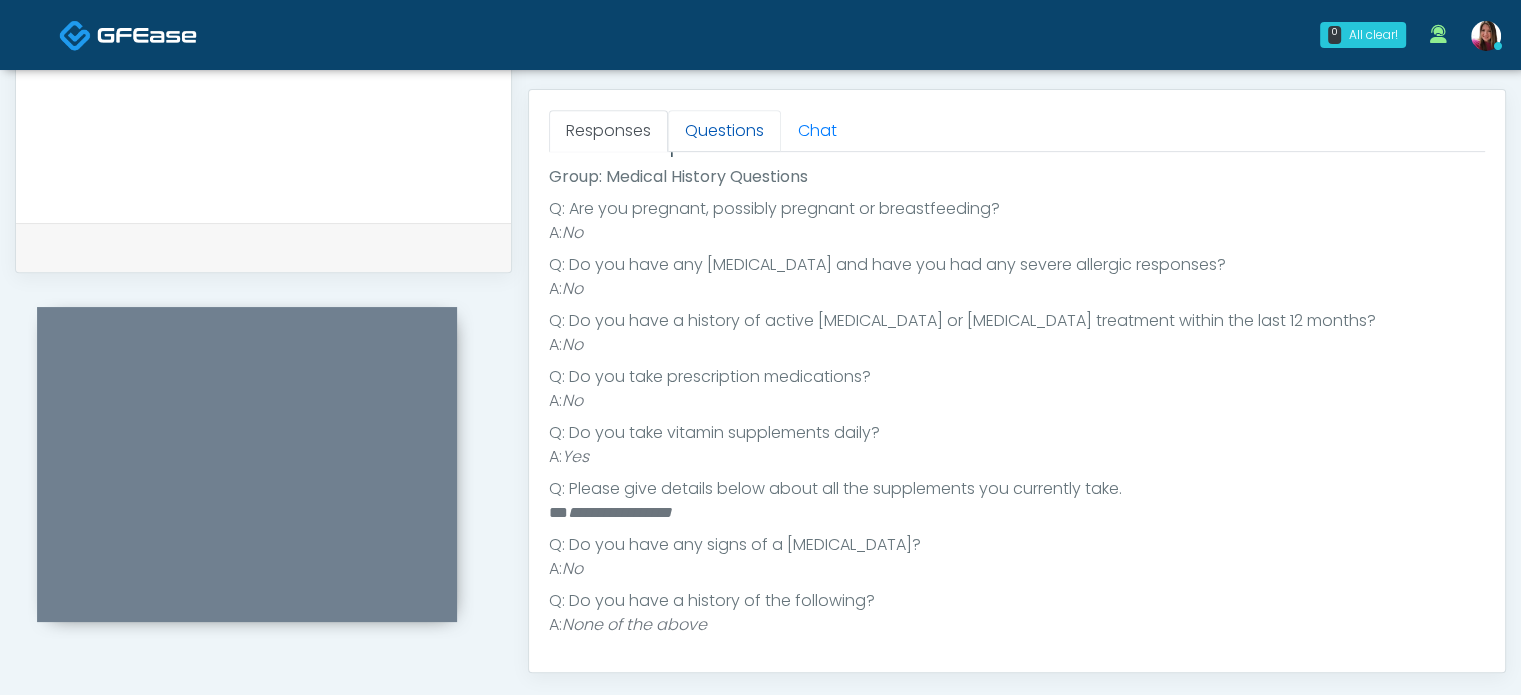 click on "Questions" at bounding box center (724, 131) 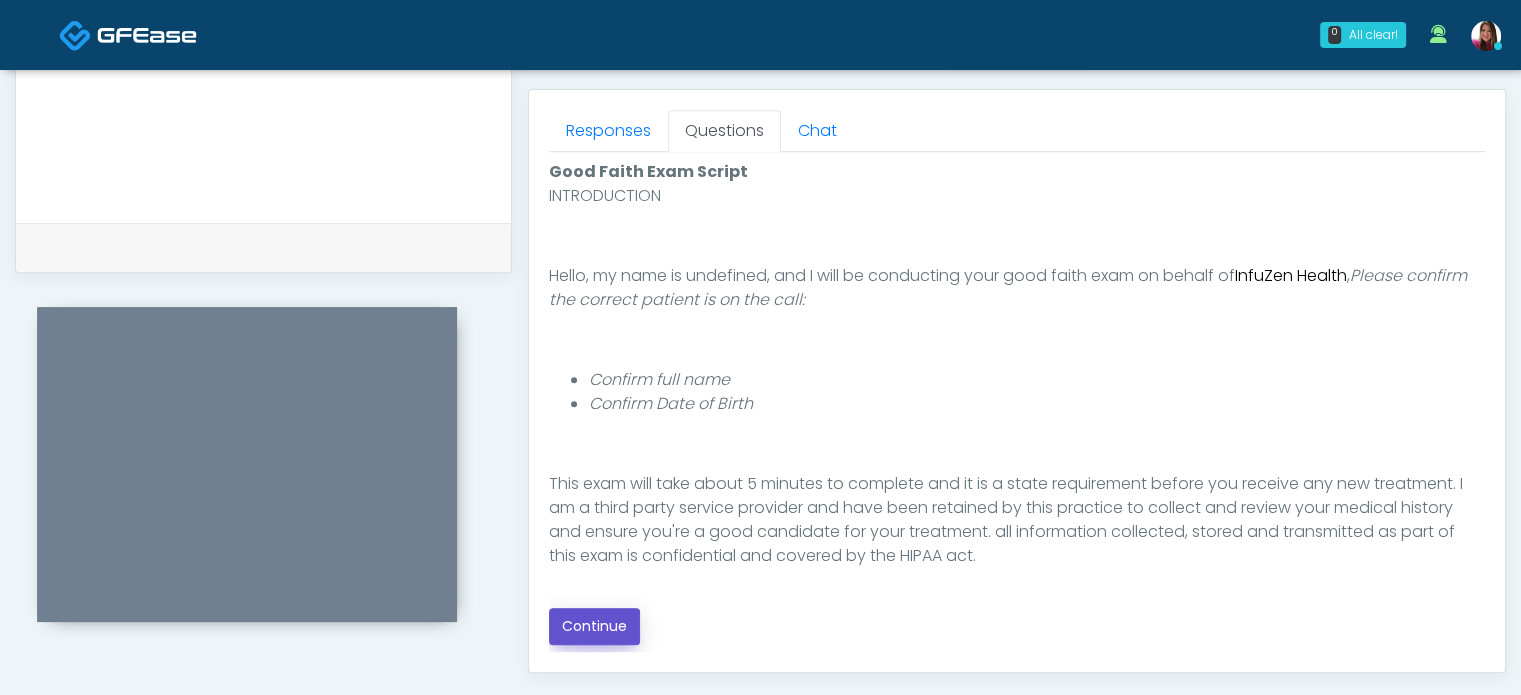 click on "Continue" at bounding box center [594, 626] 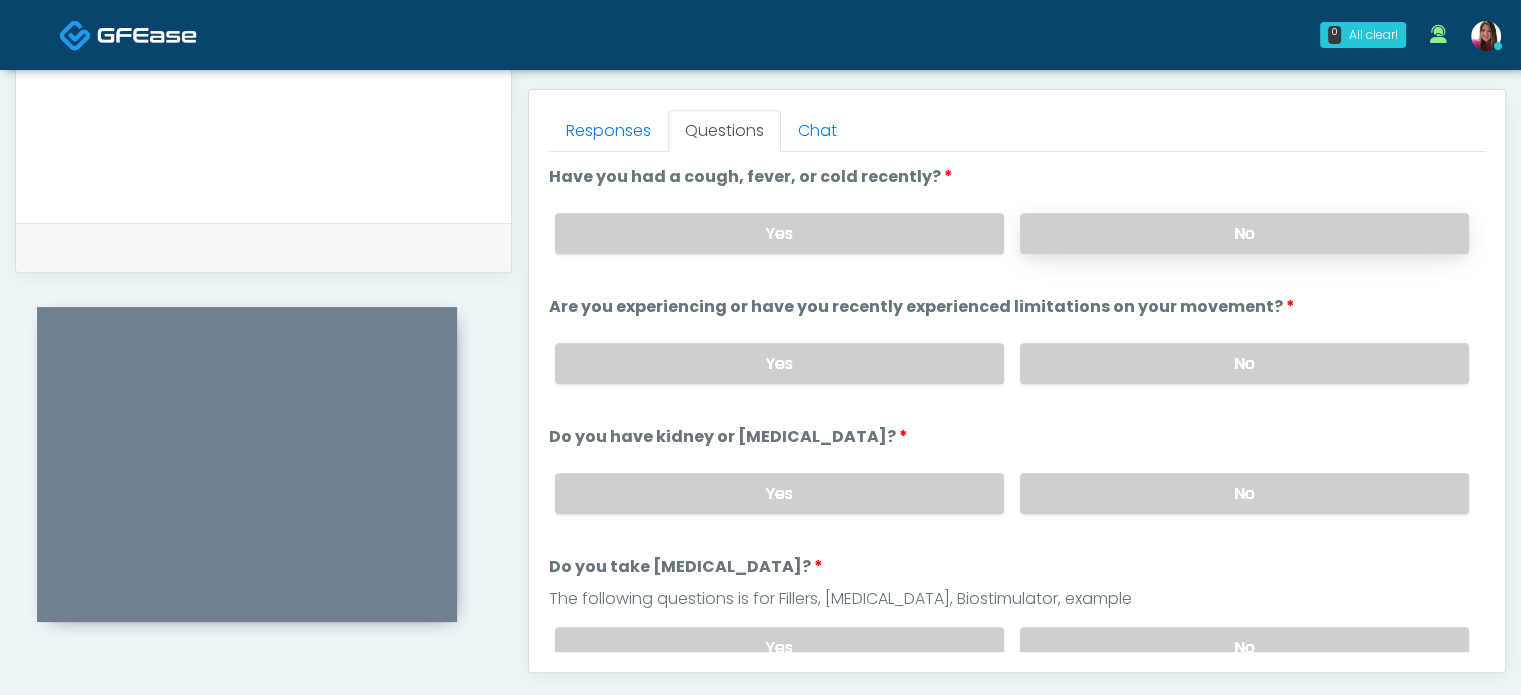 click on "No" at bounding box center [1244, 233] 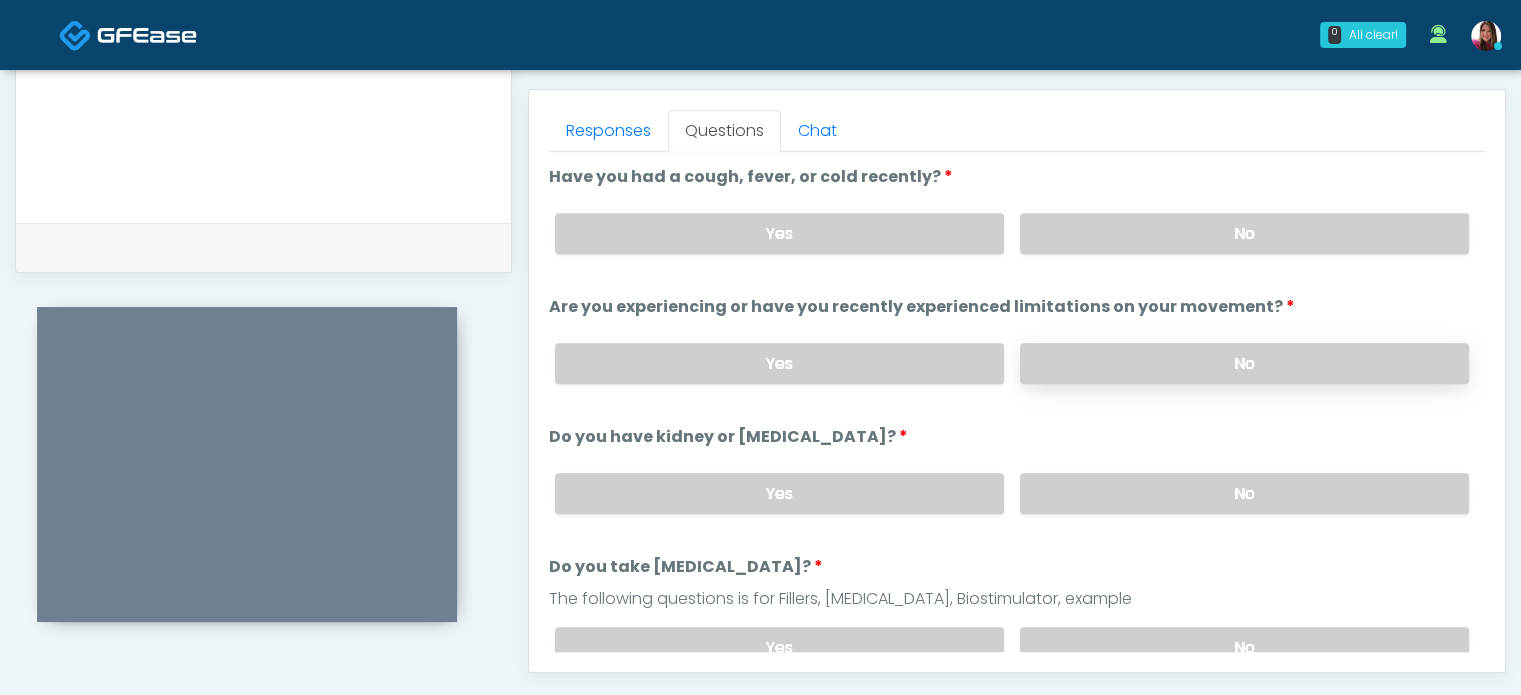 click on "No" at bounding box center [1244, 363] 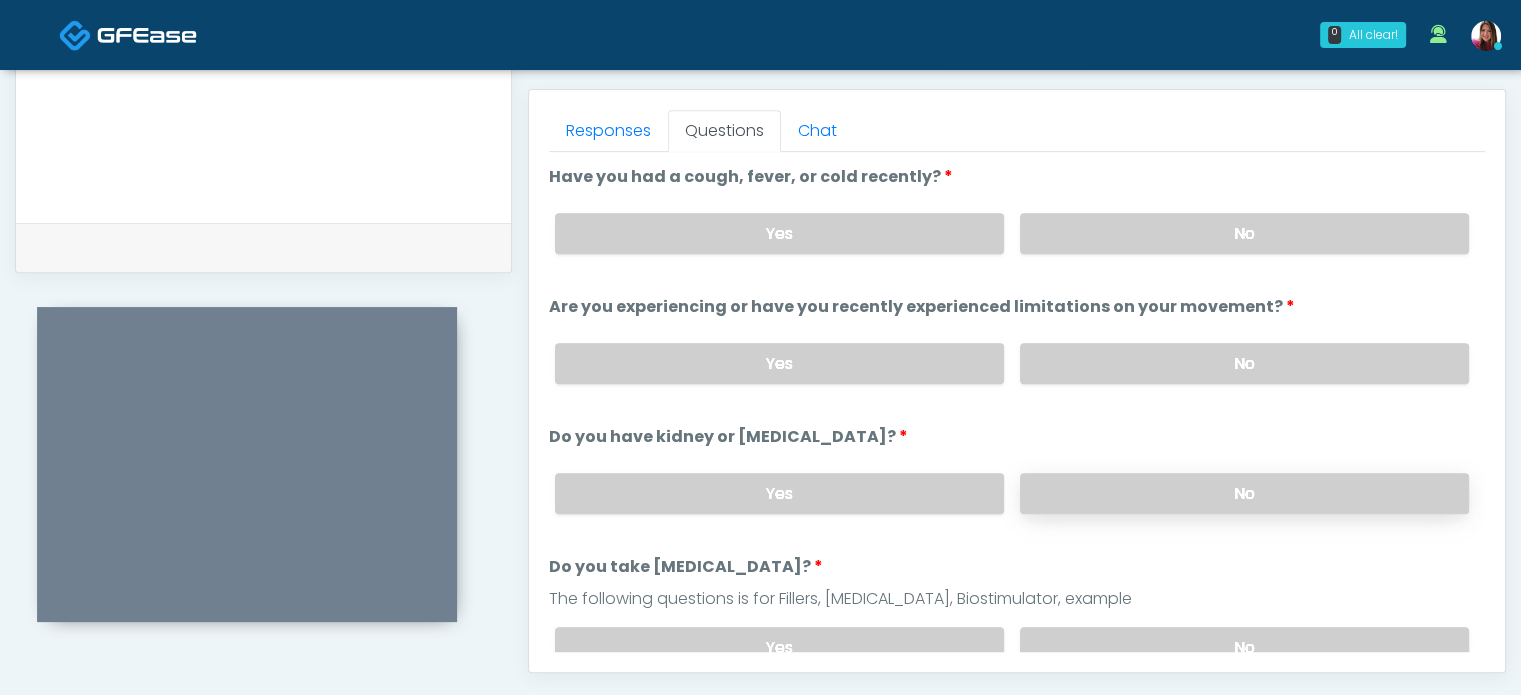 click on "No" at bounding box center (1244, 493) 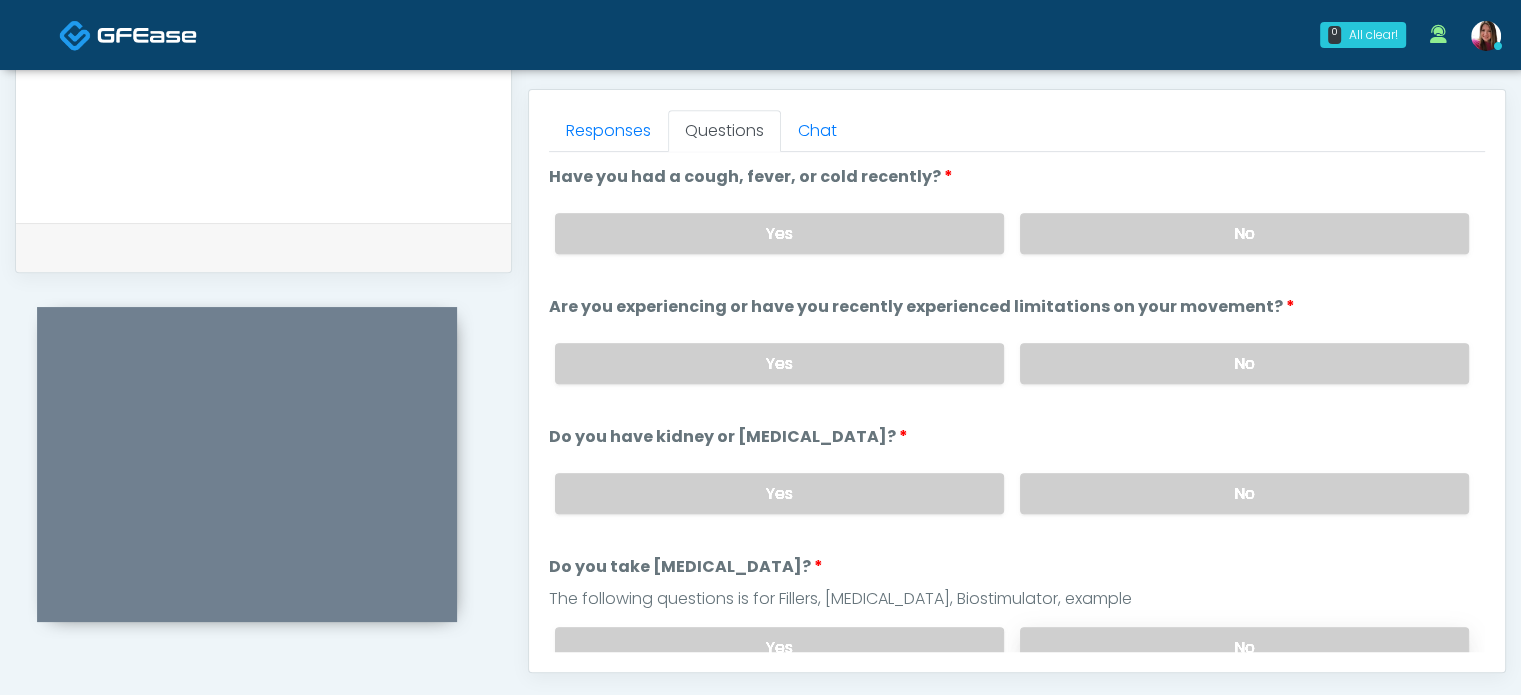 click on "No" at bounding box center [1244, 647] 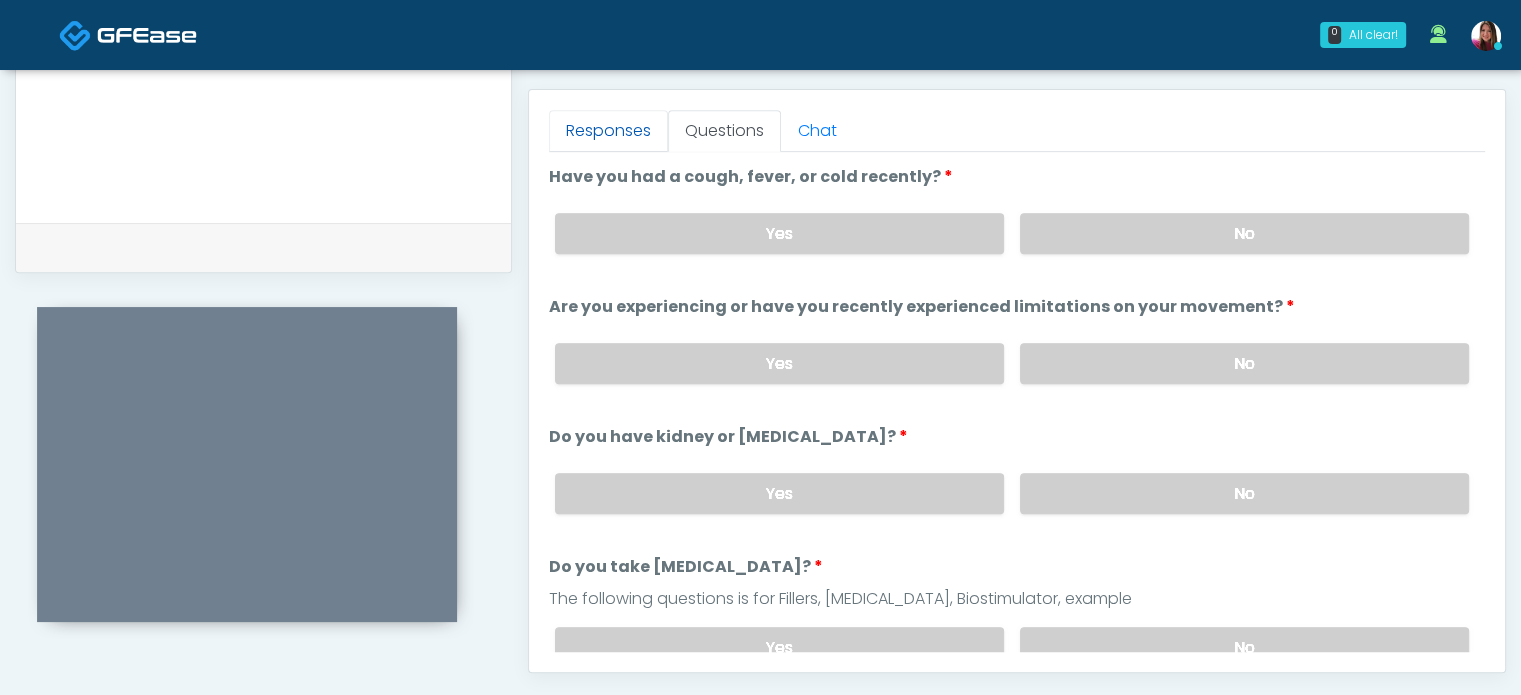 click on "Responses" at bounding box center [608, 131] 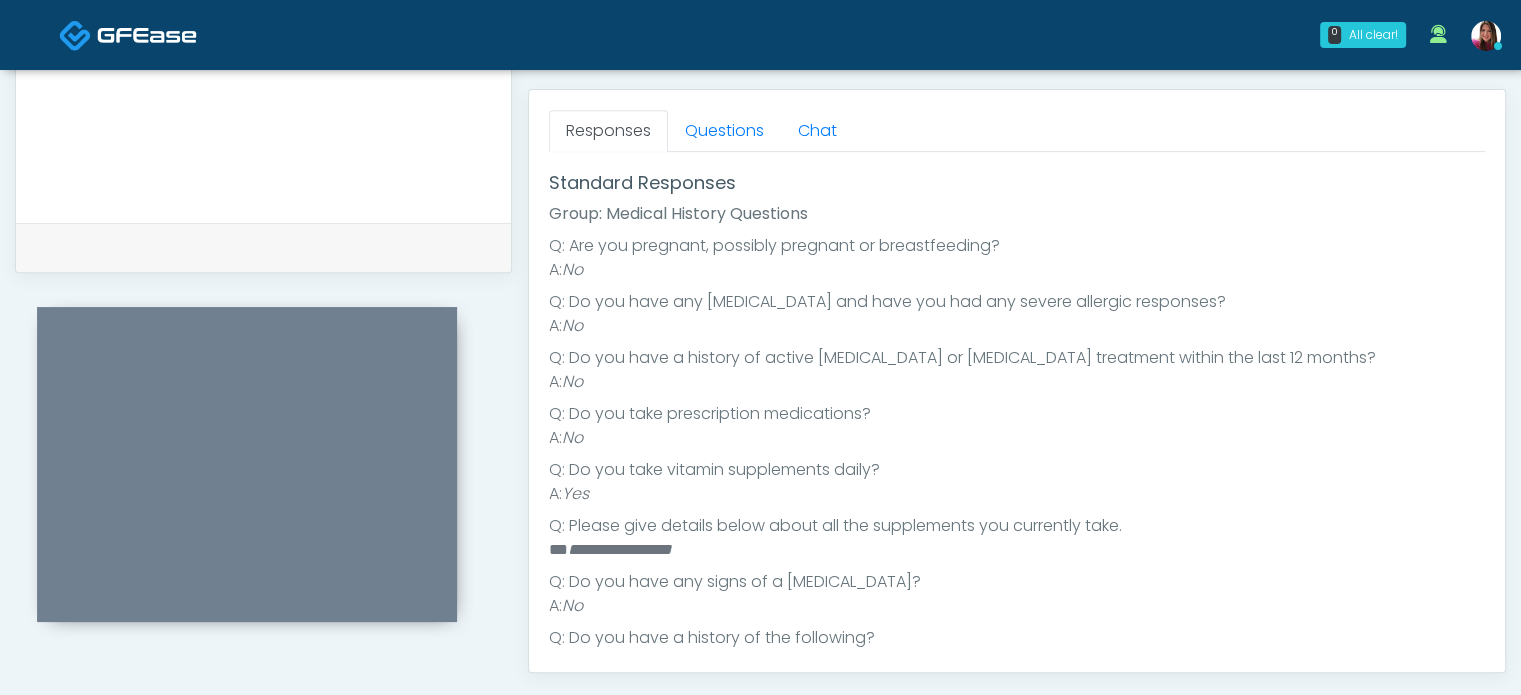 scroll, scrollTop: 233, scrollLeft: 0, axis: vertical 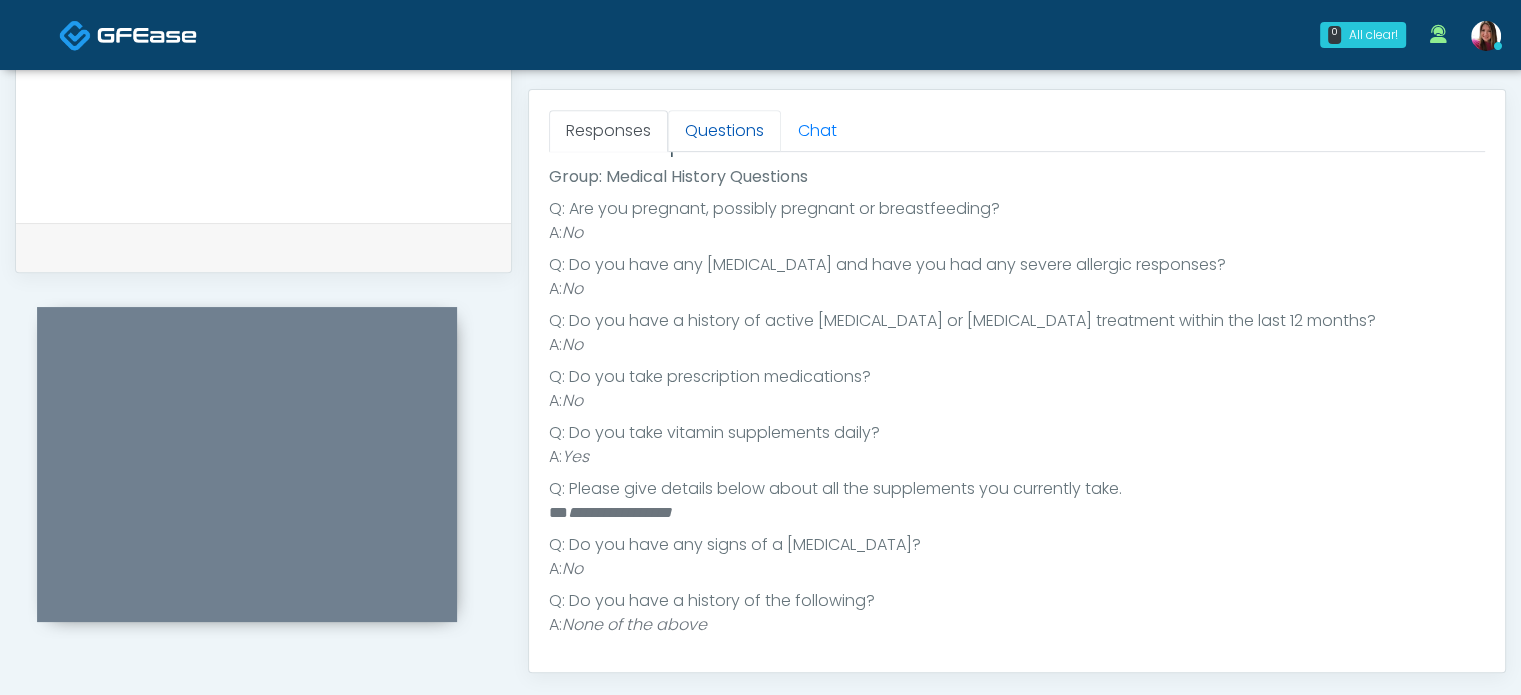 click on "Questions" at bounding box center [724, 131] 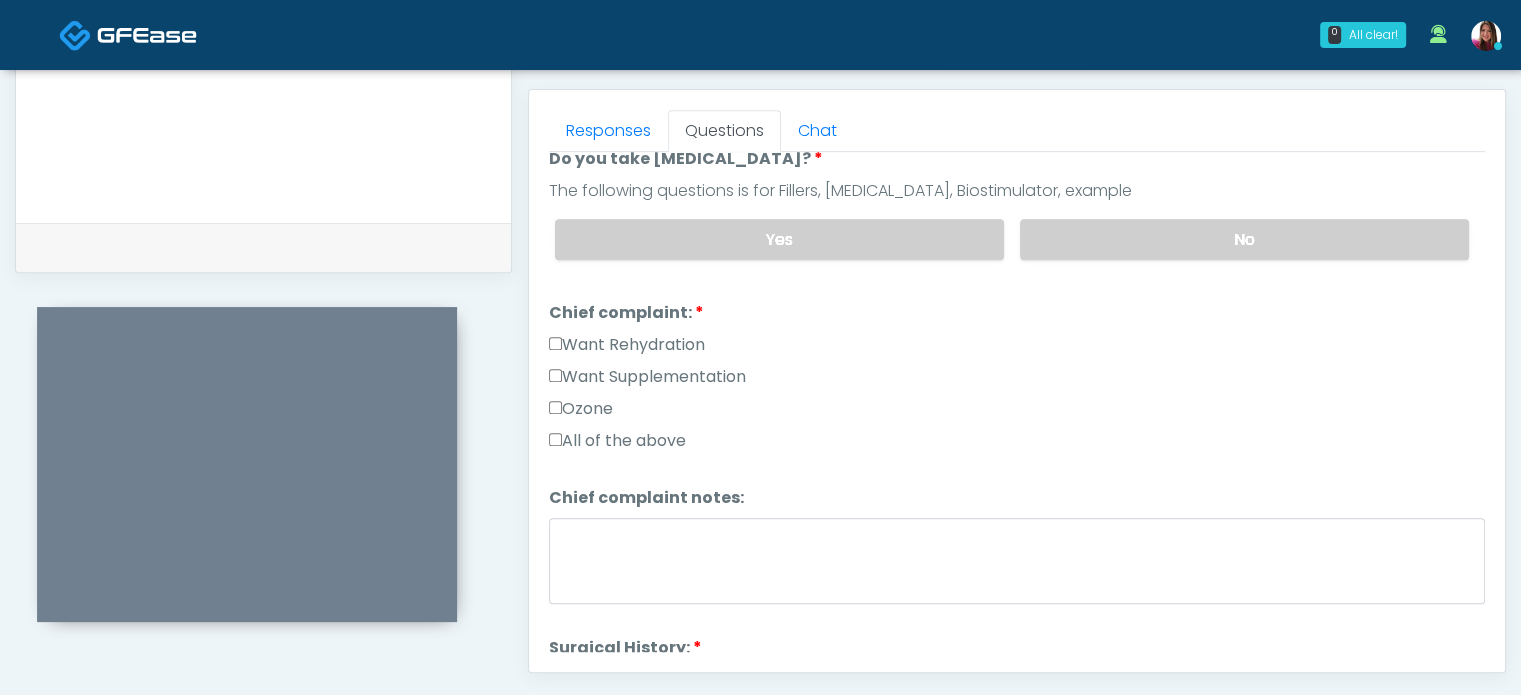 scroll, scrollTop: 464, scrollLeft: 0, axis: vertical 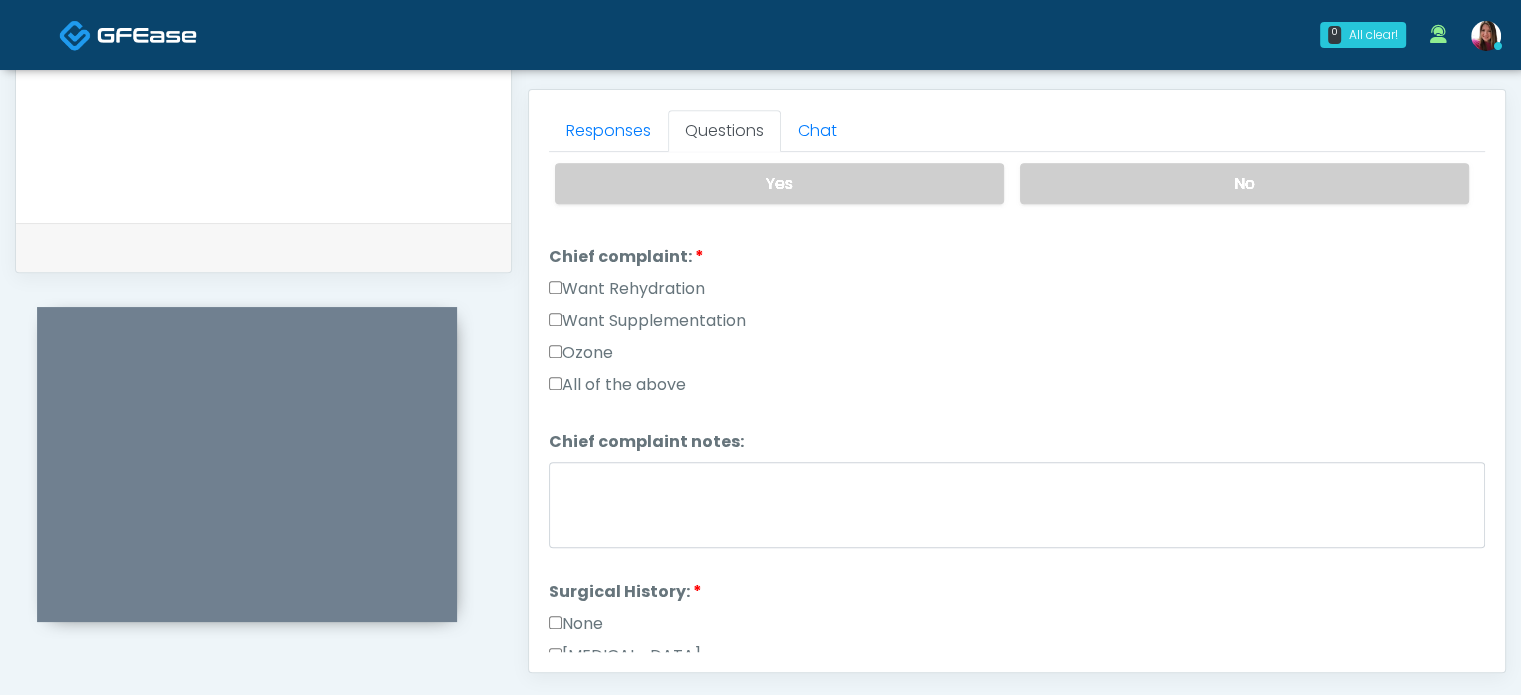click on "Want Rehydration" at bounding box center [627, 289] 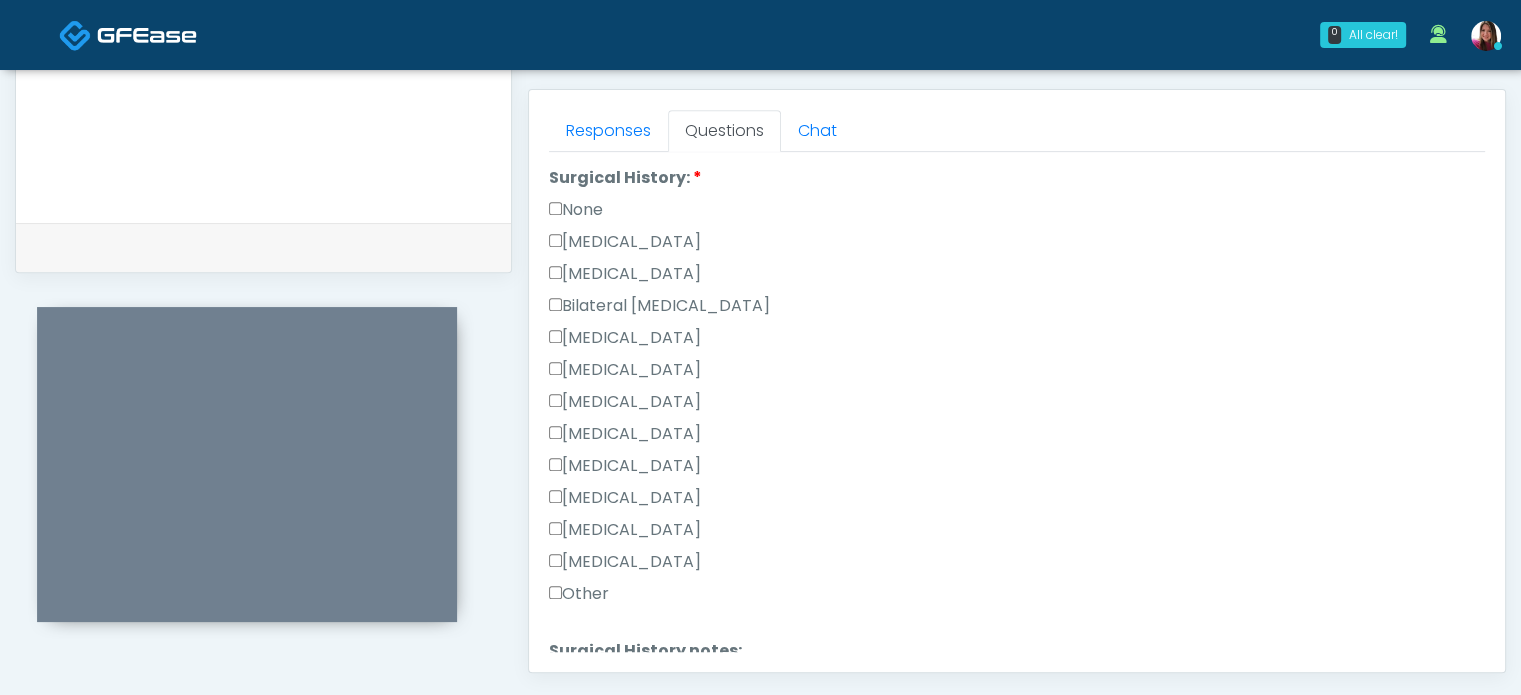 scroll, scrollTop: 875, scrollLeft: 0, axis: vertical 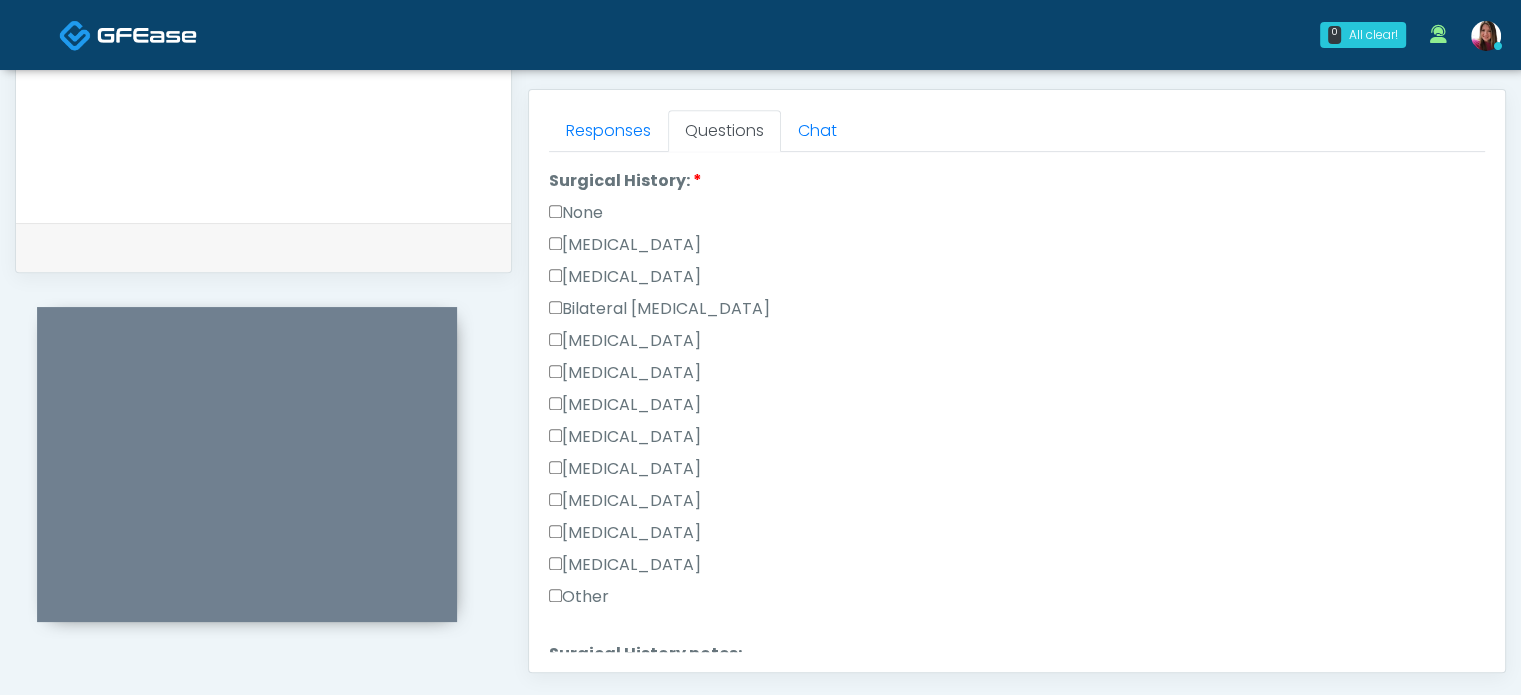 click on "None" at bounding box center (576, 213) 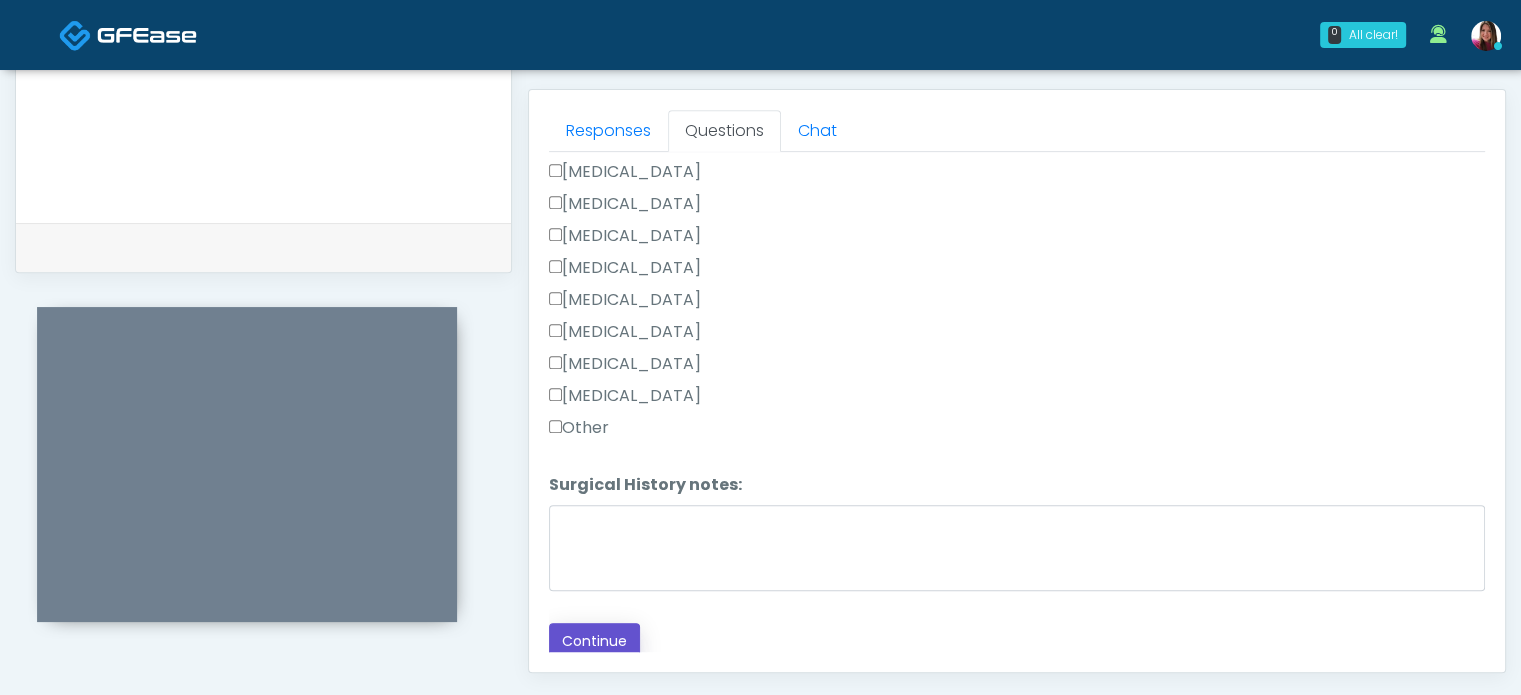 click on "Continue" at bounding box center [594, 641] 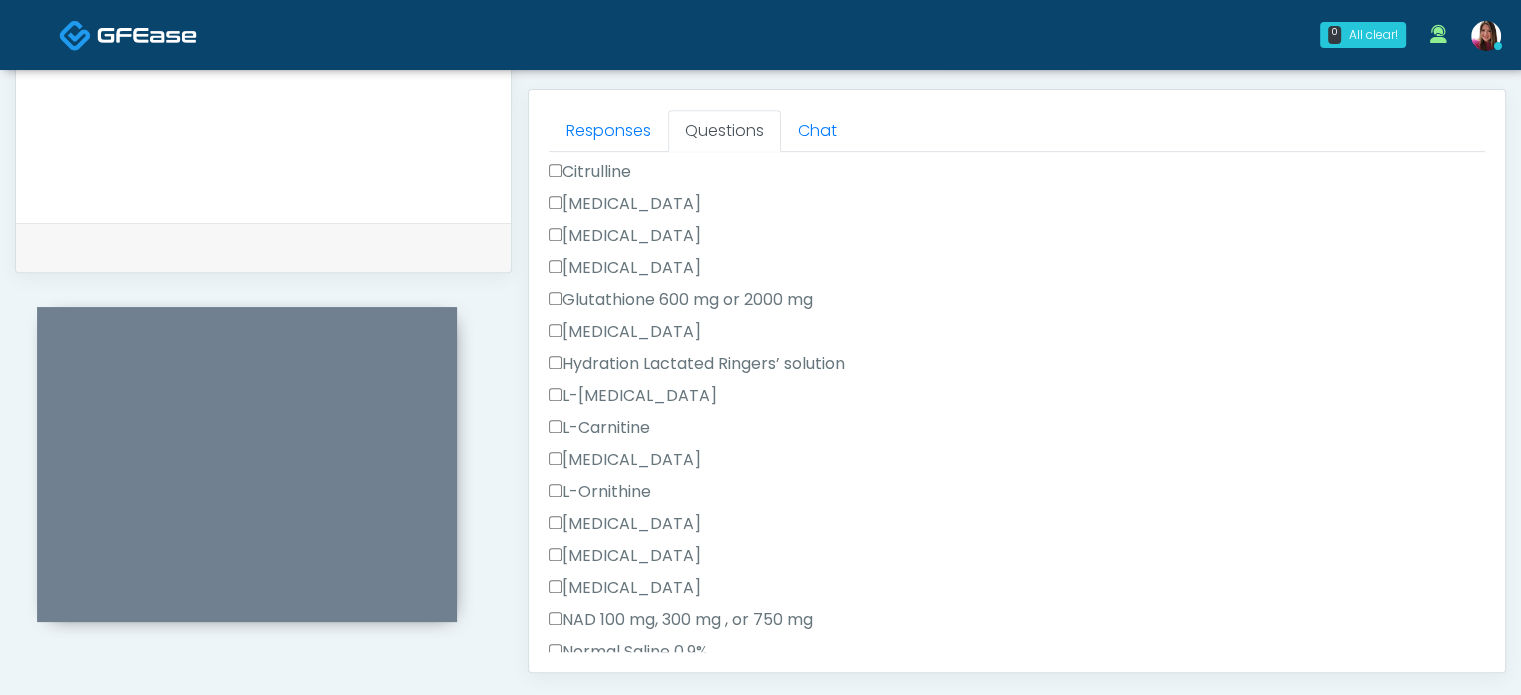 scroll, scrollTop: 2712, scrollLeft: 0, axis: vertical 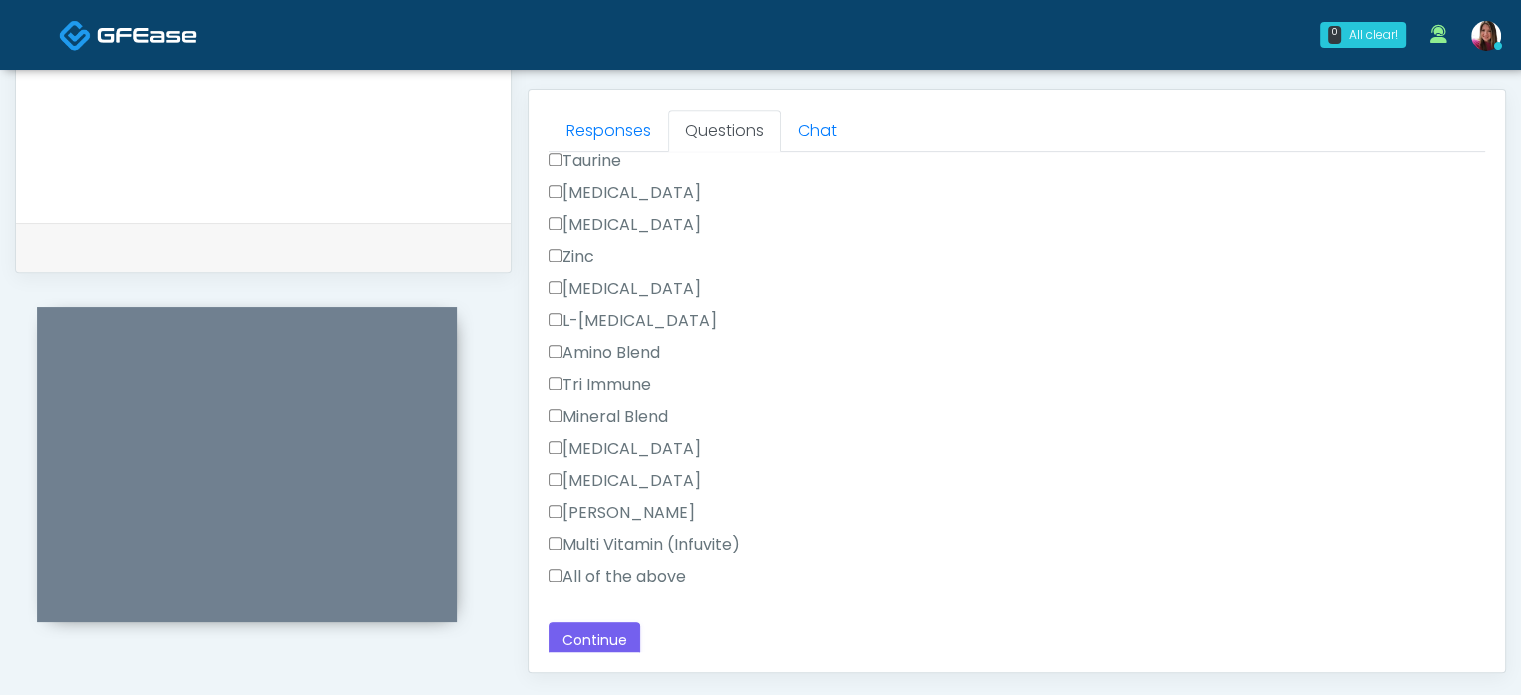 click on "All of the above" at bounding box center (1017, 581) 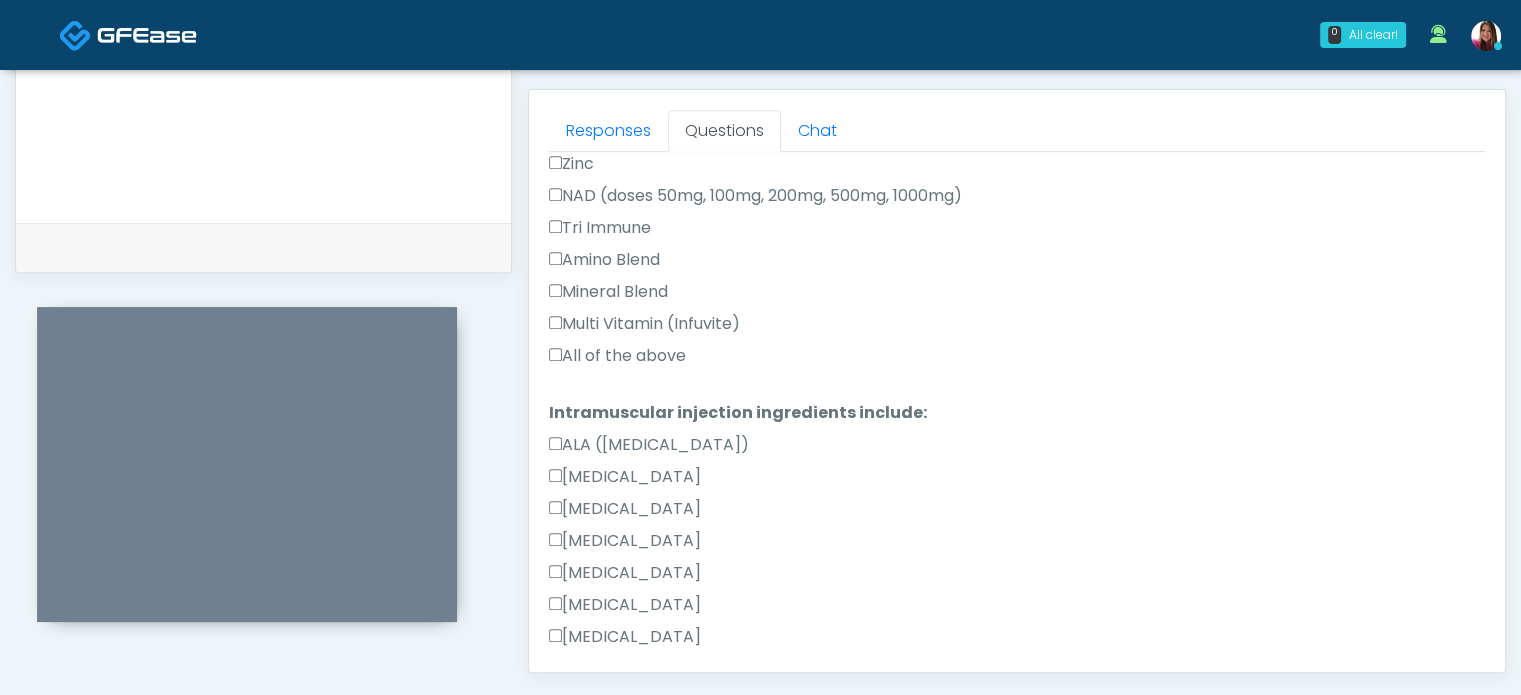 scroll, scrollTop: 1868, scrollLeft: 0, axis: vertical 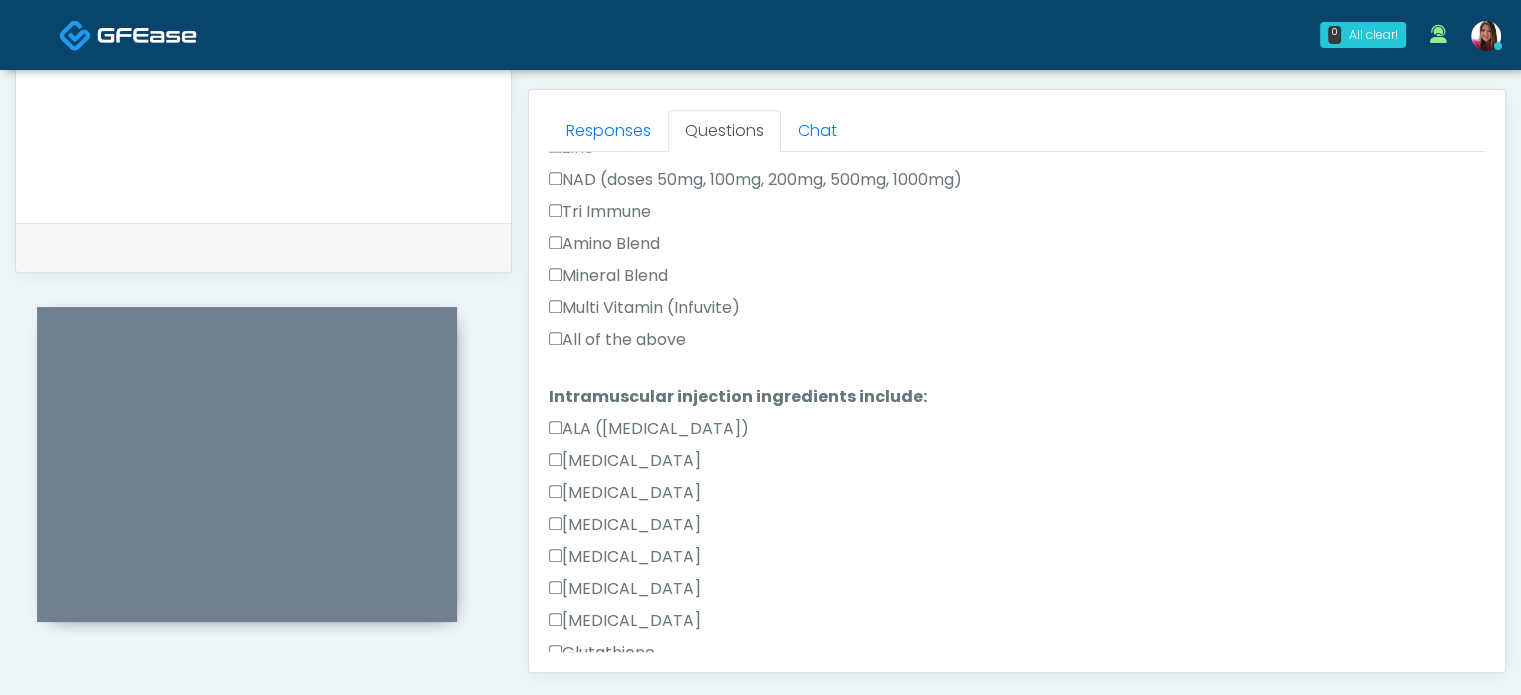 click on "All of the above" at bounding box center [617, 340] 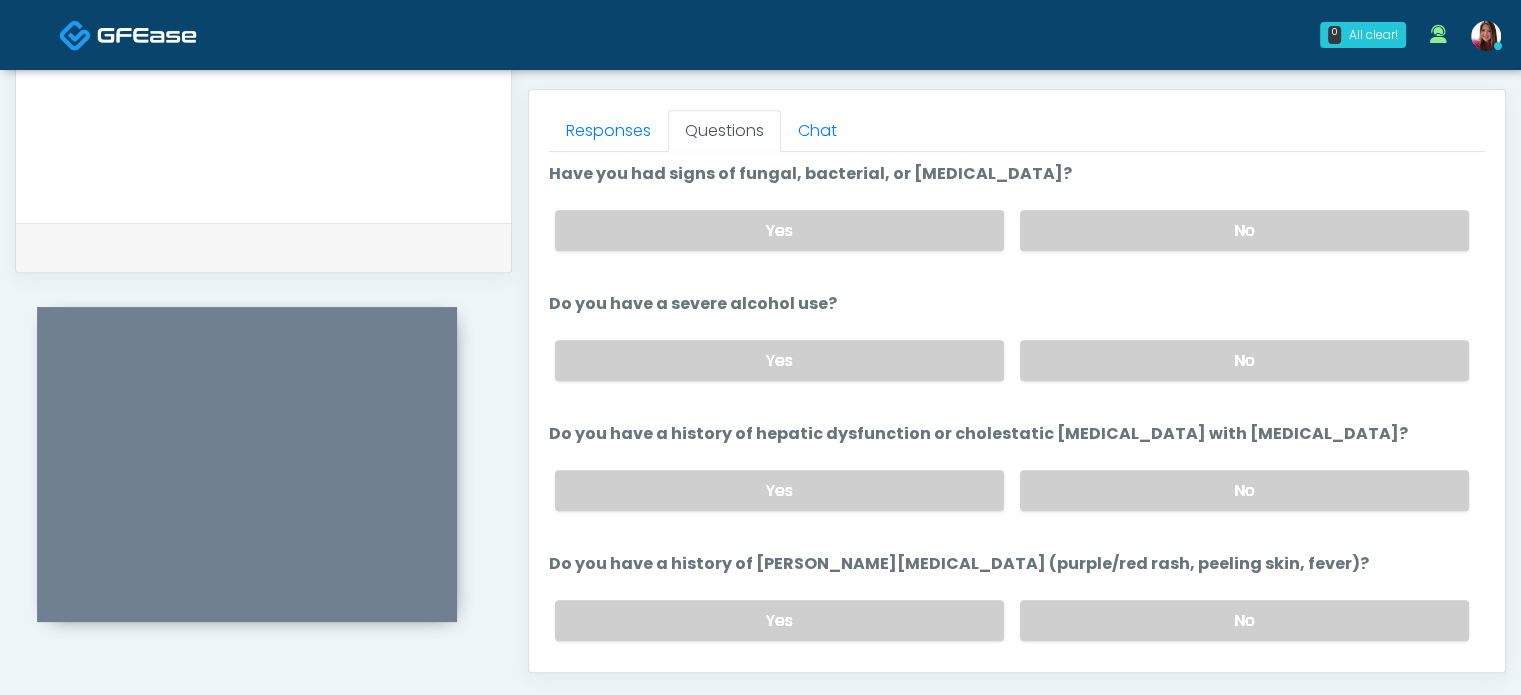 scroll, scrollTop: 33, scrollLeft: 0, axis: vertical 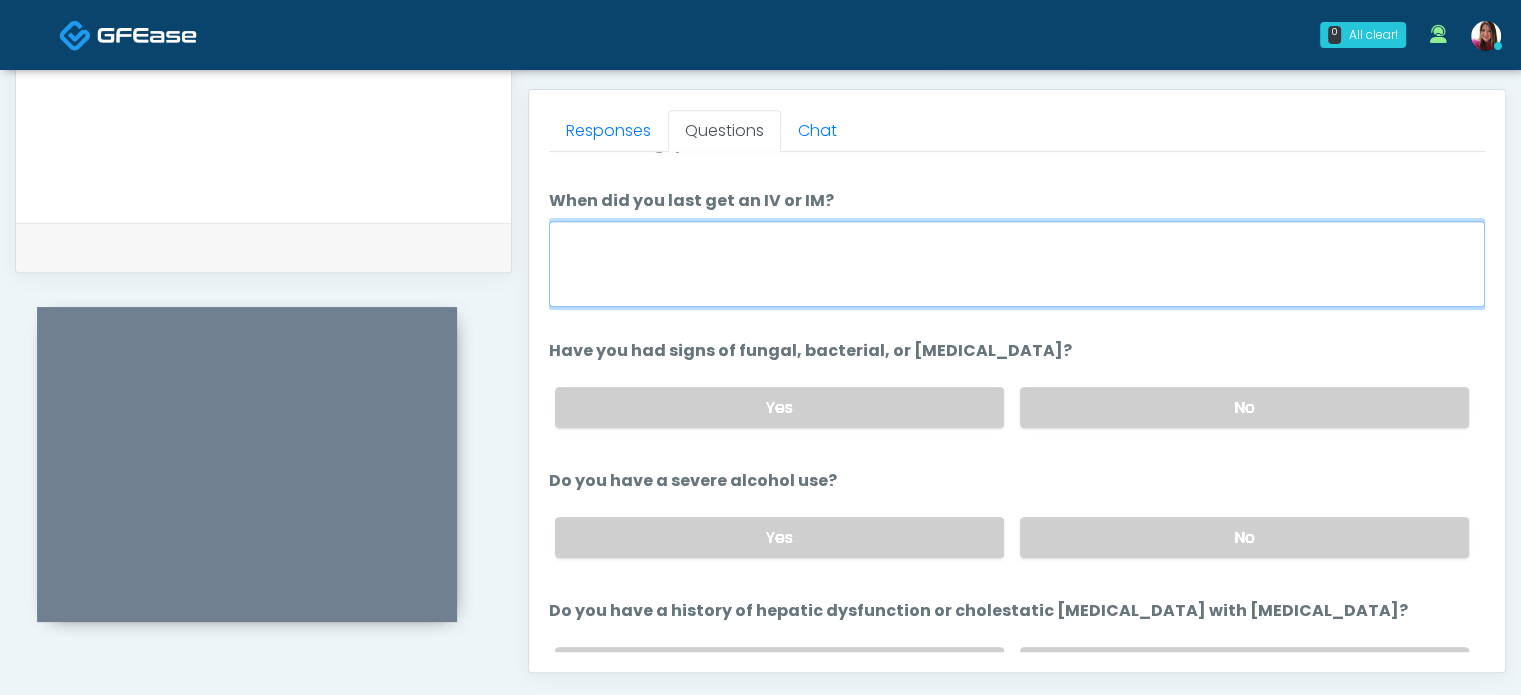 click on "When did you last get an IV or IM?" at bounding box center (1017, 264) 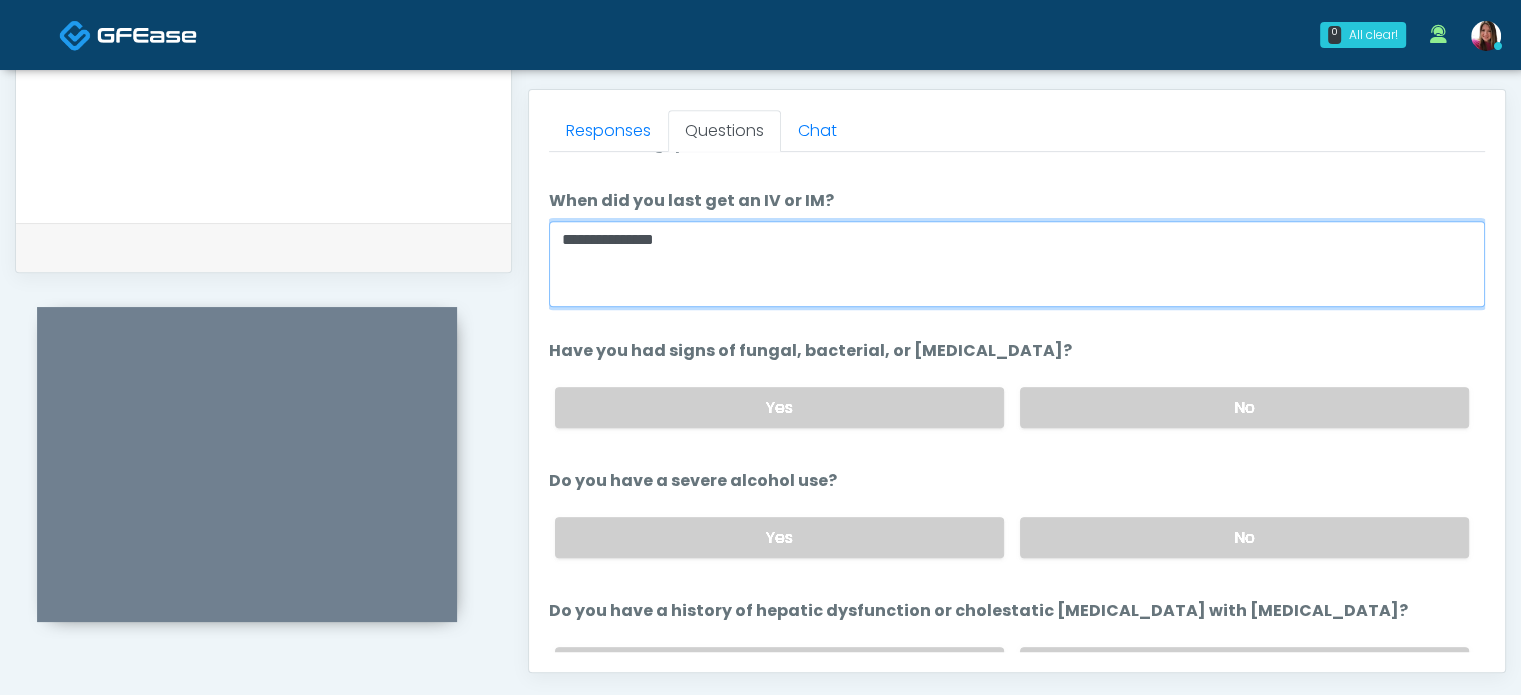 type on "**********" 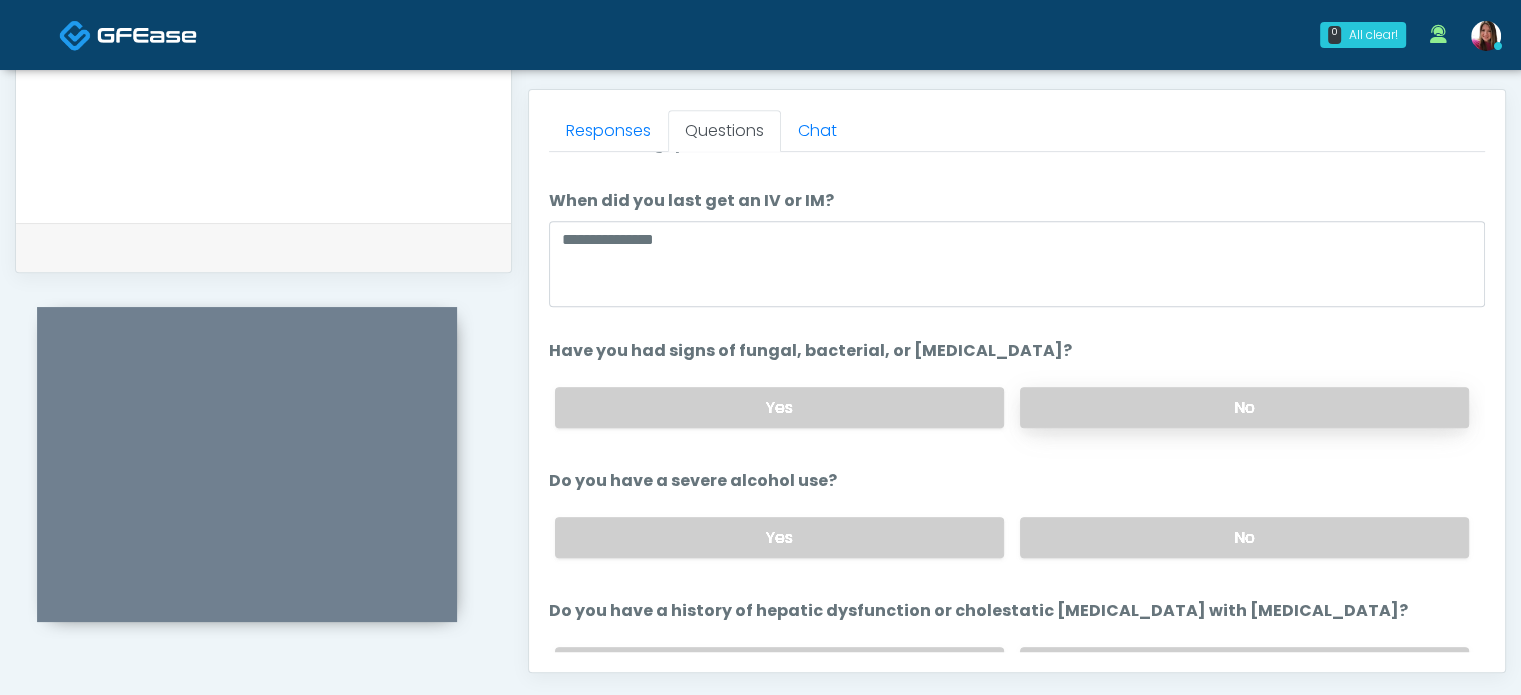 click on "No" at bounding box center [1244, 407] 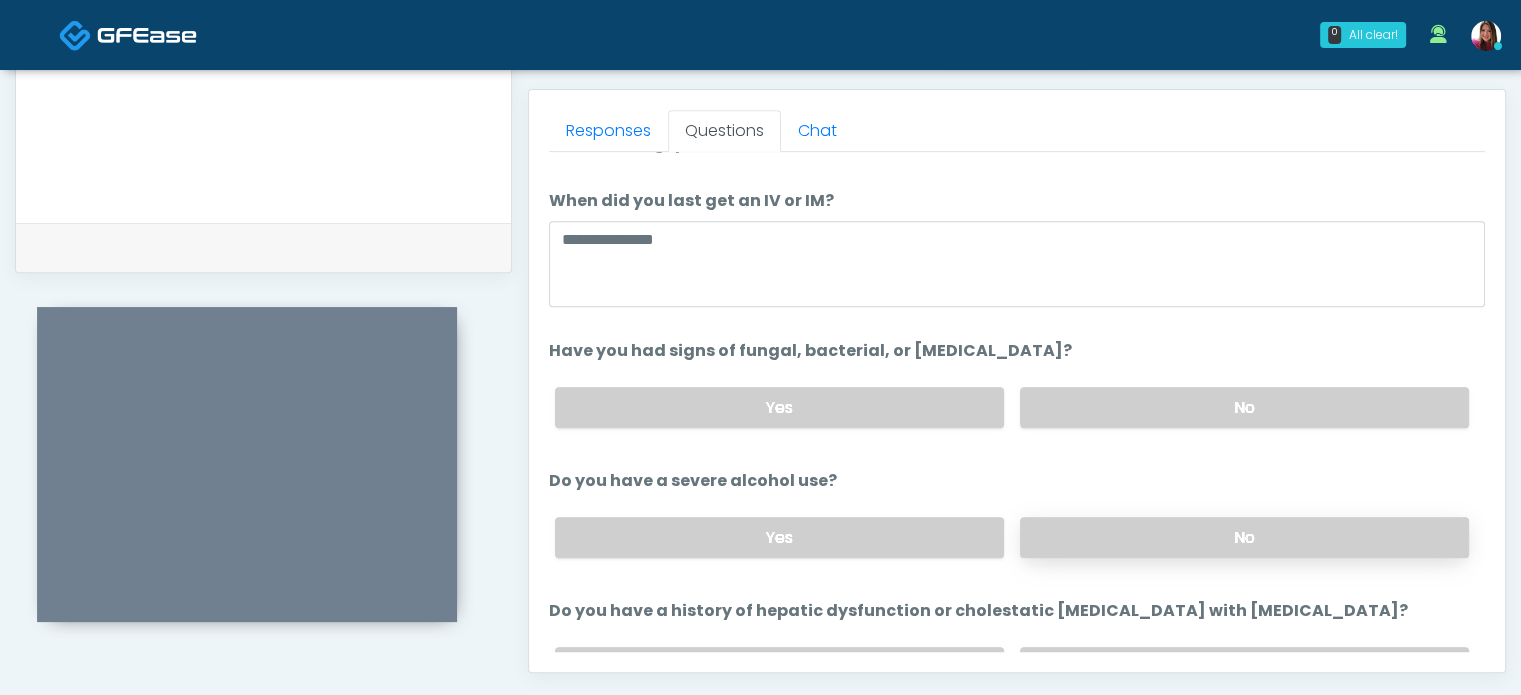 click on "No" at bounding box center [1244, 537] 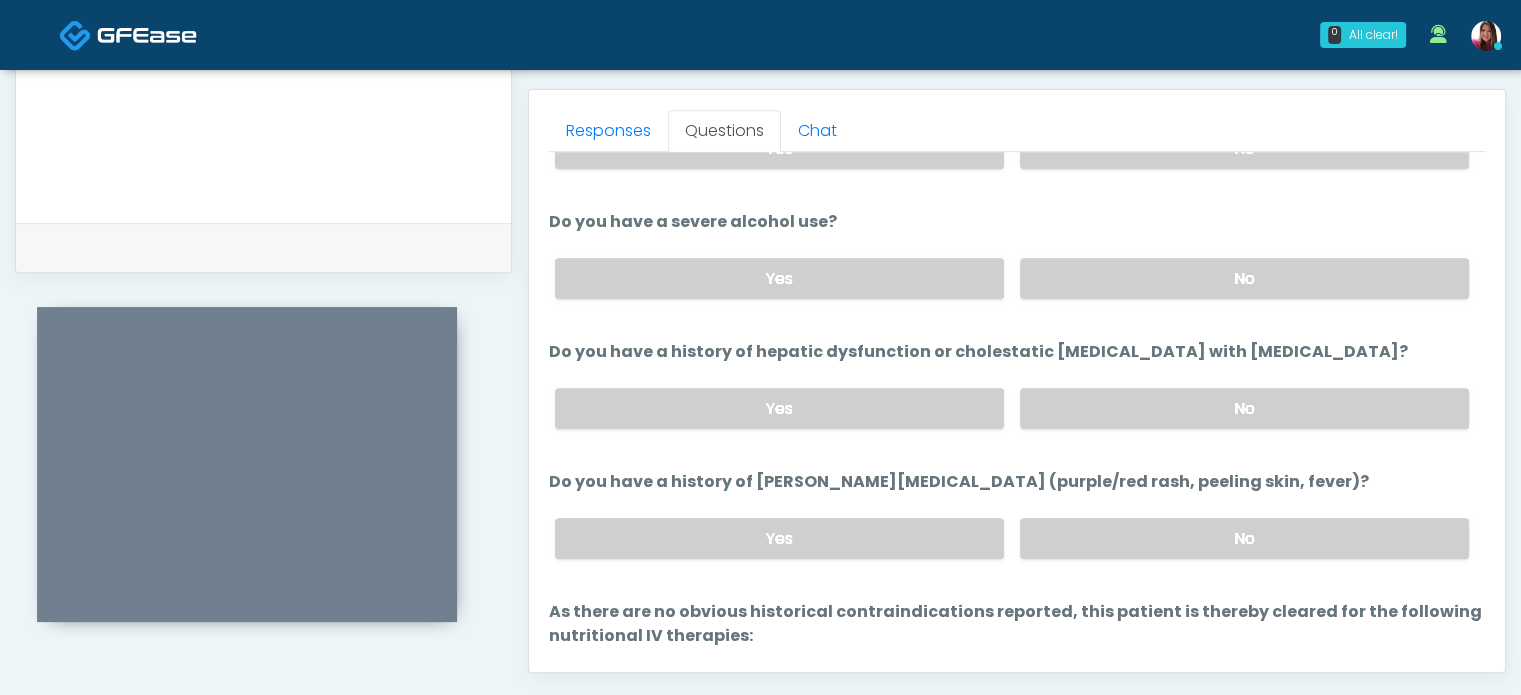 scroll, scrollTop: 469, scrollLeft: 0, axis: vertical 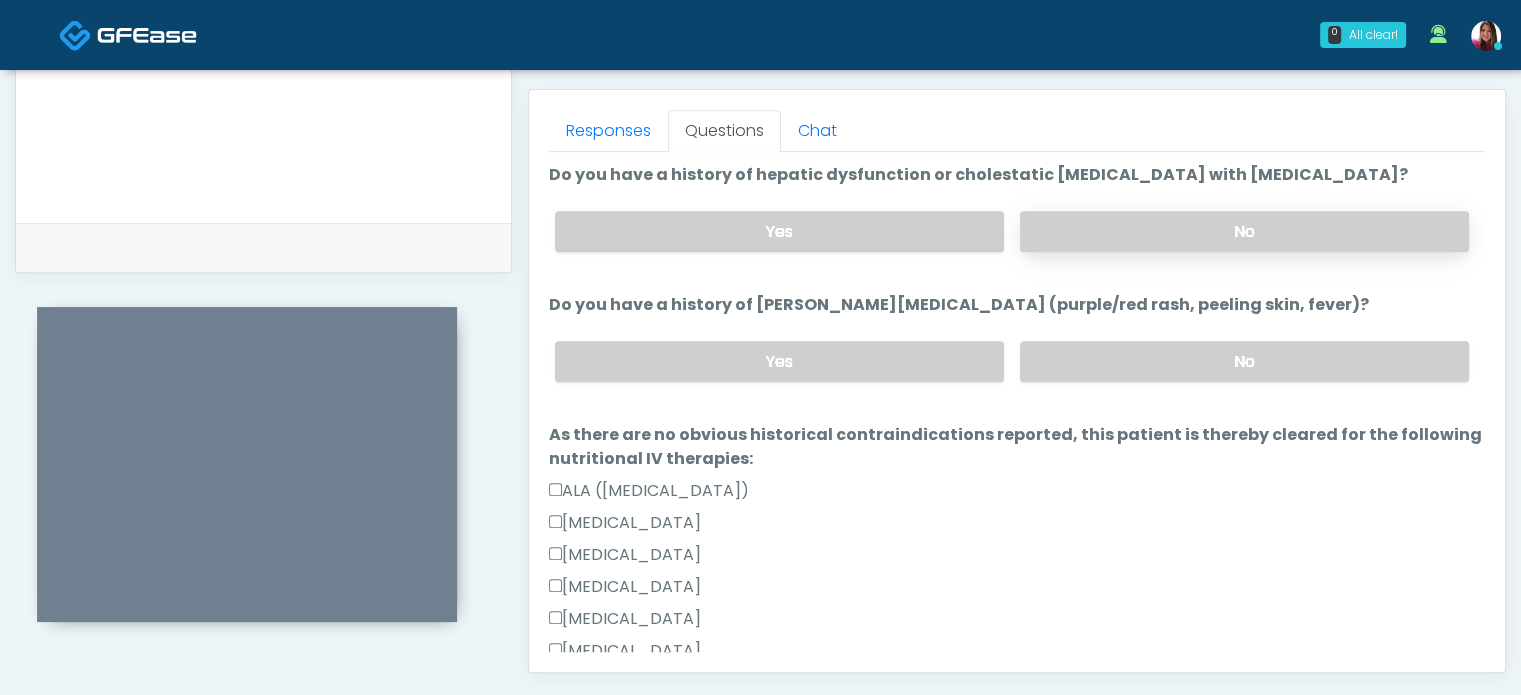 click on "No" at bounding box center (1244, 231) 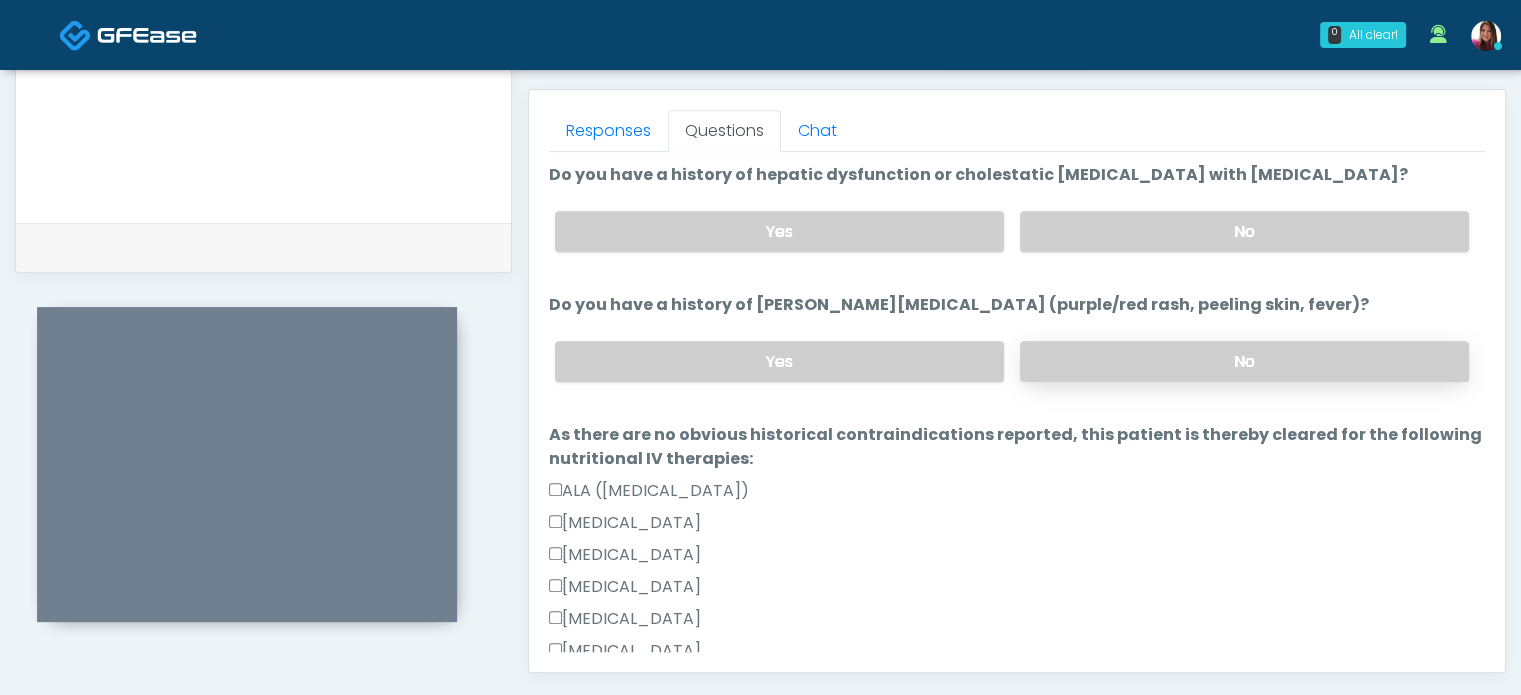 click on "No" at bounding box center [1244, 361] 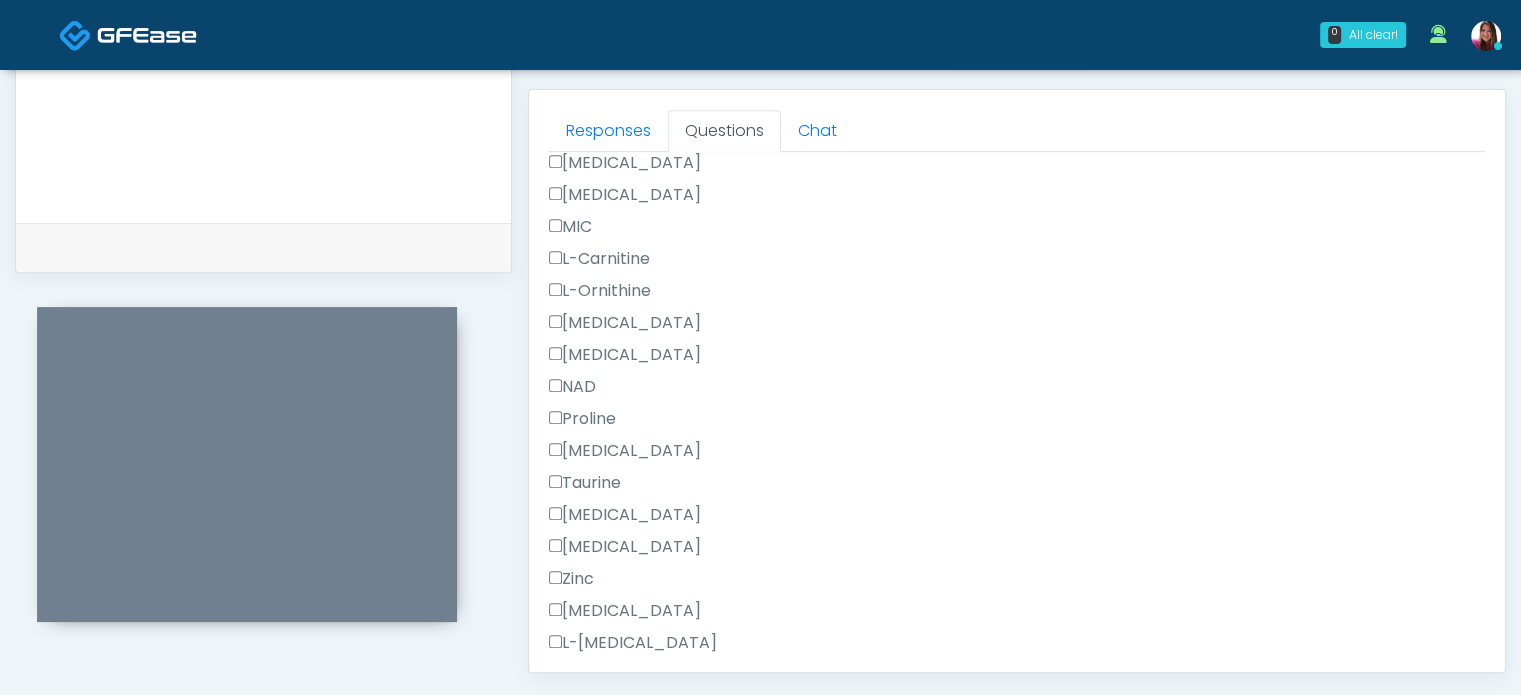 scroll, scrollTop: 2712, scrollLeft: 0, axis: vertical 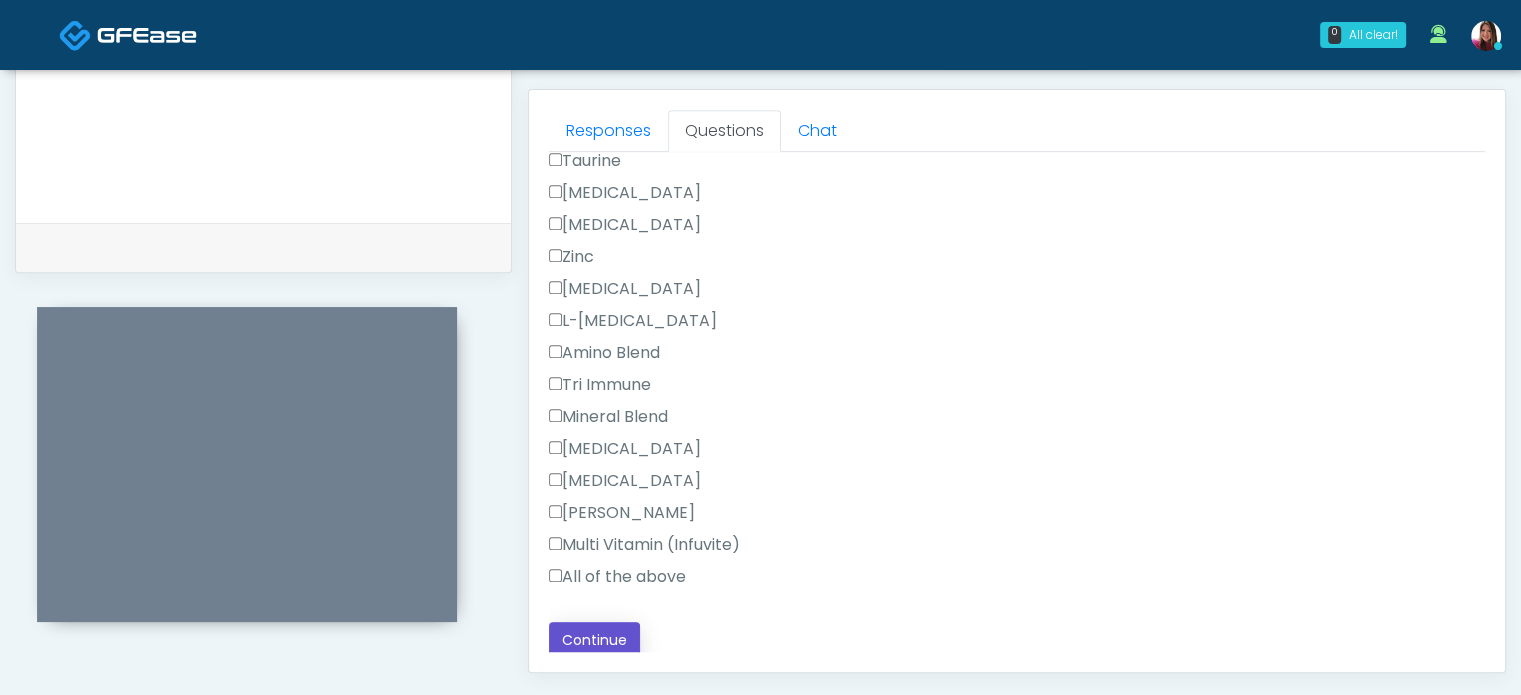 click on "Continue" at bounding box center (594, 640) 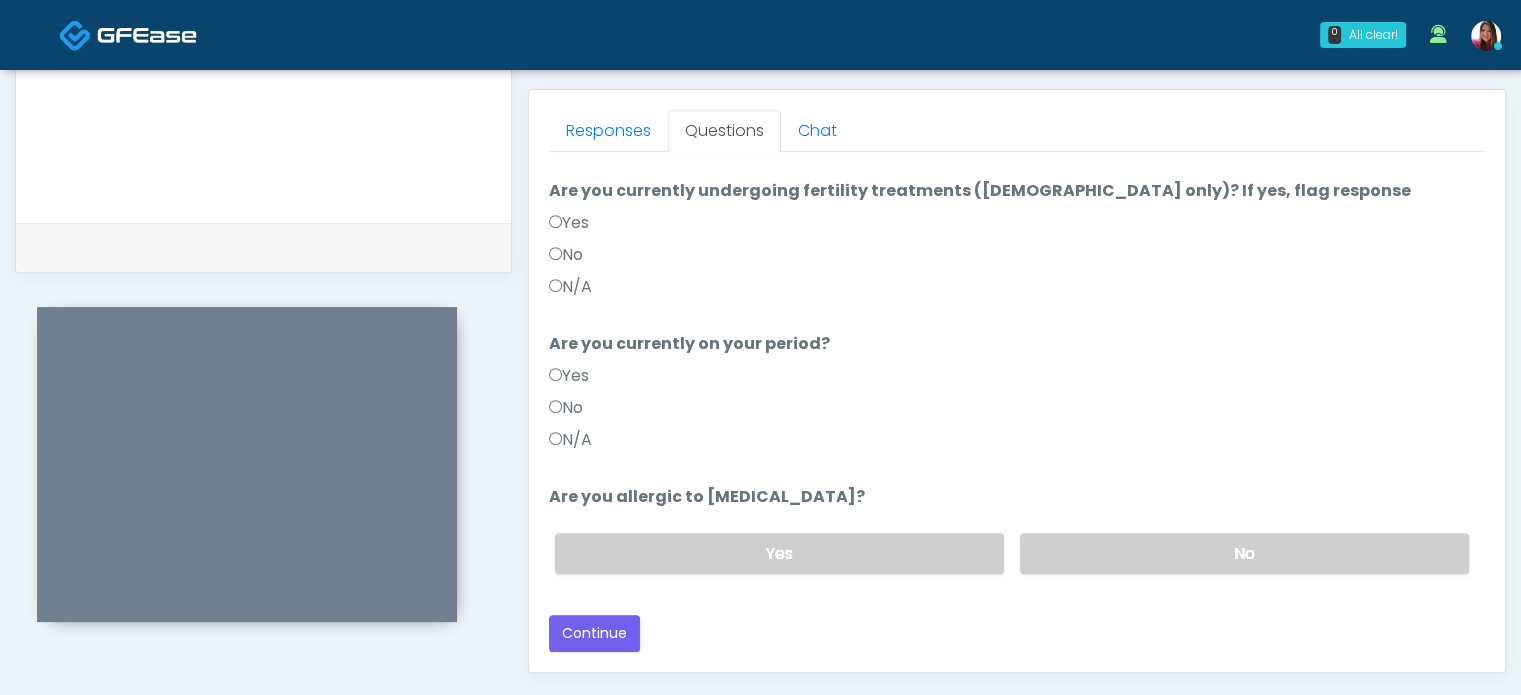 scroll, scrollTop: 194, scrollLeft: 0, axis: vertical 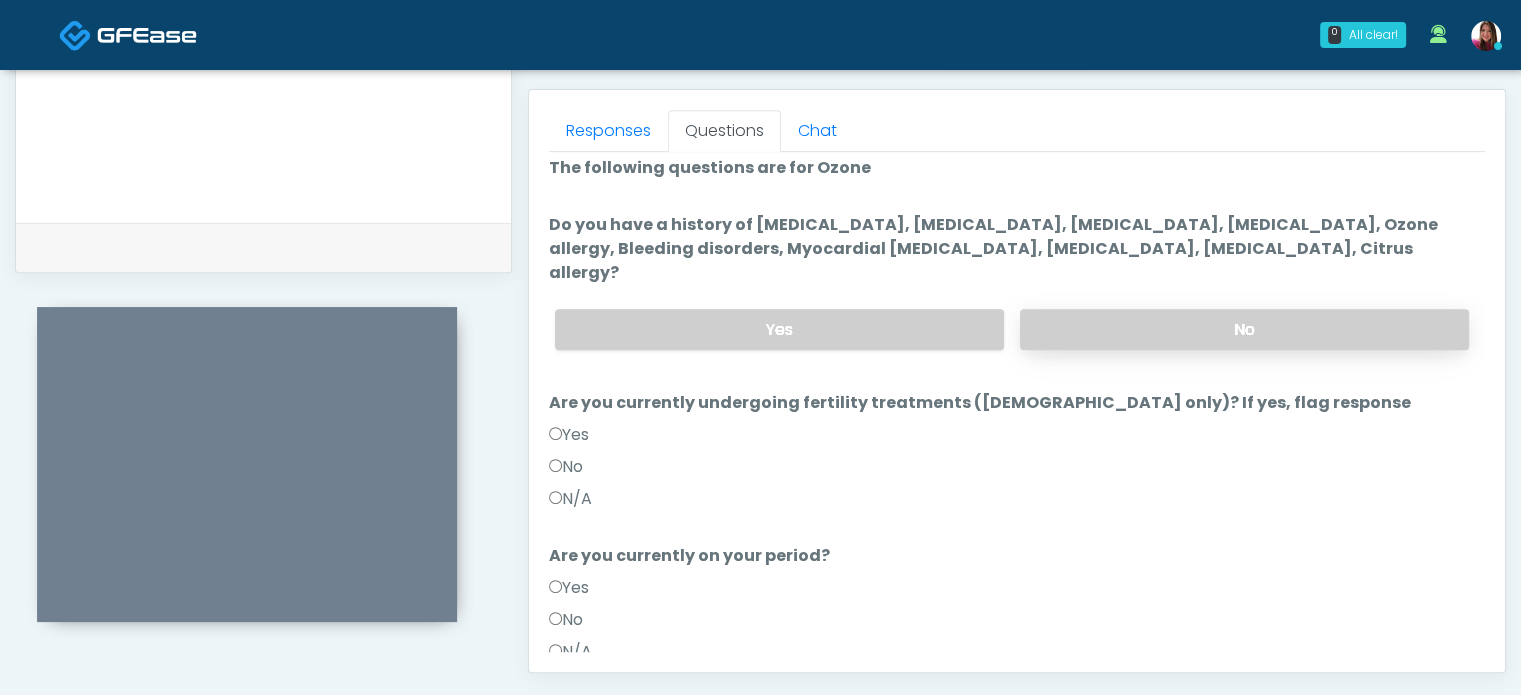 click on "No" at bounding box center (1244, 329) 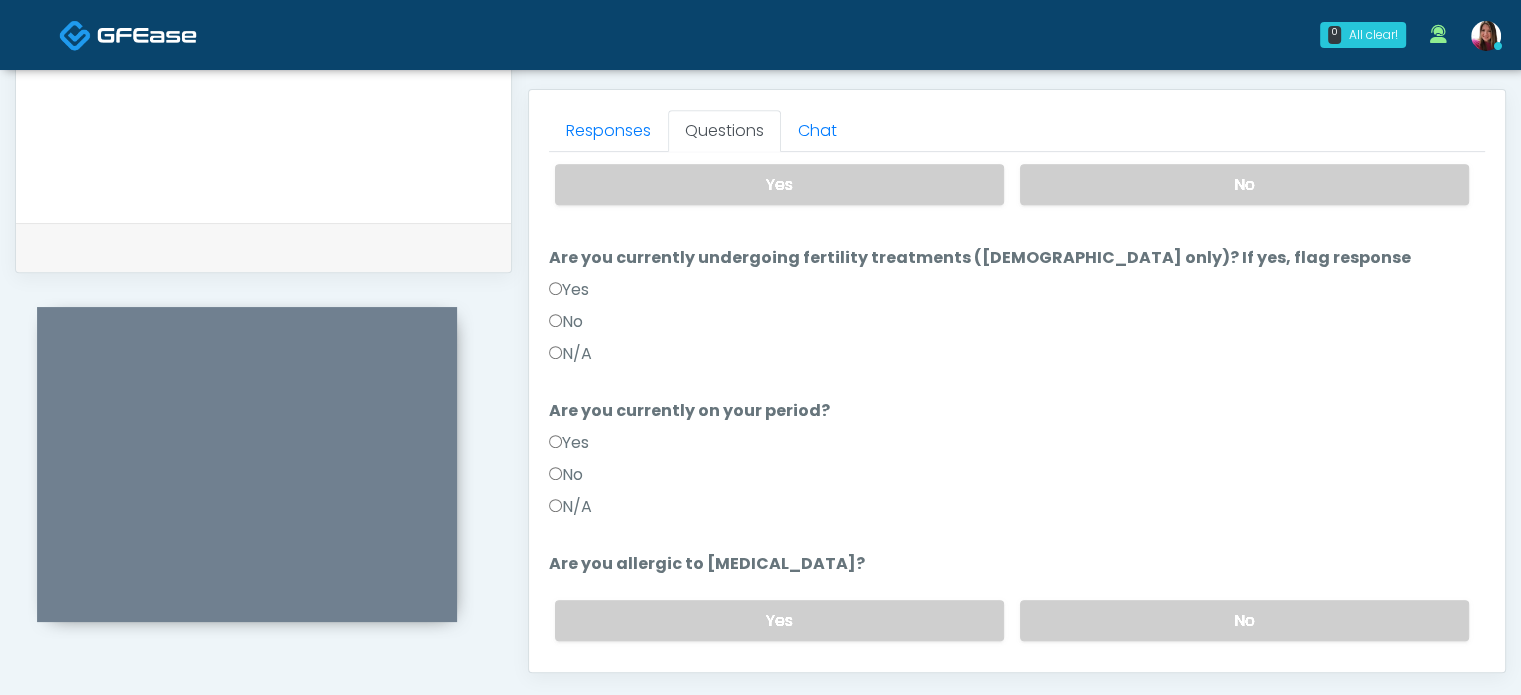 scroll, scrollTop: 194, scrollLeft: 0, axis: vertical 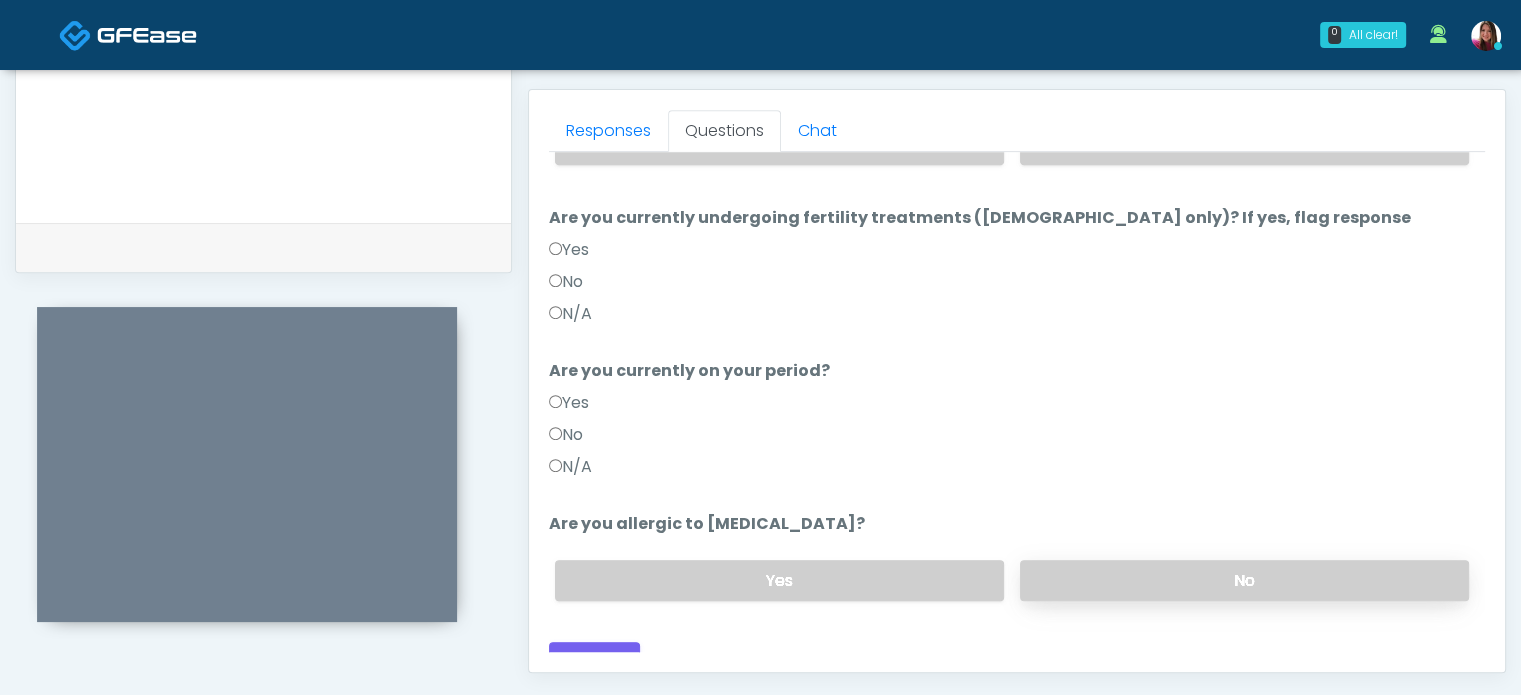 click on "No" at bounding box center [1244, 580] 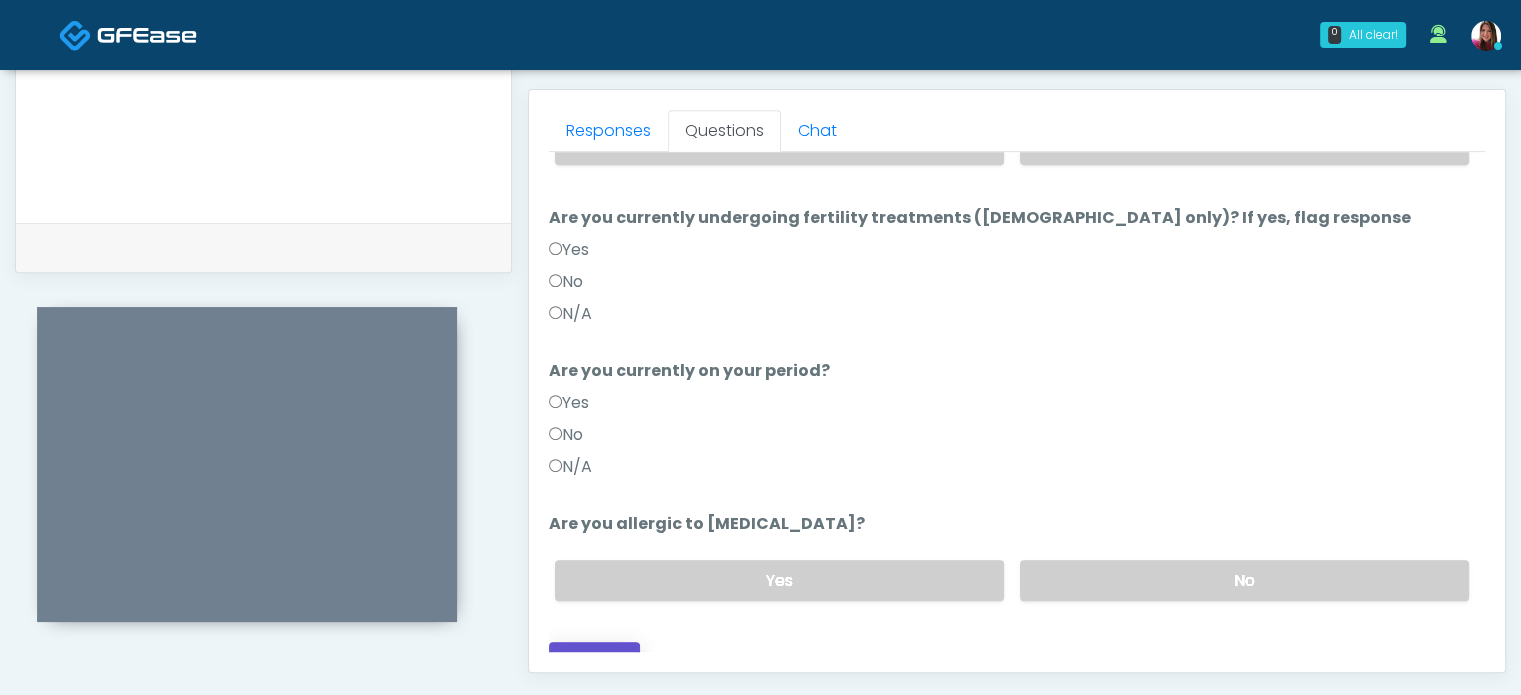 click on "Continue" at bounding box center [594, 660] 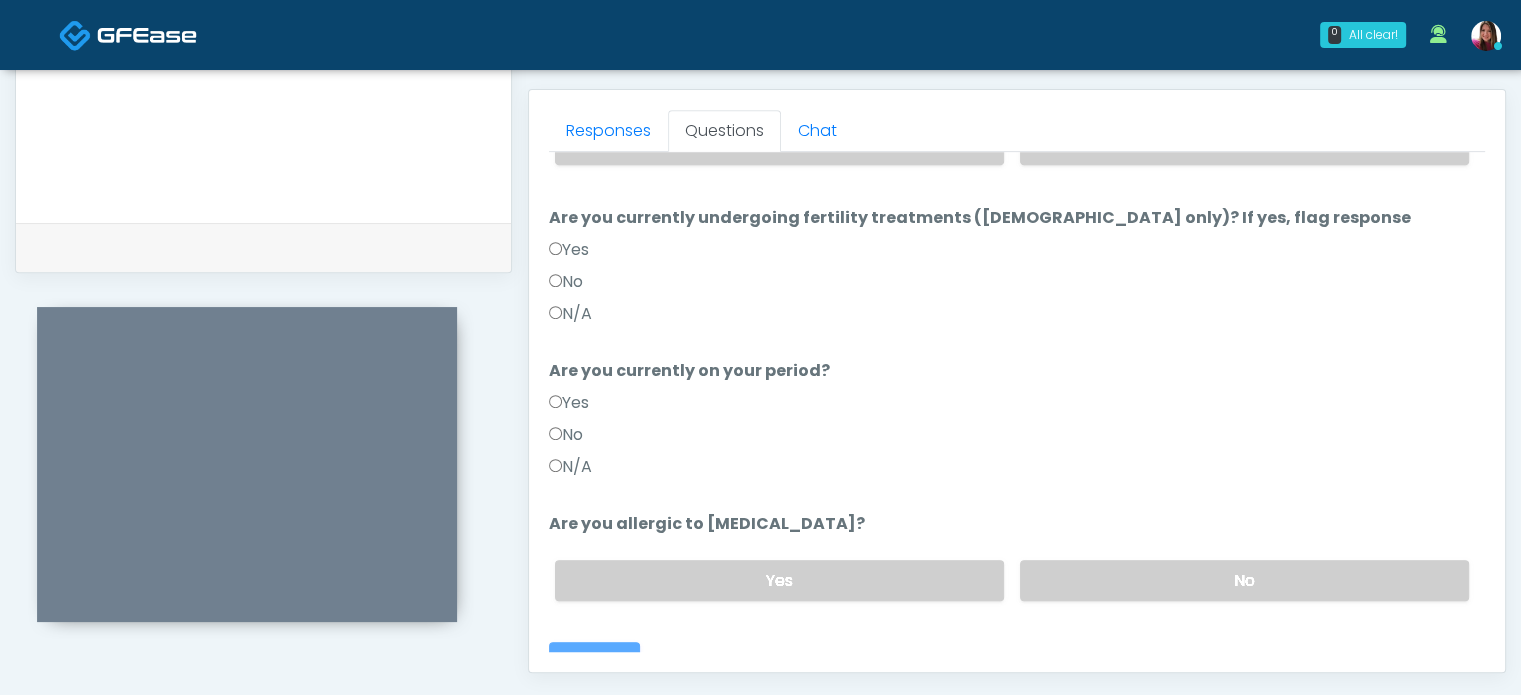 scroll, scrollTop: 82, scrollLeft: 0, axis: vertical 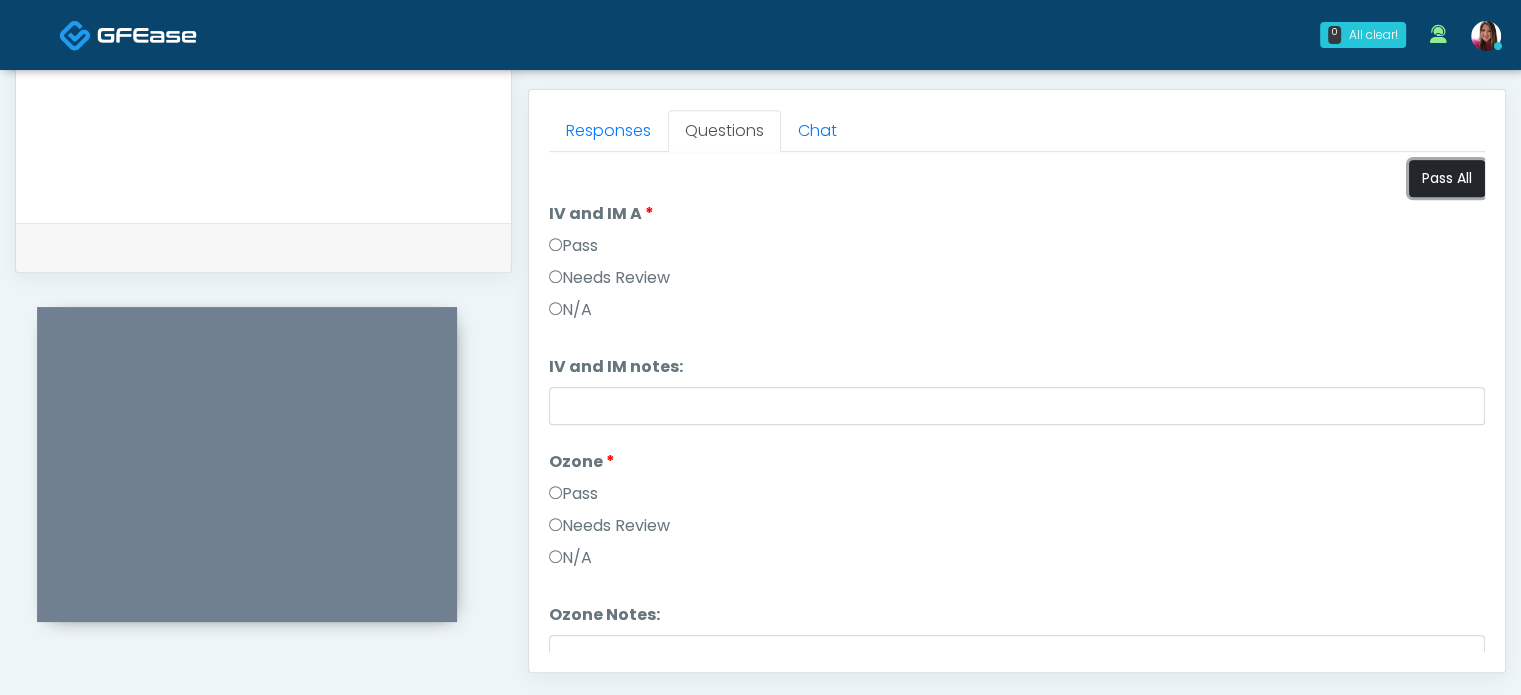 click on "Pass All" at bounding box center (1447, 178) 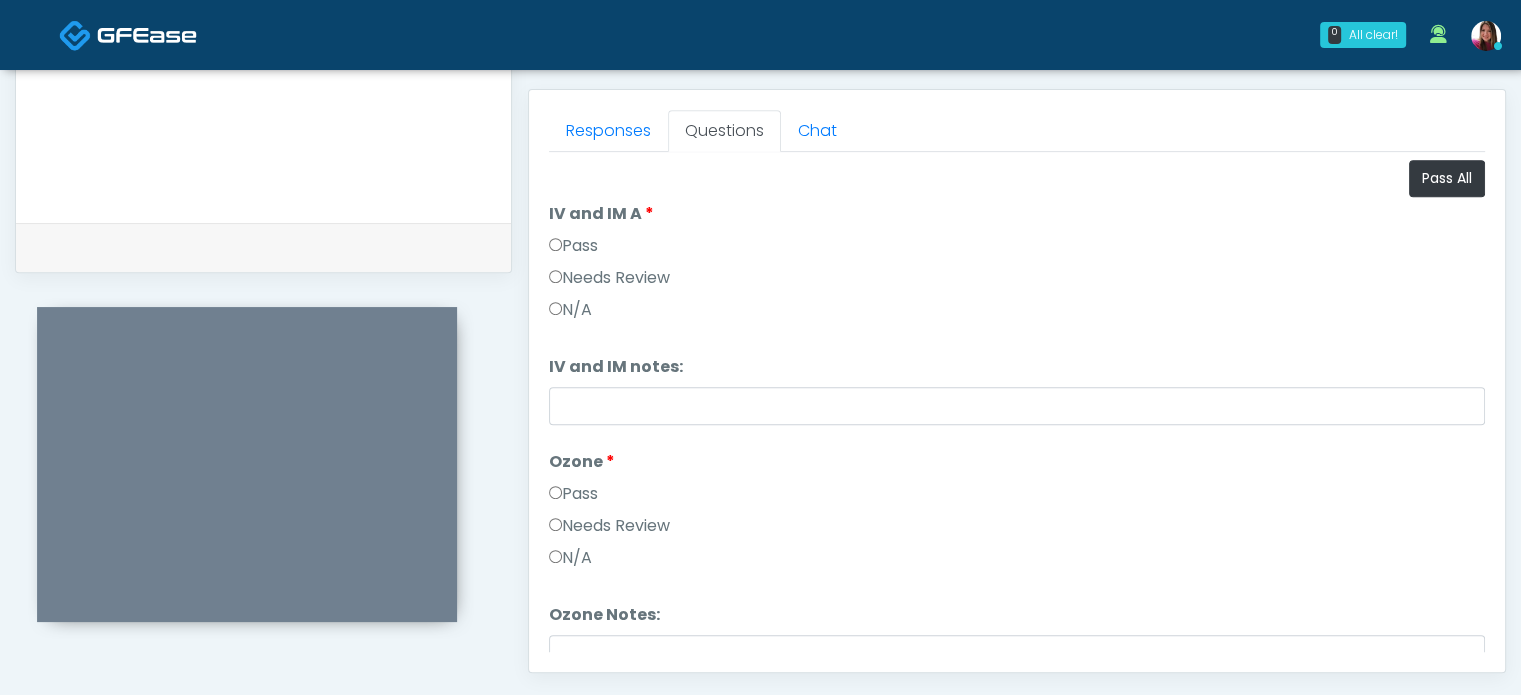 scroll, scrollTop: 82, scrollLeft: 0, axis: vertical 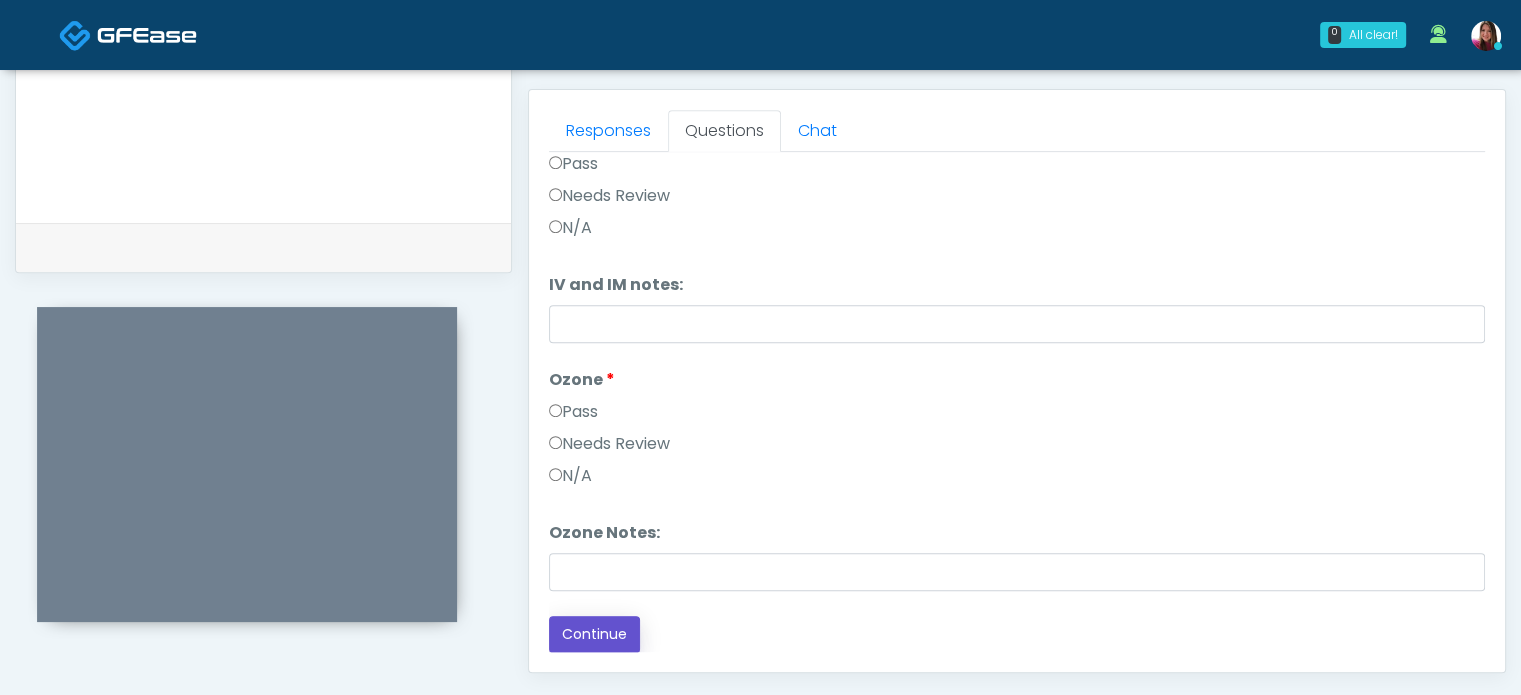 click on "Continue" at bounding box center [594, 634] 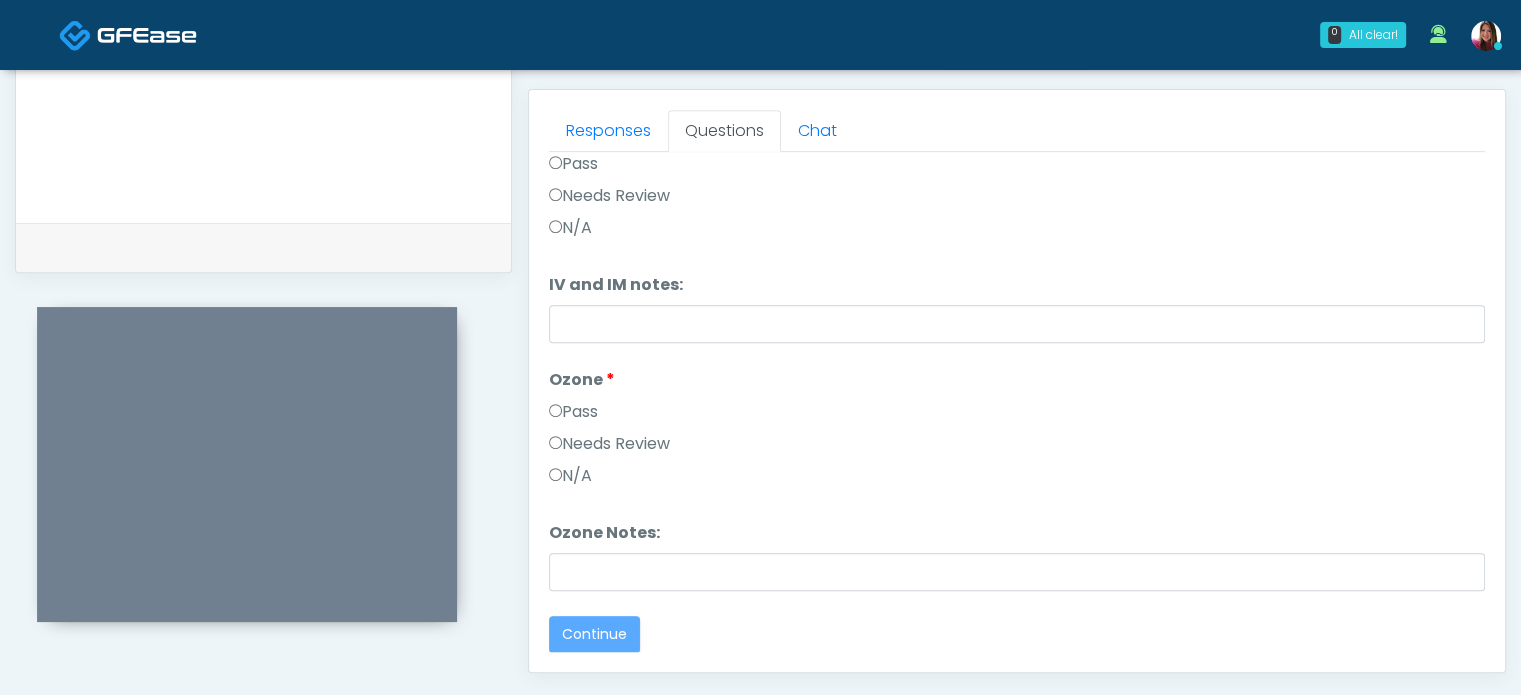 scroll, scrollTop: 0, scrollLeft: 0, axis: both 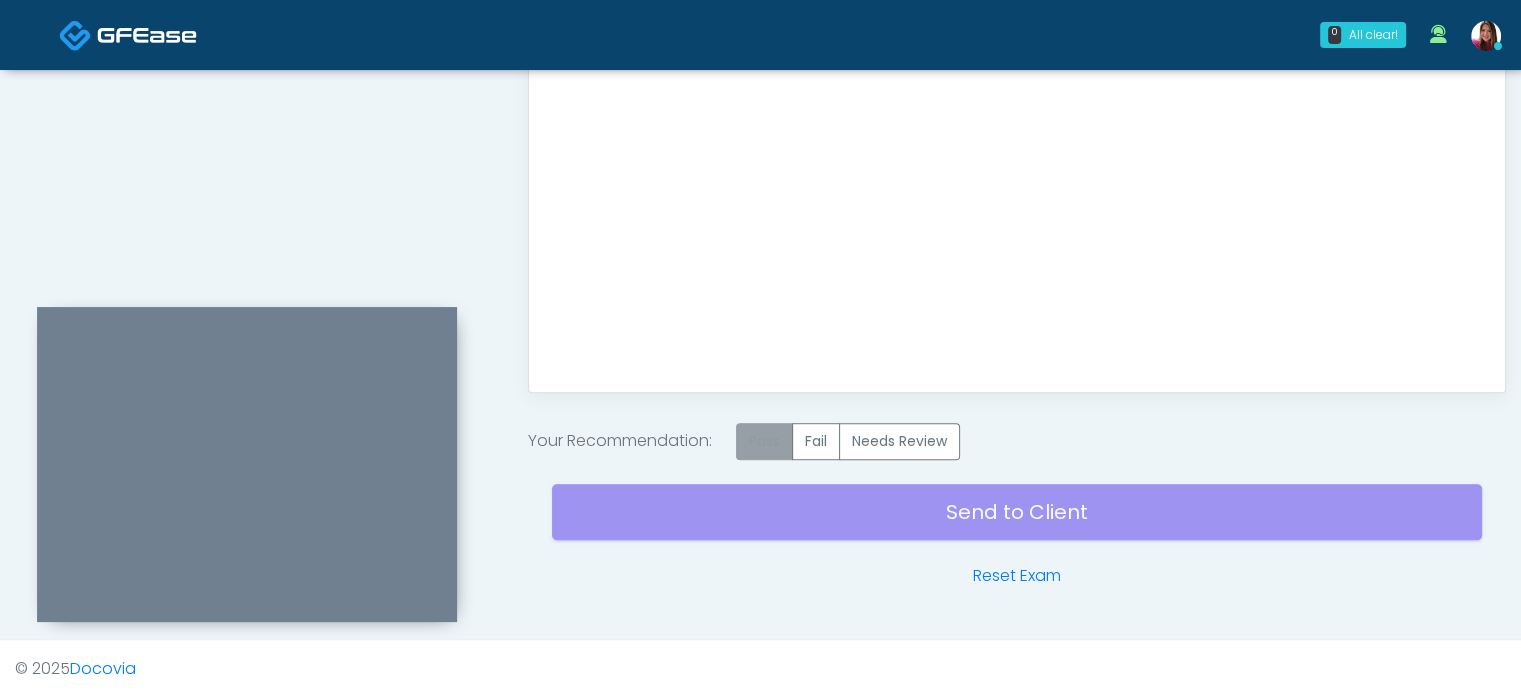 click on "Pass" at bounding box center (764, 441) 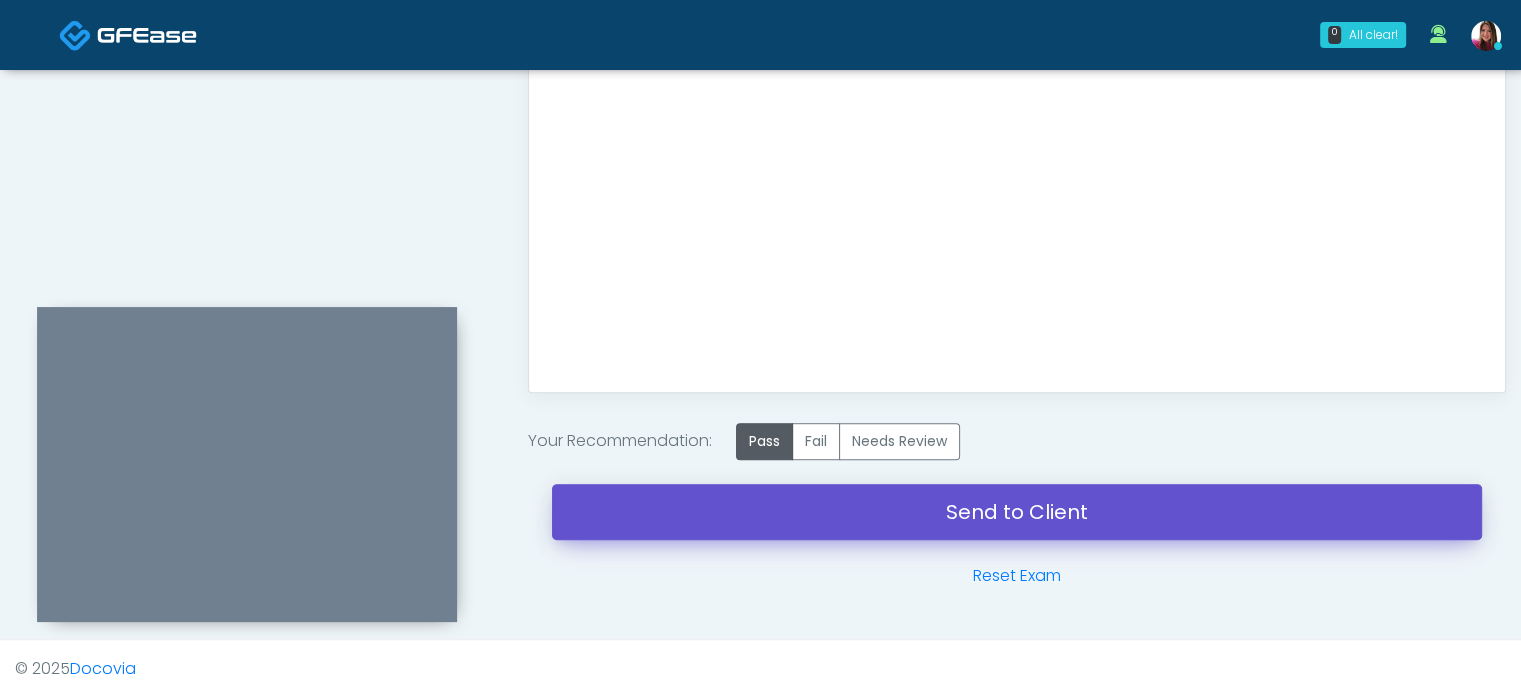 click on "Send to Client" at bounding box center (1017, 512) 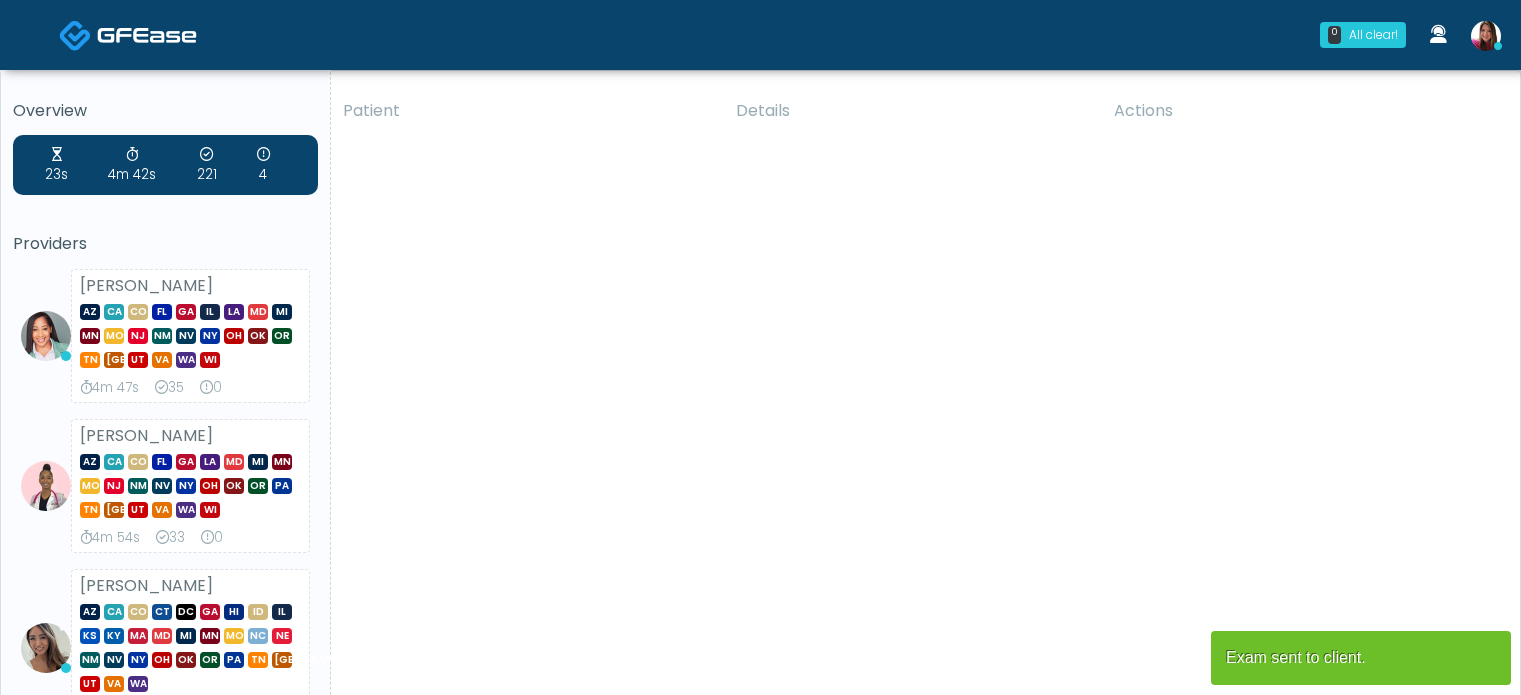 scroll, scrollTop: 0, scrollLeft: 0, axis: both 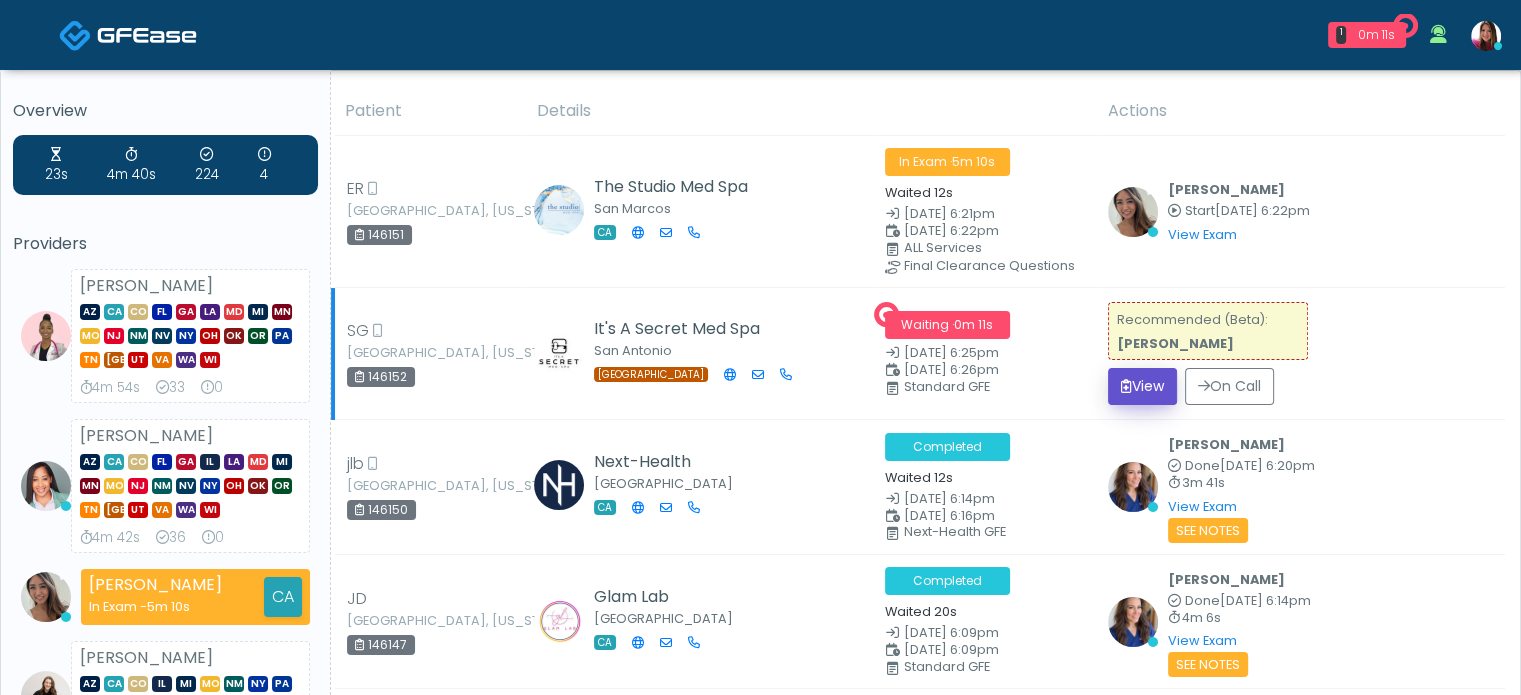 click on "View" at bounding box center [1142, 386] 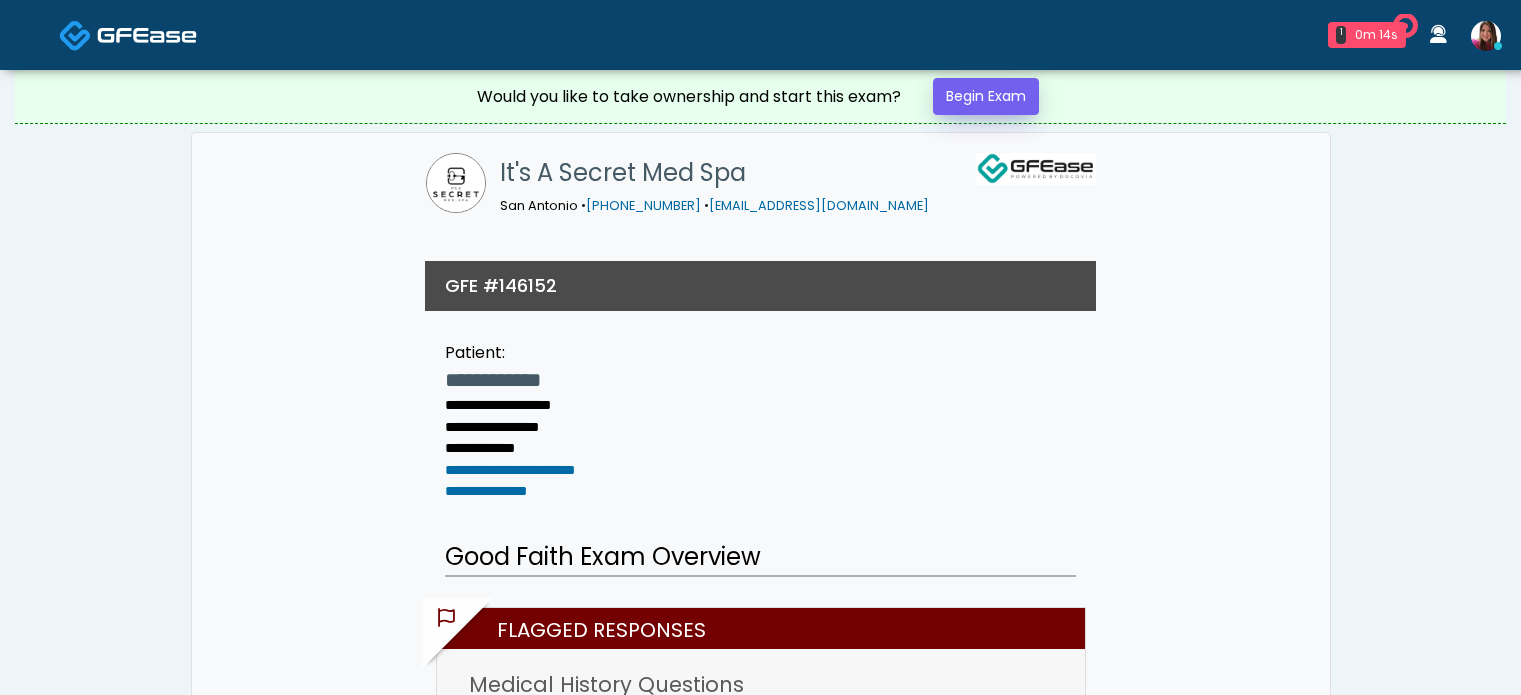 scroll, scrollTop: 0, scrollLeft: 0, axis: both 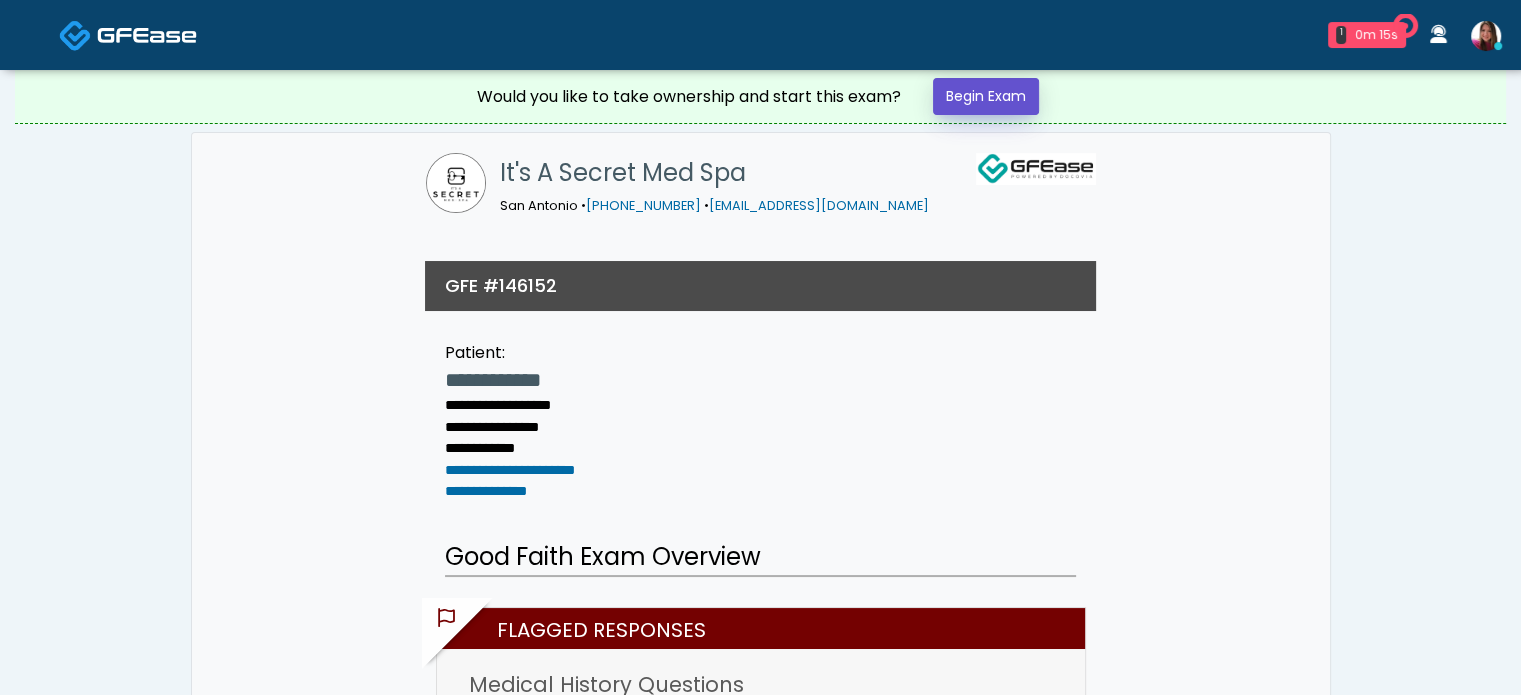 click on "Begin Exam" at bounding box center [986, 96] 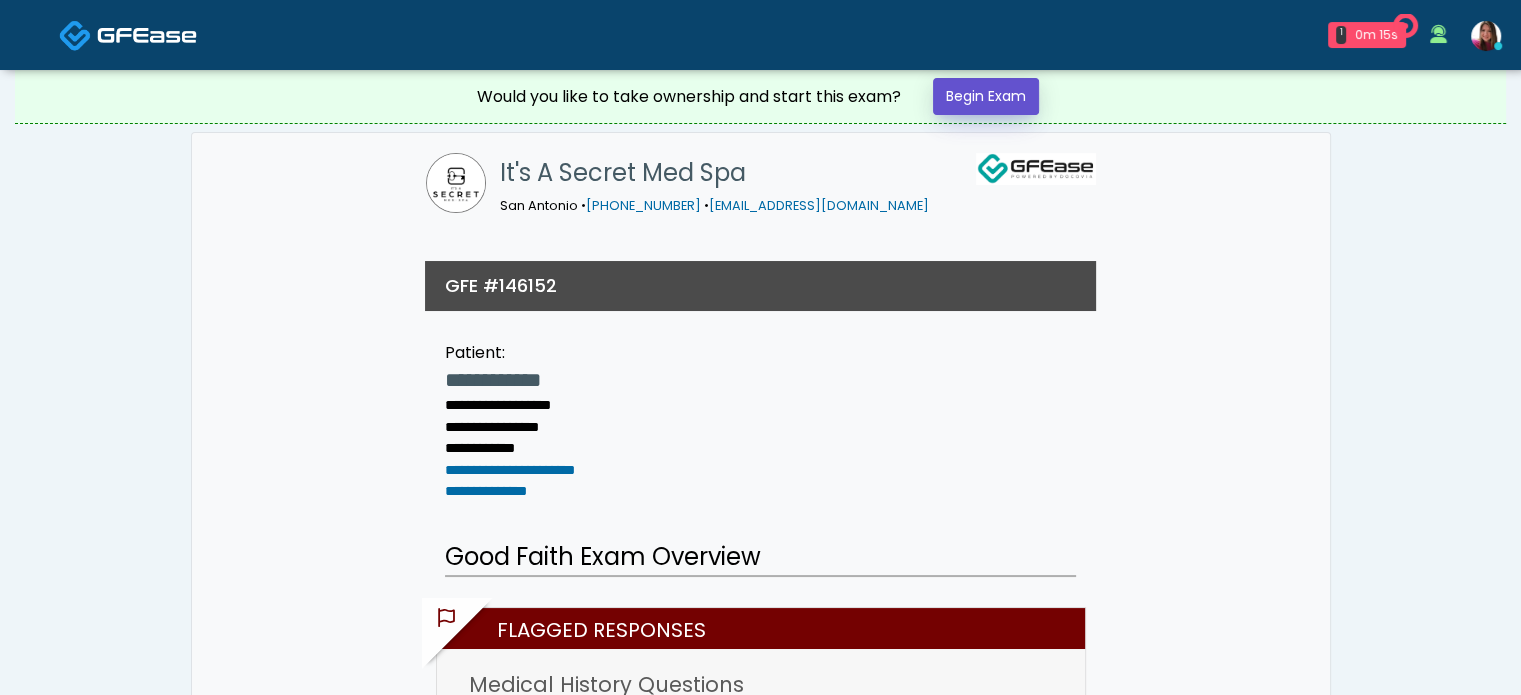 scroll, scrollTop: 0, scrollLeft: 0, axis: both 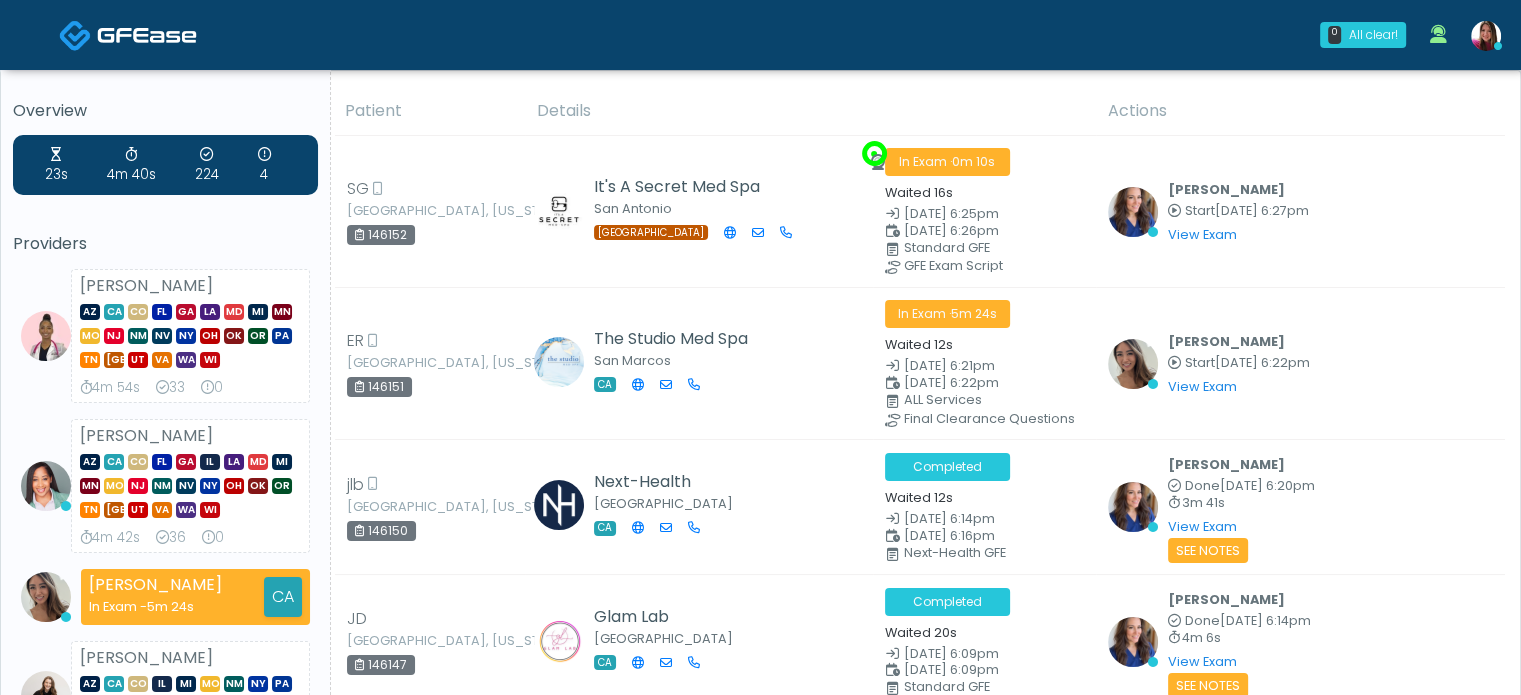 drag, startPoint x: 1530, startPoint y: 21, endPoint x: 1535, endPoint y: 3, distance: 18.681541 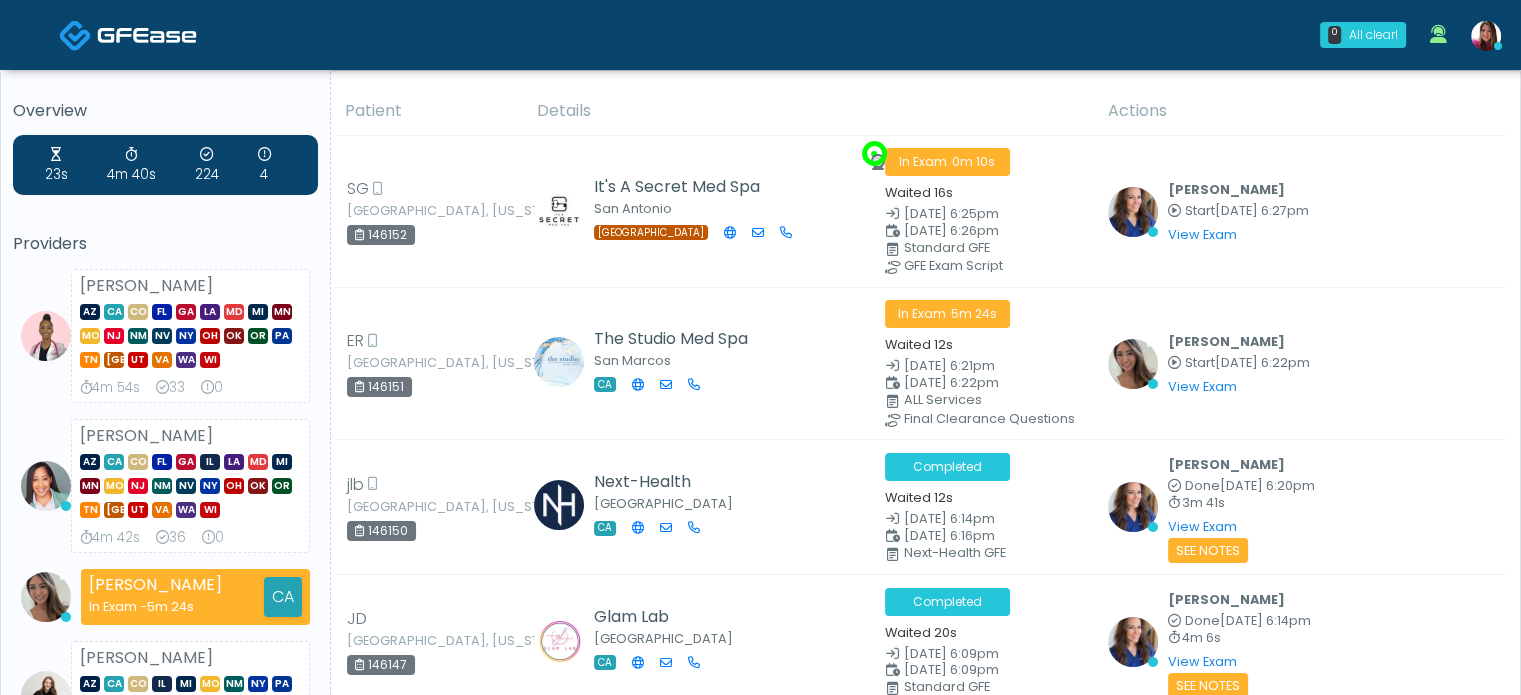 click on "0
All clear!
All clear!
Janaira Villalobos
AZ
CA
CO
FL
GA
LA
MD
MI
MN
MO
NJ
NM
NV
NY
OH" at bounding box center (760, 17488) 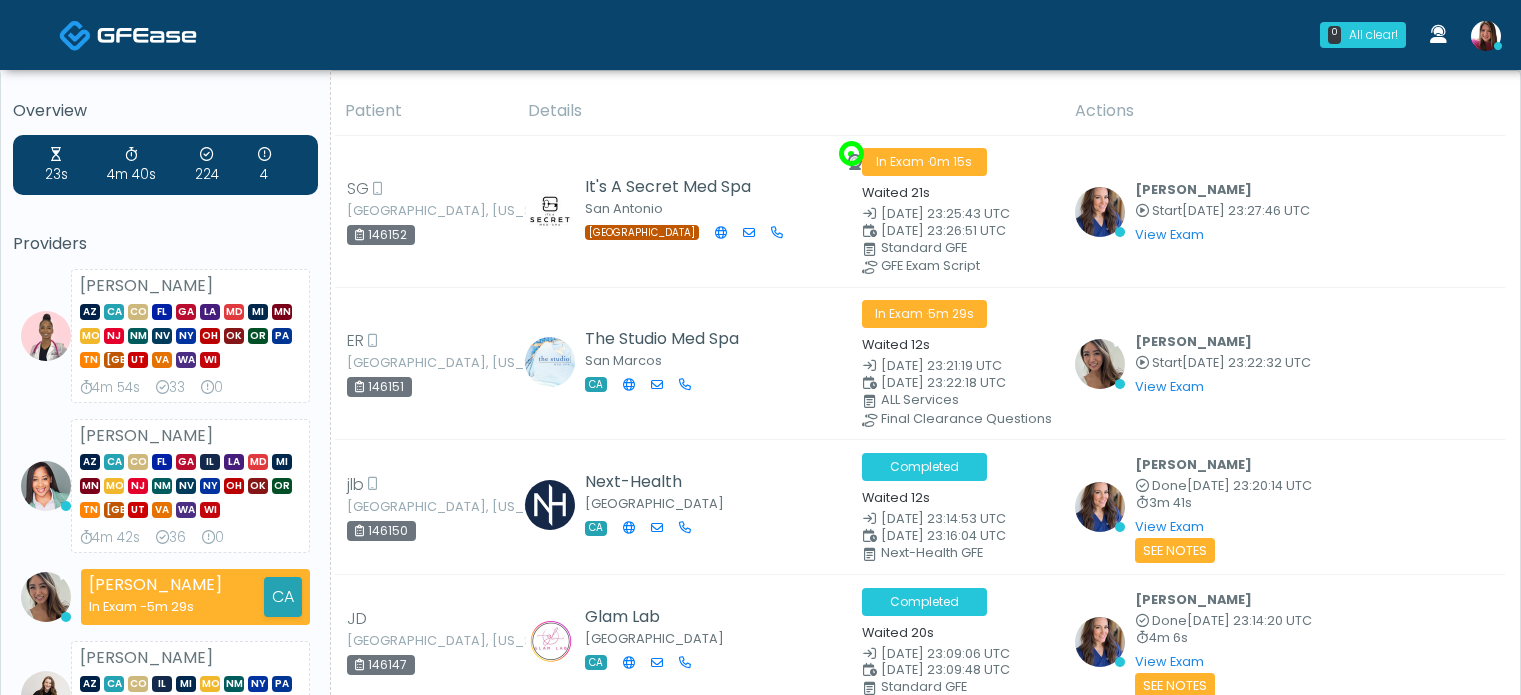 scroll, scrollTop: 0, scrollLeft: 0, axis: both 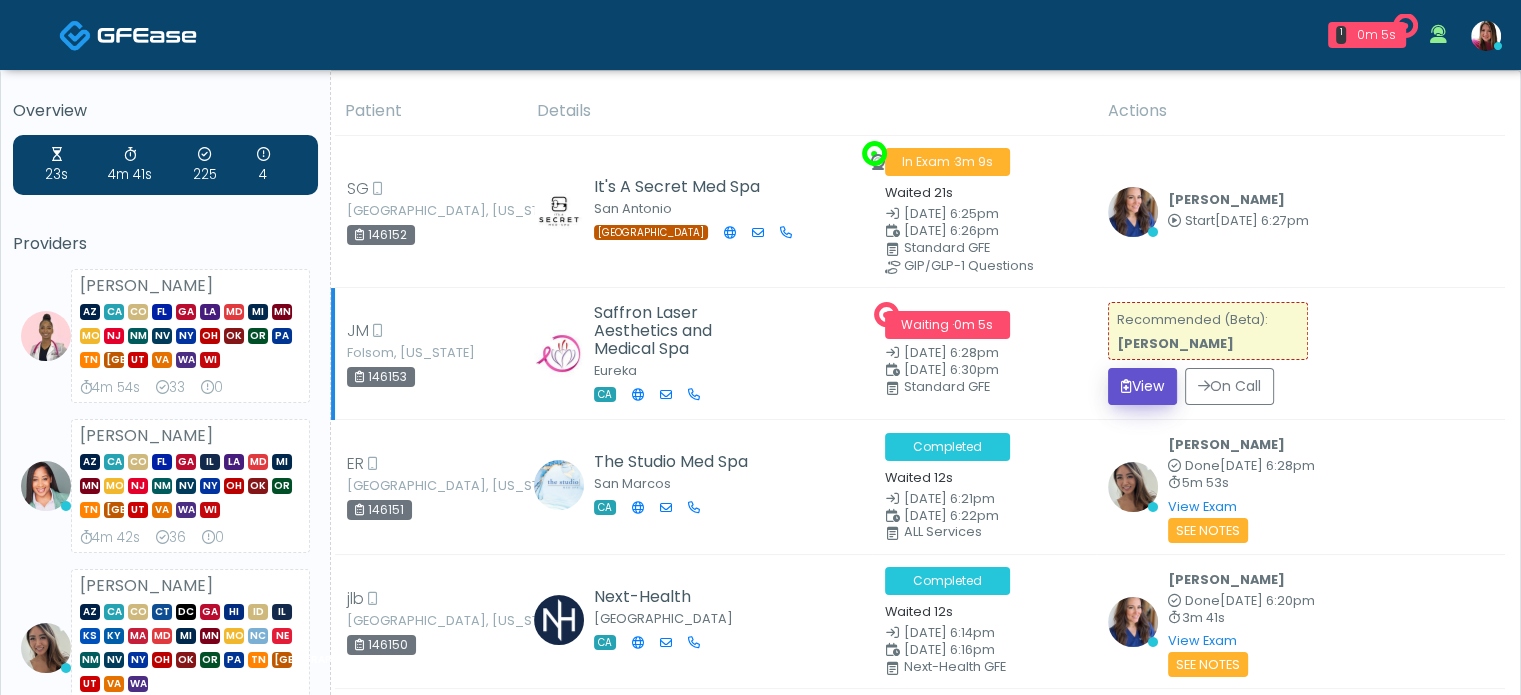 click on "View" at bounding box center [1142, 386] 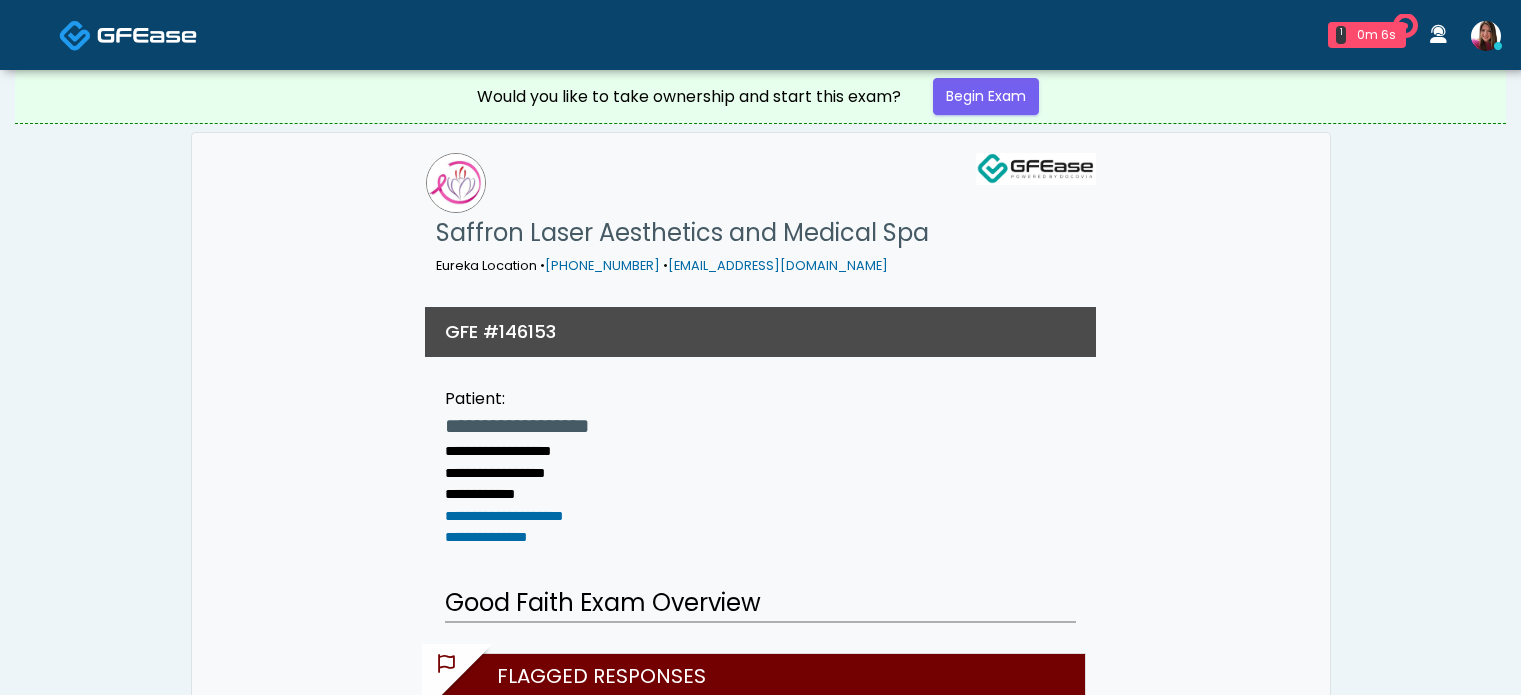 scroll, scrollTop: 0, scrollLeft: 0, axis: both 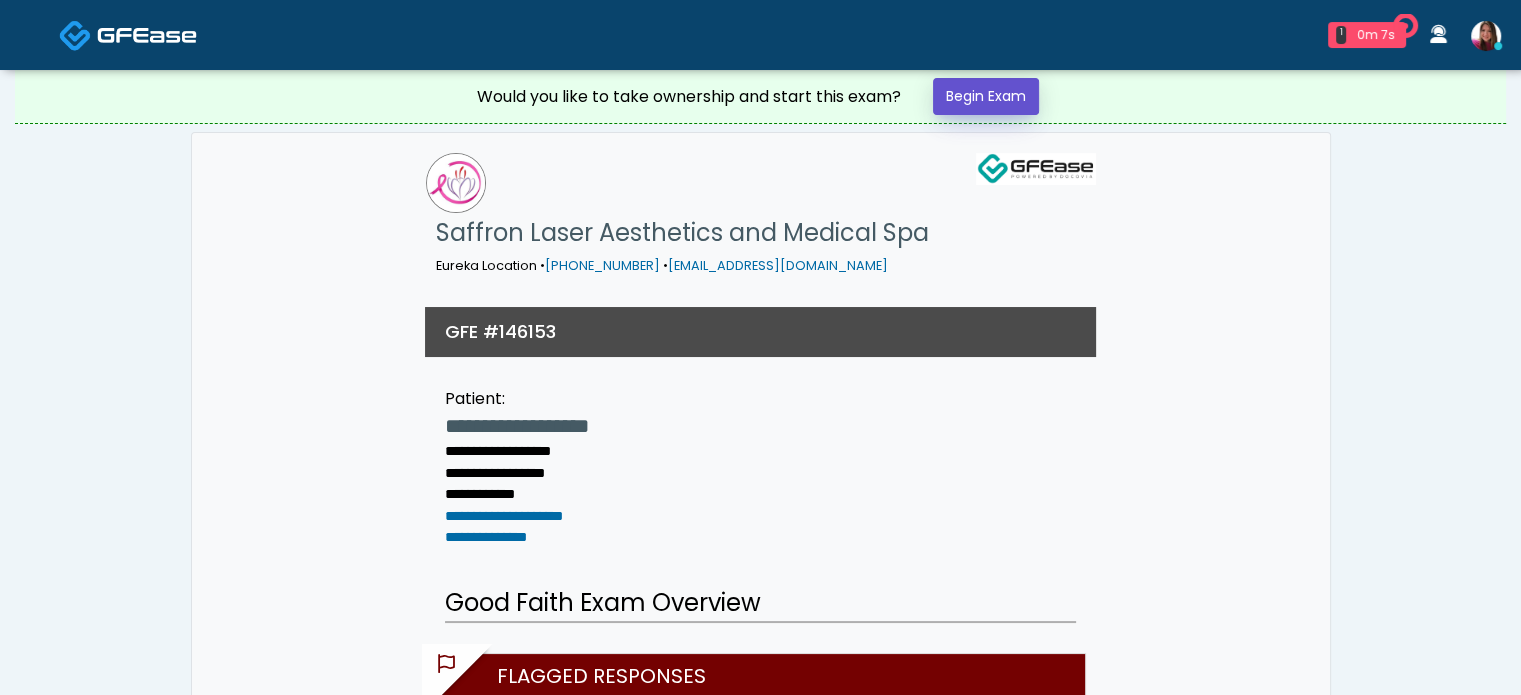 click on "Begin Exam" at bounding box center (986, 96) 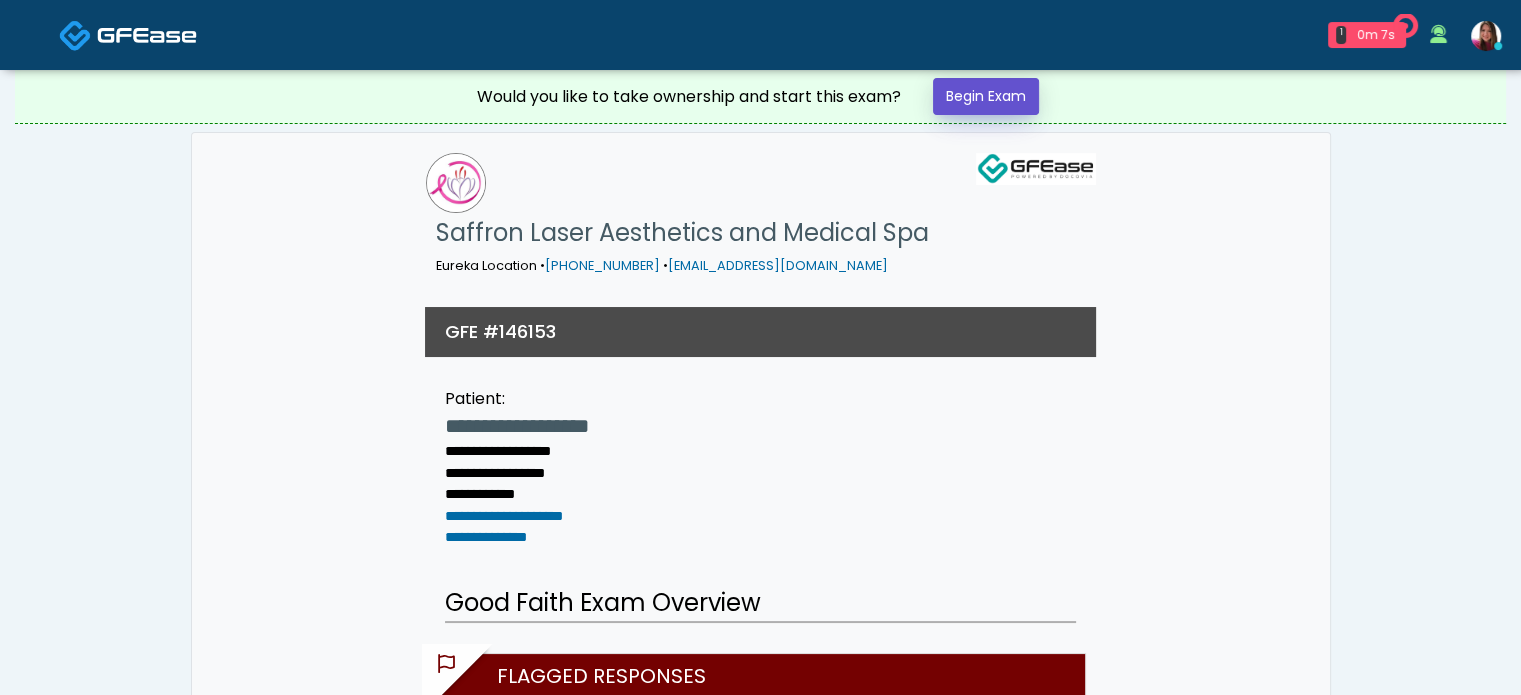 scroll, scrollTop: 0, scrollLeft: 0, axis: both 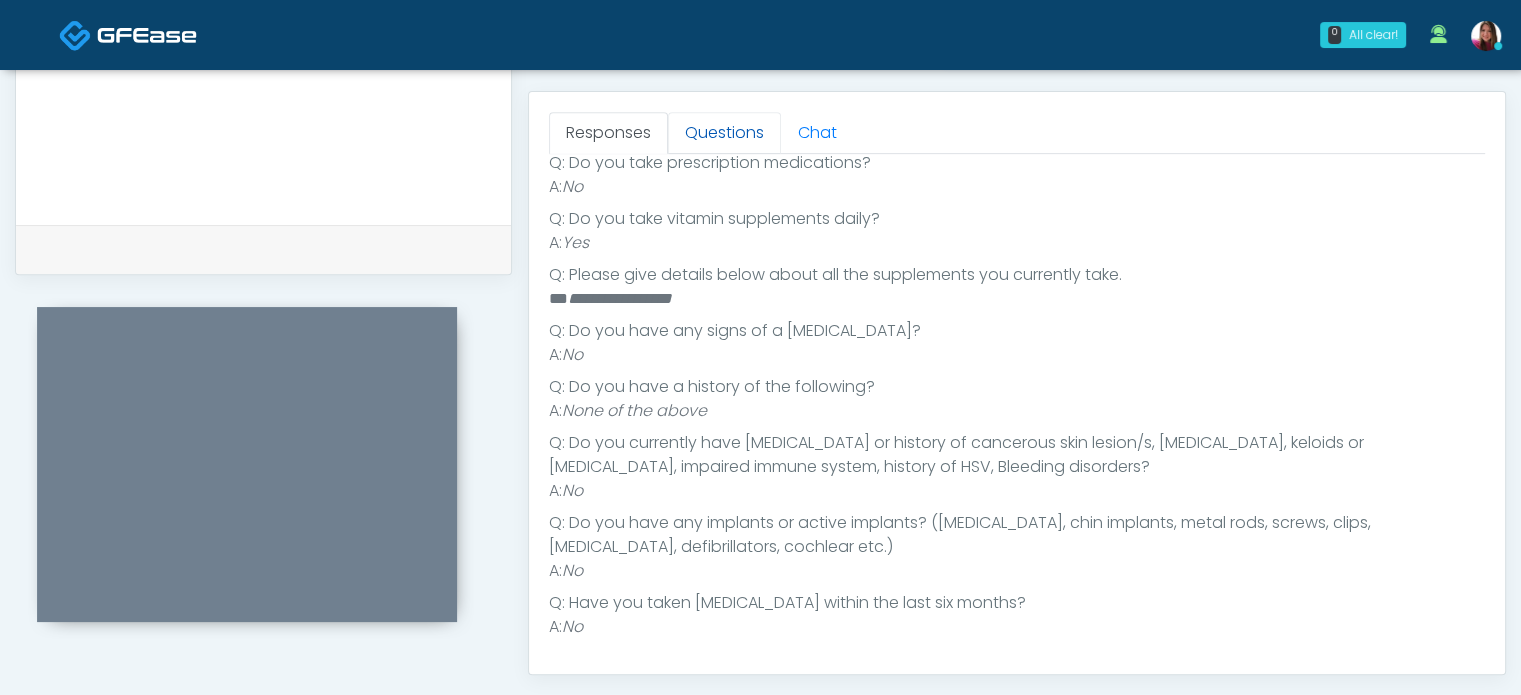 click on "Questions" at bounding box center [724, 133] 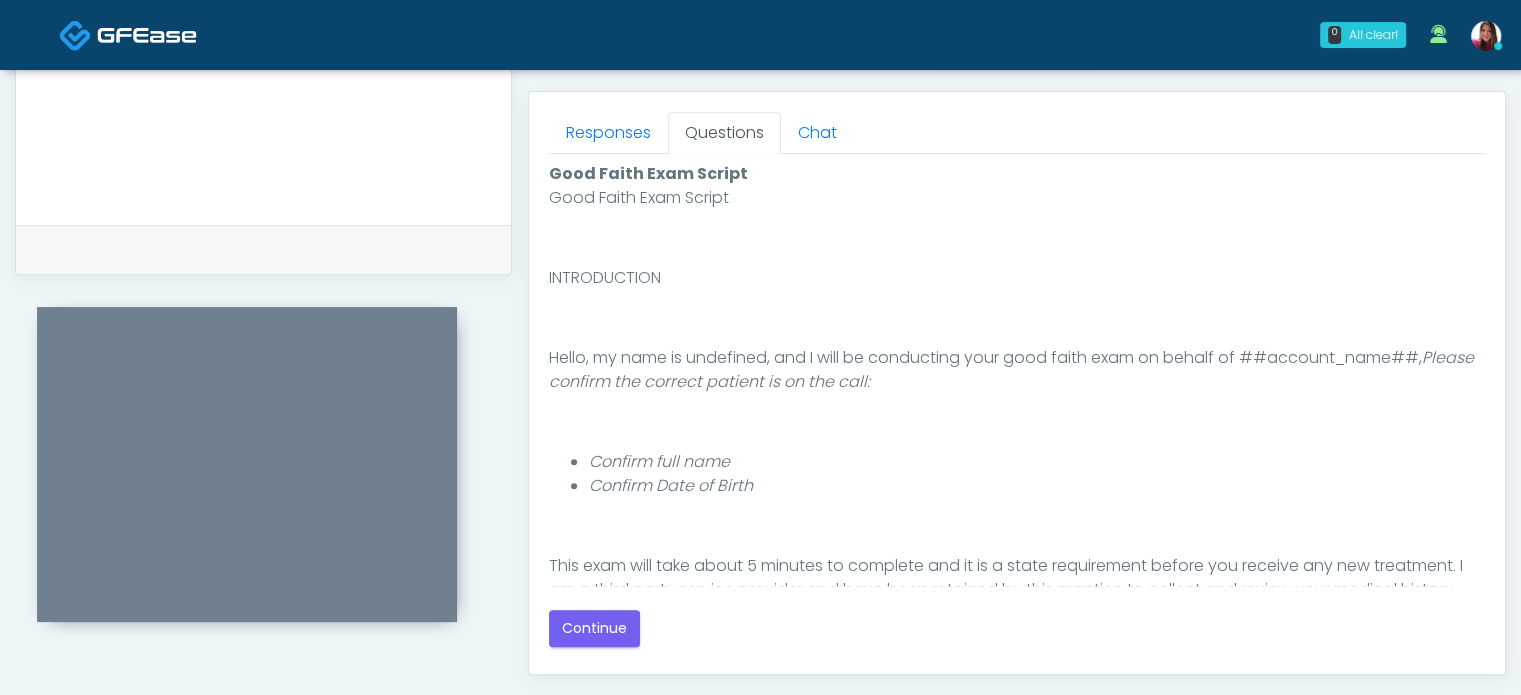 scroll, scrollTop: 0, scrollLeft: 0, axis: both 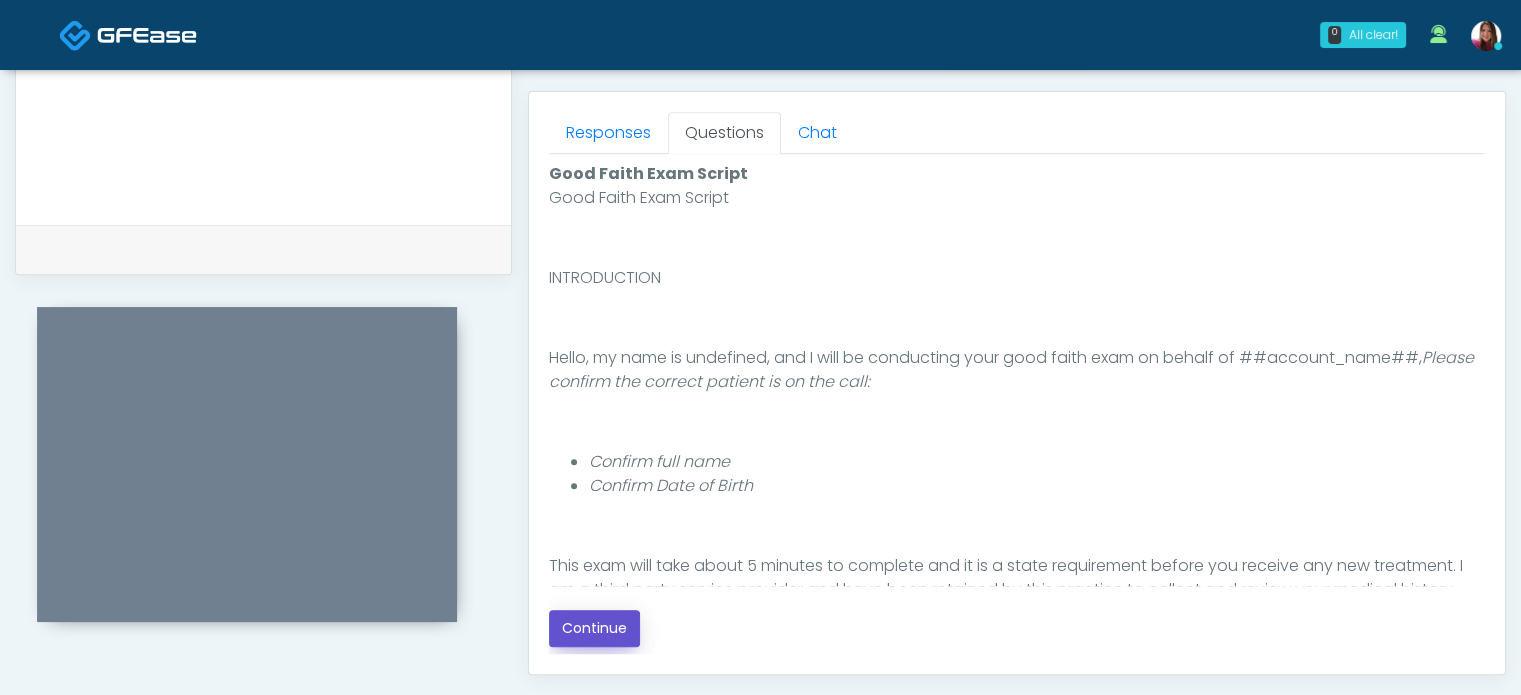click on "Continue" at bounding box center [594, 628] 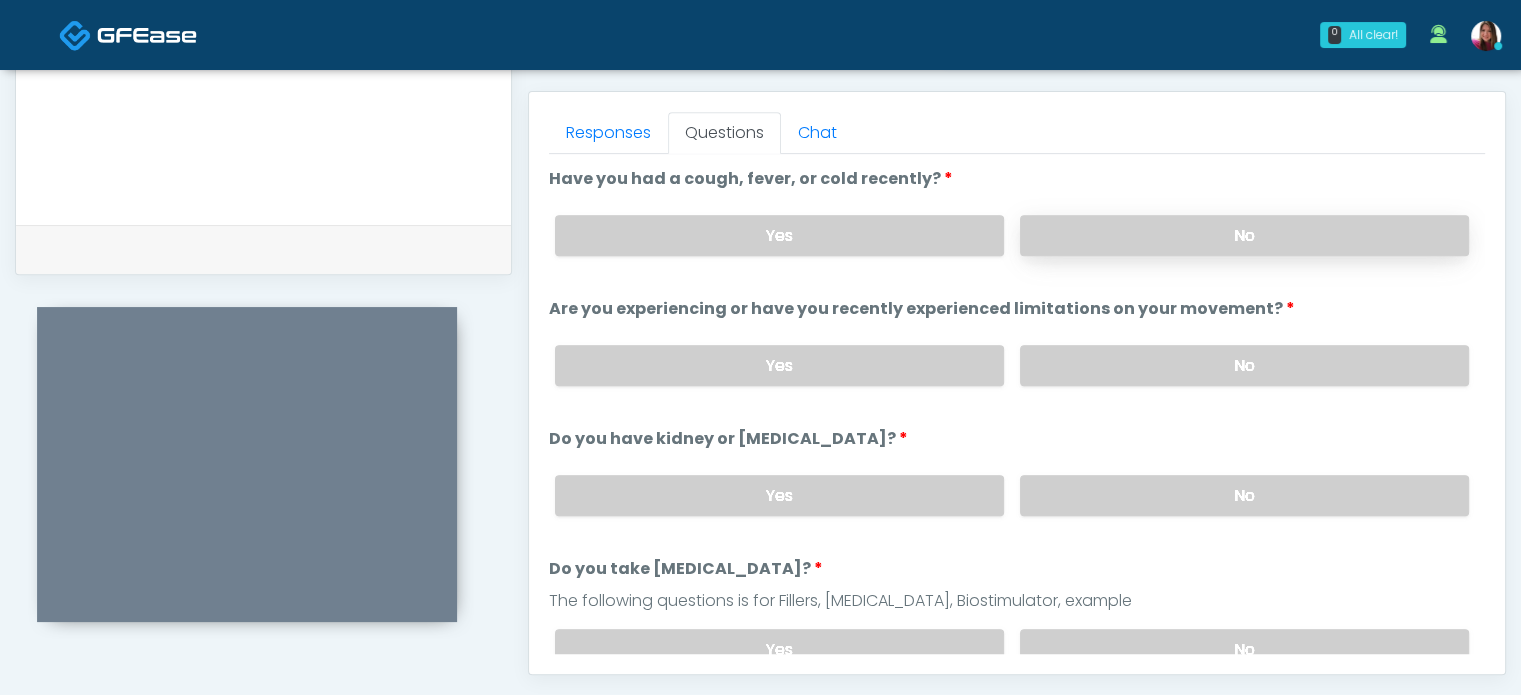 click on "No" at bounding box center (1244, 235) 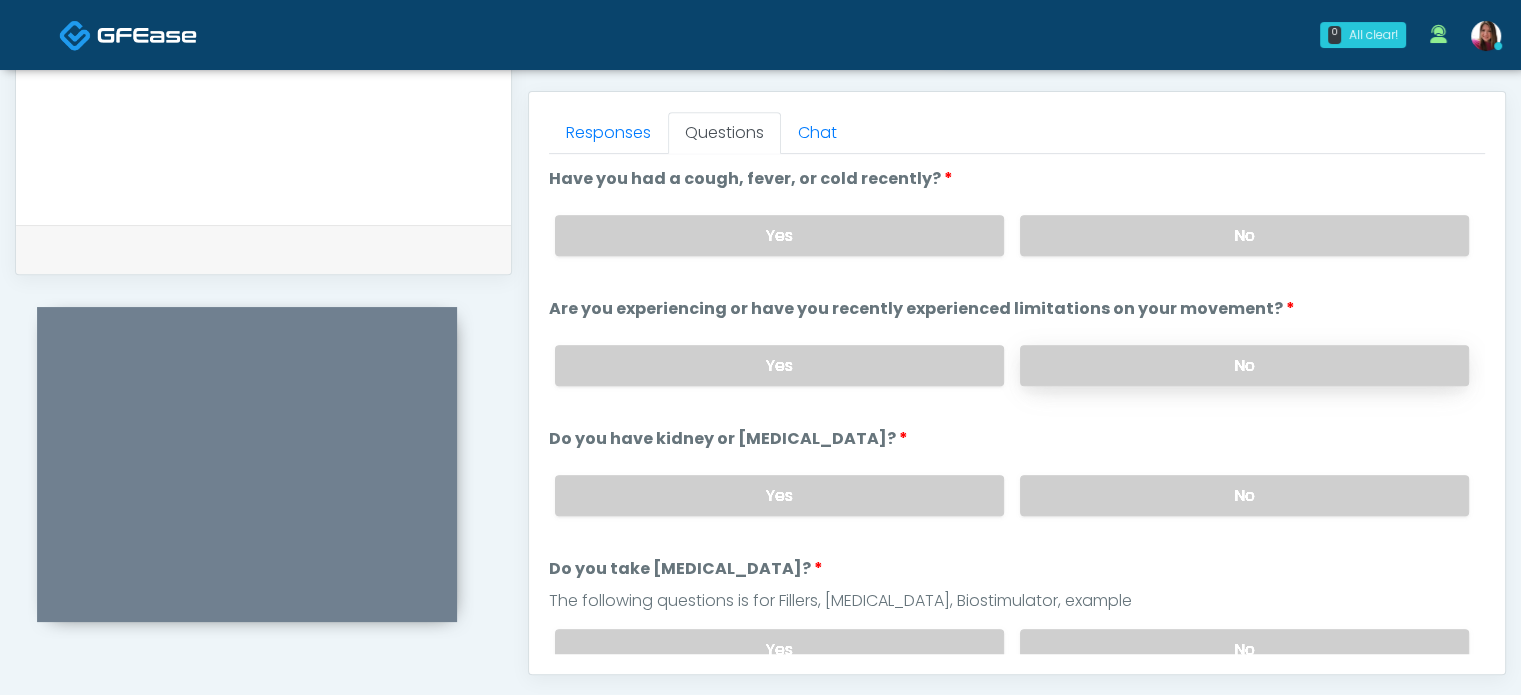 click on "No" at bounding box center (1244, 365) 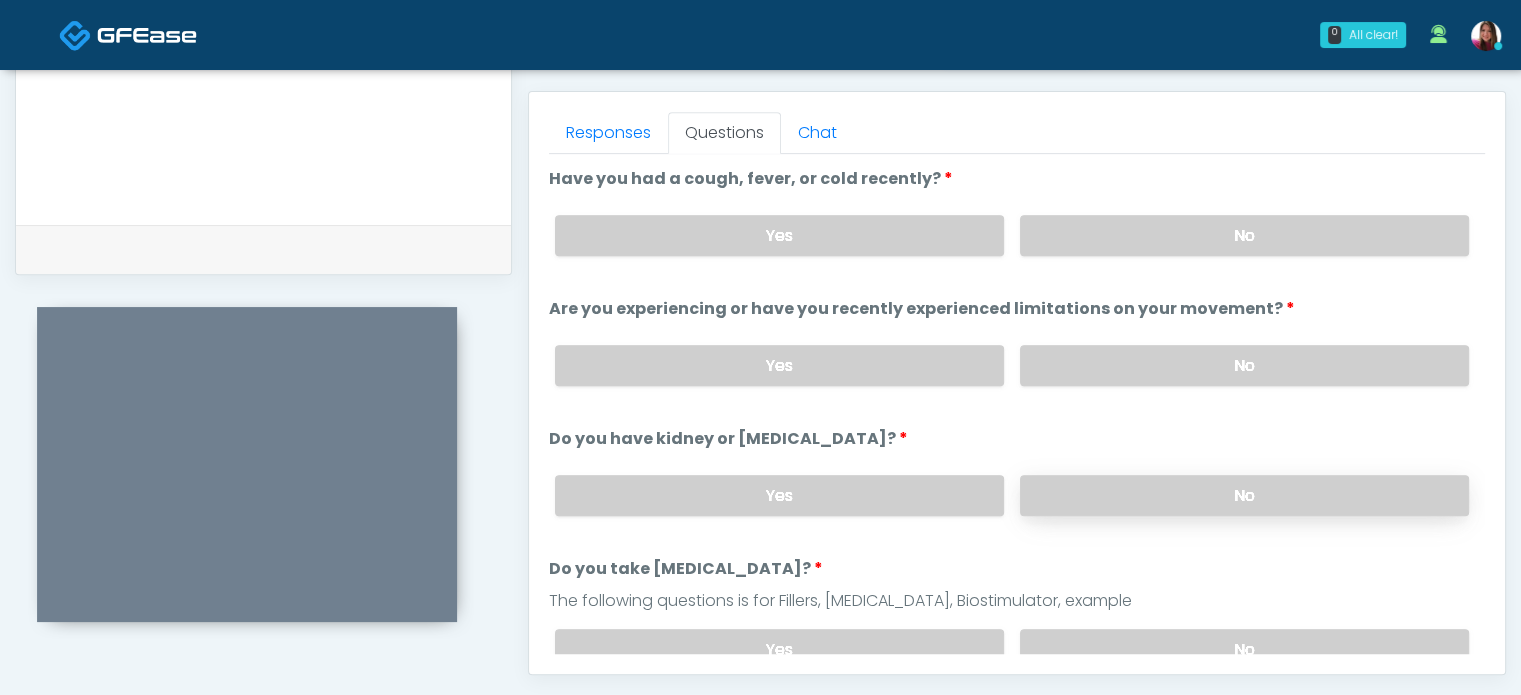 click on "No" at bounding box center (1244, 495) 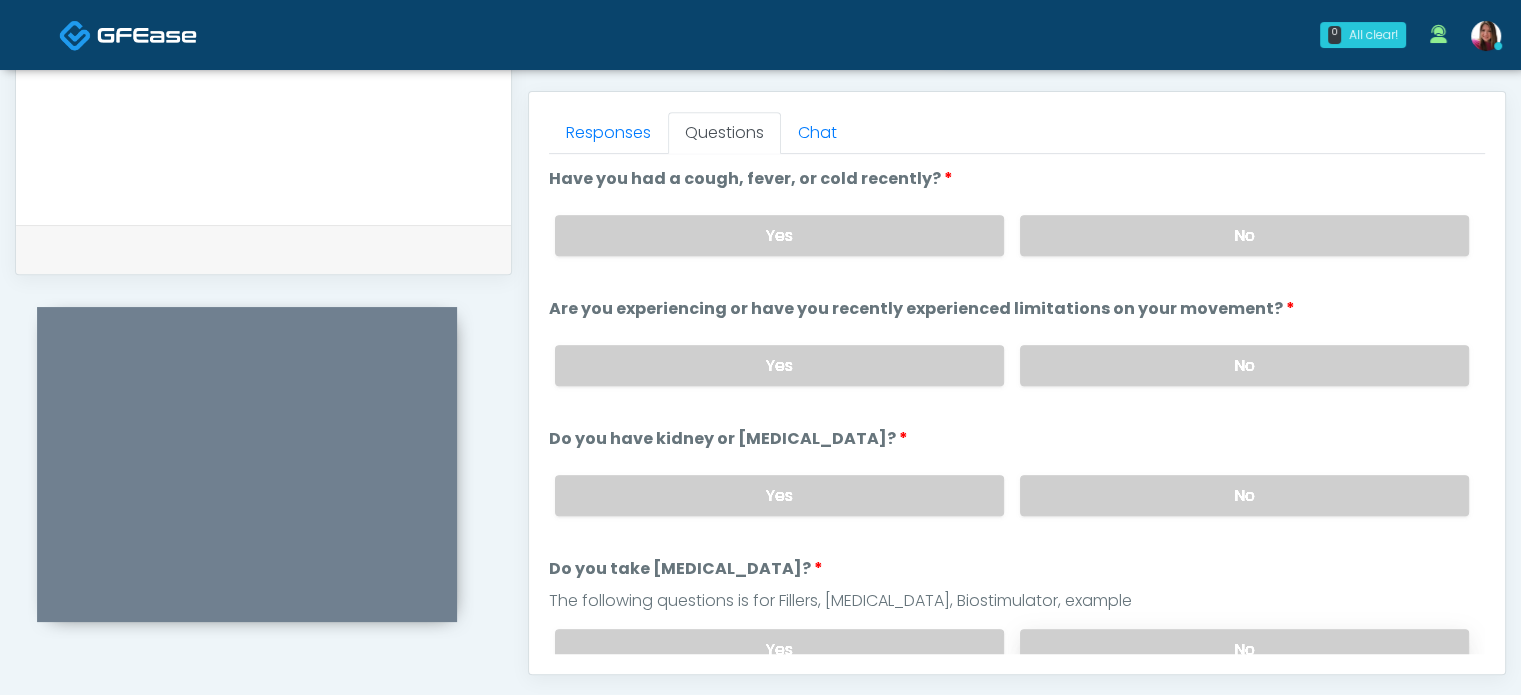 click on "No" at bounding box center (1244, 649) 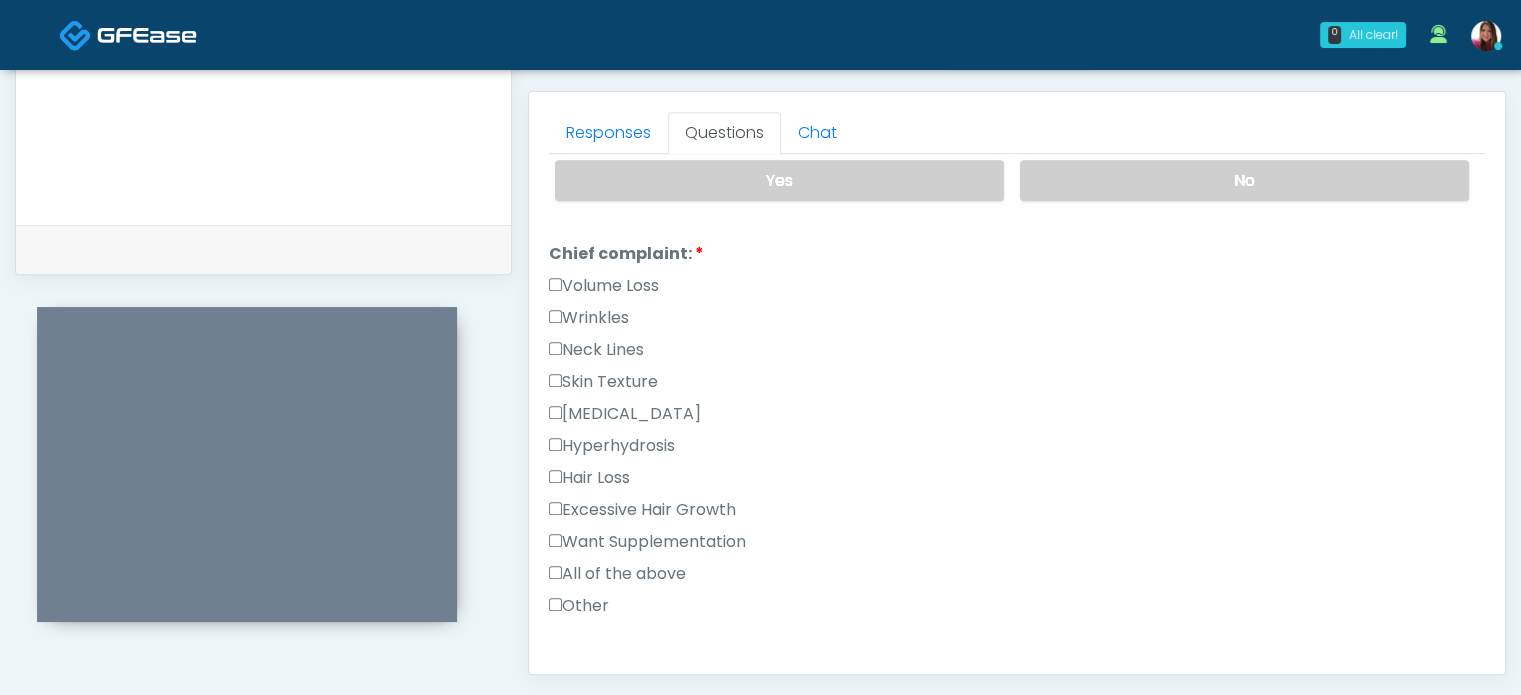 scroll, scrollTop: 495, scrollLeft: 0, axis: vertical 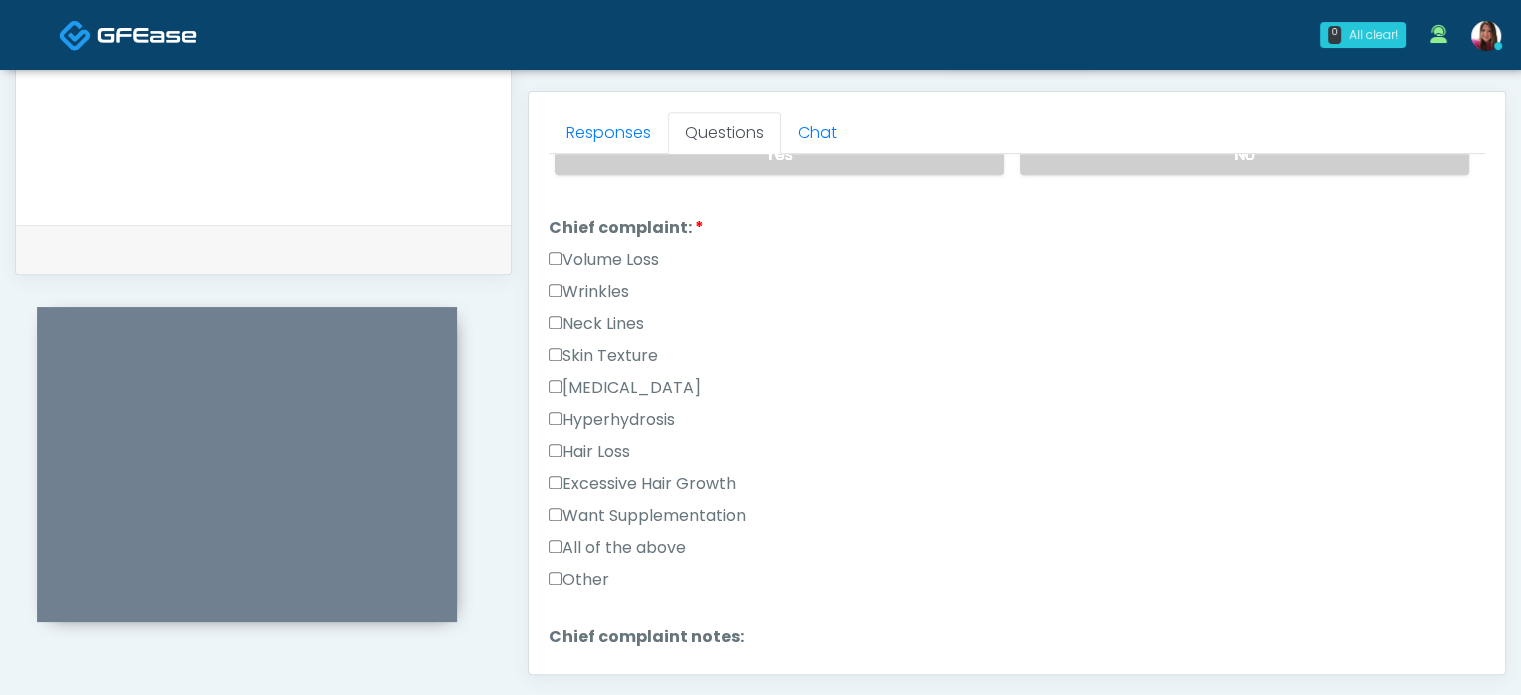 click on "Volume Loss" at bounding box center [1017, 264] 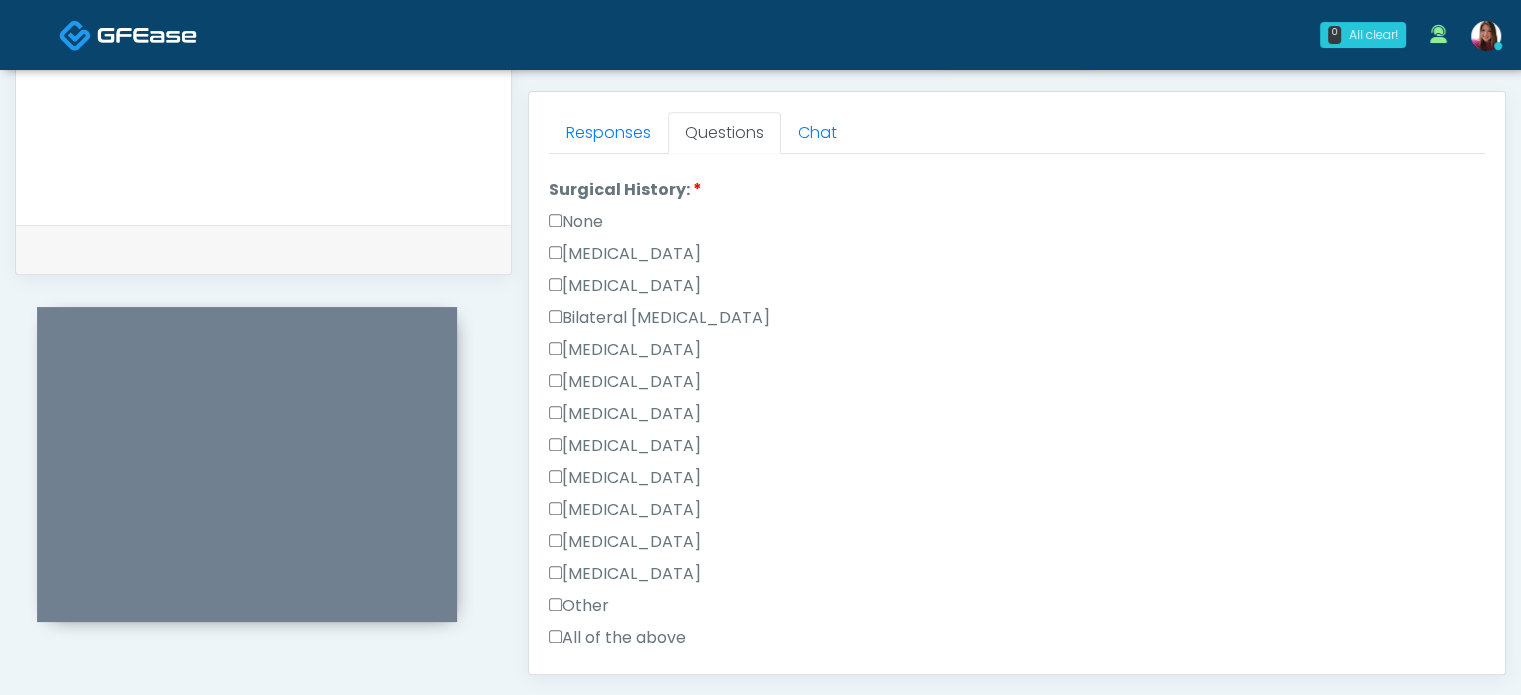 scroll, scrollTop: 1093, scrollLeft: 0, axis: vertical 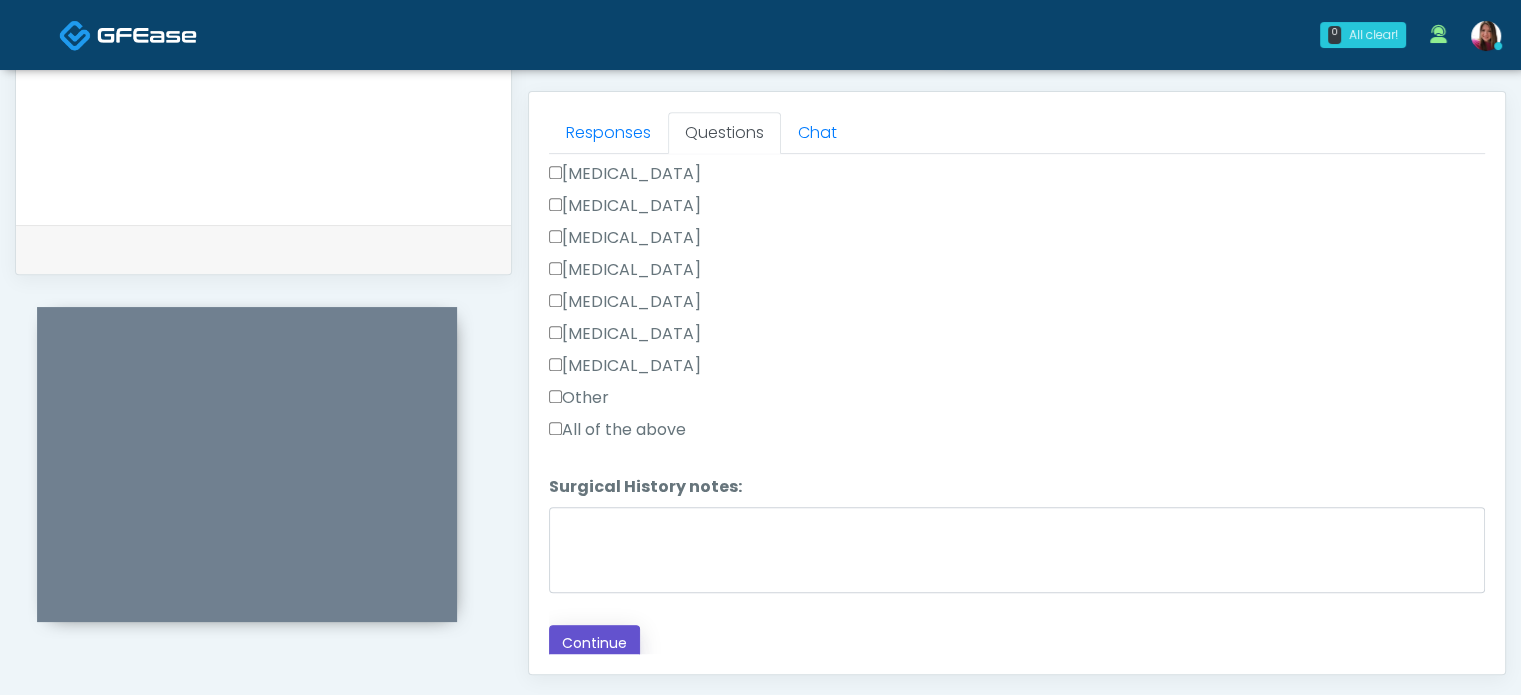 click on "Continue" at bounding box center [594, 643] 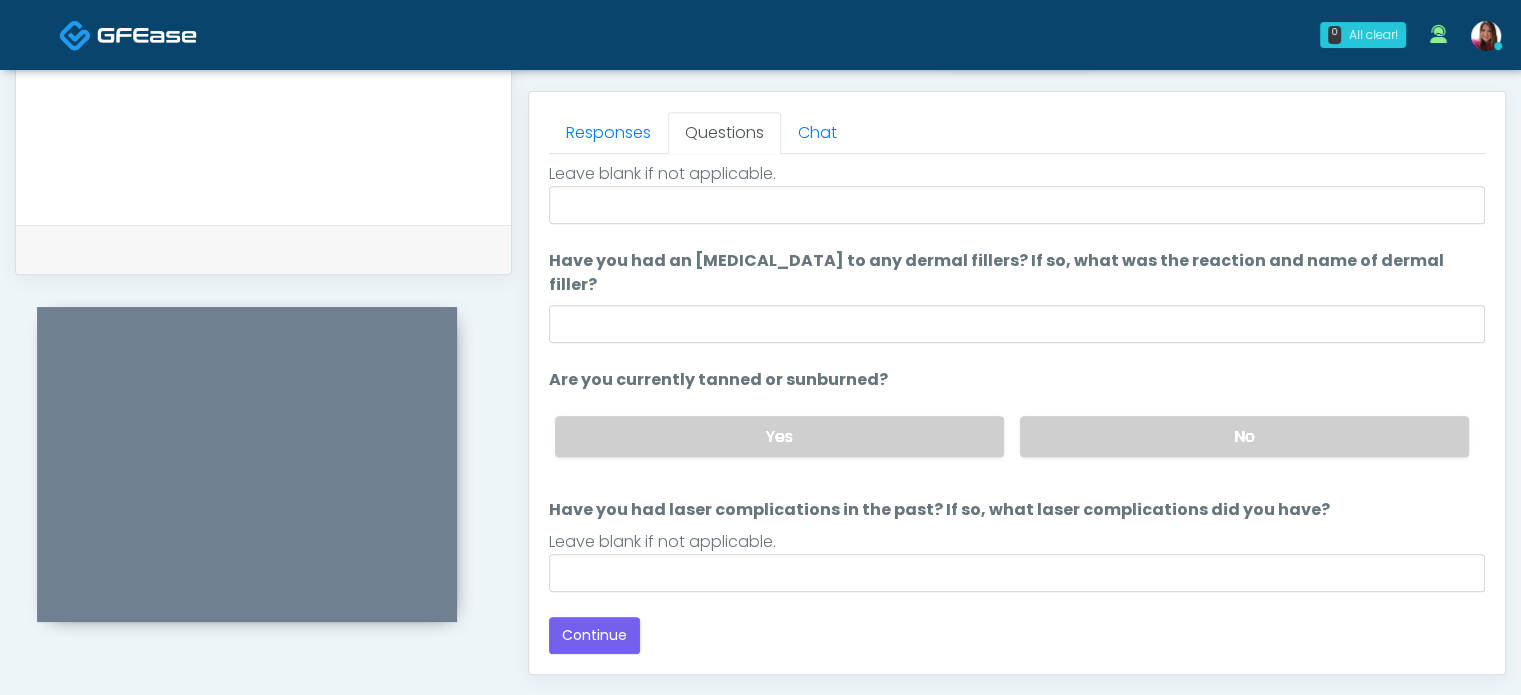 scroll, scrollTop: 163, scrollLeft: 0, axis: vertical 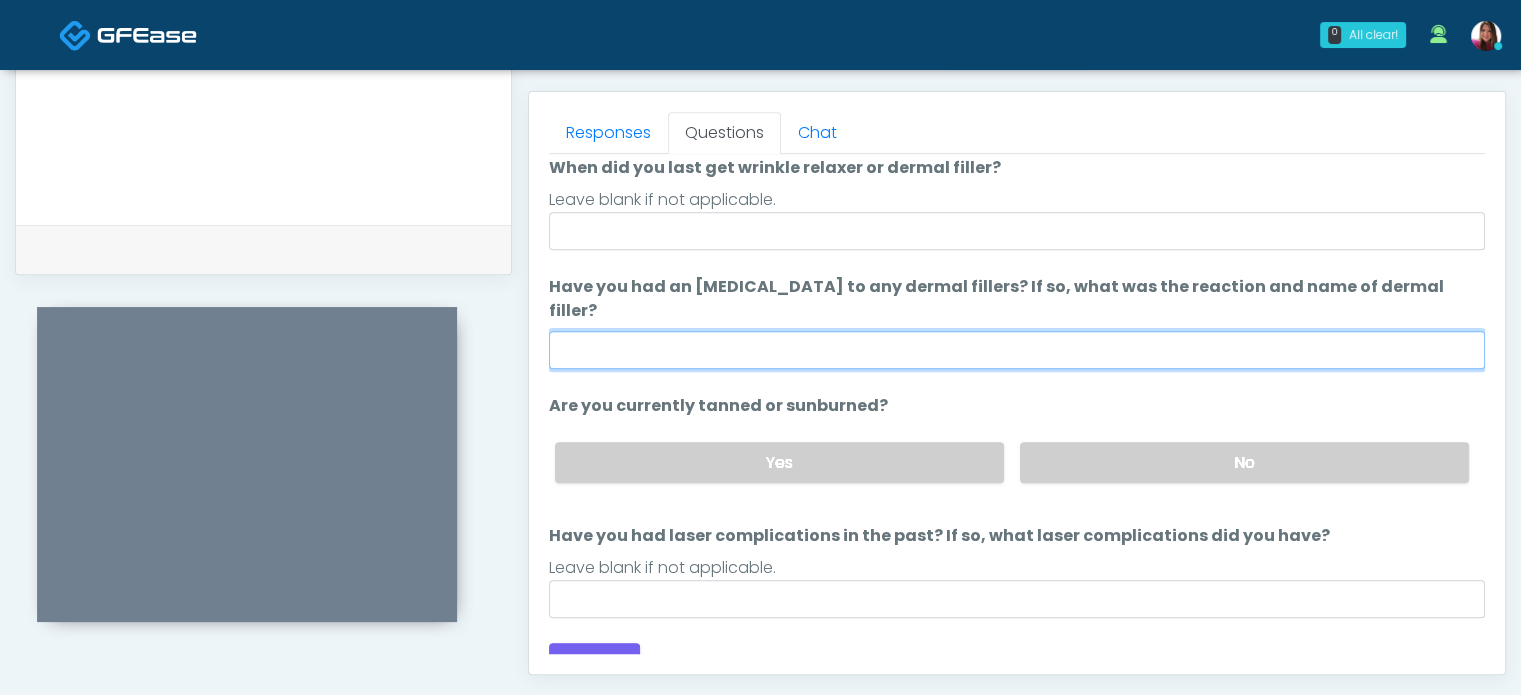 click on "Have you had an allergic response to any dermal fillers? If so, what was the reaction and name of dermal filler?" at bounding box center [1017, 350] 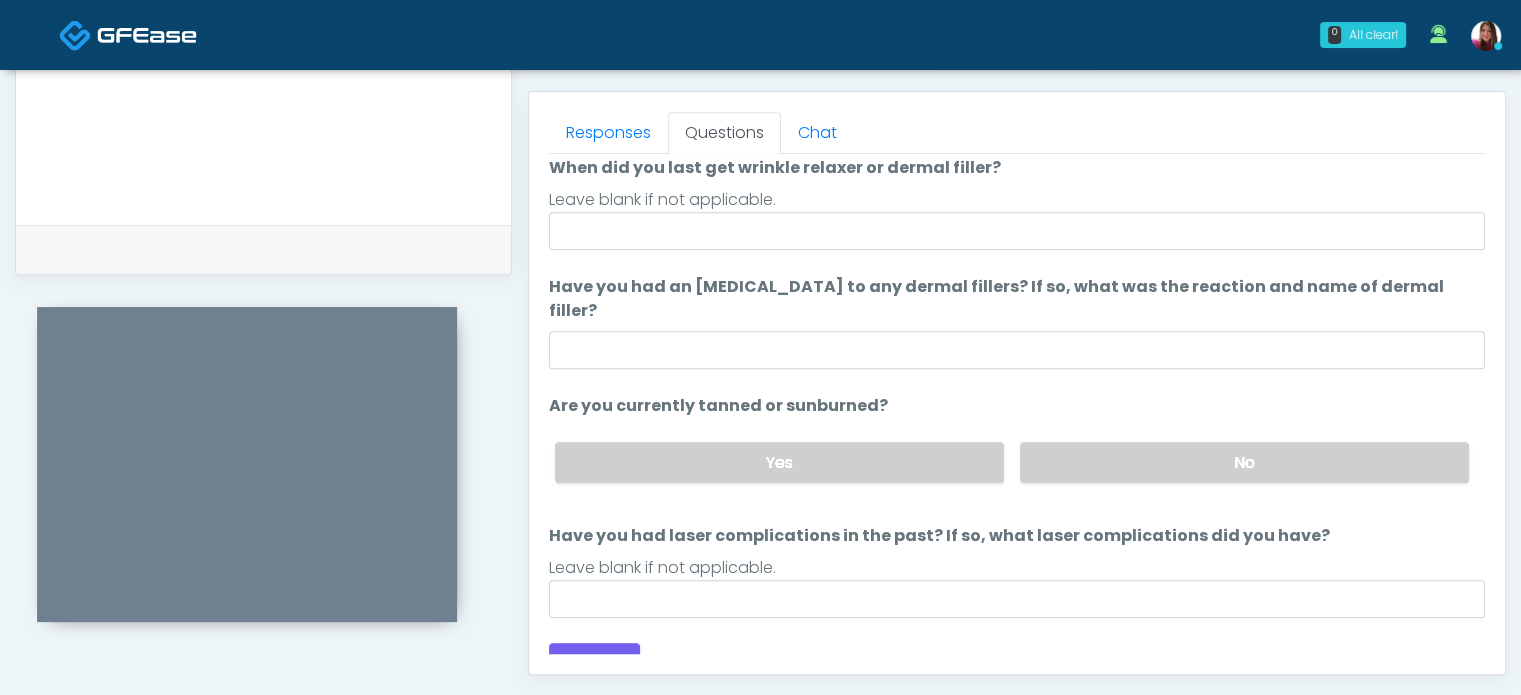scroll, scrollTop: 0, scrollLeft: 0, axis: both 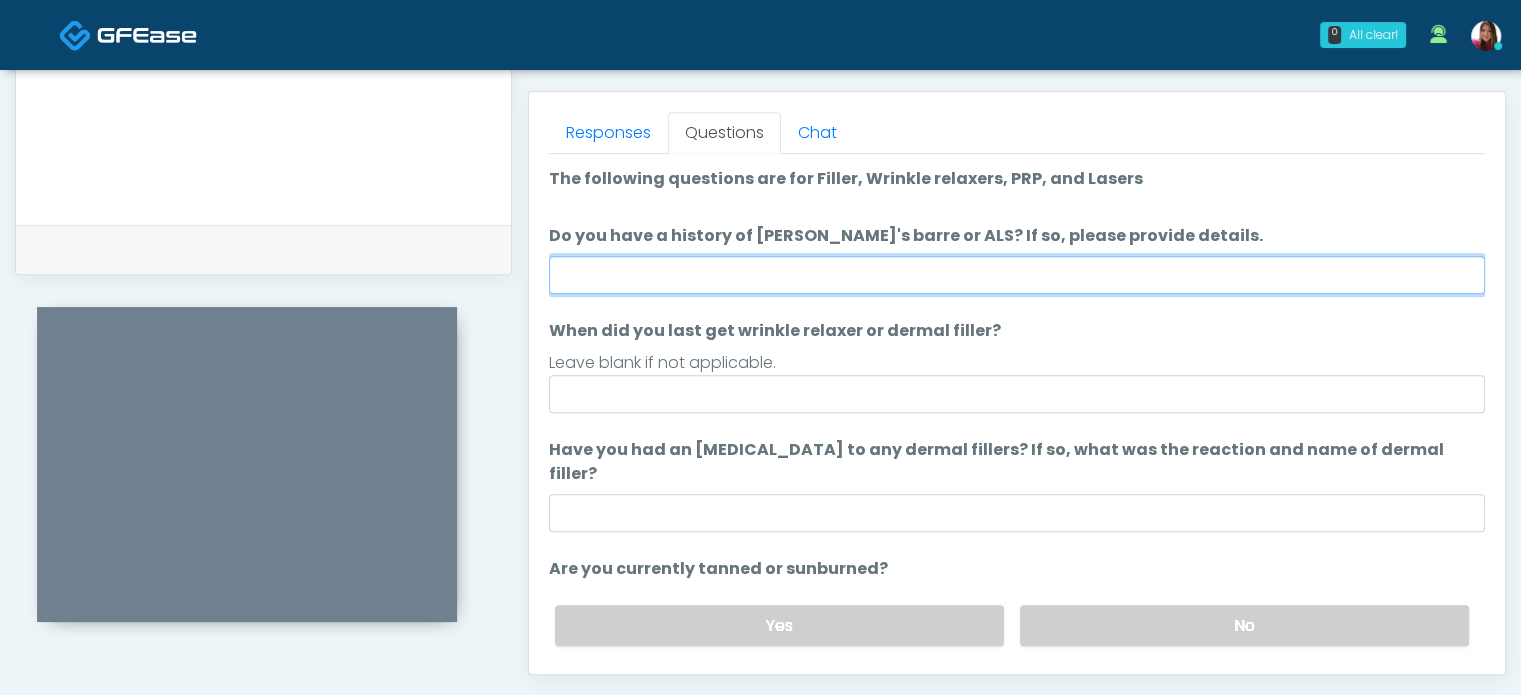 click on "Do you have a history of [PERSON_NAME]'s barre or ALS? If so, please provide details." at bounding box center (1017, 275) 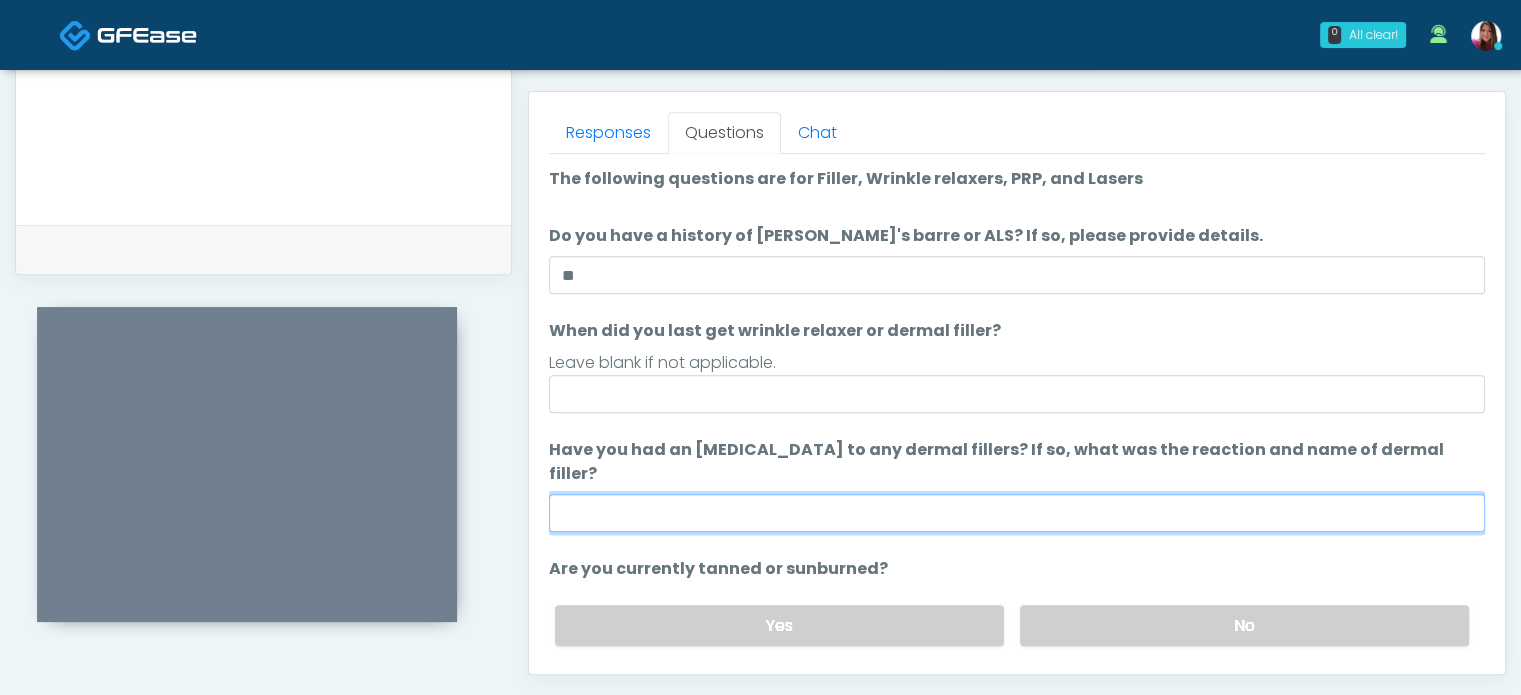 click on "Have you had an allergic response to any dermal fillers? If so, what was the reaction and name of dermal filler?" at bounding box center [1017, 513] 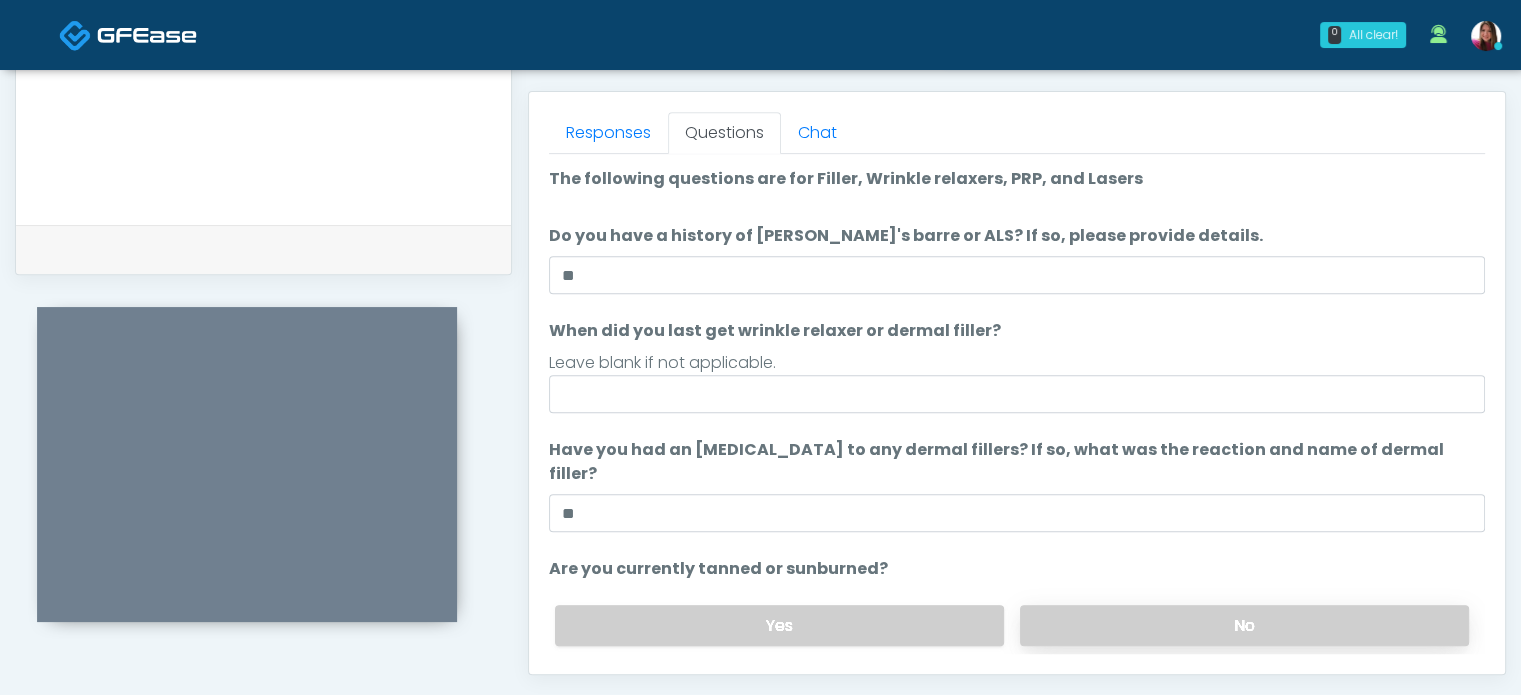 click on "No" at bounding box center [1244, 625] 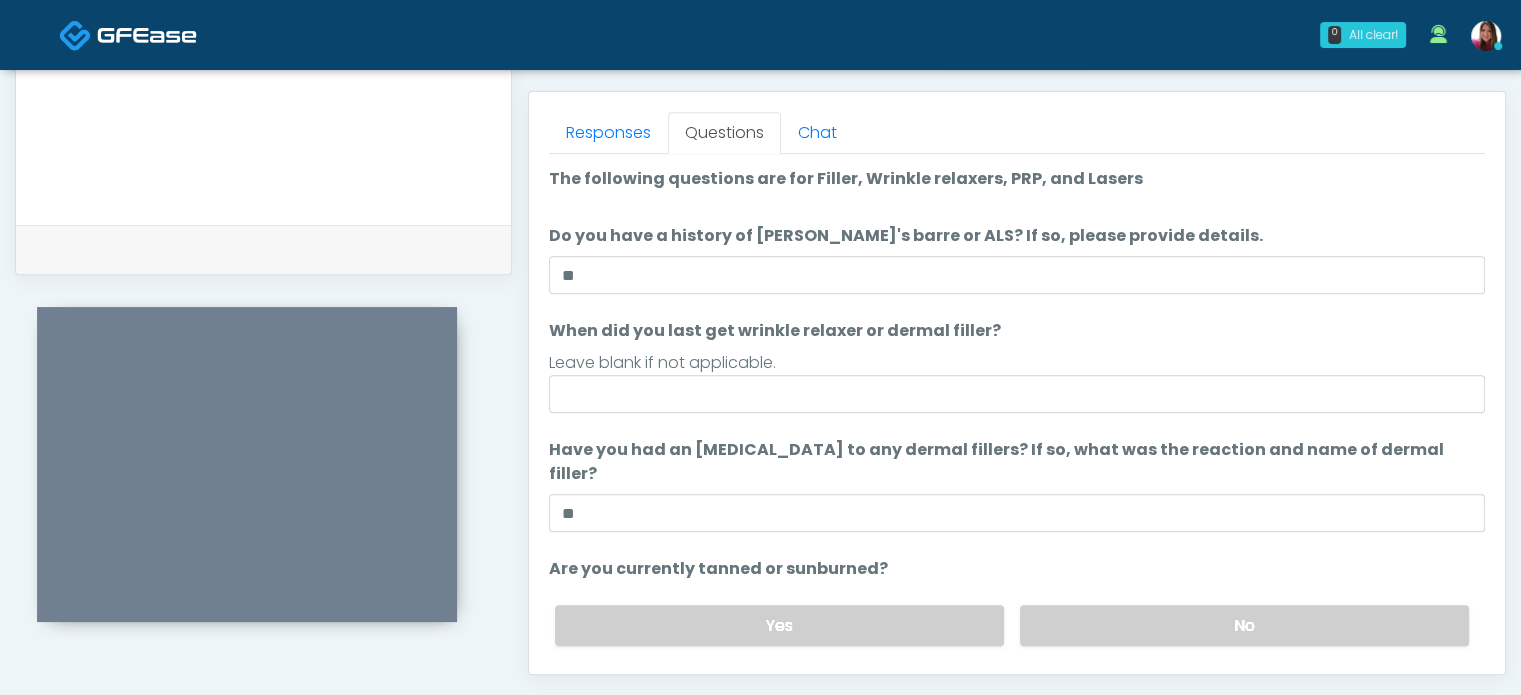 scroll, scrollTop: 163, scrollLeft: 0, axis: vertical 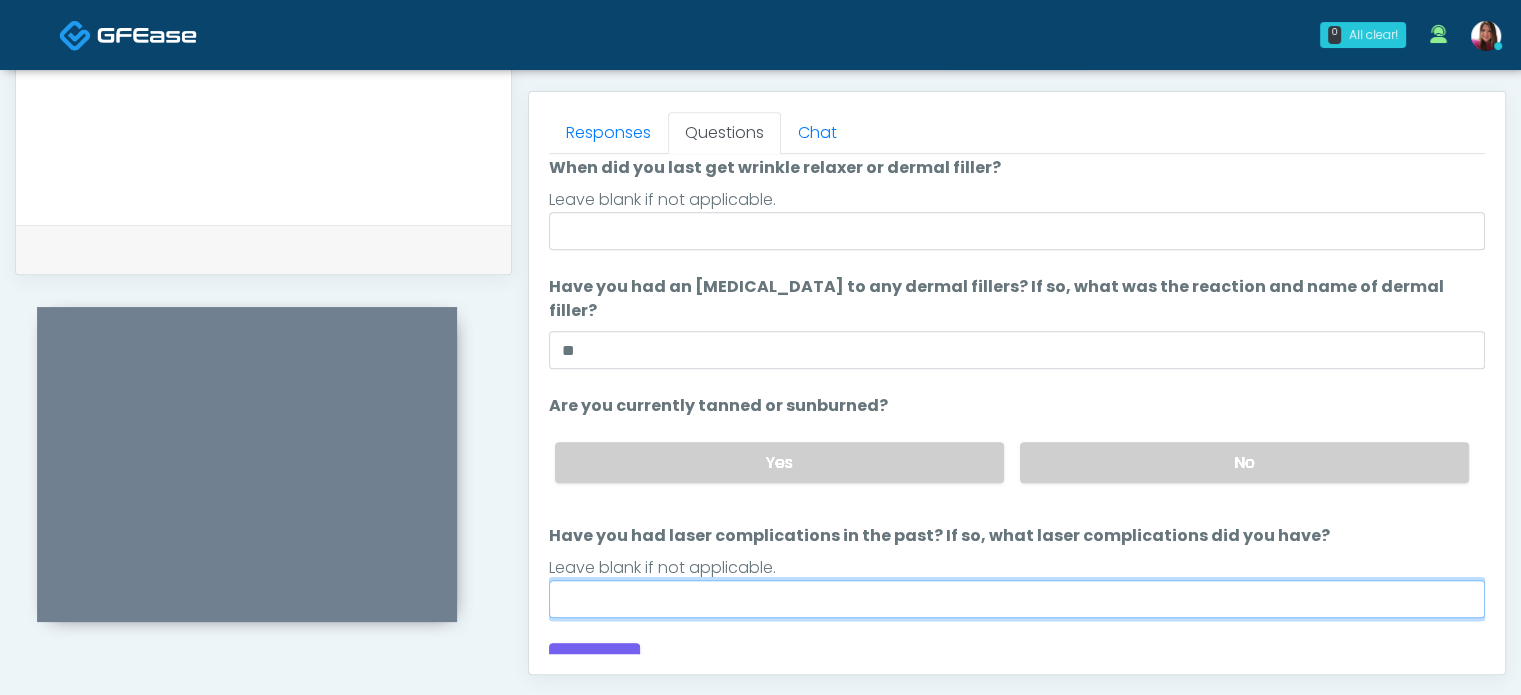 click on "Have you had laser complications in the past? If so, what laser complications did you have?" at bounding box center [1017, 599] 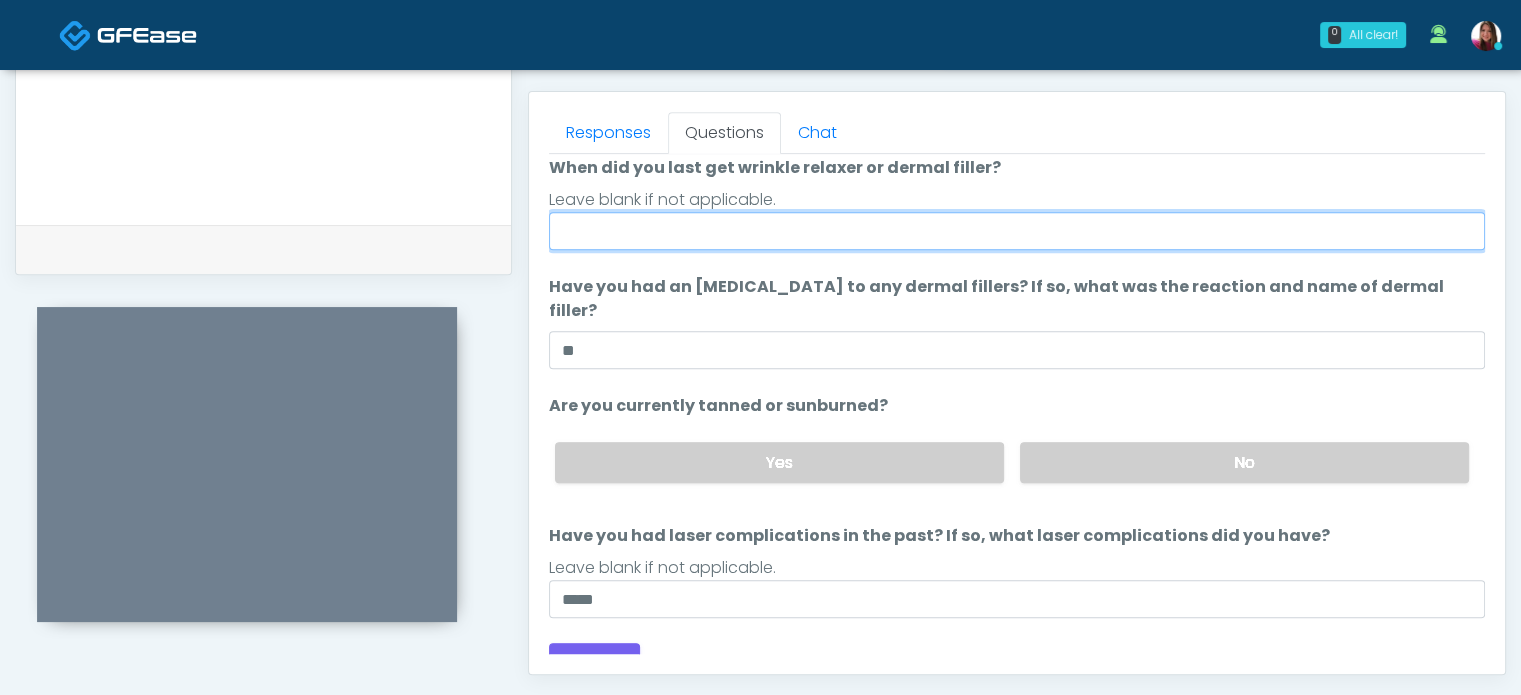 click on "When did you last get wrinkle relaxer or dermal filler?" at bounding box center [1017, 231] 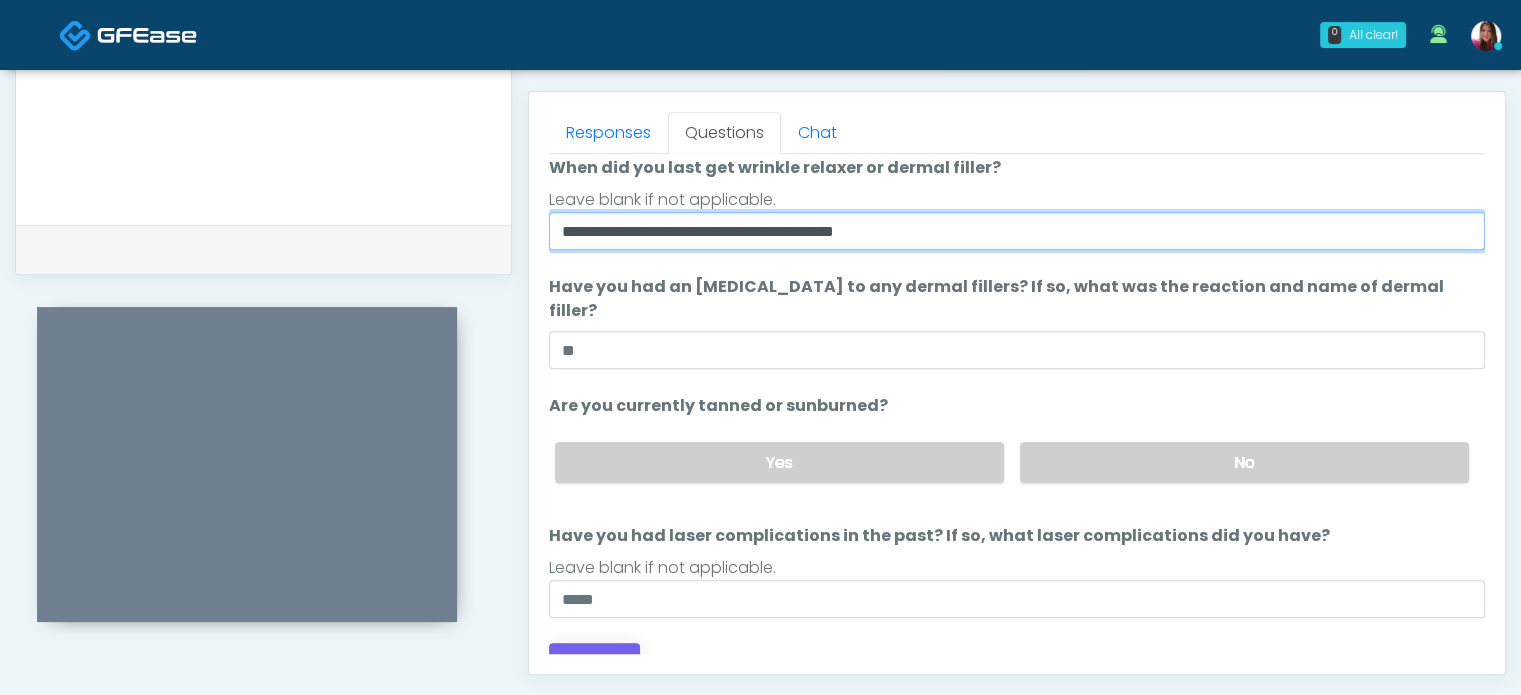 type on "**********" 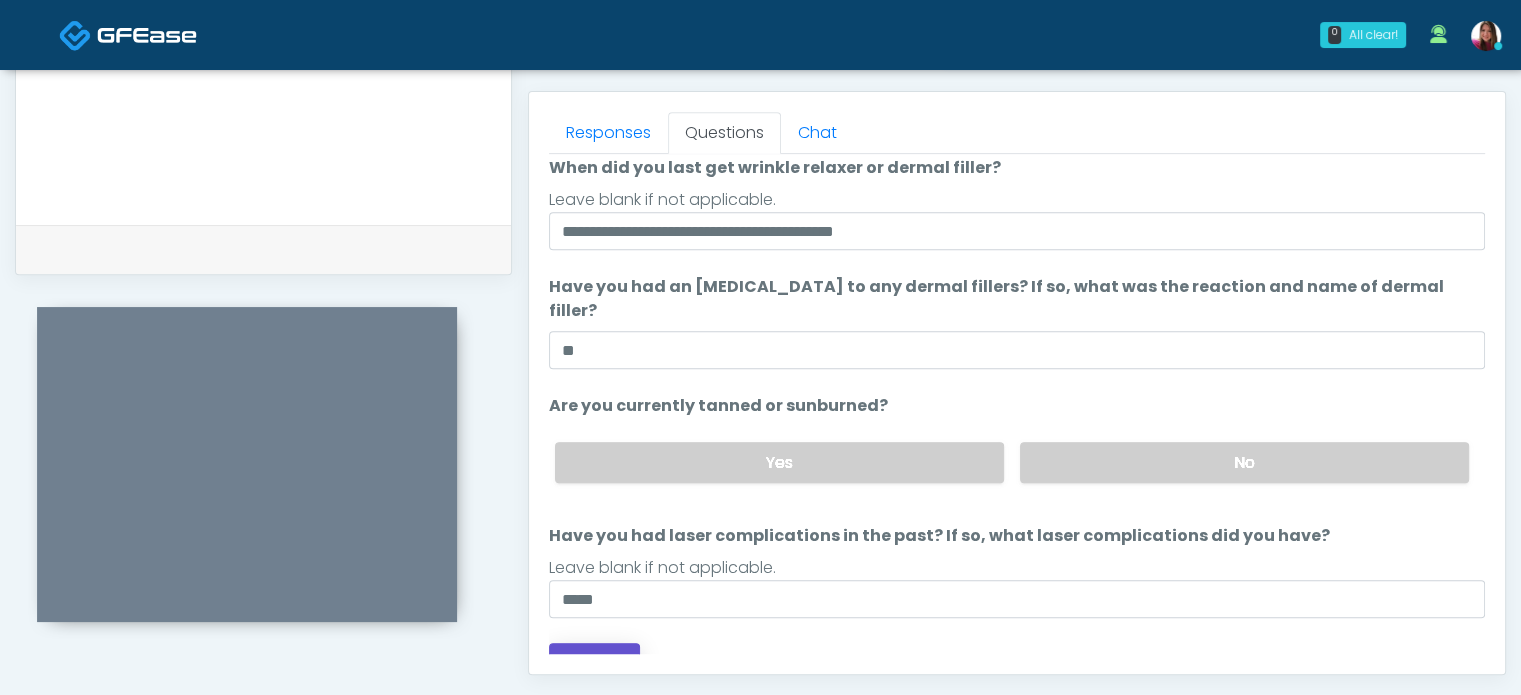 click on "Continue" at bounding box center [594, 661] 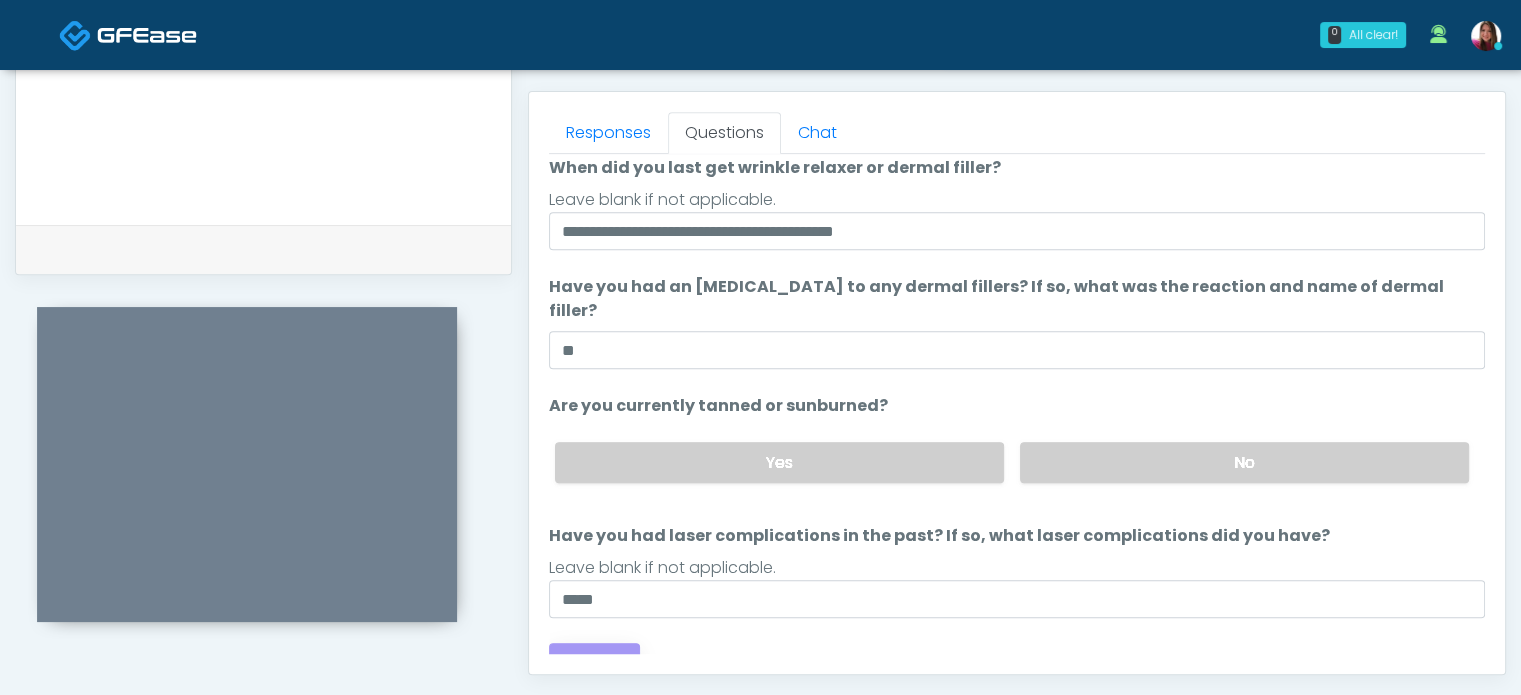 scroll, scrollTop: 0, scrollLeft: 0, axis: both 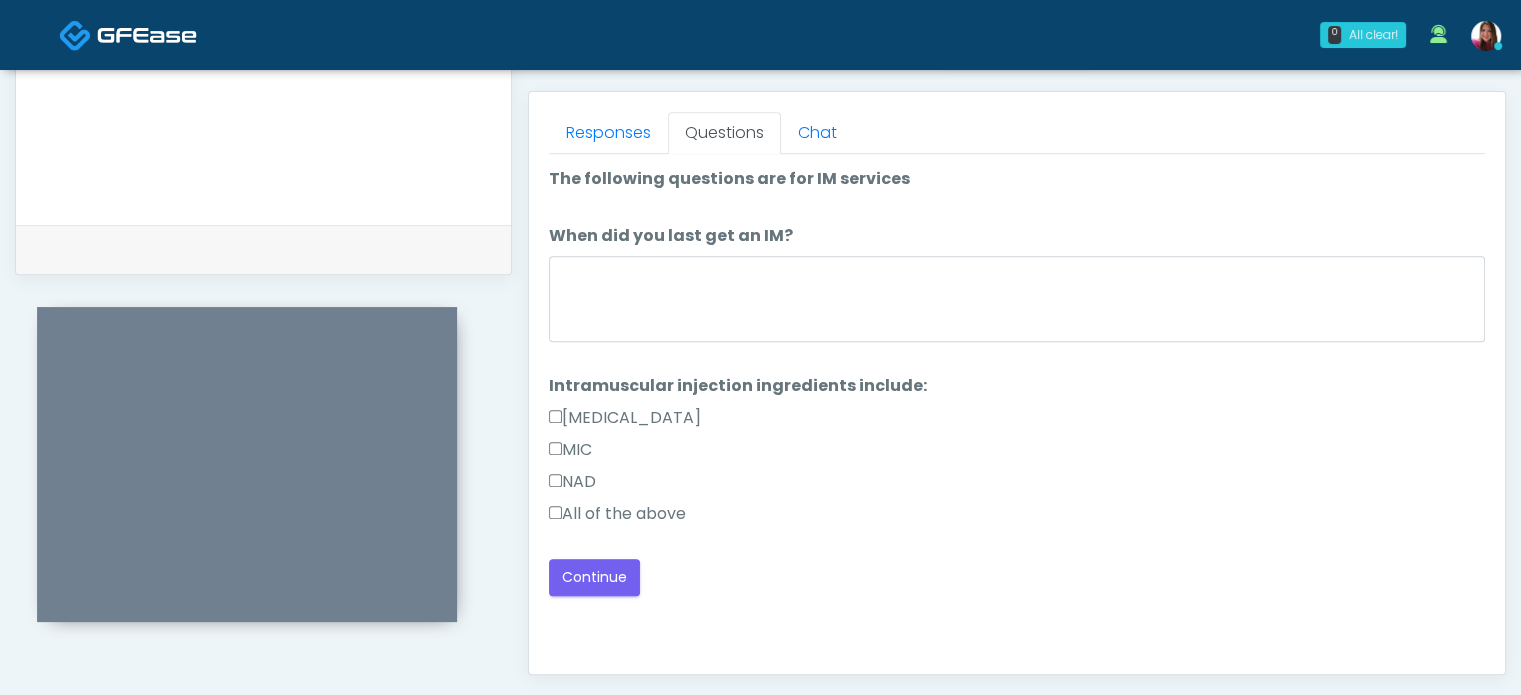 click on "All of the above" at bounding box center (617, 514) 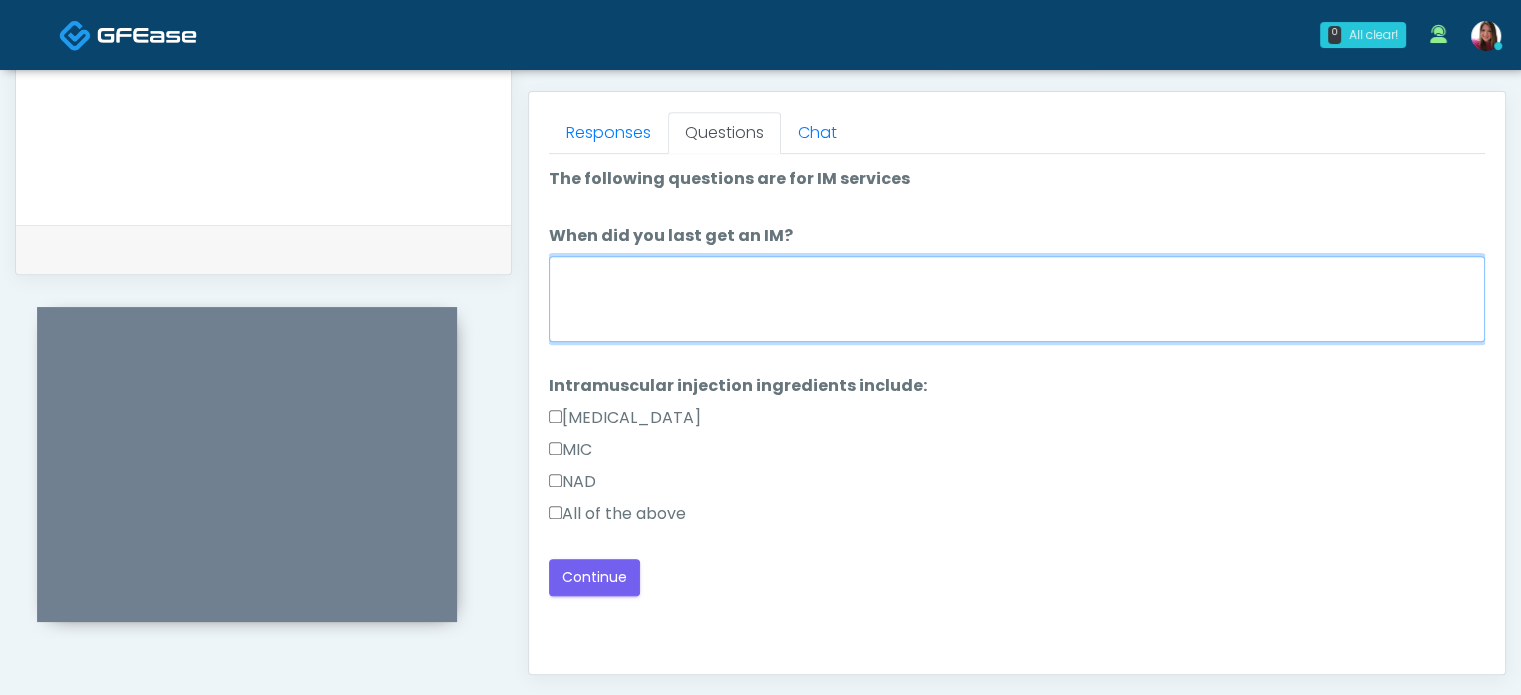 click on "When did you last get an IM?" at bounding box center [1017, 299] 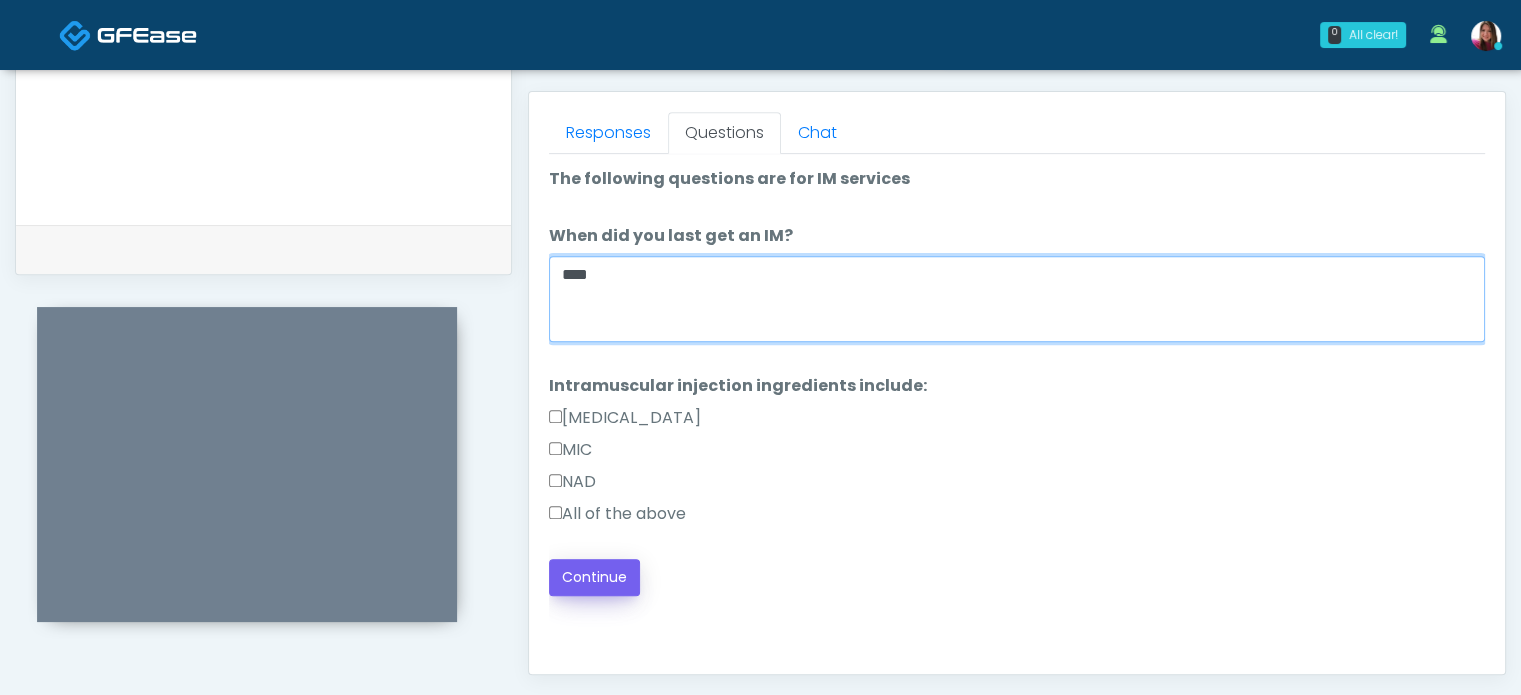 type on "****" 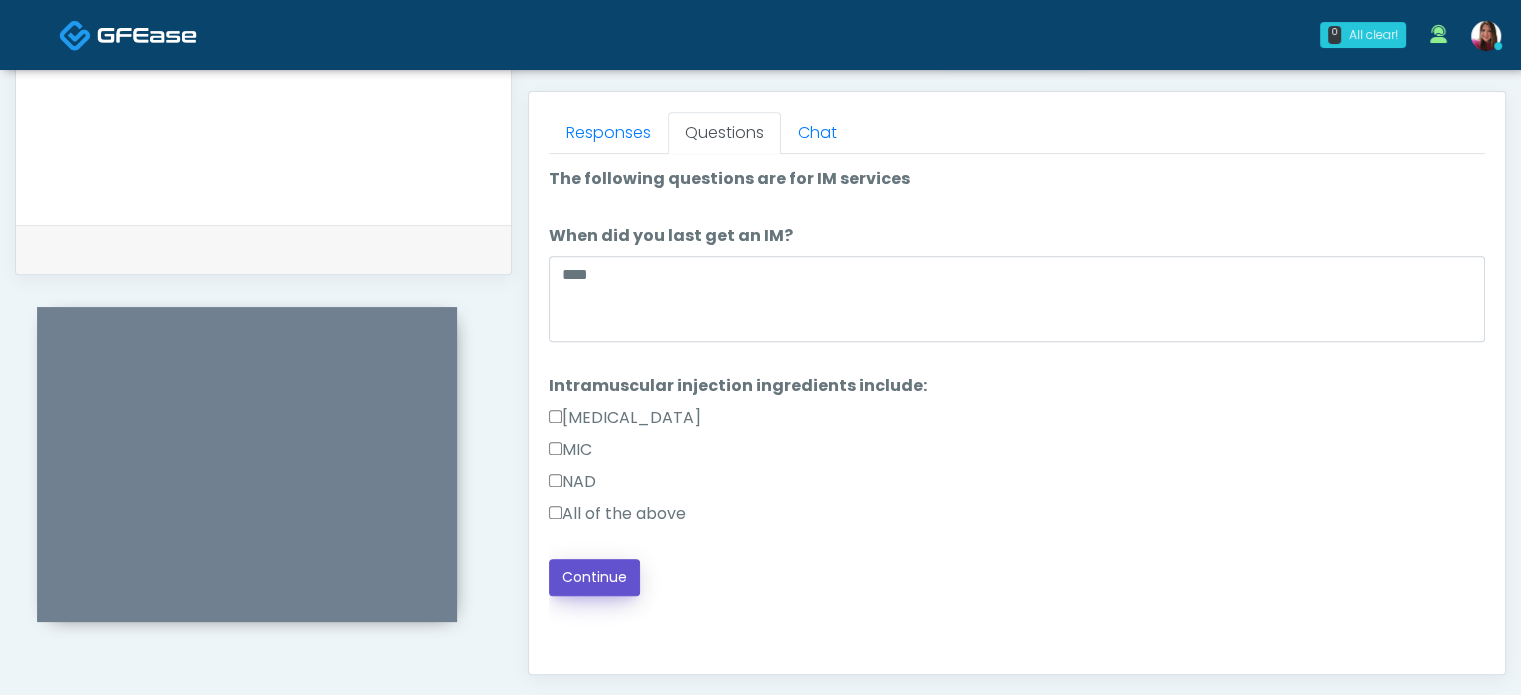 click on "Continue" at bounding box center (594, 577) 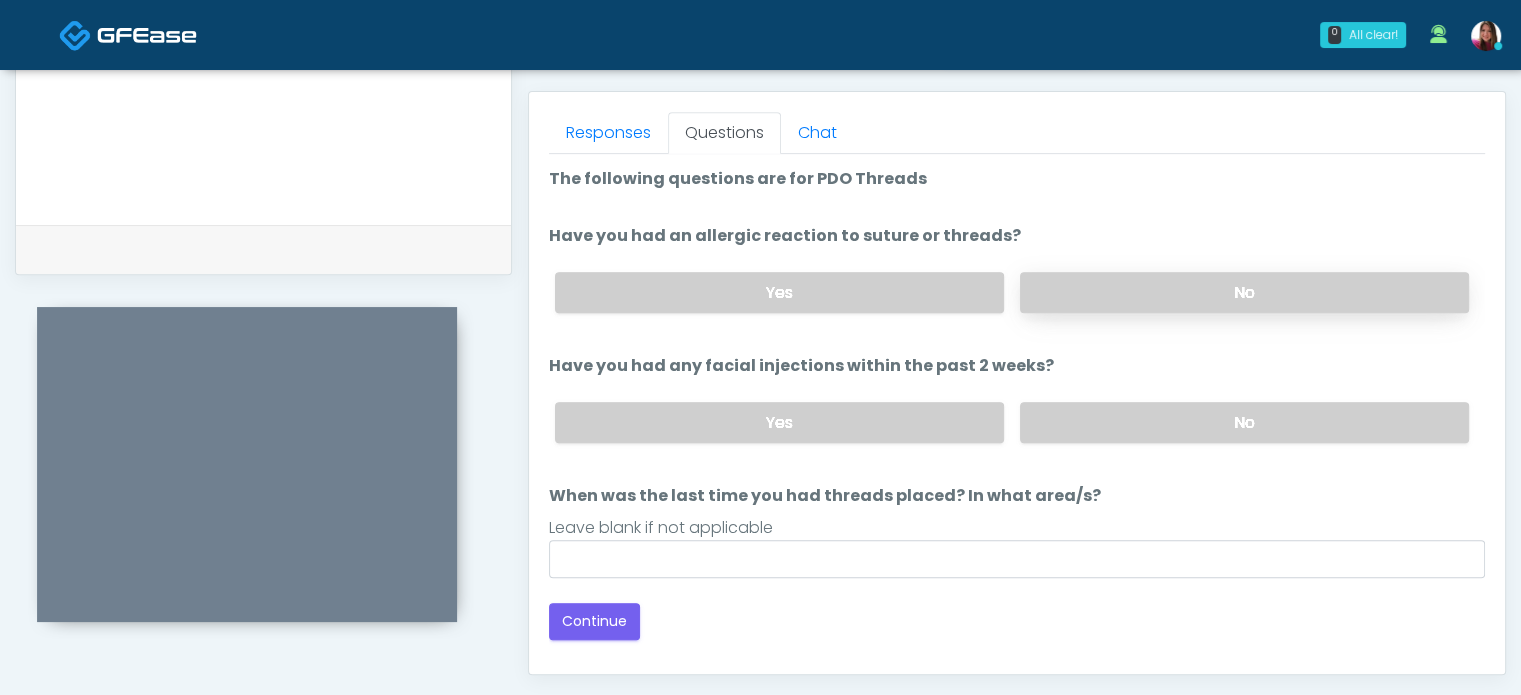 click on "No" at bounding box center (1244, 292) 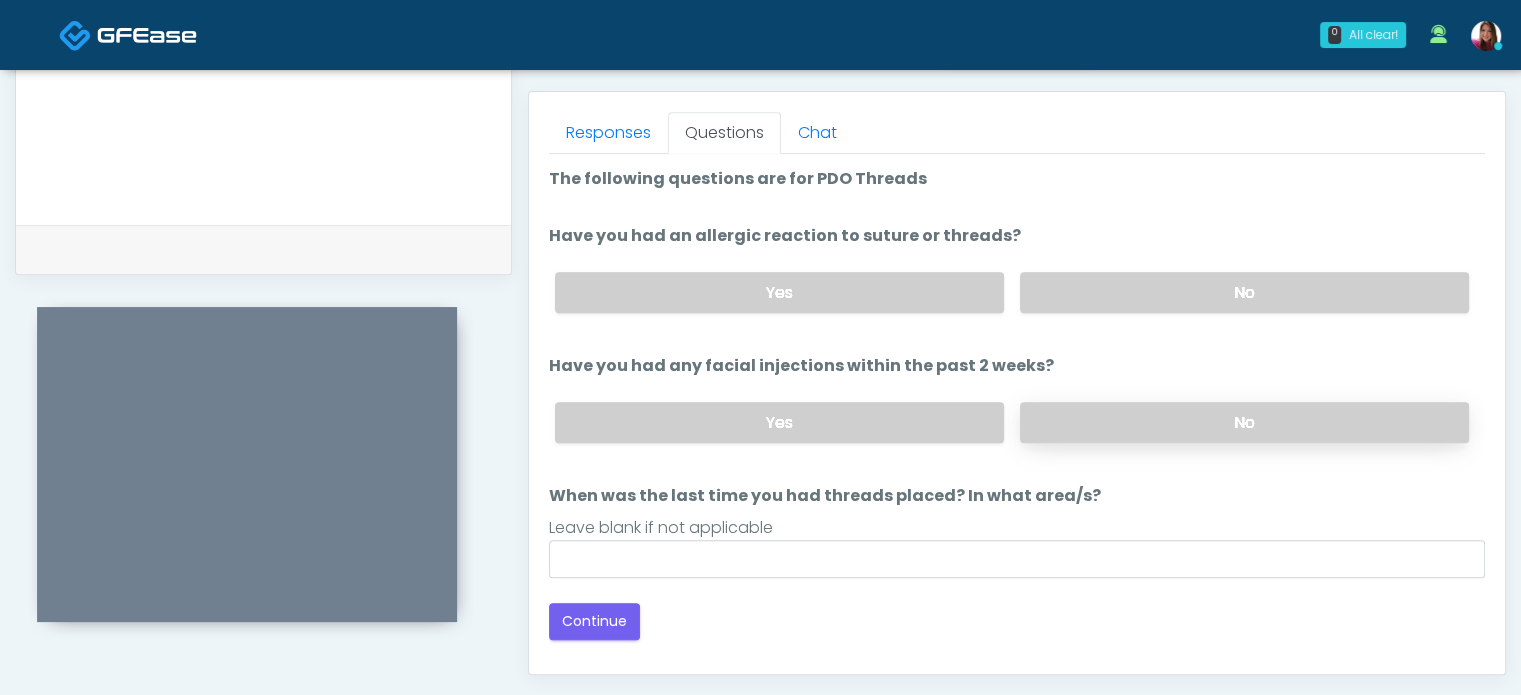 click on "No" at bounding box center (1244, 422) 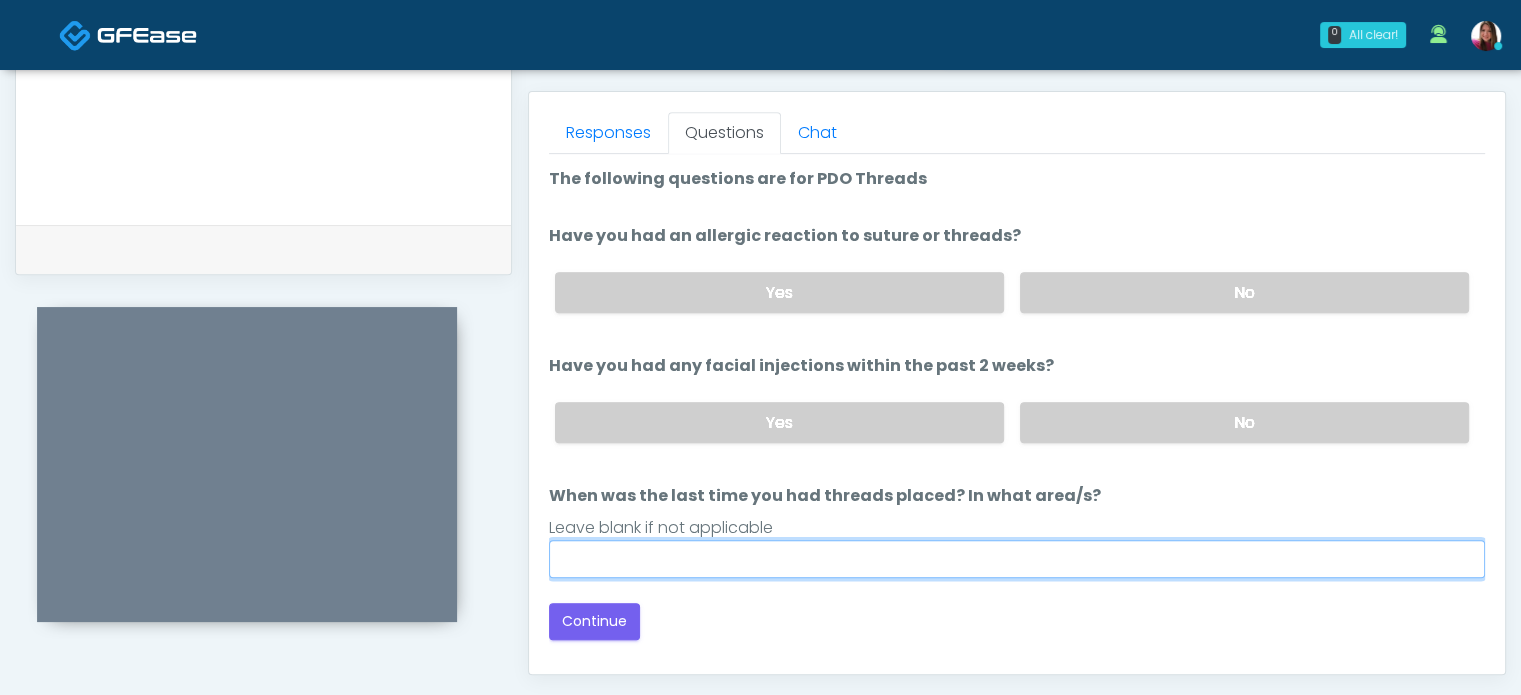 click on "When was the last time you had threads placed? In what area/s?" at bounding box center [1017, 559] 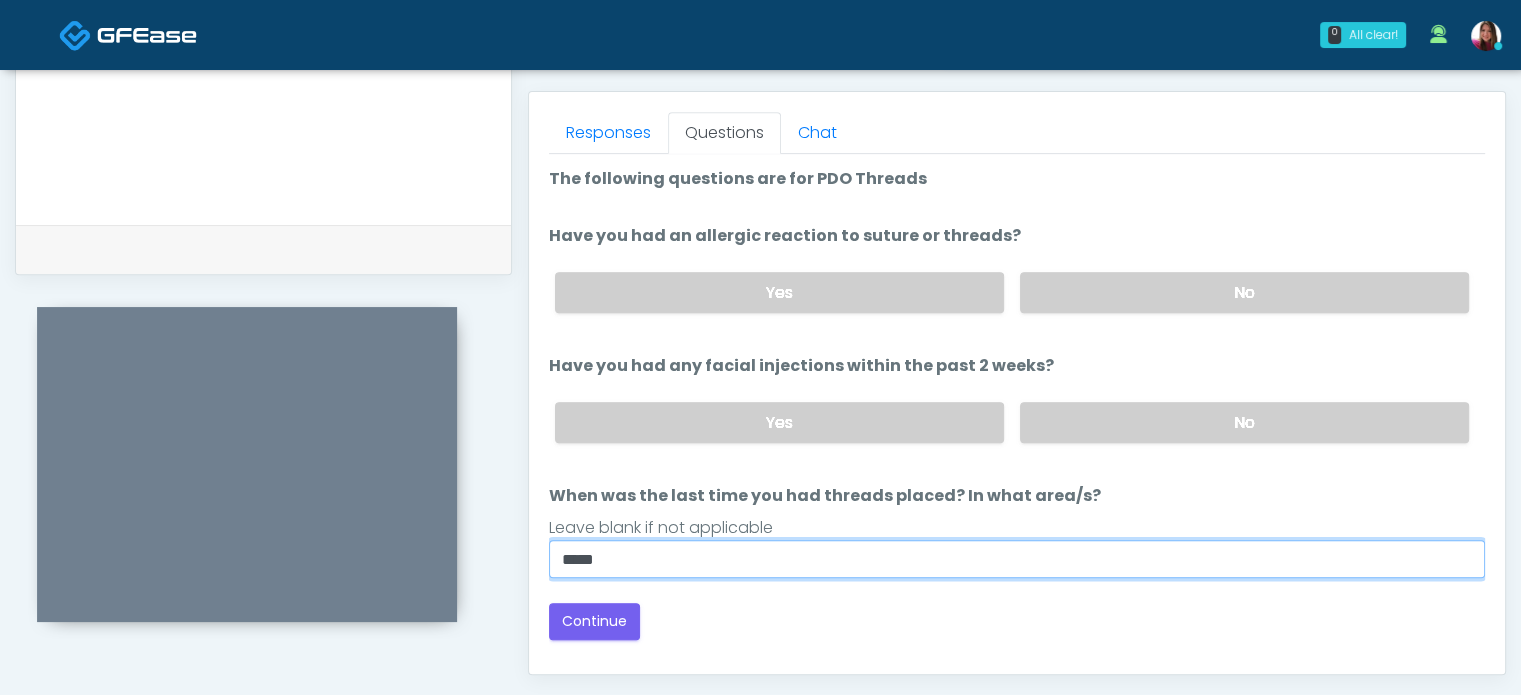 drag, startPoint x: 710, startPoint y: 544, endPoint x: 533, endPoint y: 550, distance: 177.10167 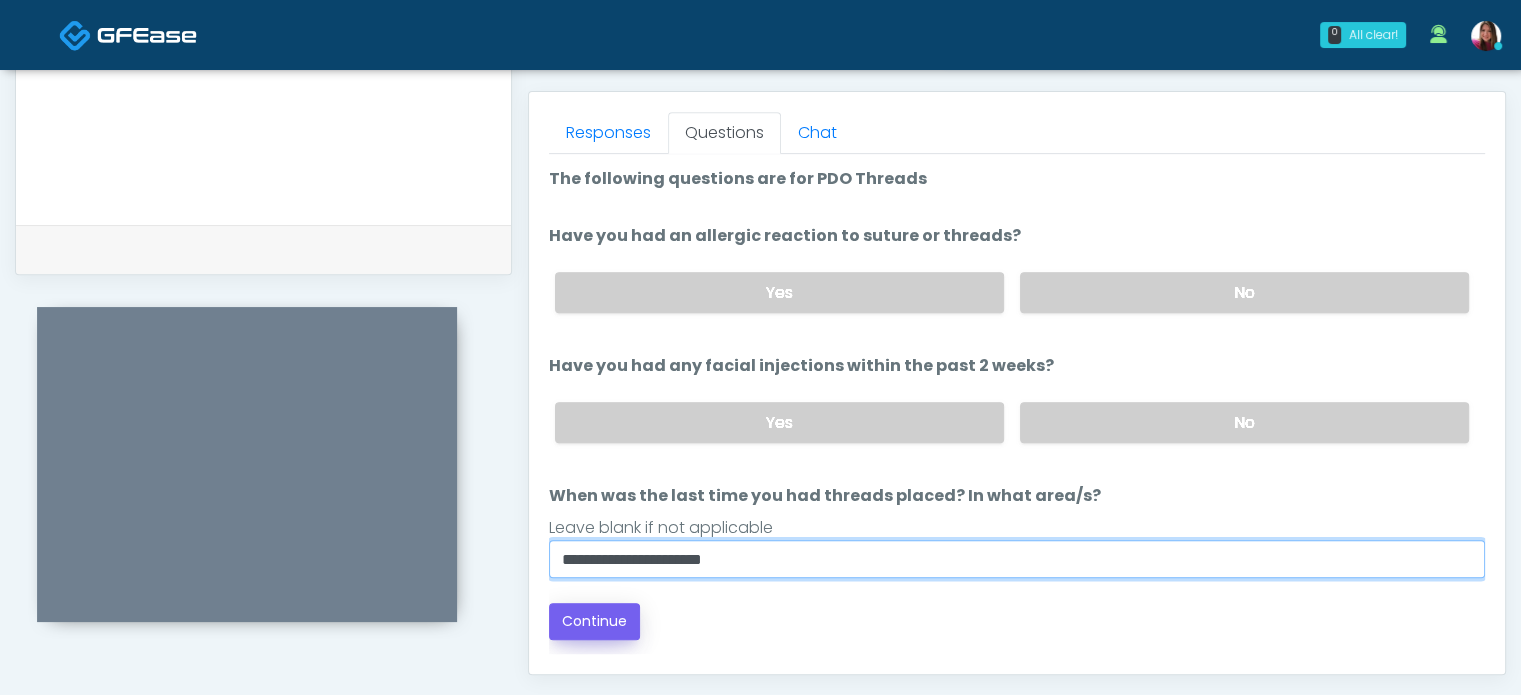 type on "**********" 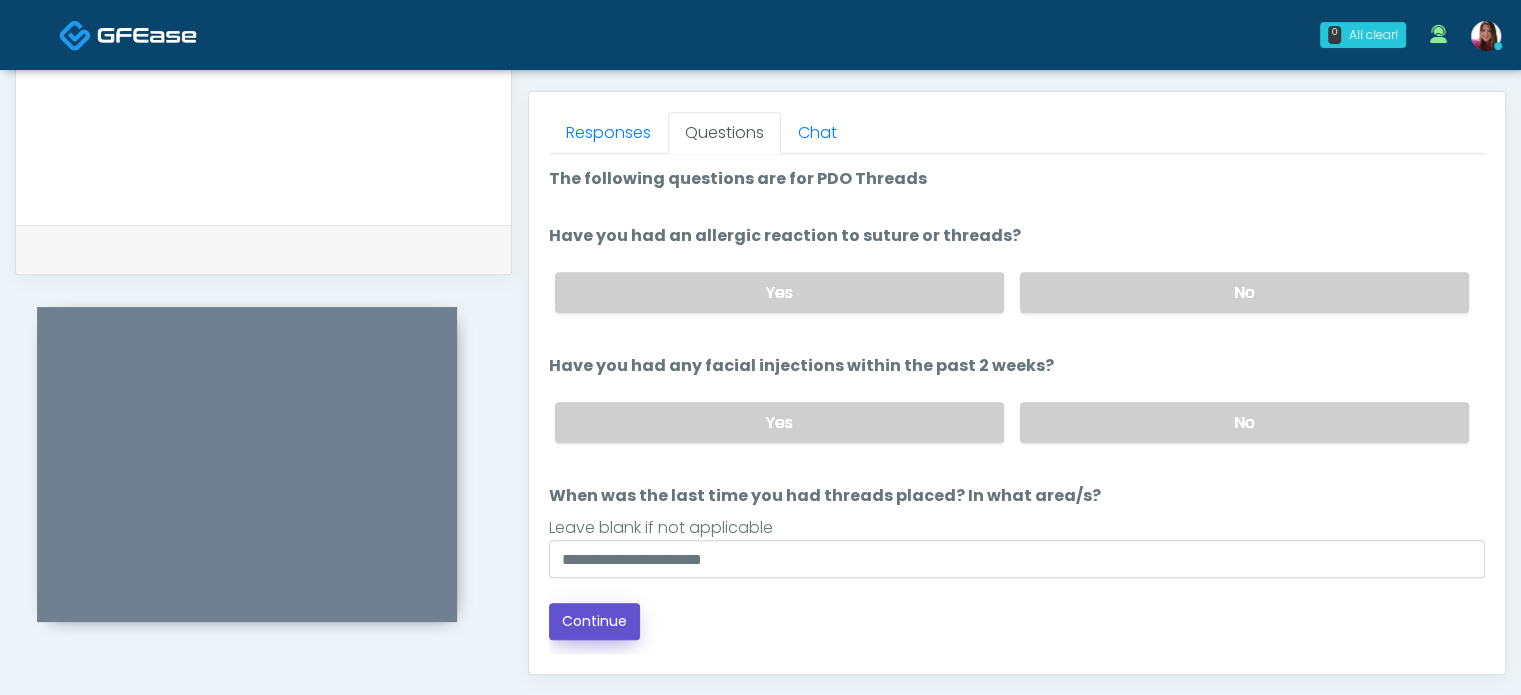 click on "Continue" at bounding box center [594, 621] 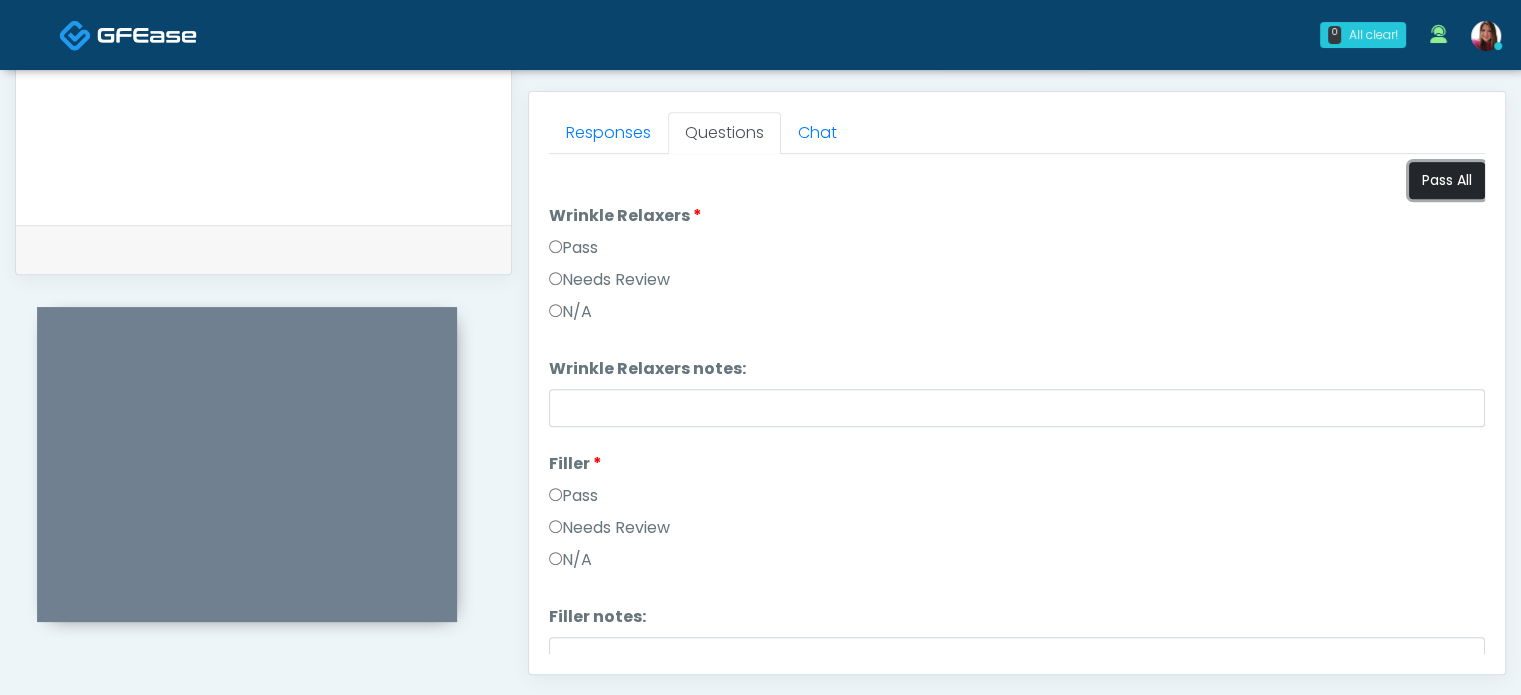 click on "Pass All" at bounding box center (1447, 180) 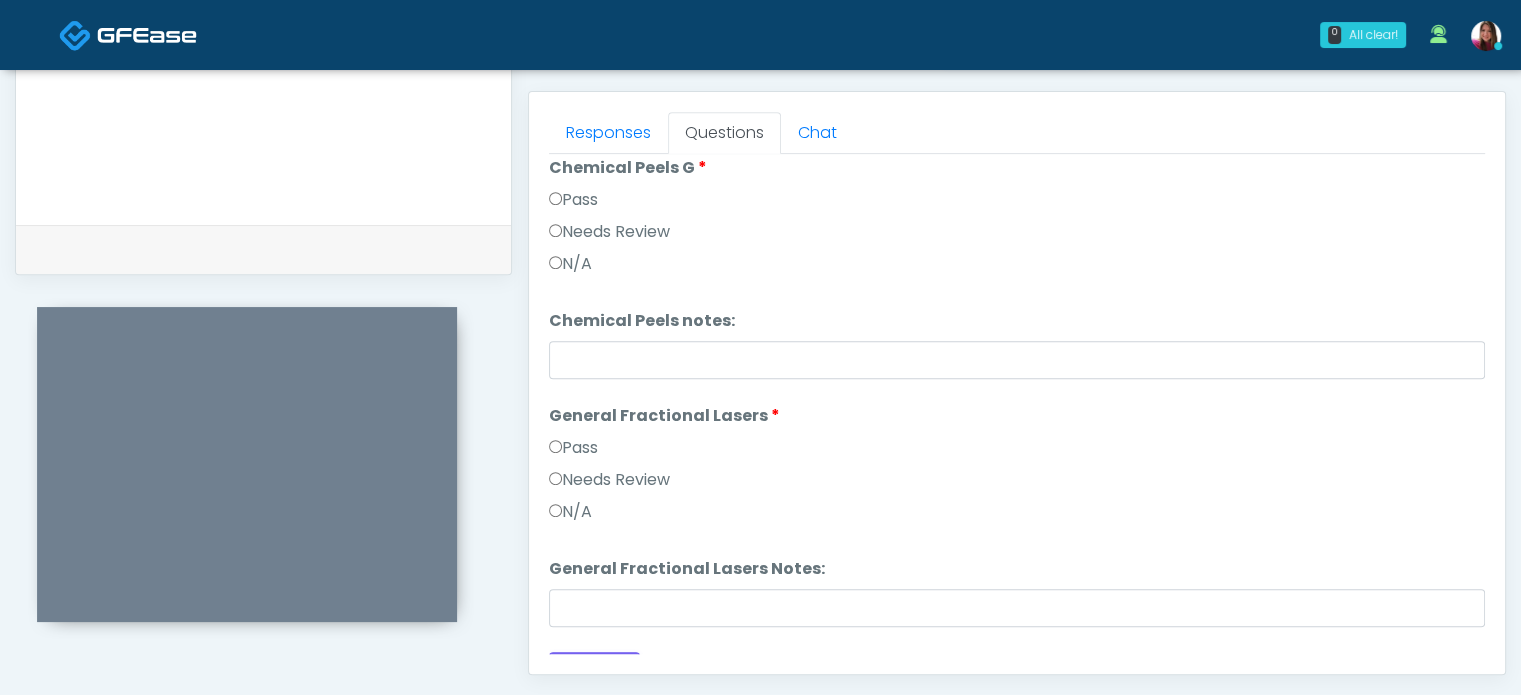 scroll, scrollTop: 2066, scrollLeft: 0, axis: vertical 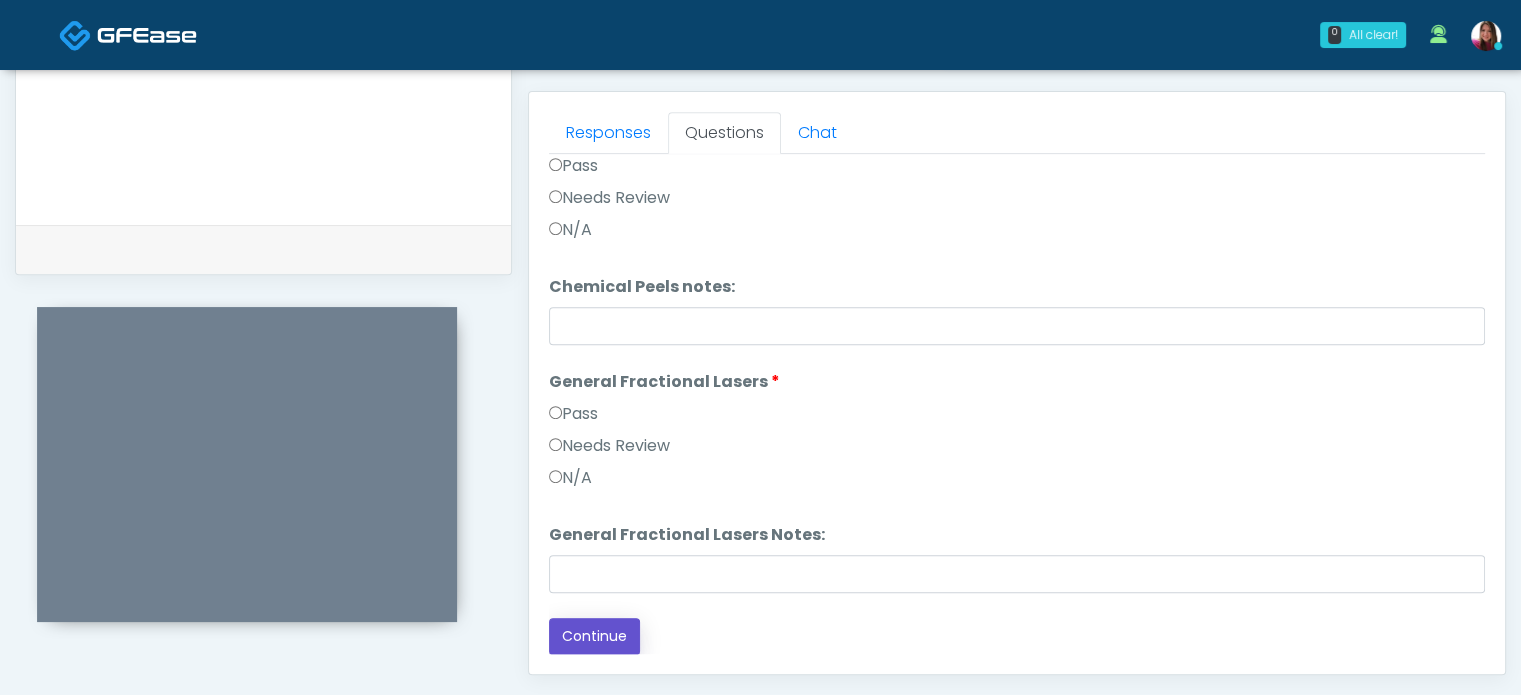 click on "Continue" at bounding box center [594, 636] 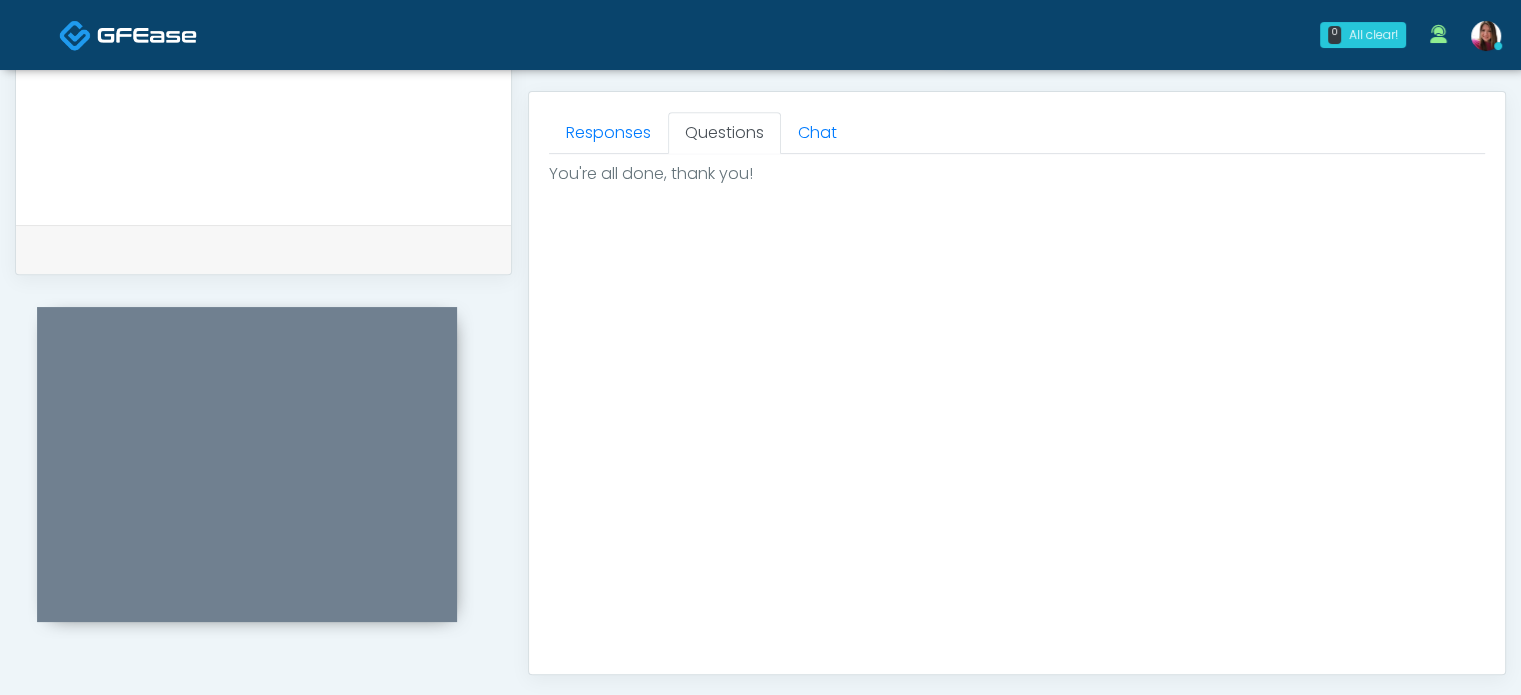 scroll, scrollTop: 0, scrollLeft: 0, axis: both 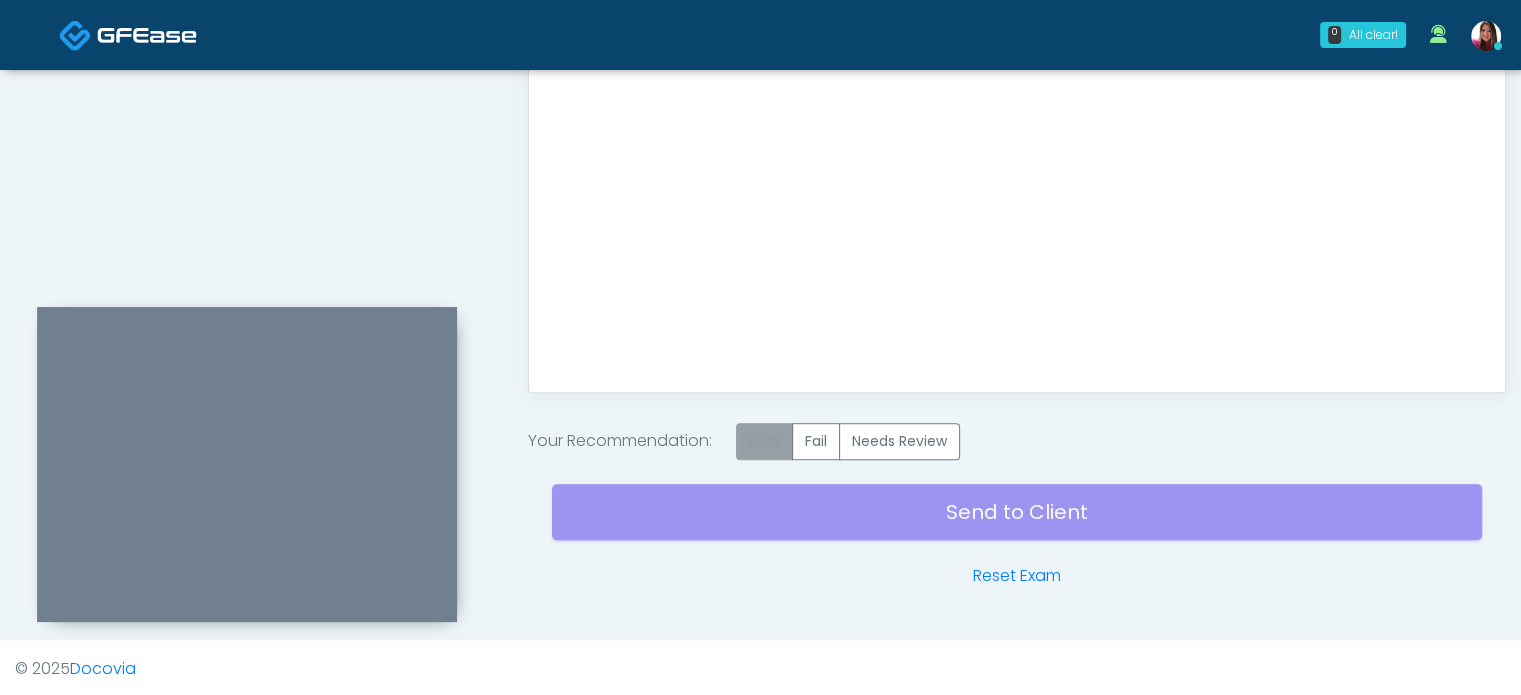 click on "Pass" at bounding box center (764, 441) 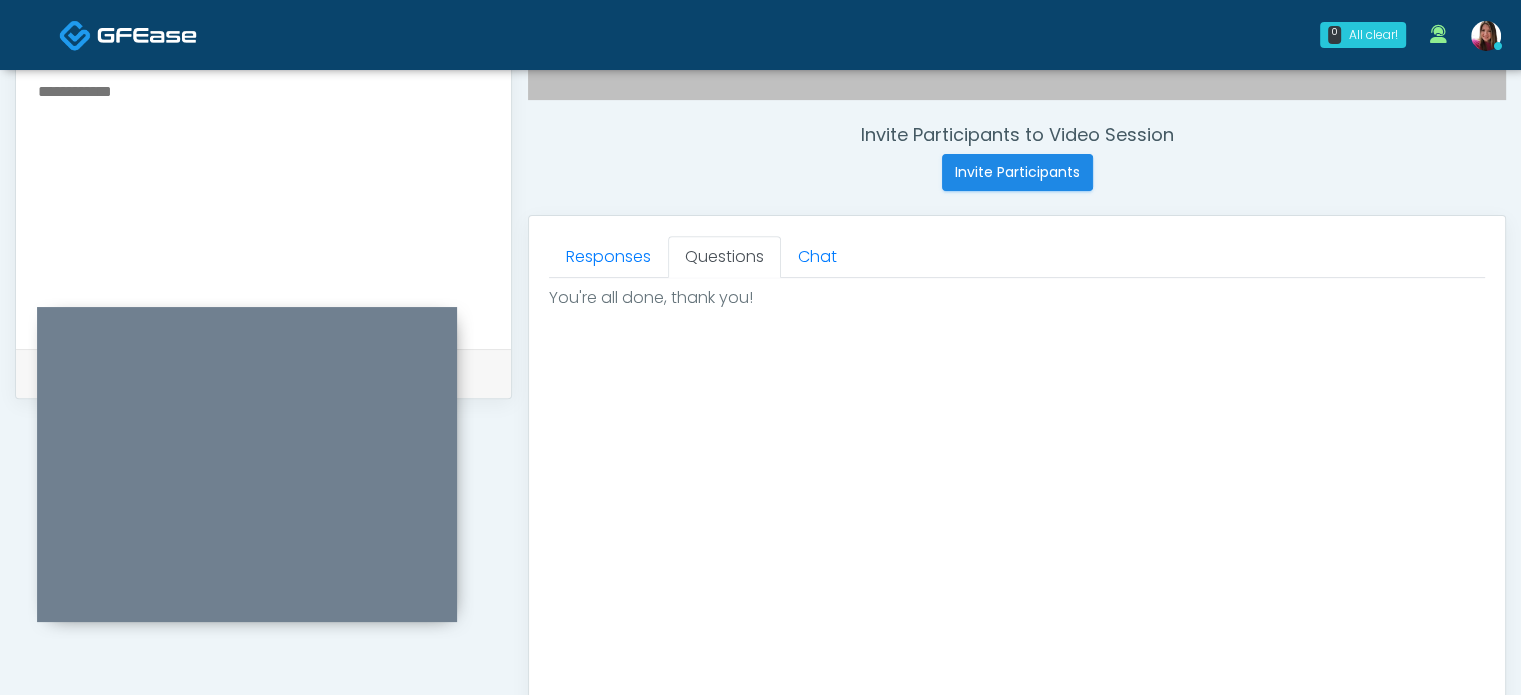 scroll, scrollTop: 710, scrollLeft: 0, axis: vertical 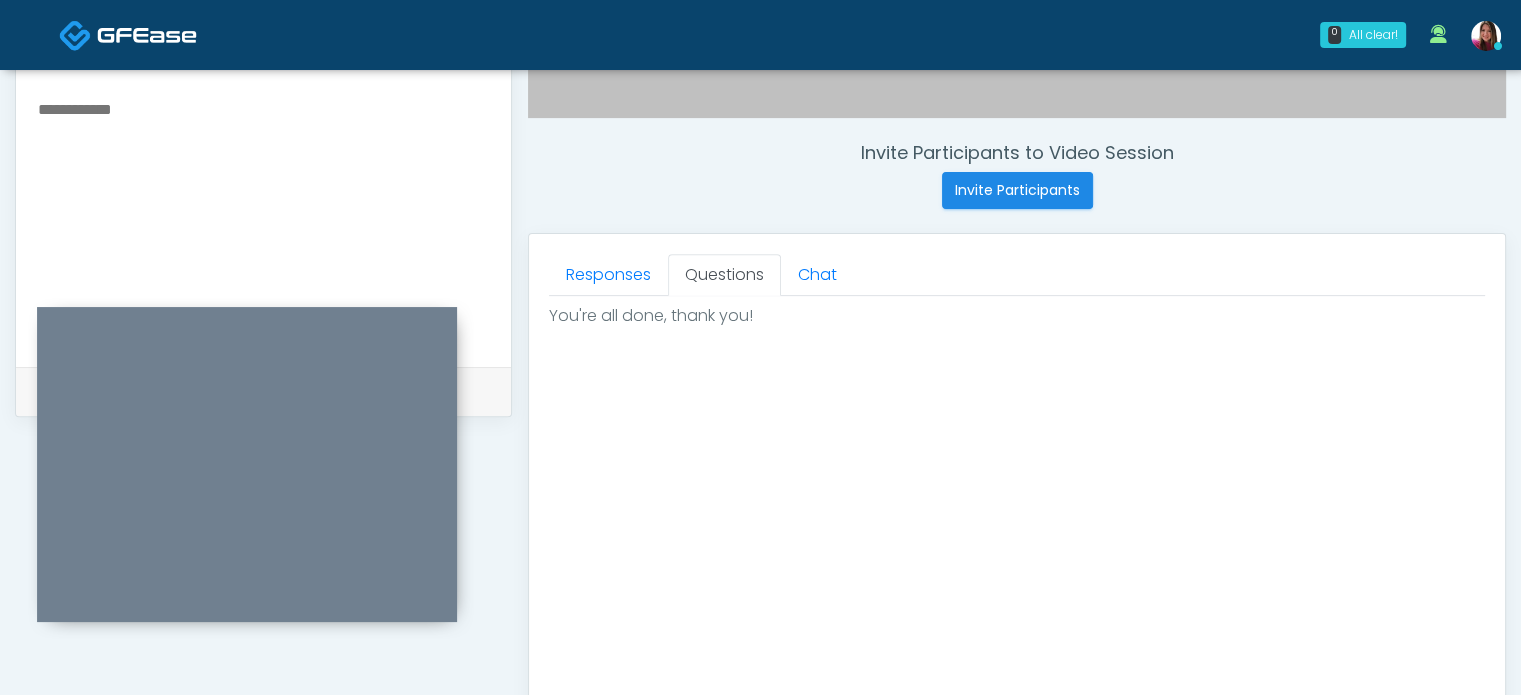 click at bounding box center (263, 218) 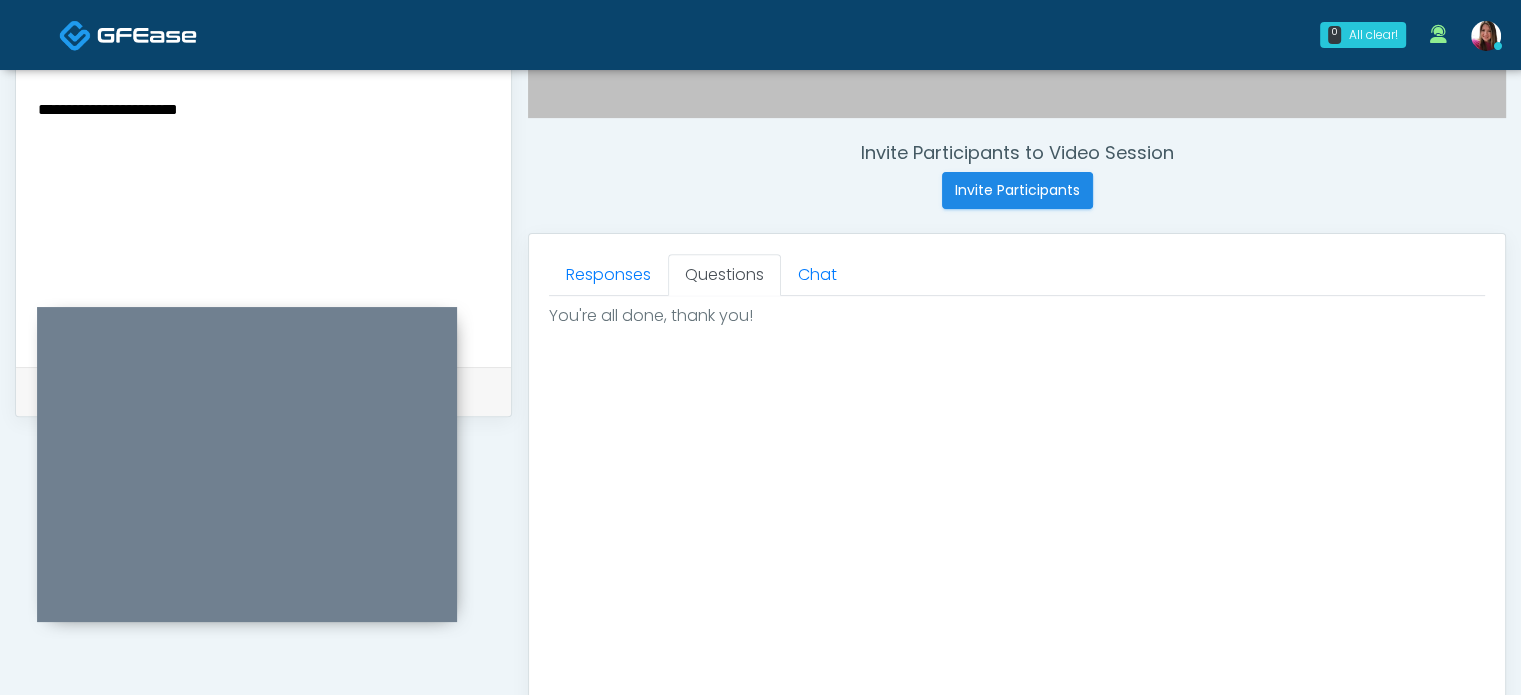 scroll, scrollTop: 1002, scrollLeft: 0, axis: vertical 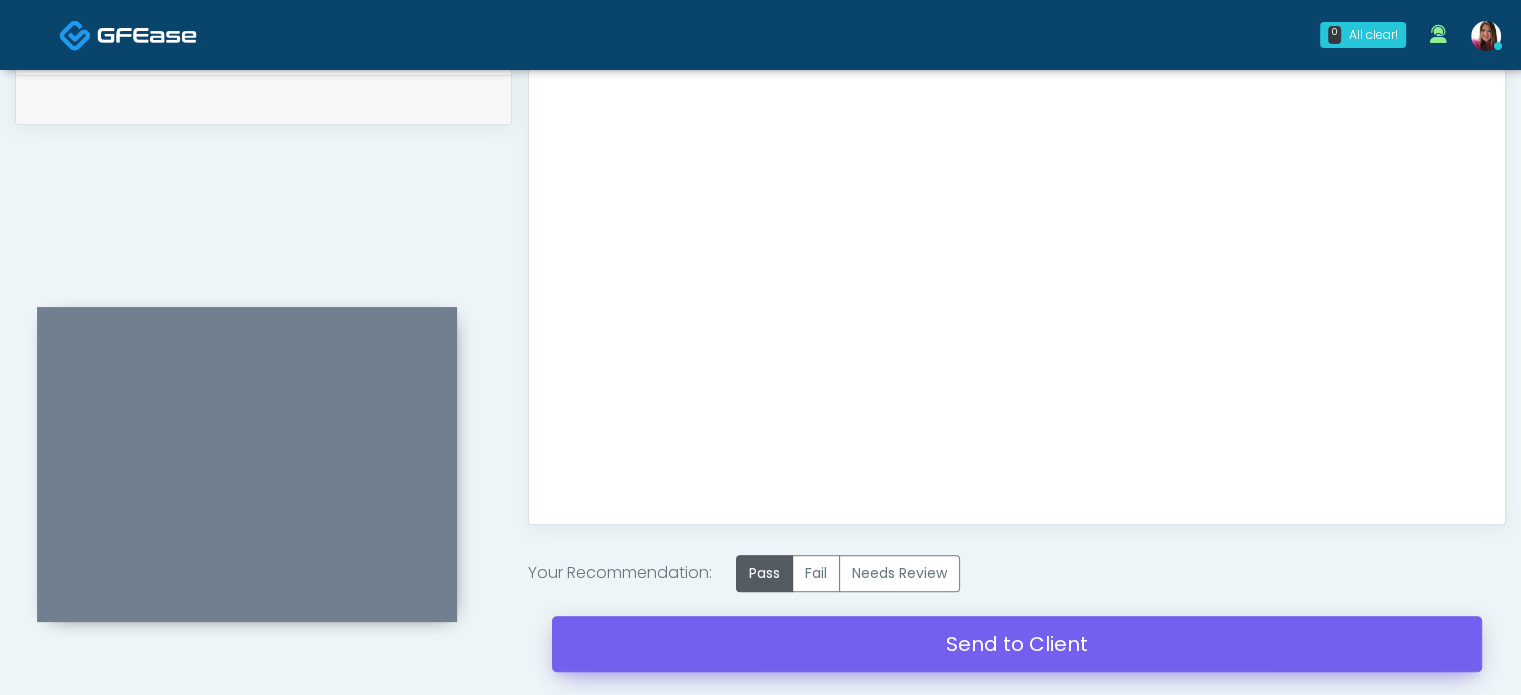 type on "**********" 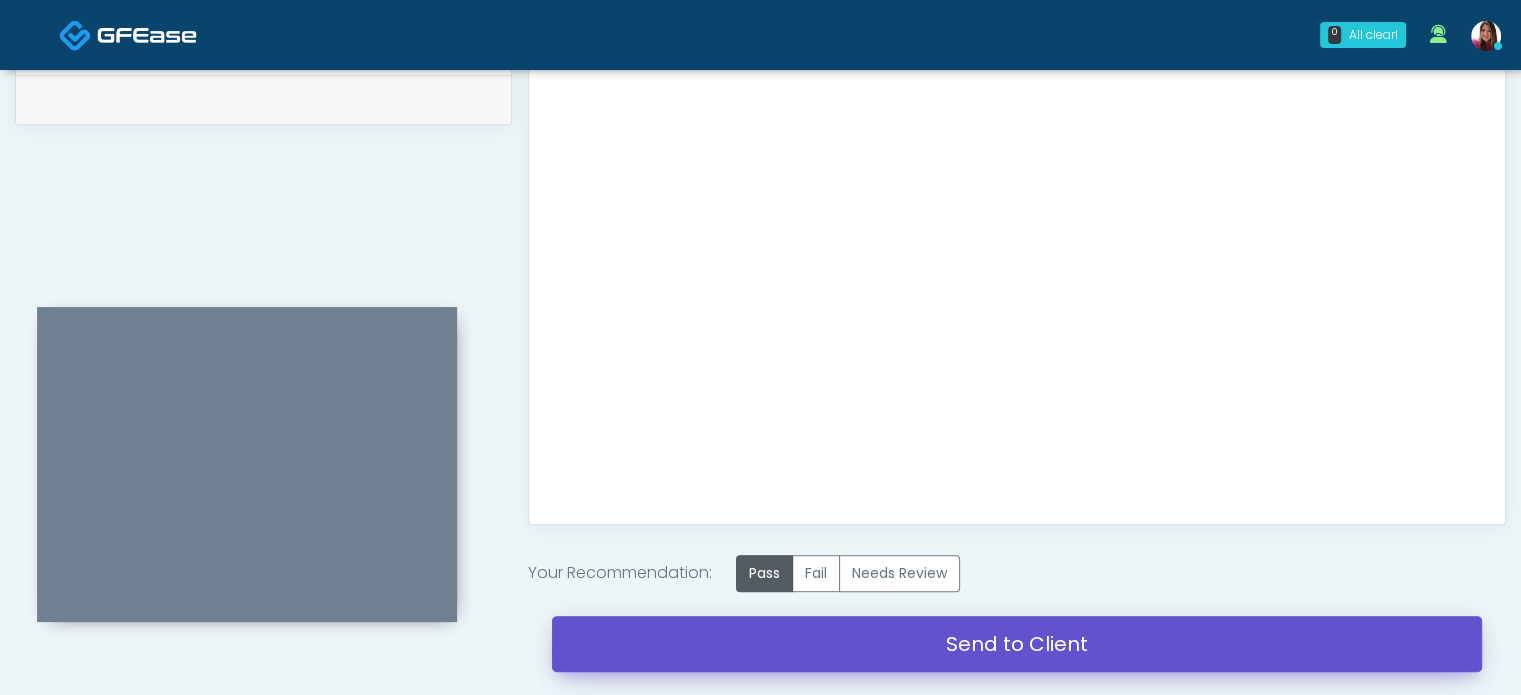 click on "Send to Client" at bounding box center (1017, 644) 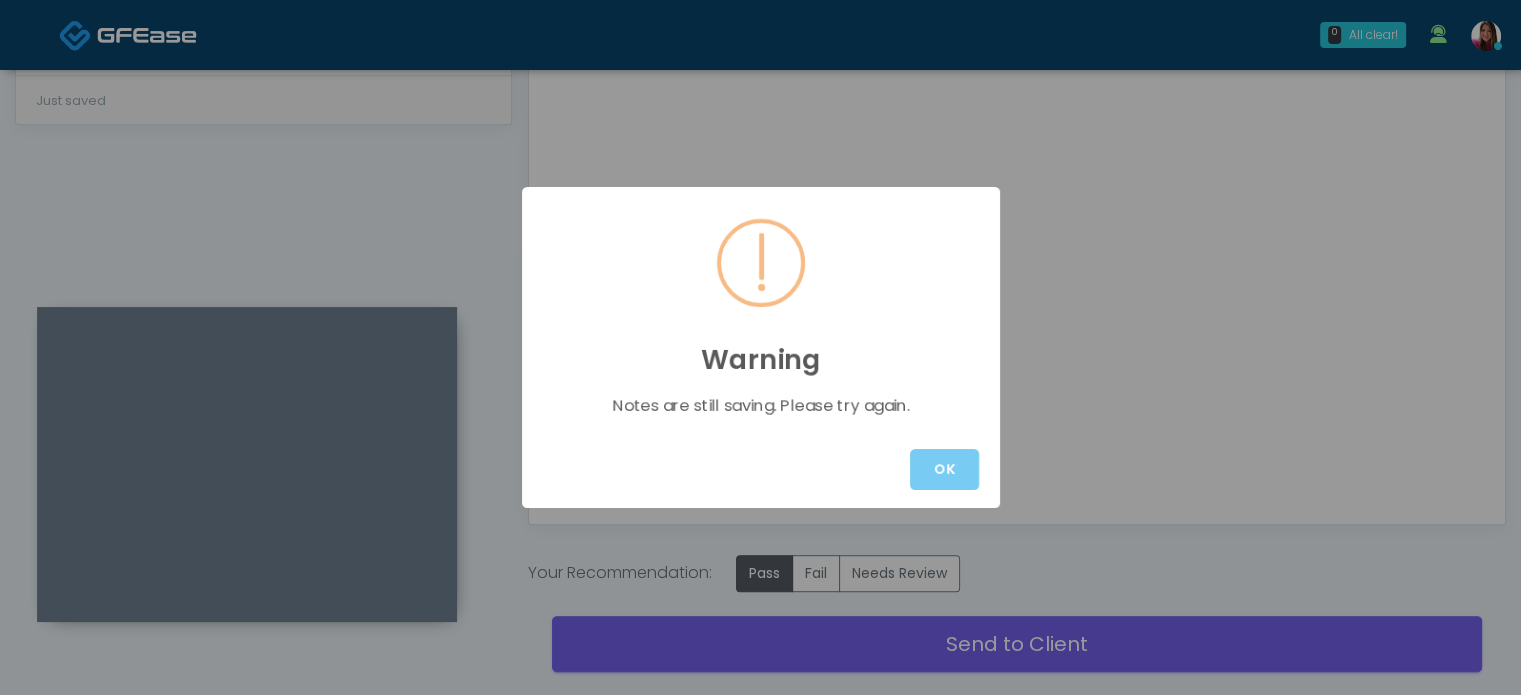 click on "OK" at bounding box center [944, 469] 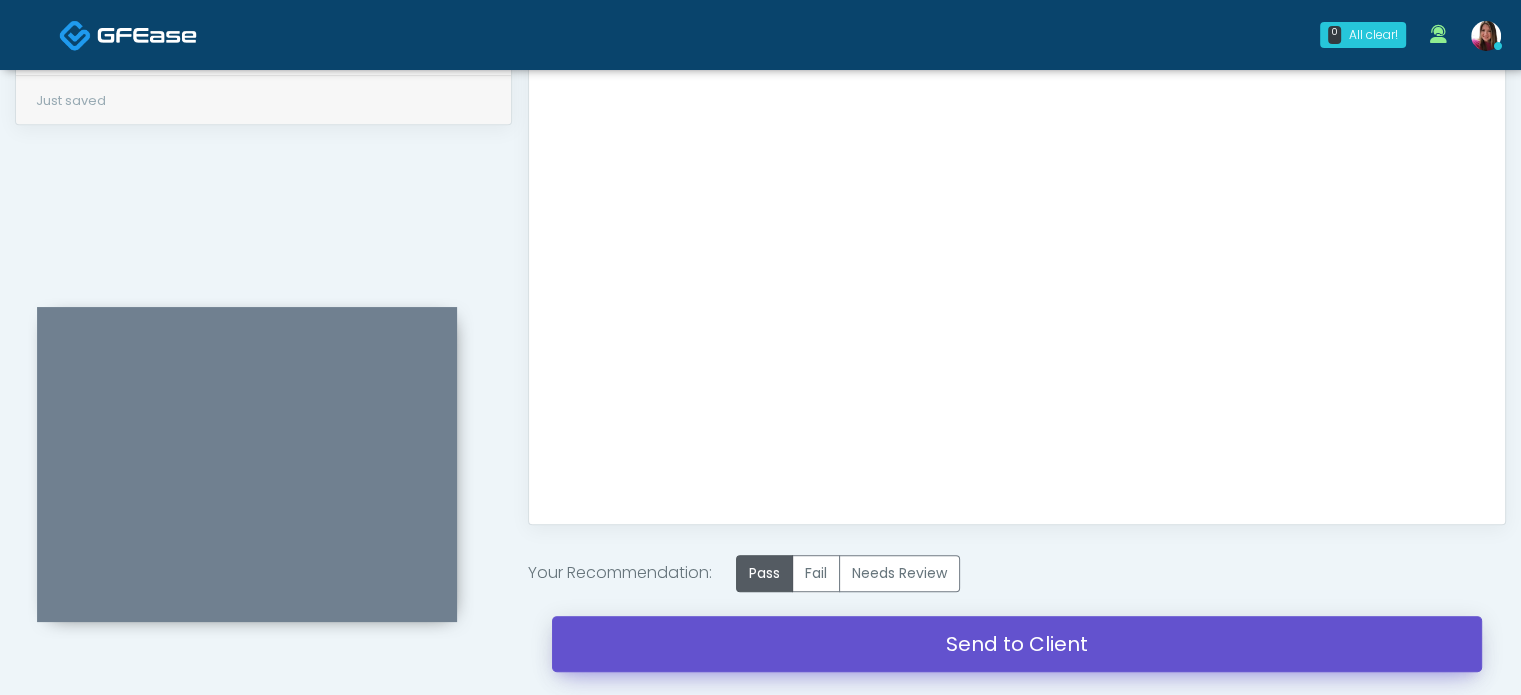 click on "Send to Client" at bounding box center (1017, 644) 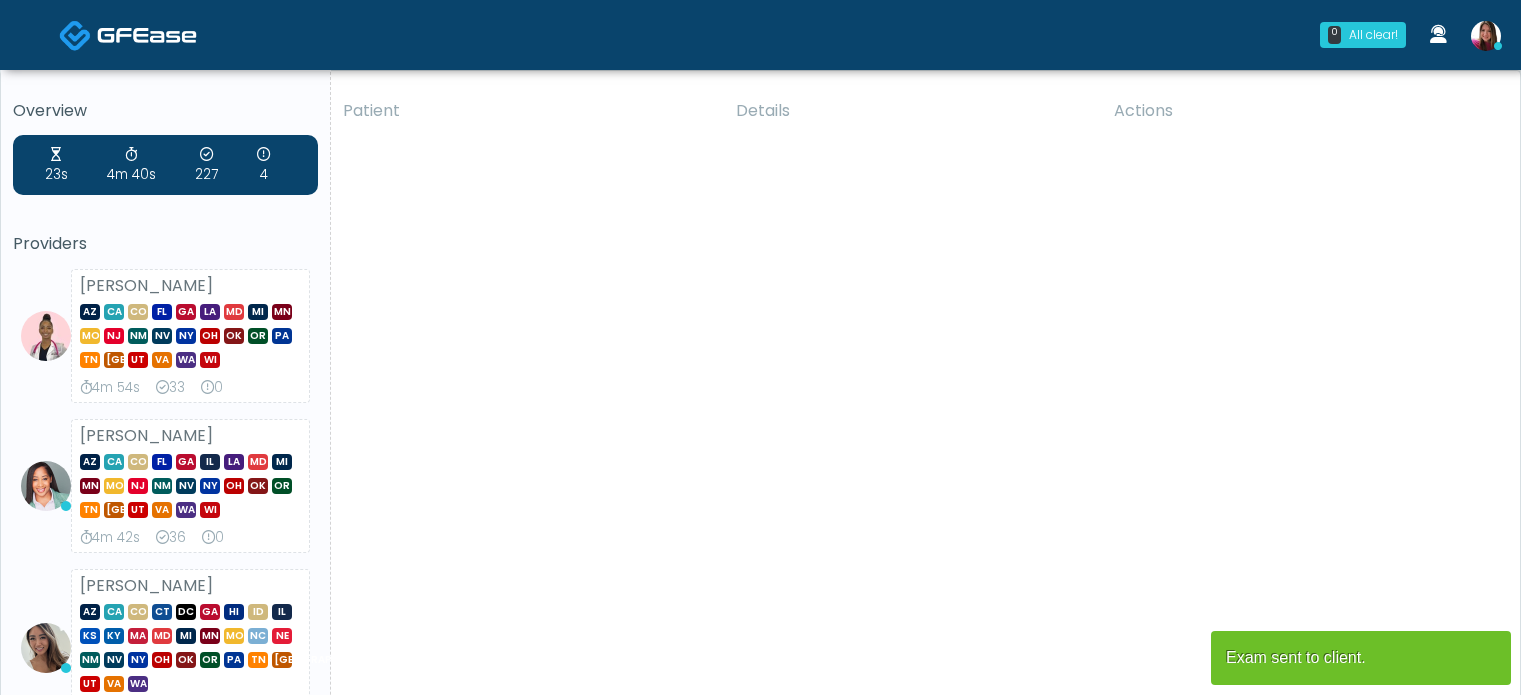 scroll, scrollTop: 0, scrollLeft: 0, axis: both 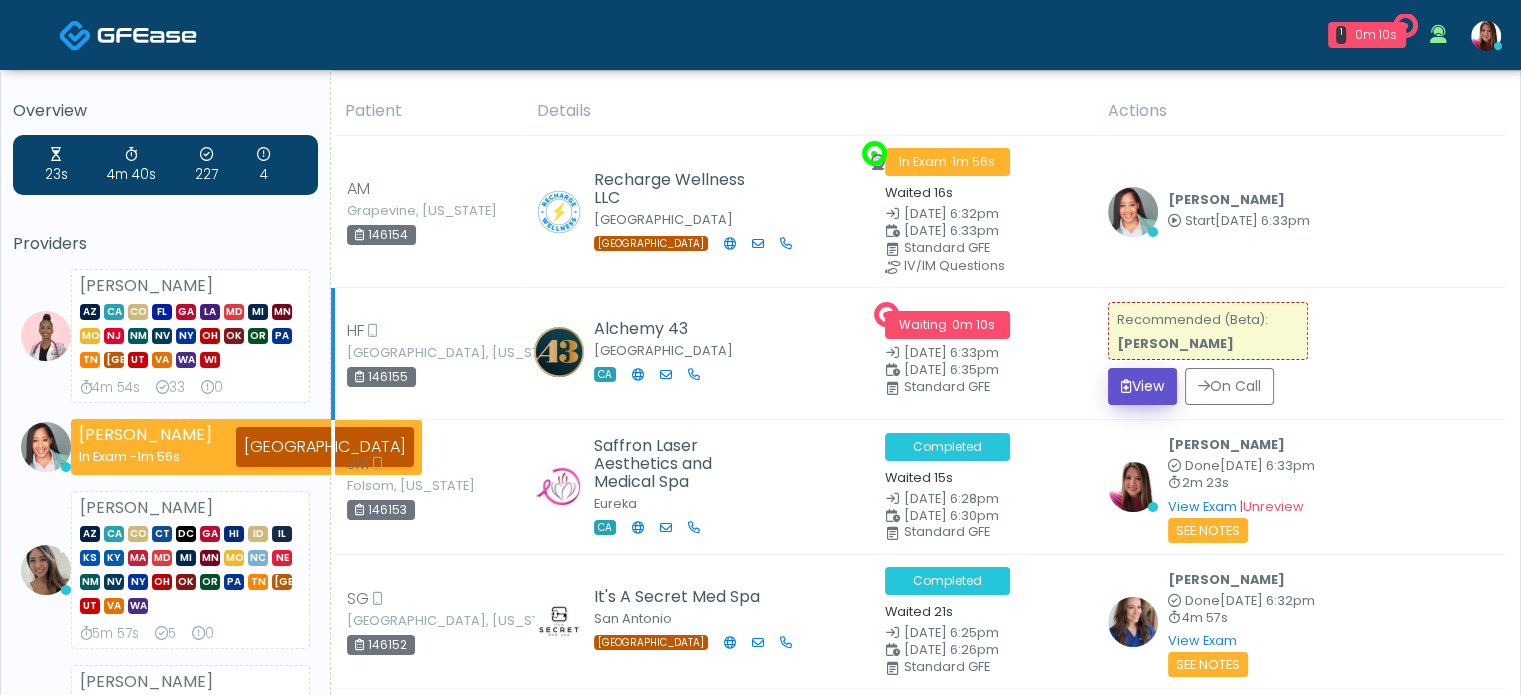click on "View" at bounding box center [1142, 386] 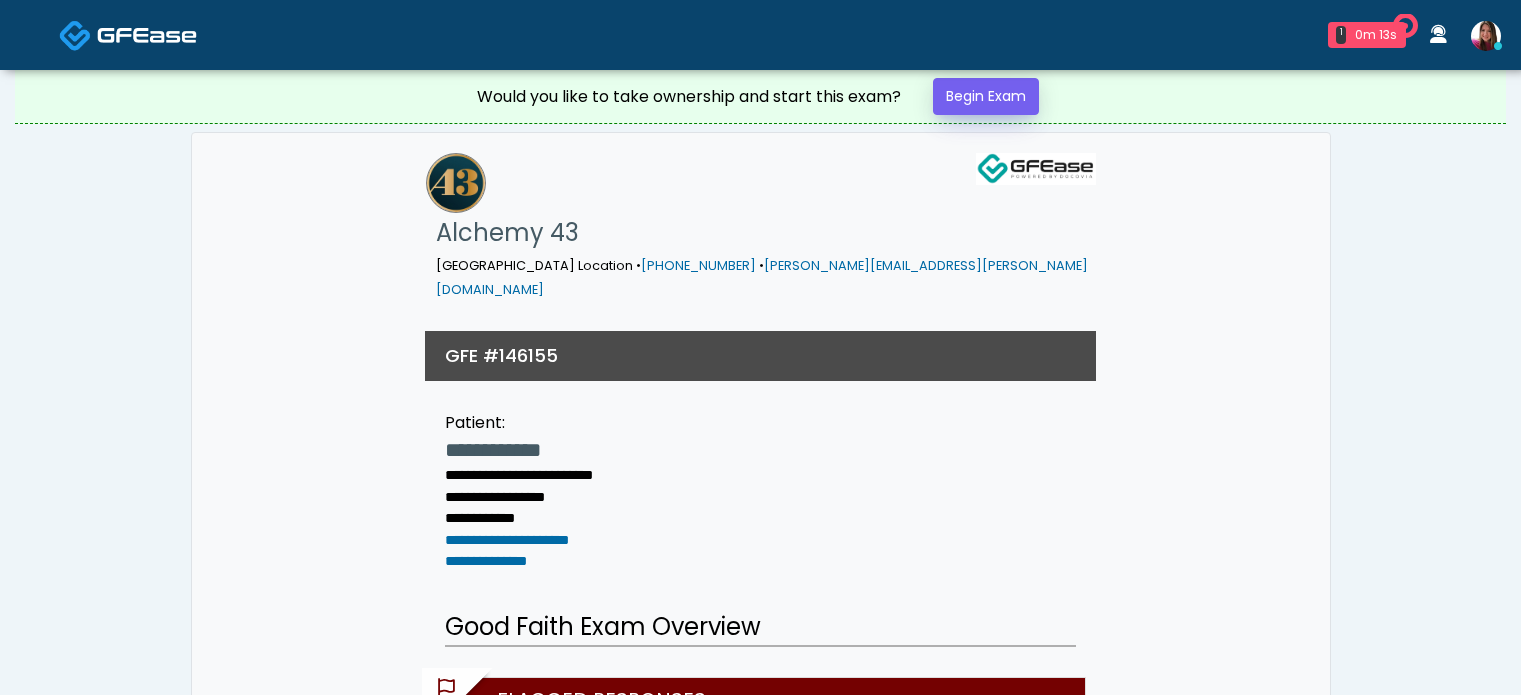 scroll, scrollTop: 0, scrollLeft: 0, axis: both 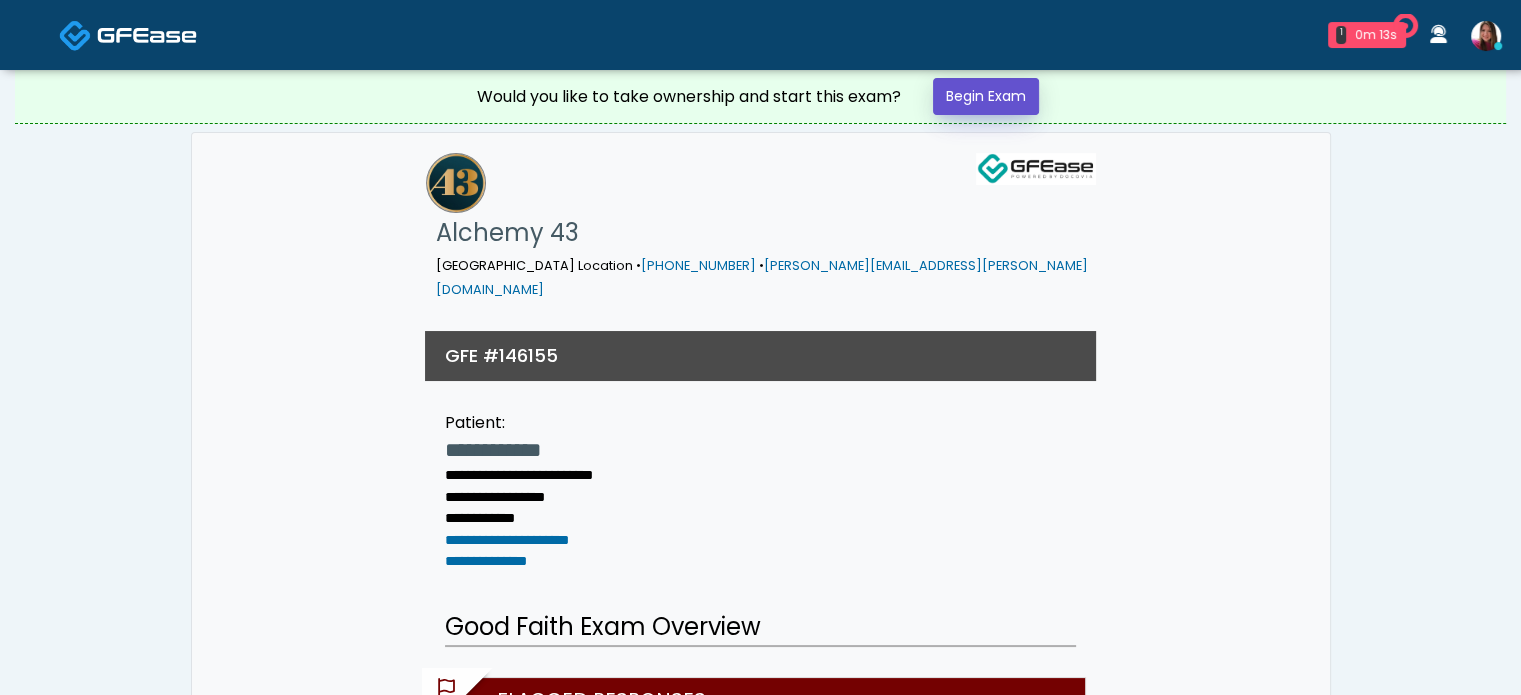 click on "Begin Exam" at bounding box center (986, 96) 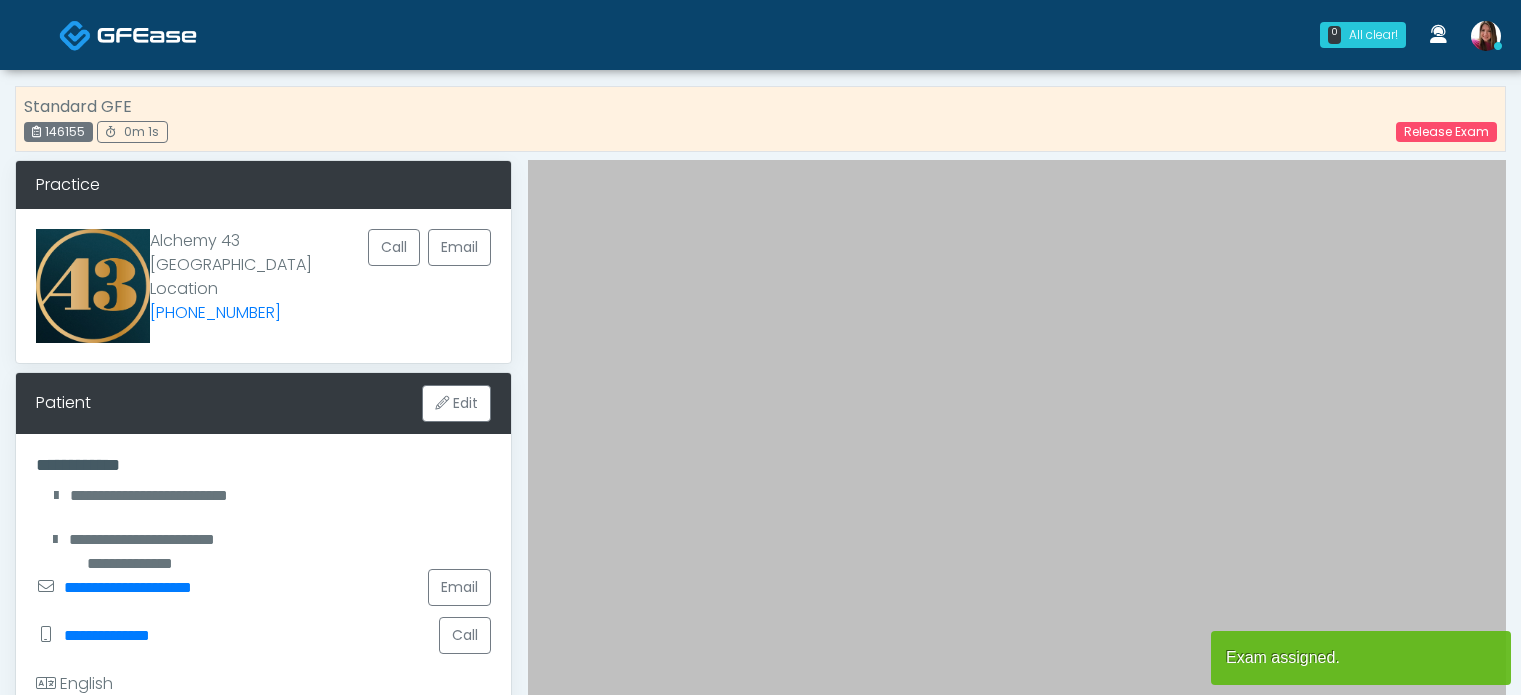 scroll, scrollTop: 0, scrollLeft: 0, axis: both 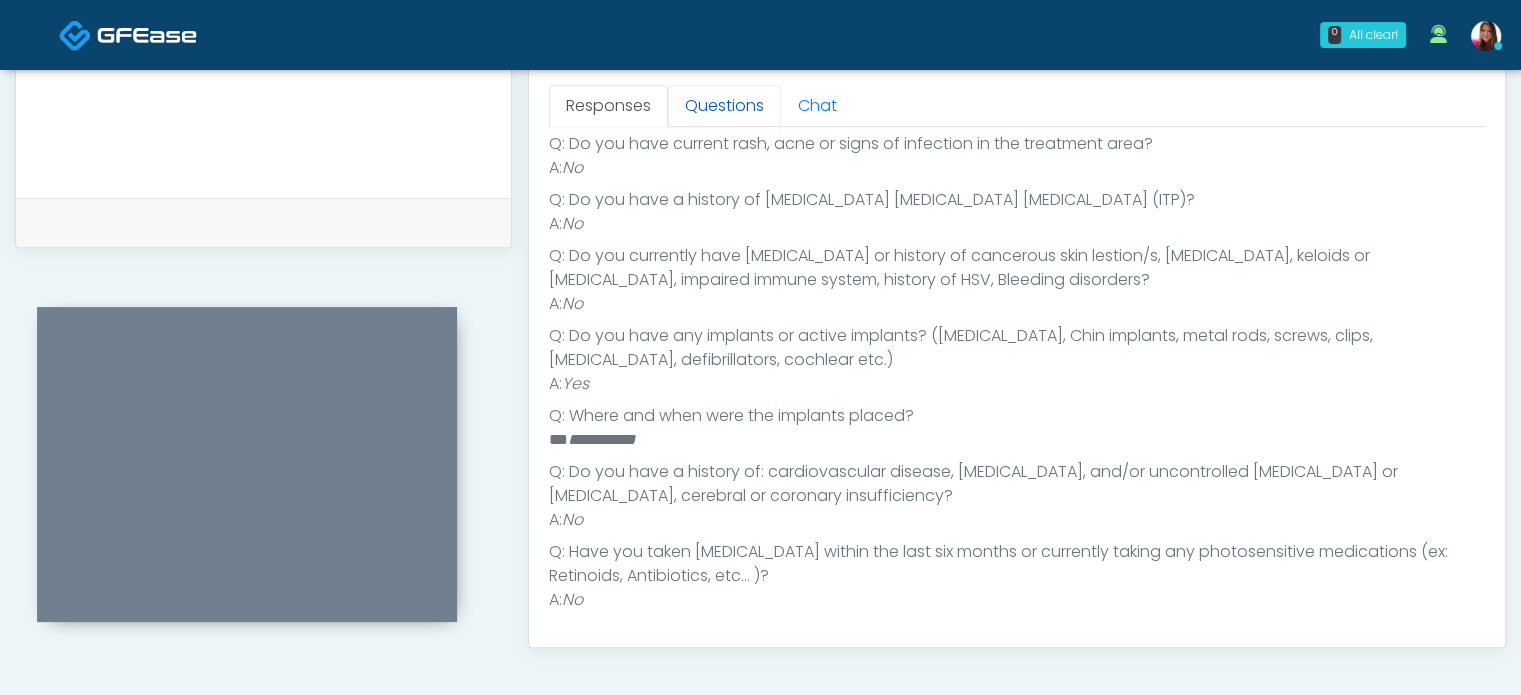 click on "Questions" at bounding box center (724, 106) 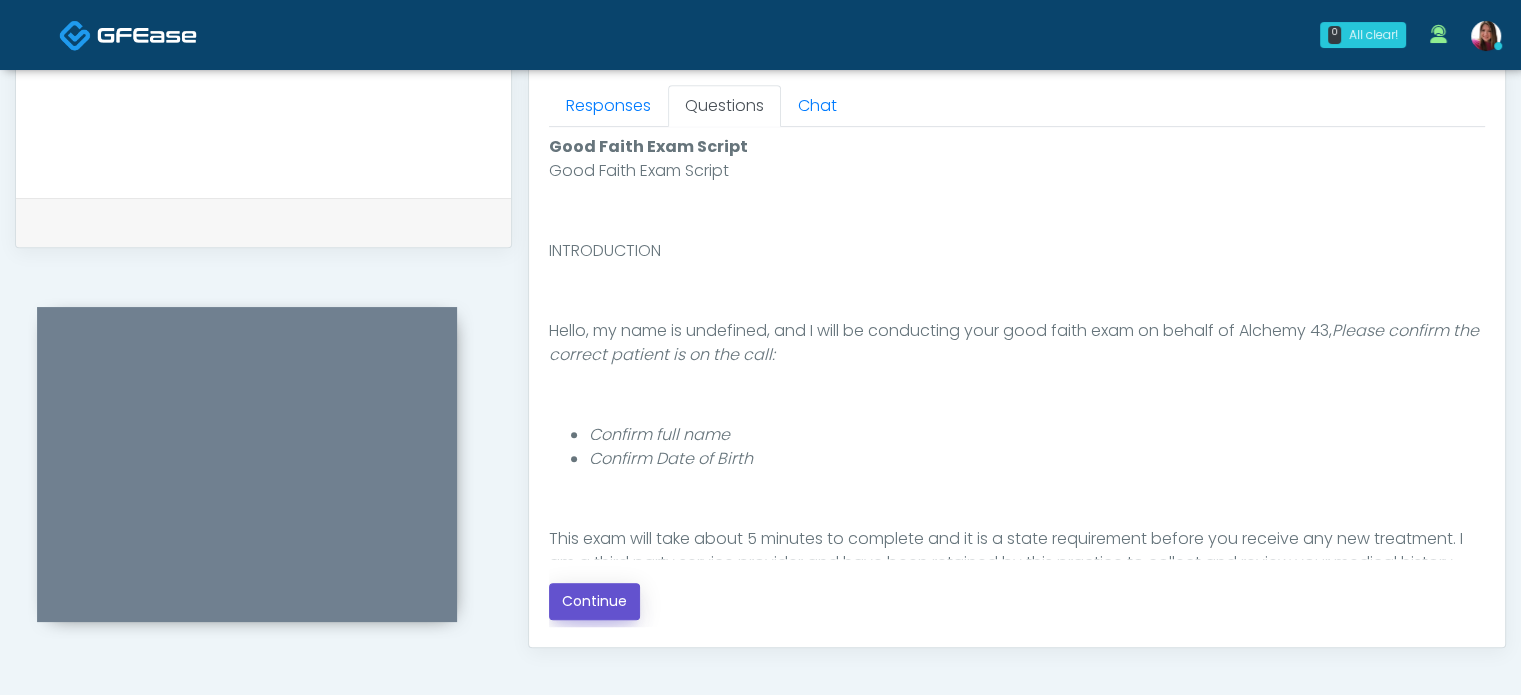 click on "Continue" at bounding box center [594, 601] 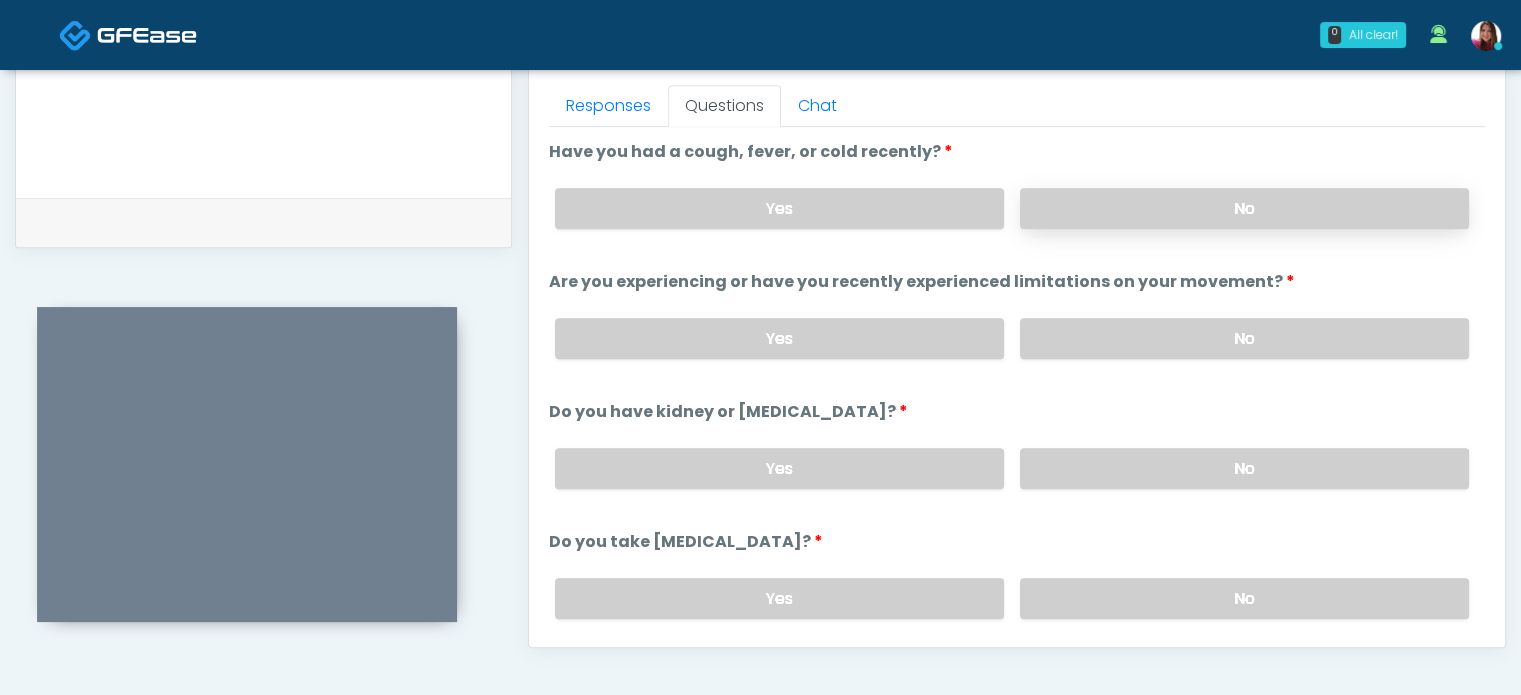 click on "No" at bounding box center (1244, 208) 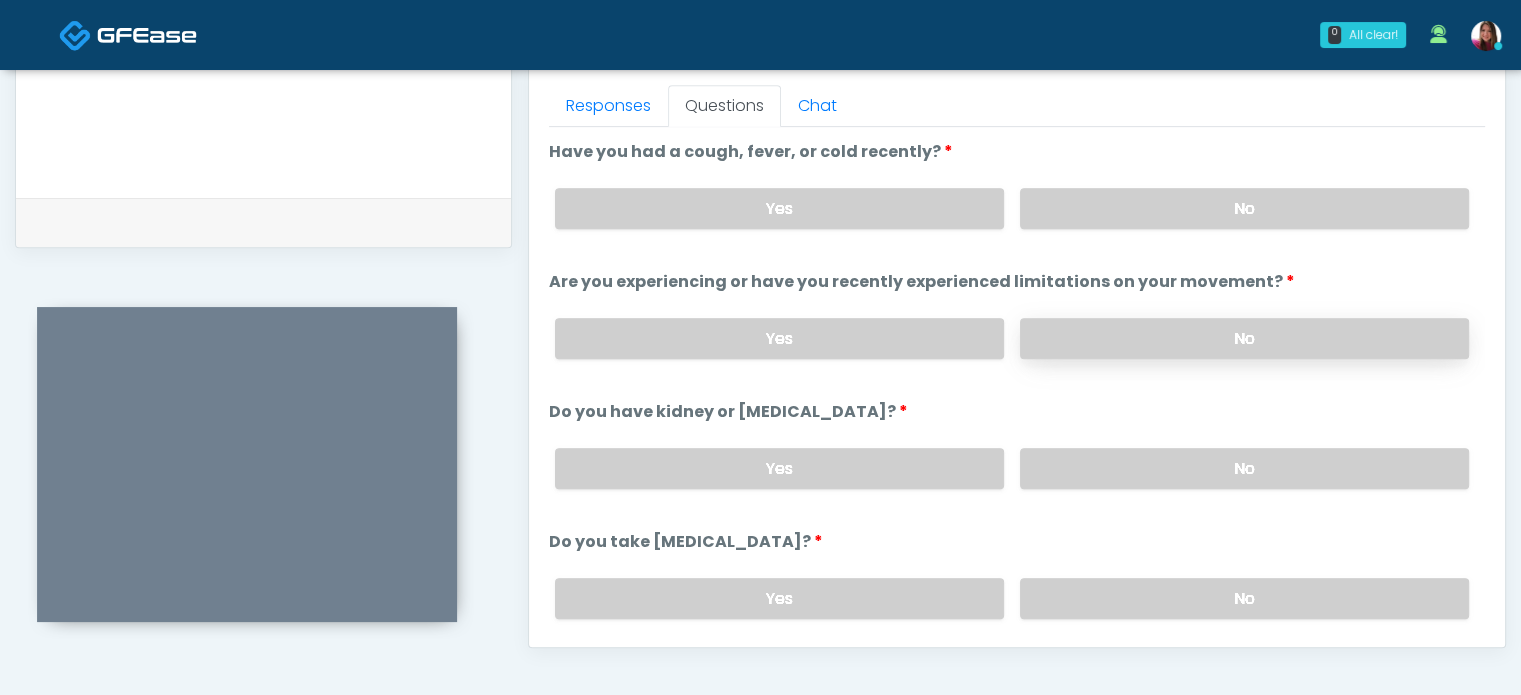 click on "No" at bounding box center [1244, 338] 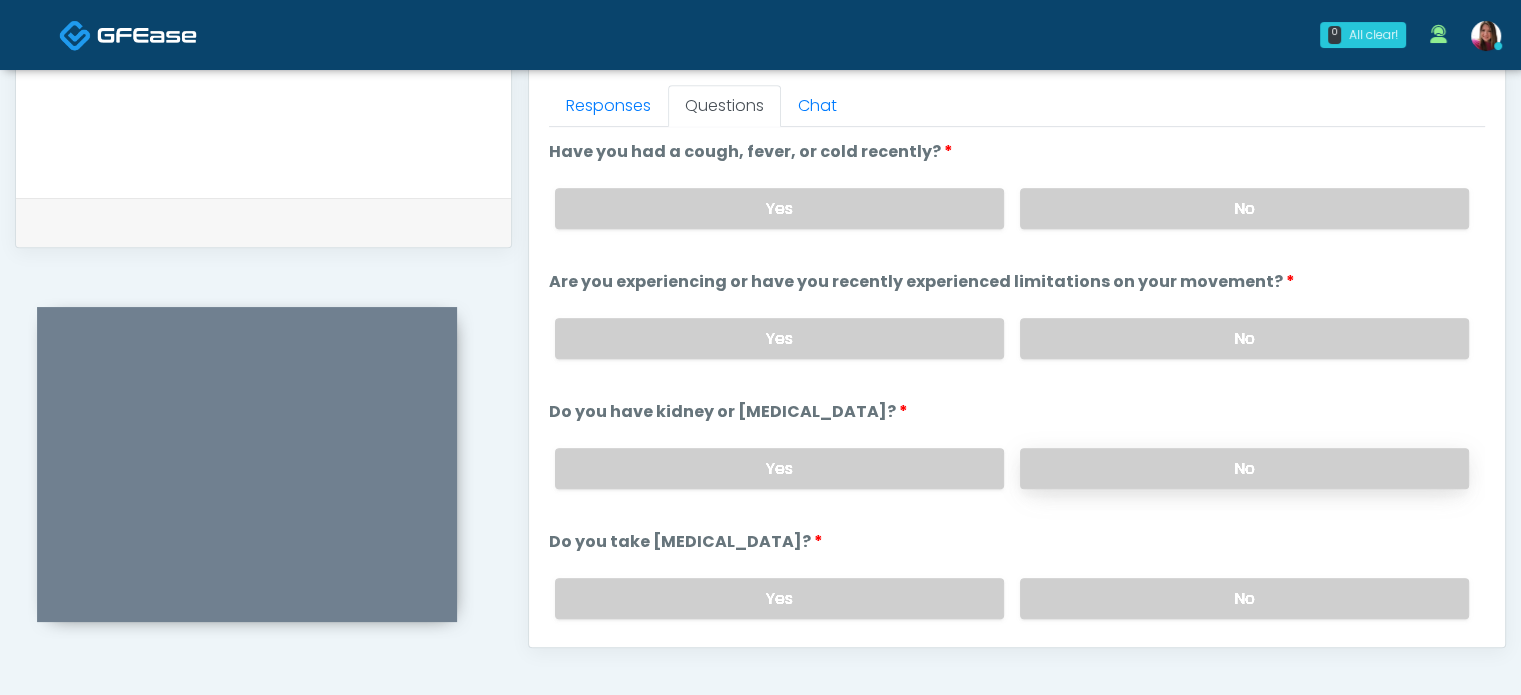 click on "No" at bounding box center [1244, 468] 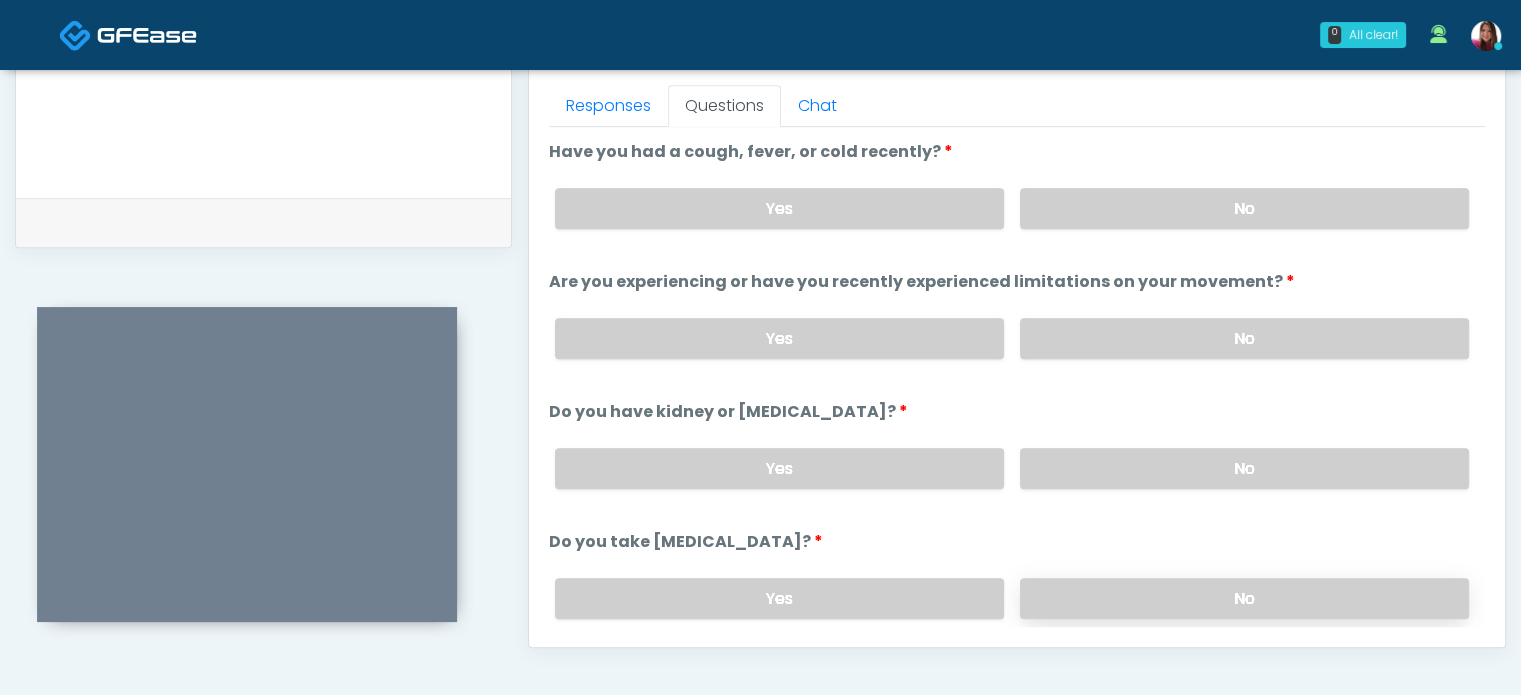 click on "No" at bounding box center [1244, 598] 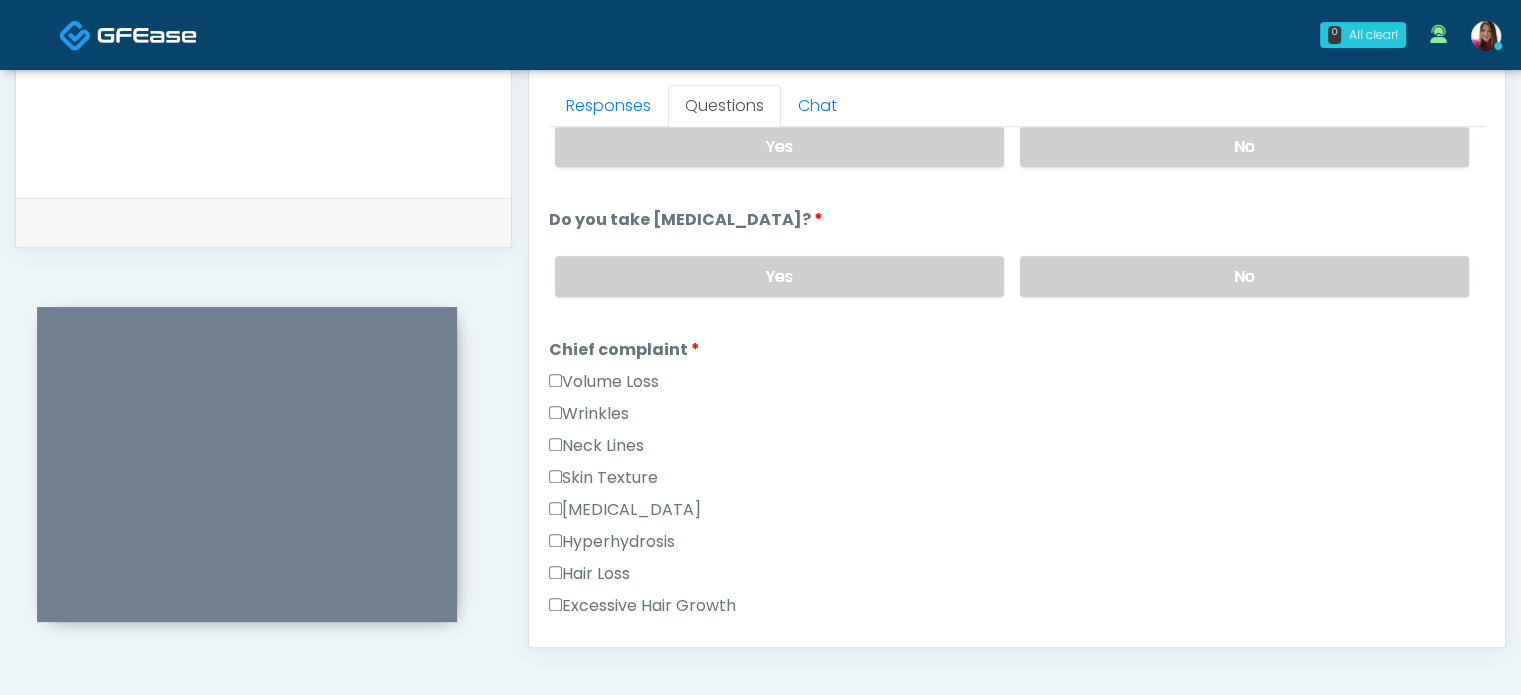 scroll, scrollTop: 434, scrollLeft: 0, axis: vertical 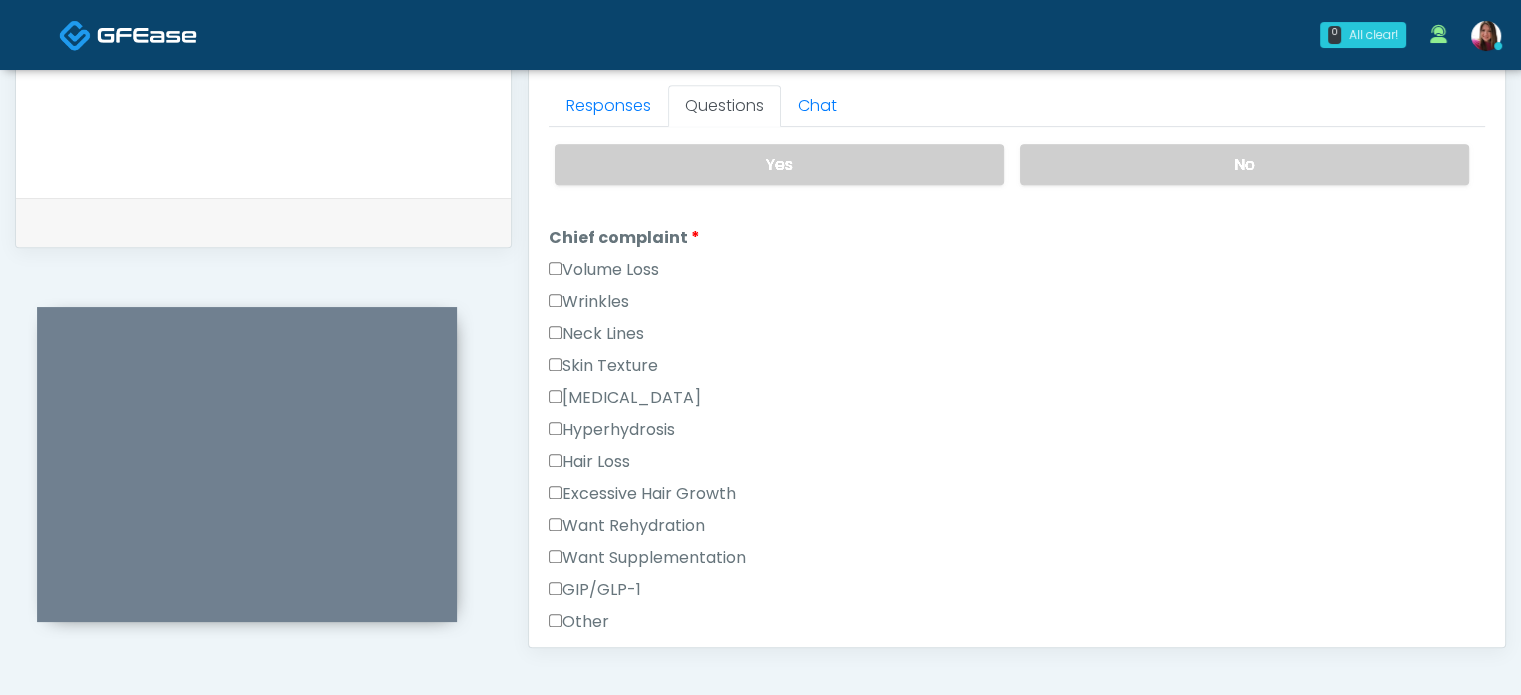 click on "Wrinkles" at bounding box center [589, 302] 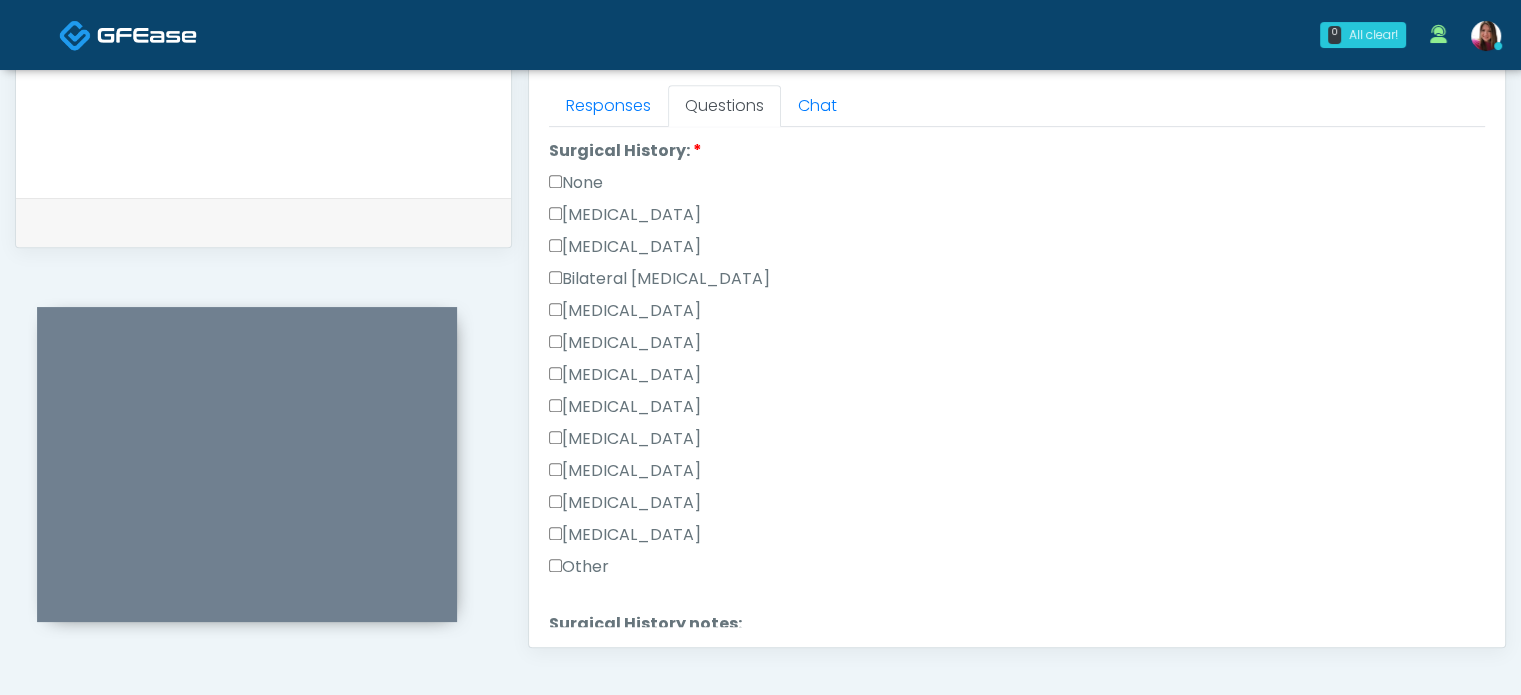 scroll, scrollTop: 1139, scrollLeft: 0, axis: vertical 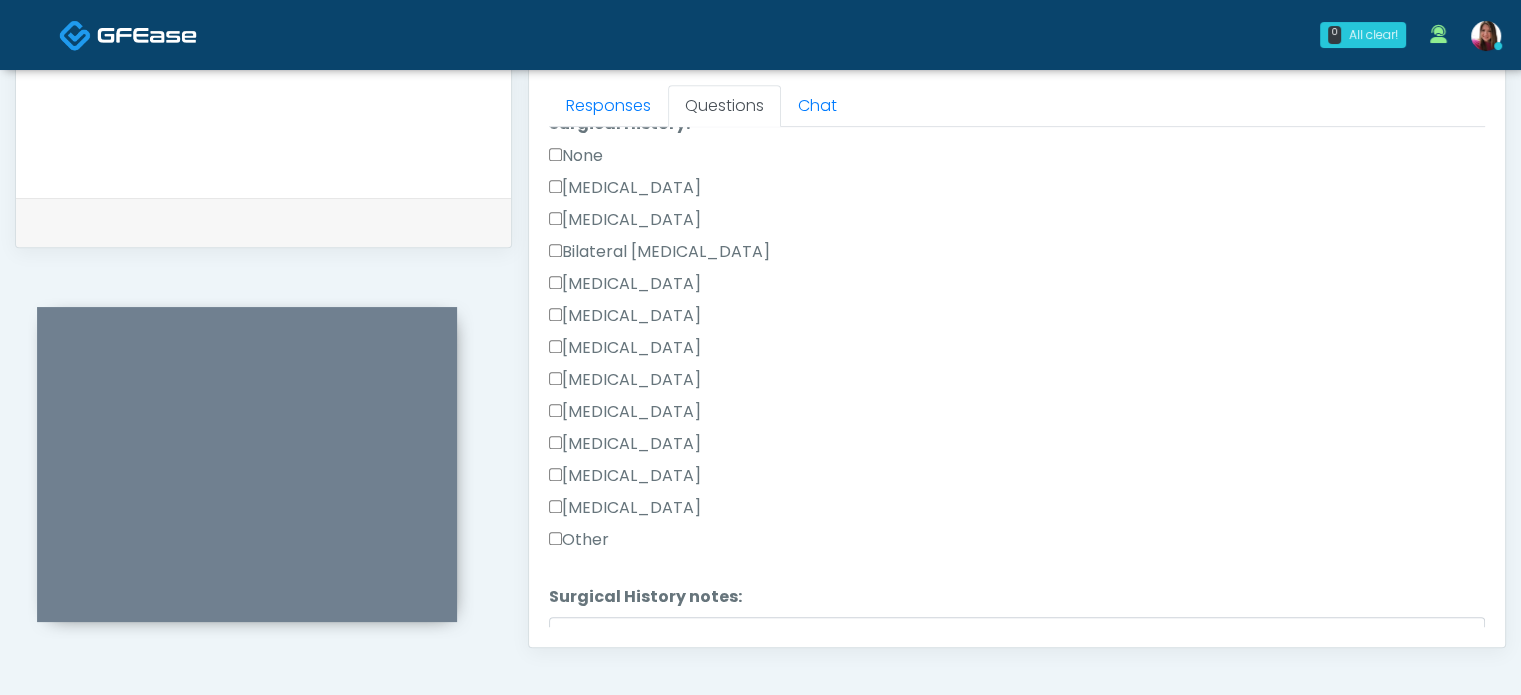 click on "[MEDICAL_DATA]" at bounding box center [625, 284] 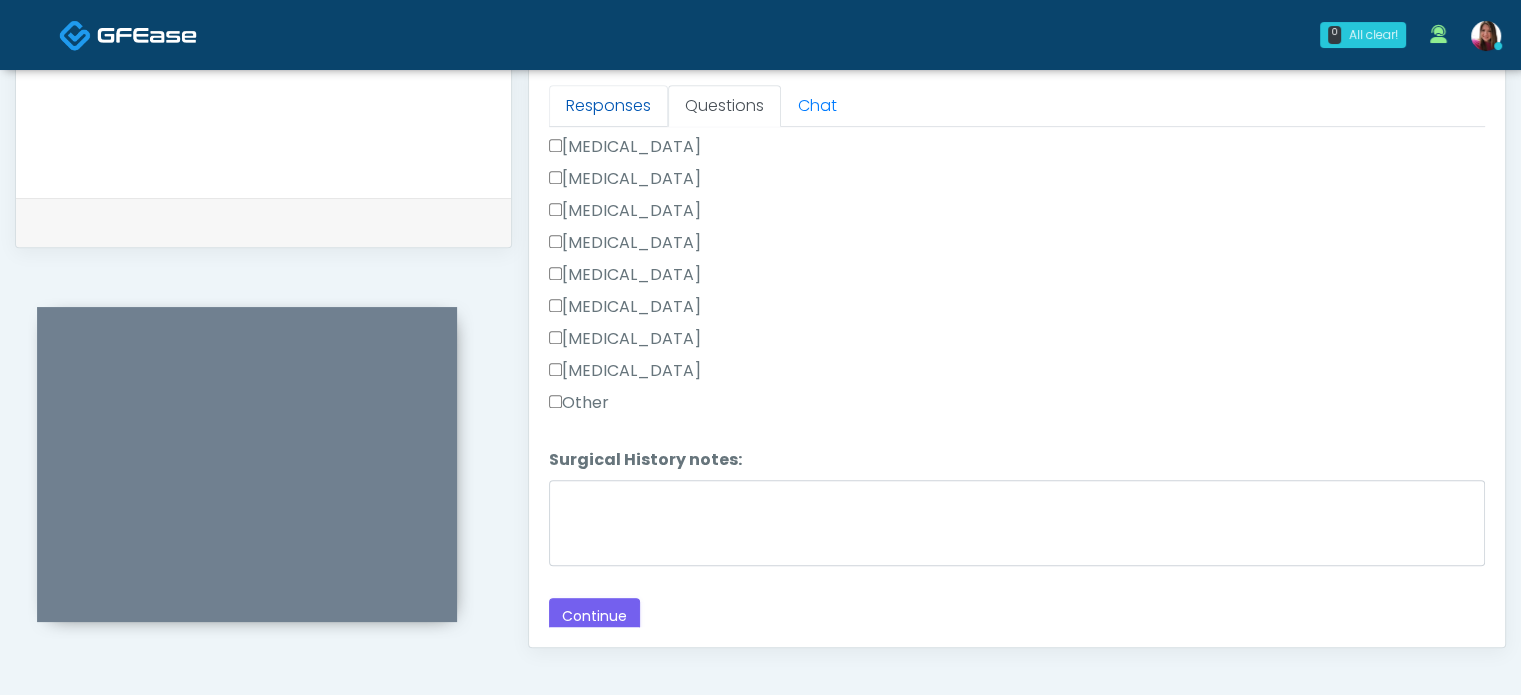click on "Responses" at bounding box center [608, 106] 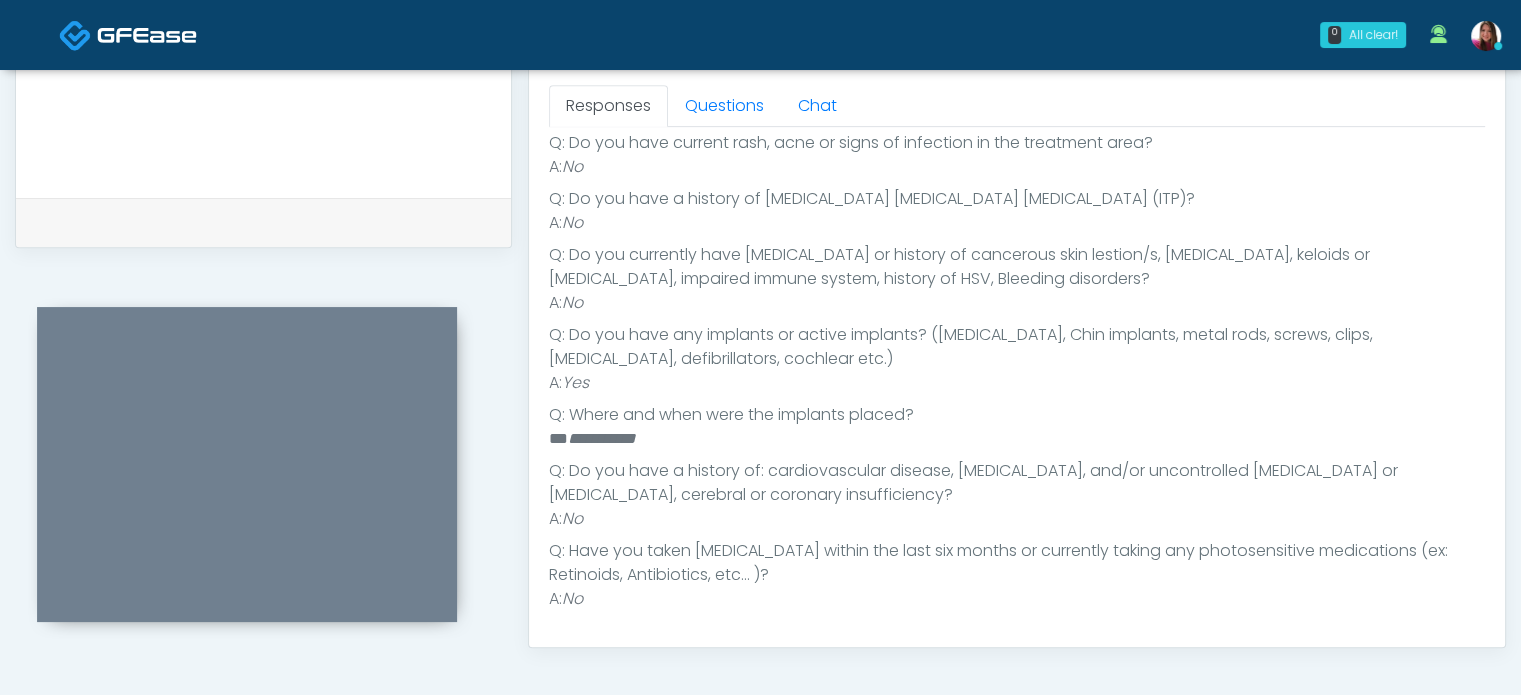 scroll, scrollTop: 689, scrollLeft: 0, axis: vertical 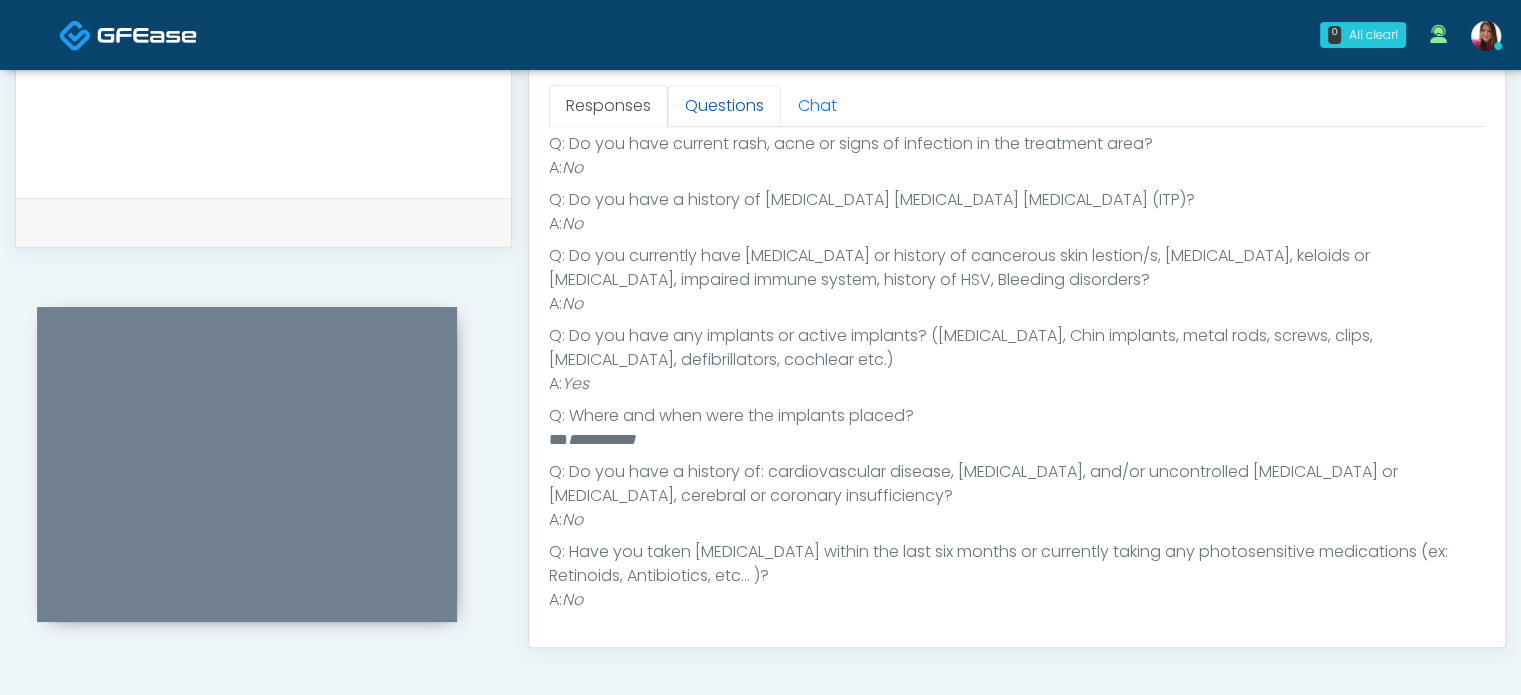 click on "Questions" at bounding box center [724, 106] 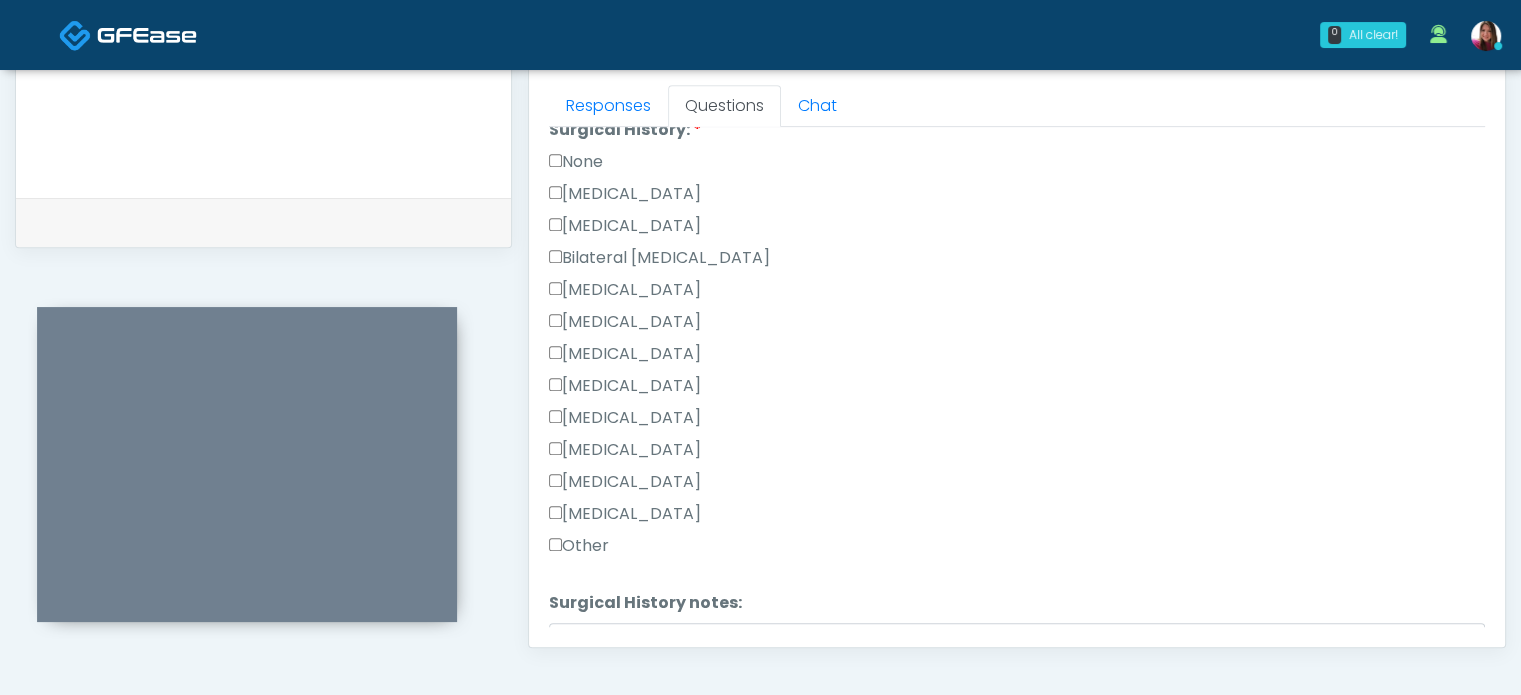 scroll, scrollTop: 1276, scrollLeft: 0, axis: vertical 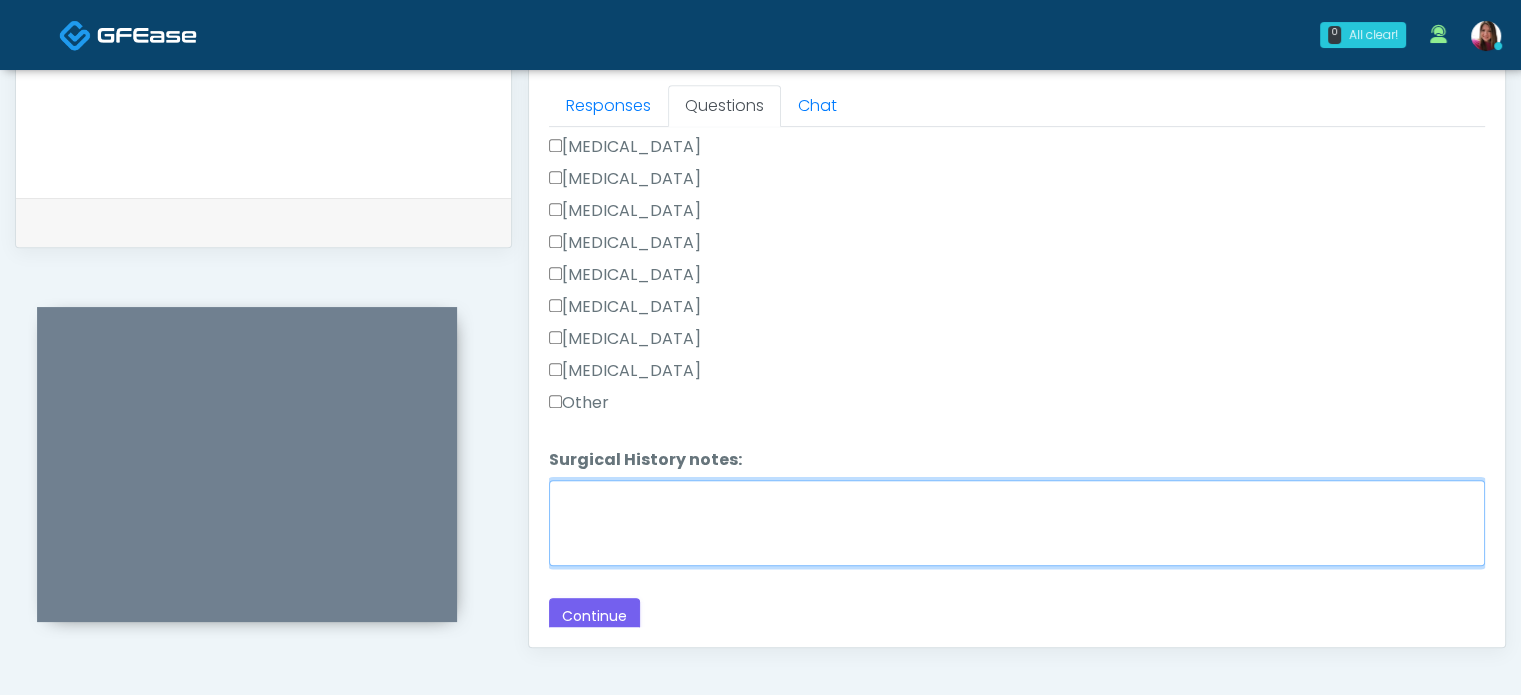 click on "Surgical History notes:" at bounding box center (1017, 523) 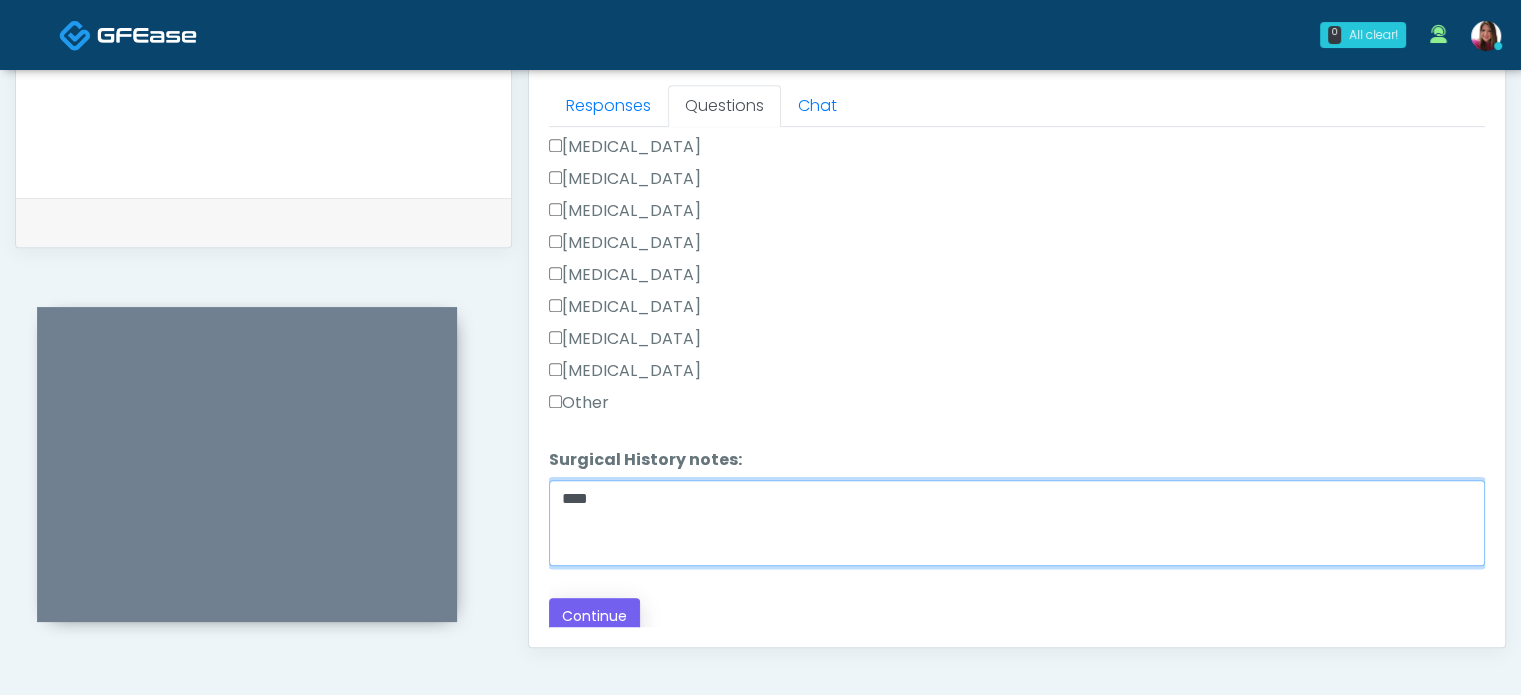 type on "****" 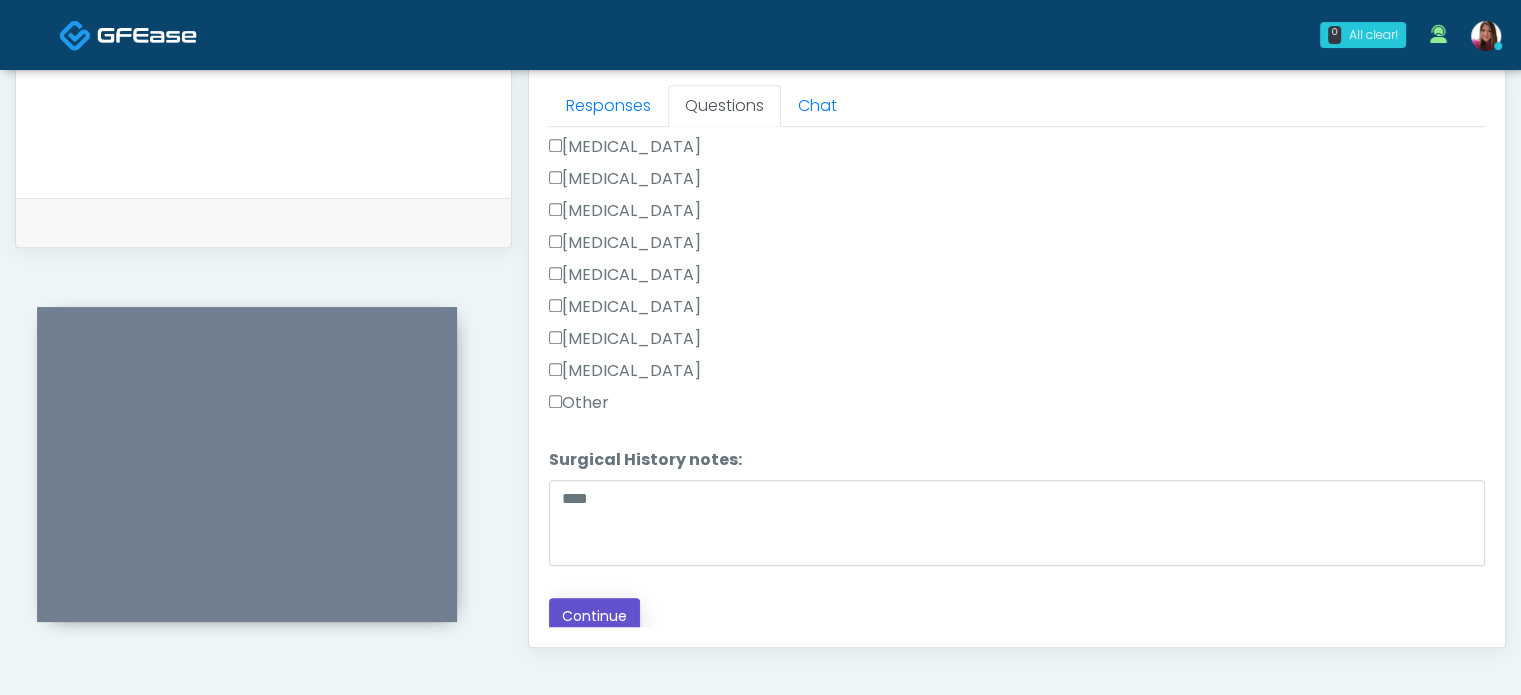 click on "Continue" at bounding box center [594, 616] 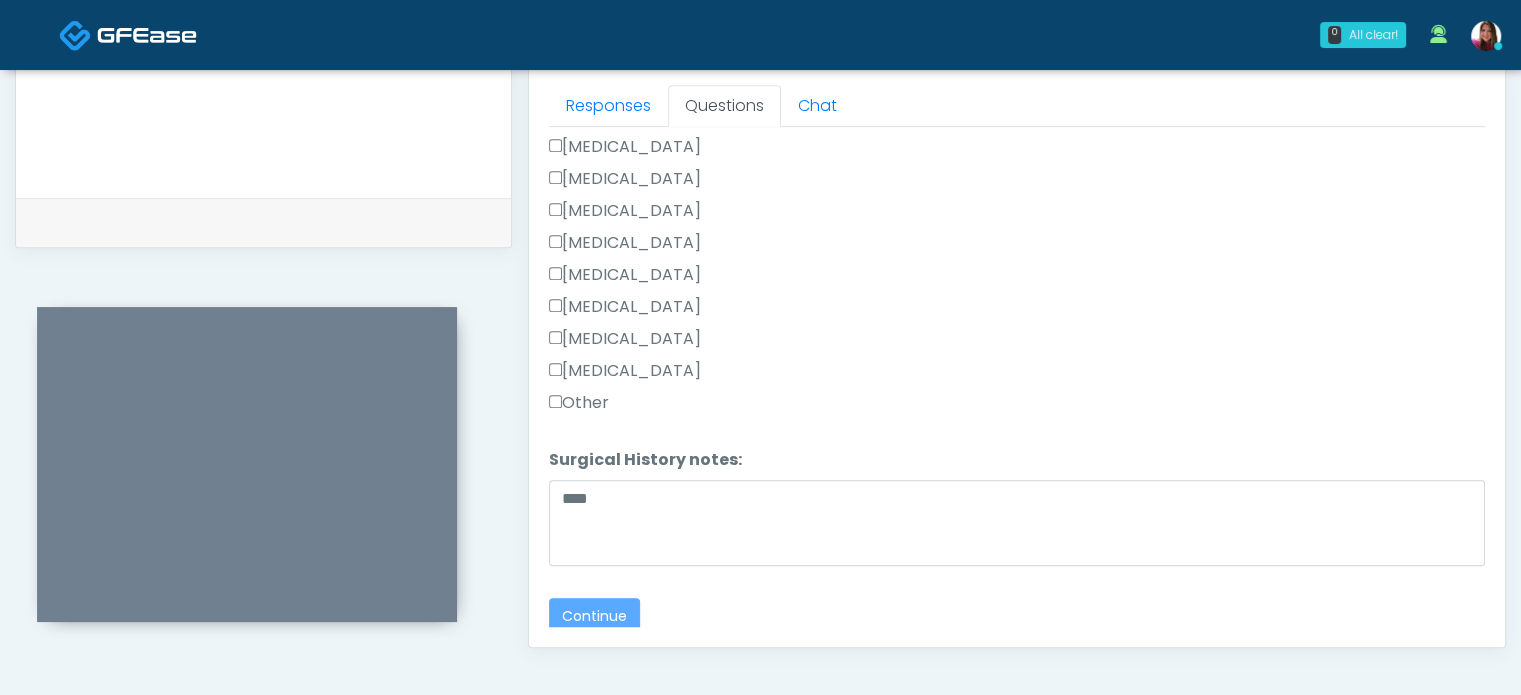 scroll, scrollTop: 92, scrollLeft: 0, axis: vertical 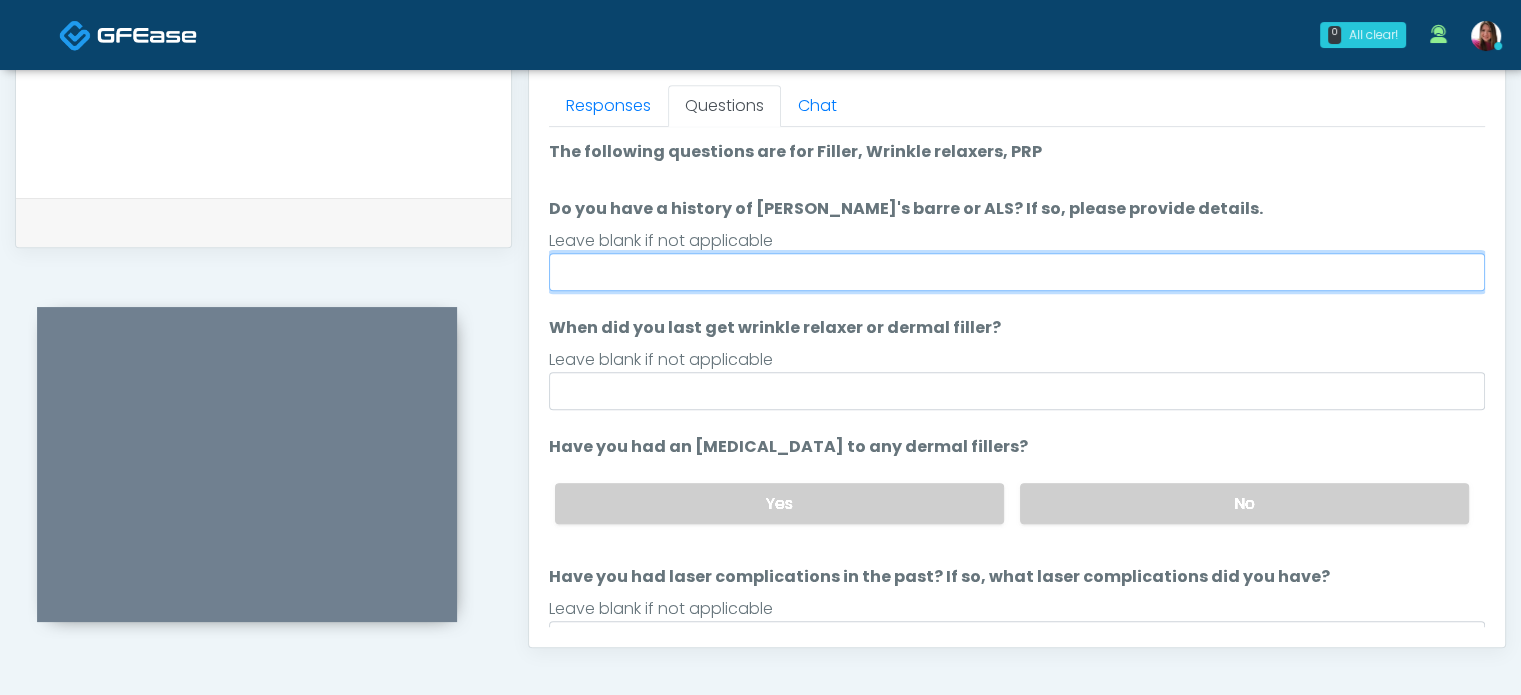 click on "Do you have a history of [PERSON_NAME]'s barre or ALS? If so, please provide details." at bounding box center [1017, 272] 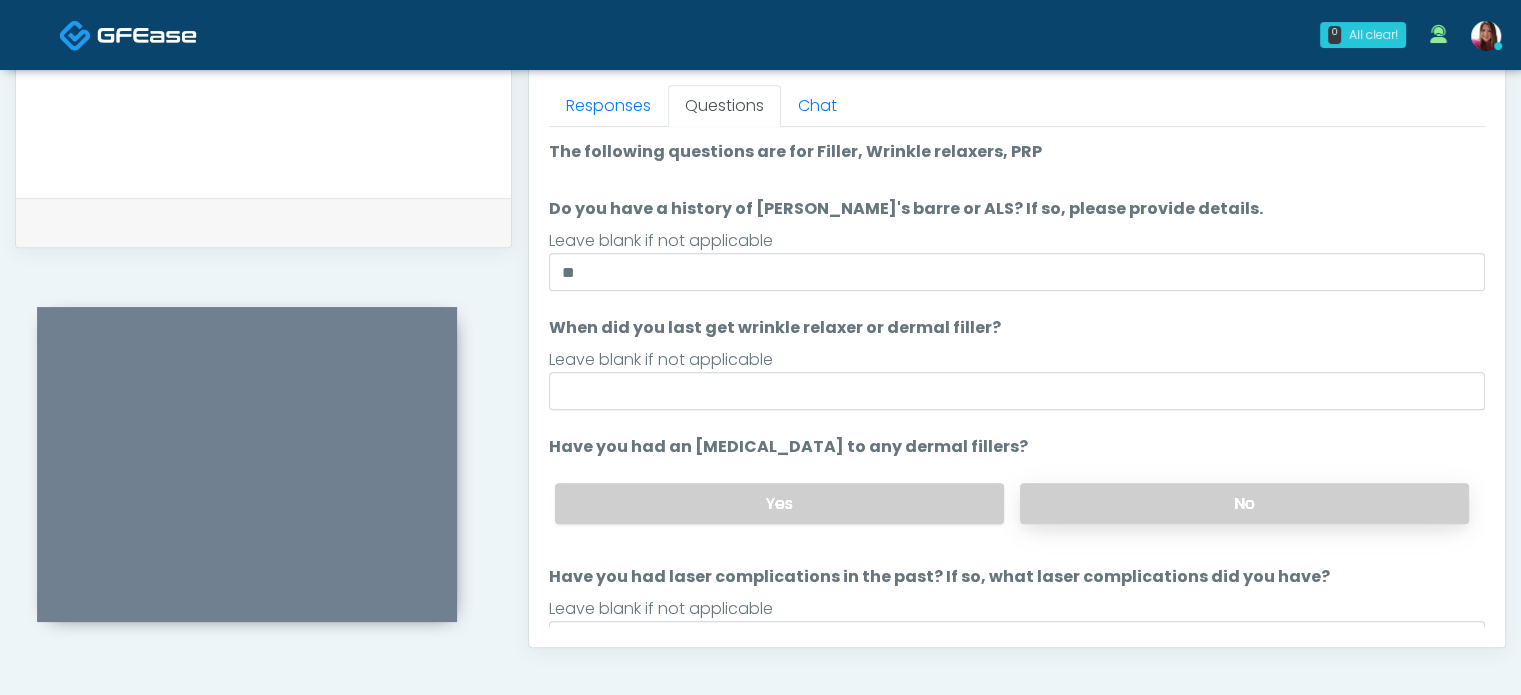 click on "No" at bounding box center [1244, 503] 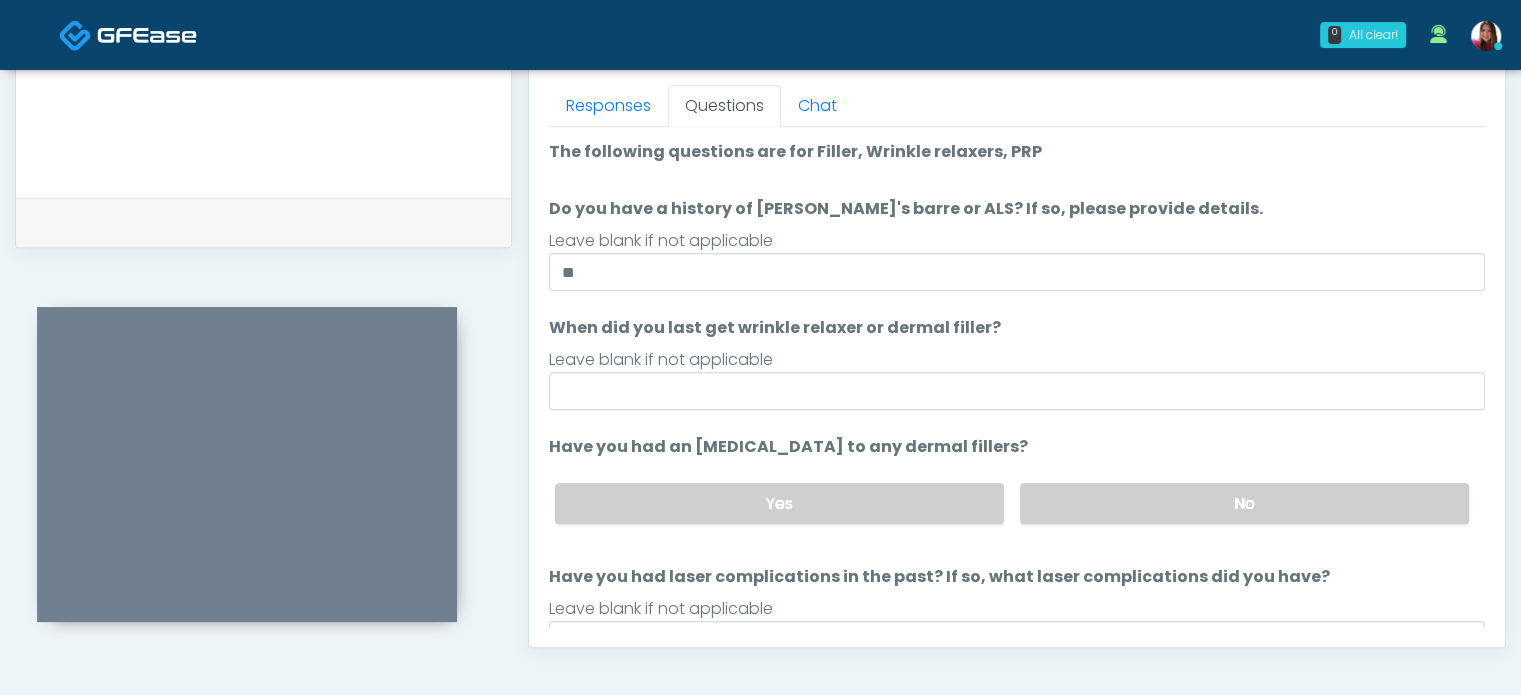 scroll, scrollTop: 92, scrollLeft: 0, axis: vertical 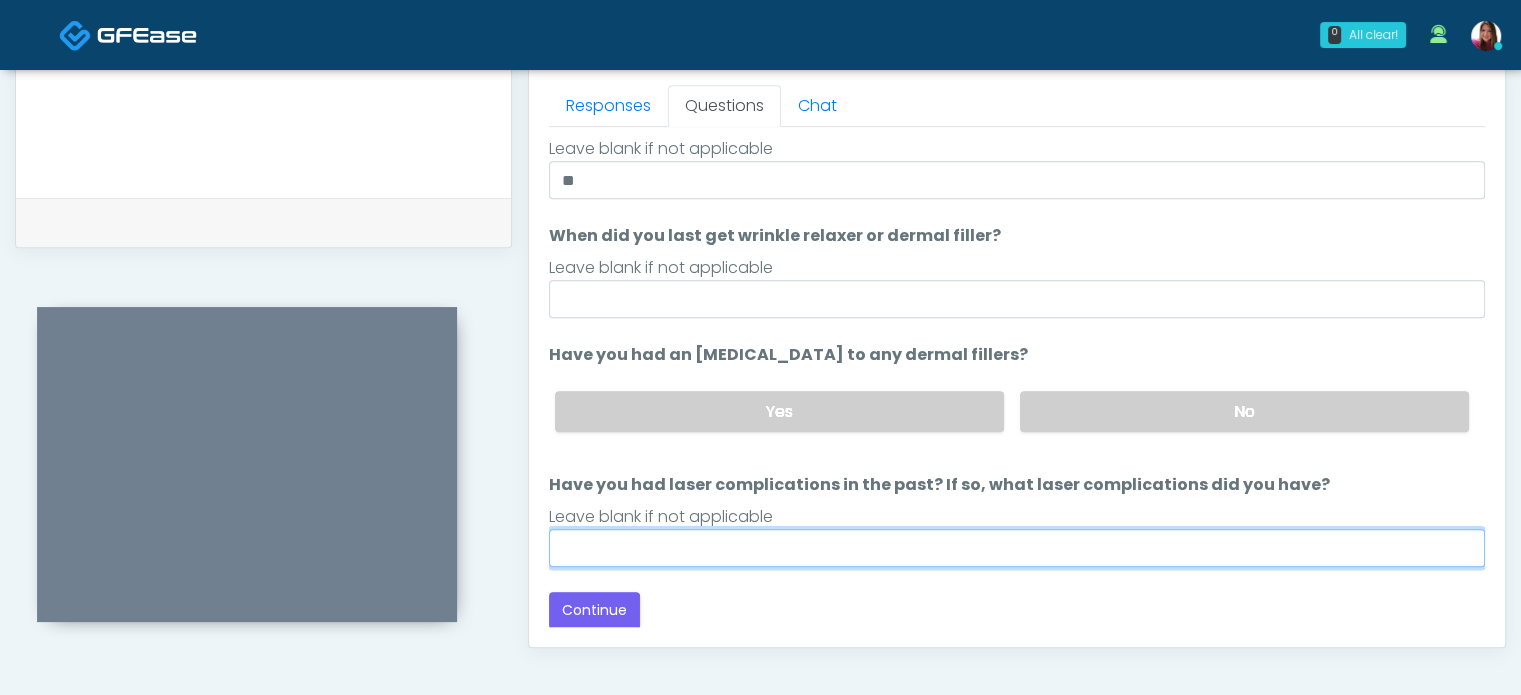 click on "Have you had laser complications in the past? If so, what laser complications did you have?" at bounding box center (1017, 548) 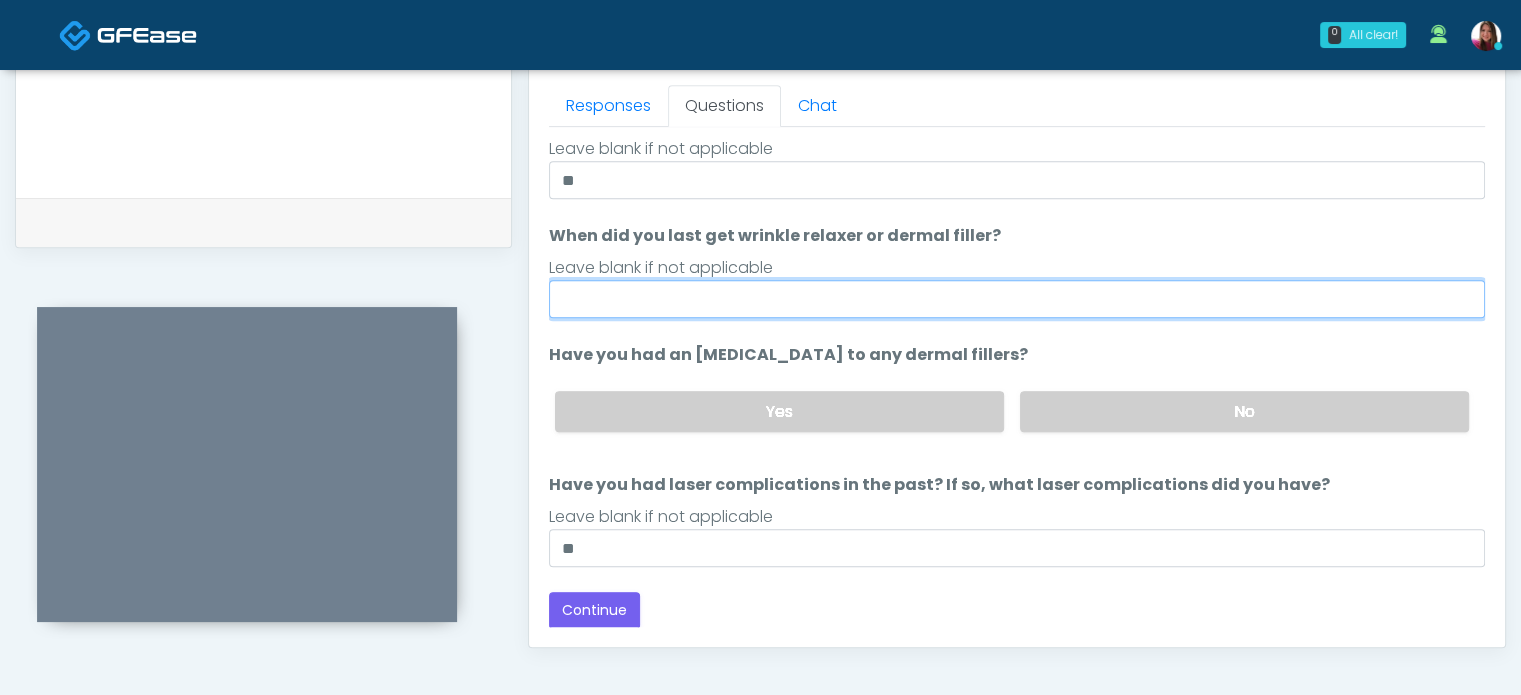 click on "When did you last get wrinkle relaxer or dermal filler?" at bounding box center (1017, 299) 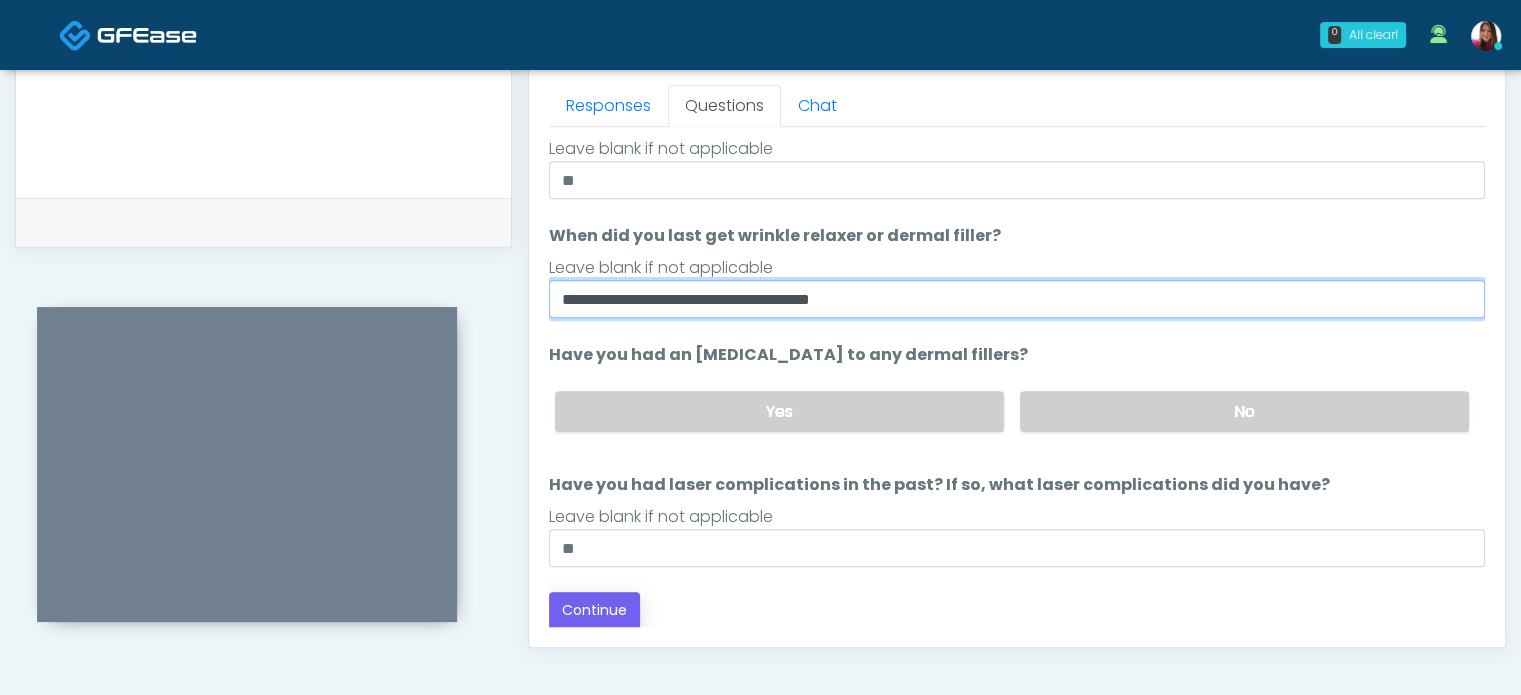 type on "**********" 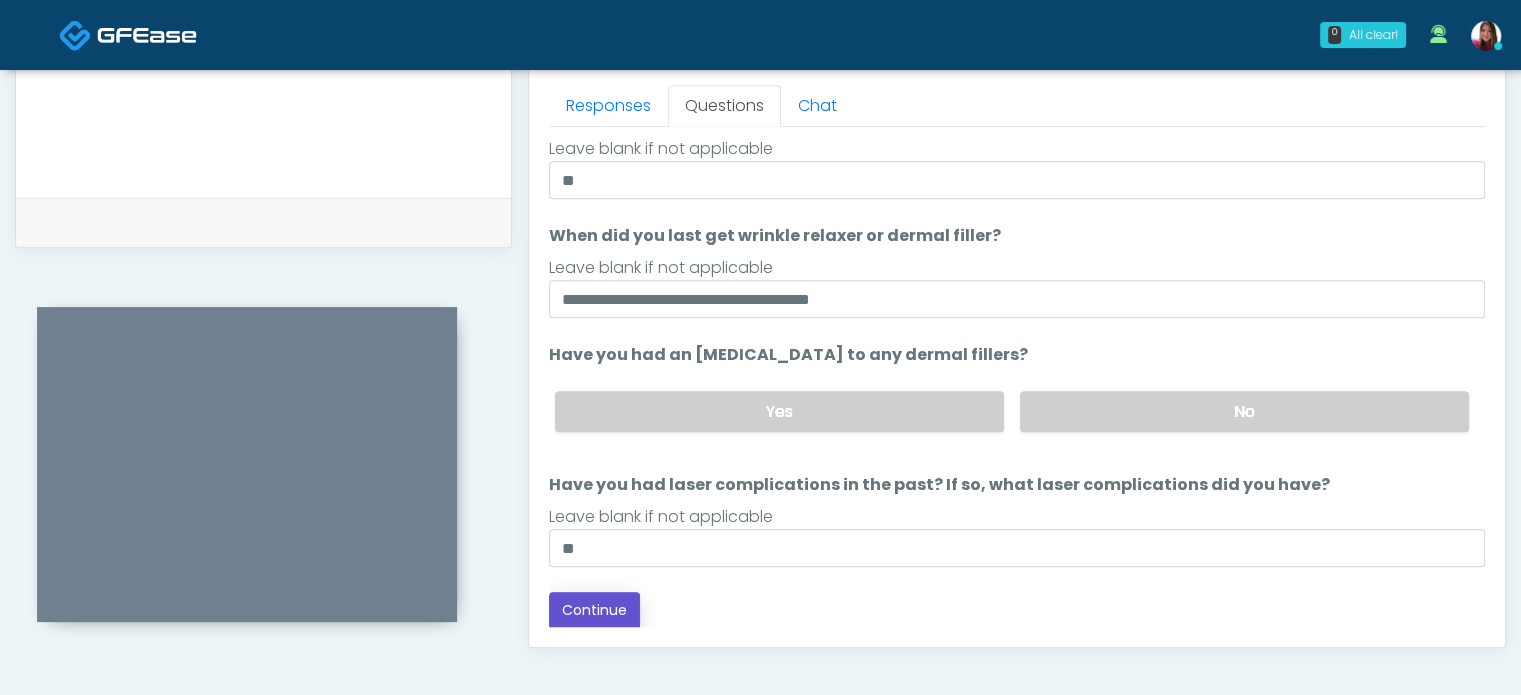 click on "Continue" at bounding box center [594, 610] 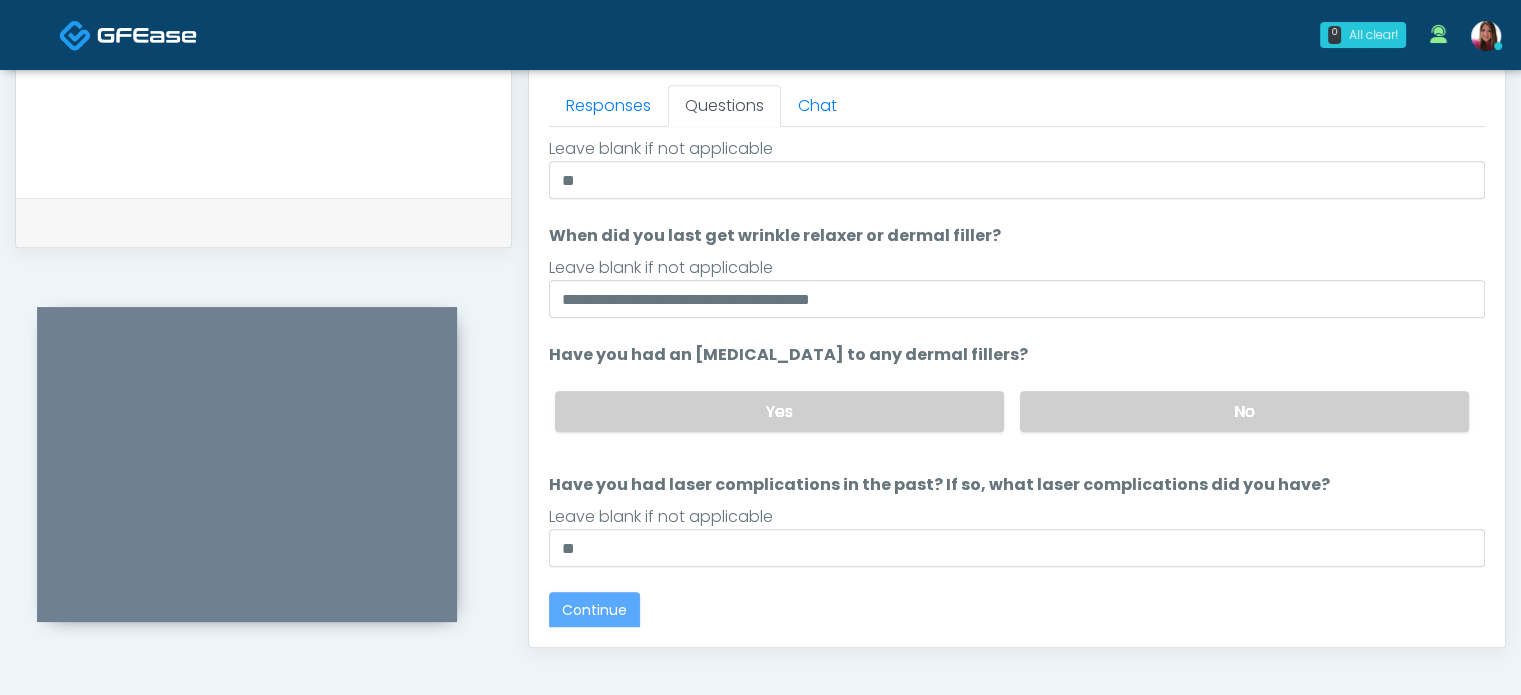 scroll, scrollTop: 53, scrollLeft: 0, axis: vertical 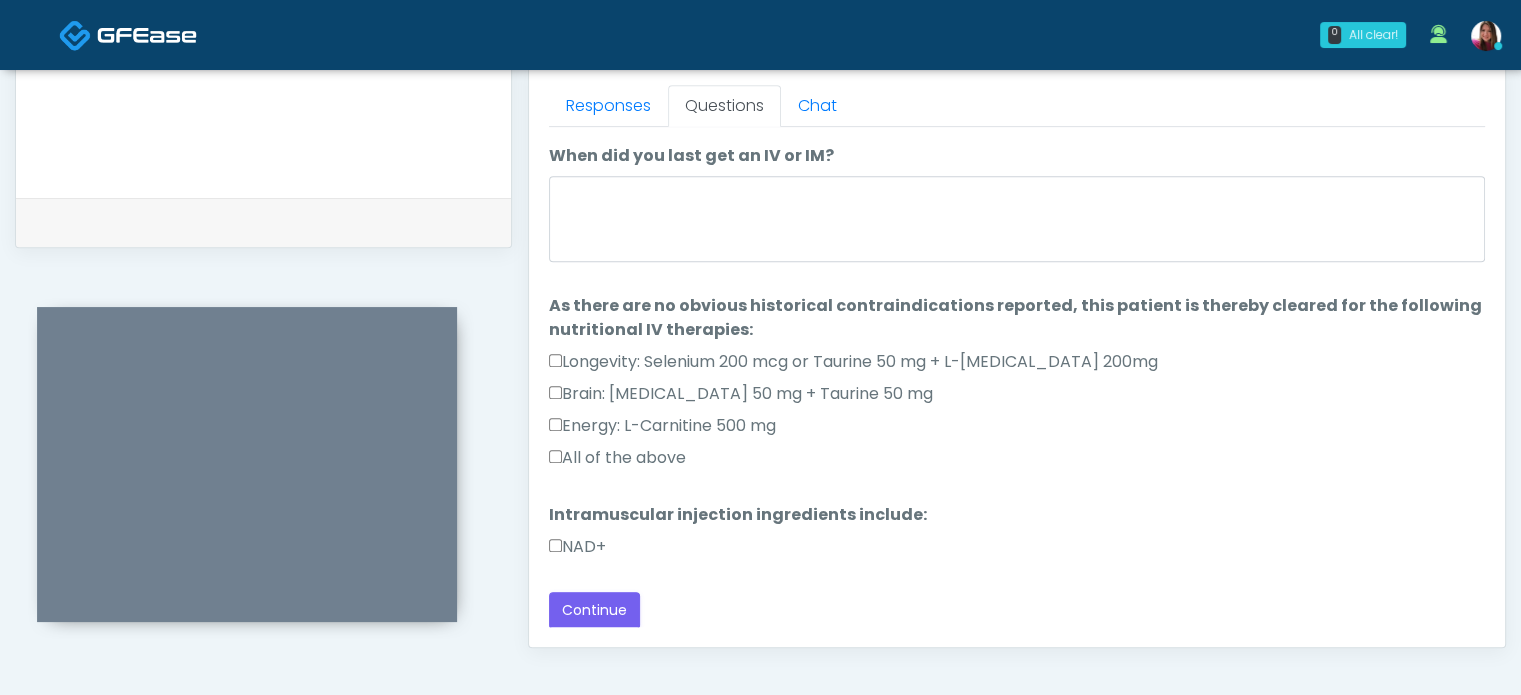 click on "NAD+" at bounding box center [577, 547] 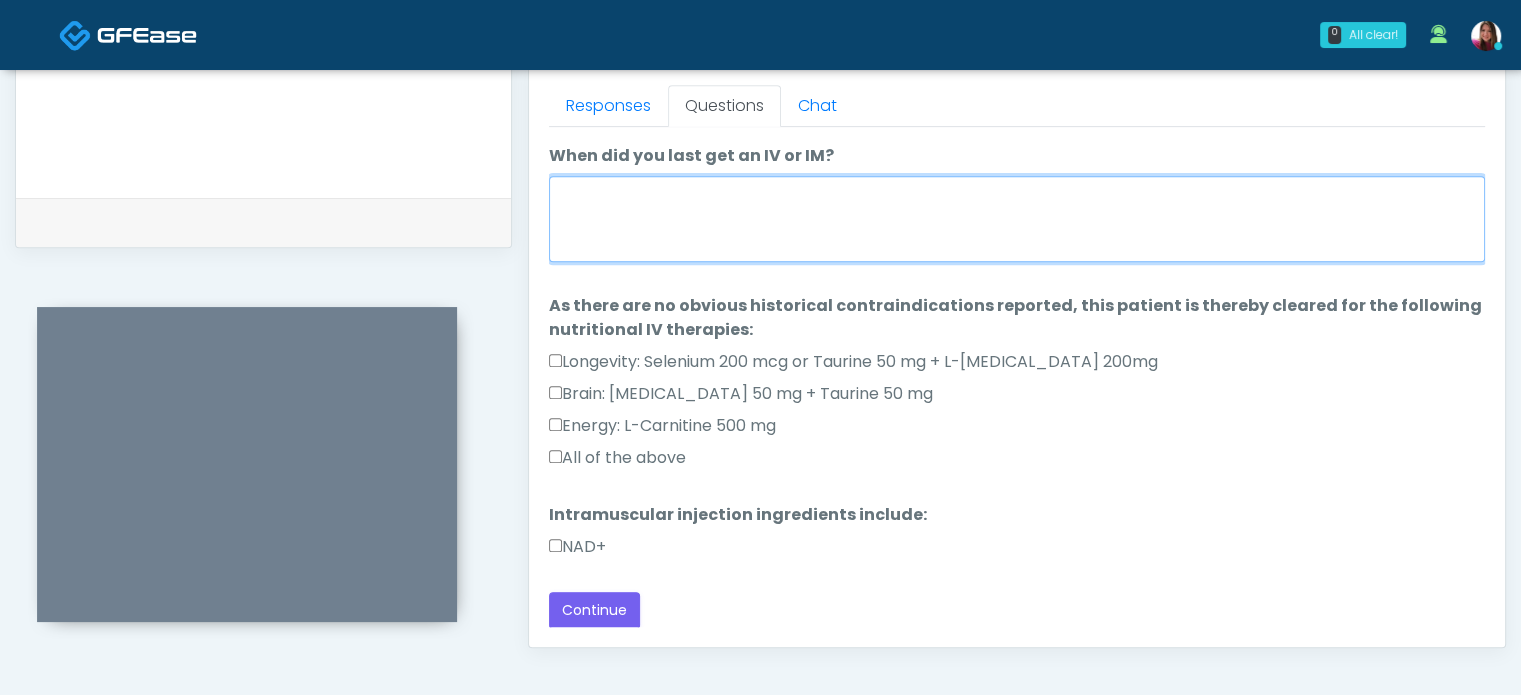 click on "When did you last get an IV or IM?" at bounding box center [1017, 219] 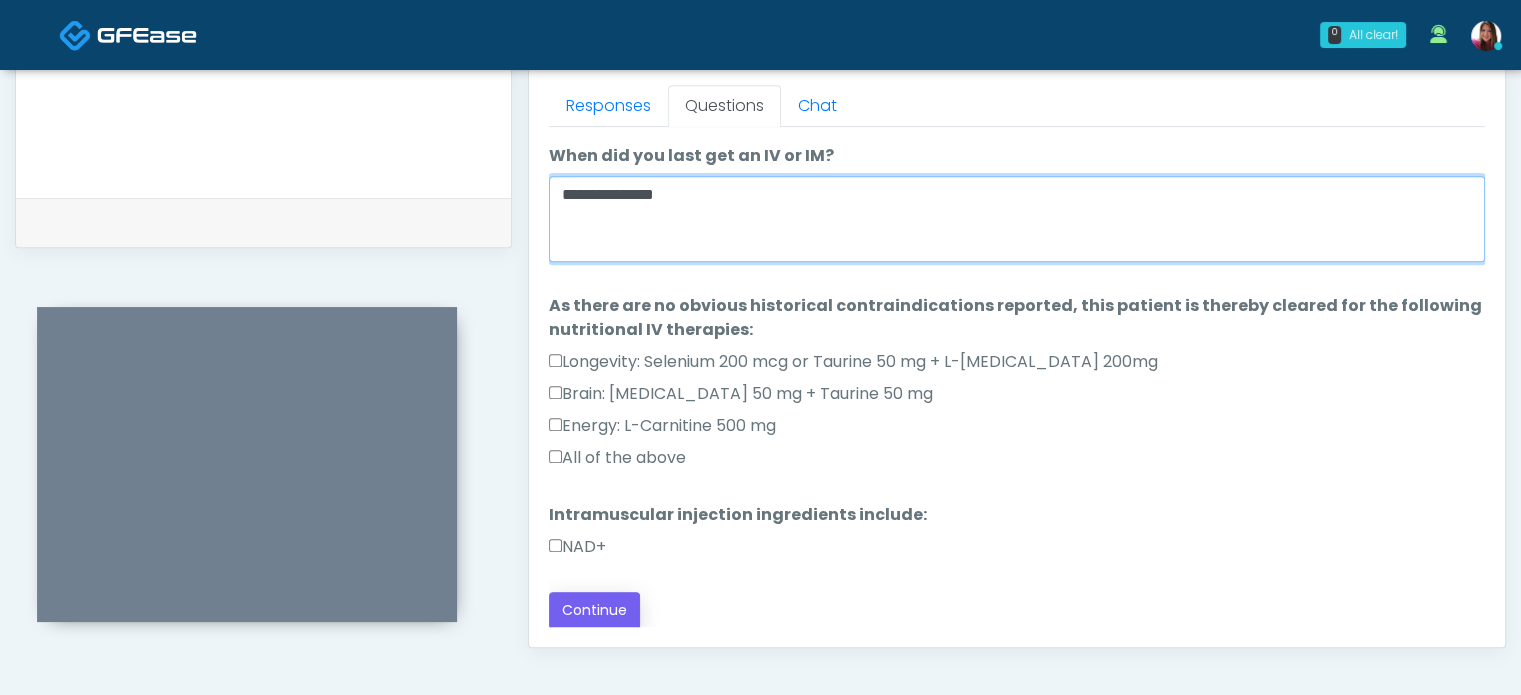 type on "**********" 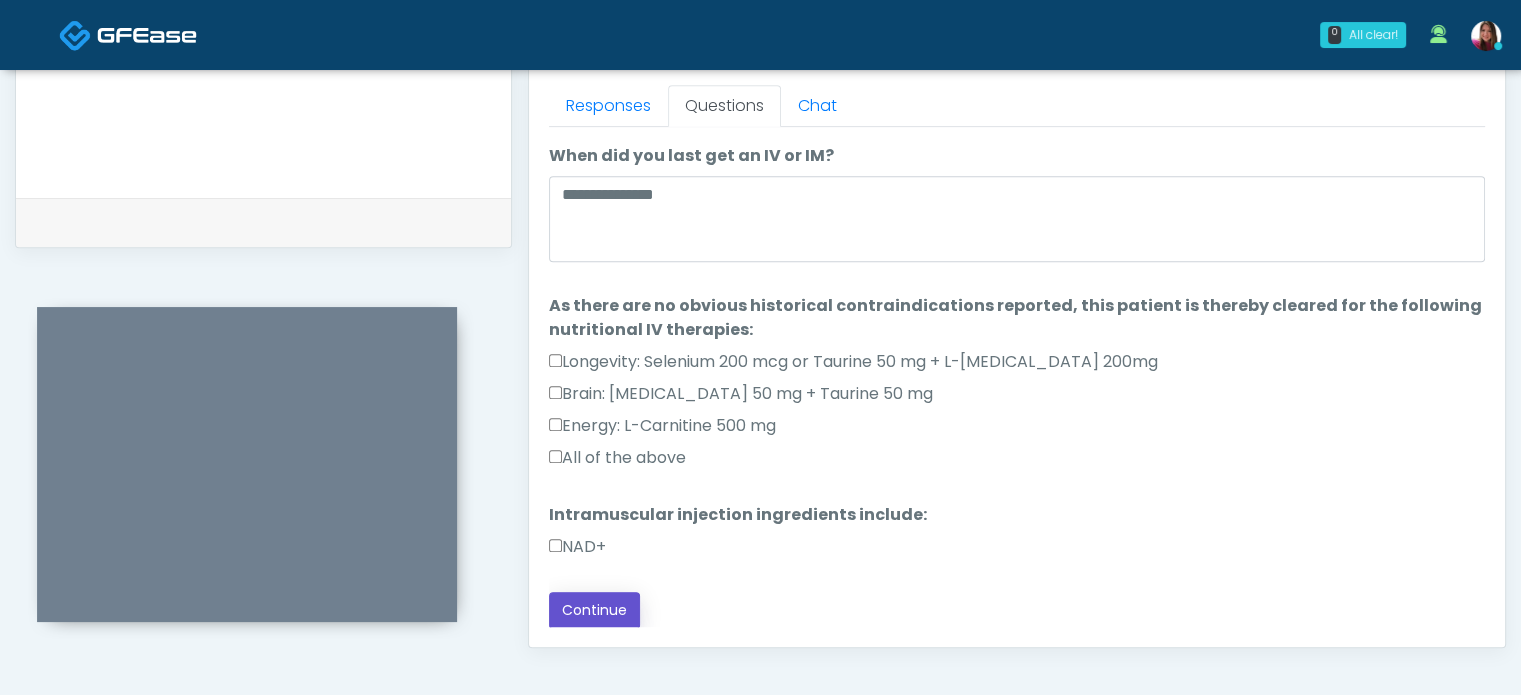 click on "Continue" at bounding box center [594, 610] 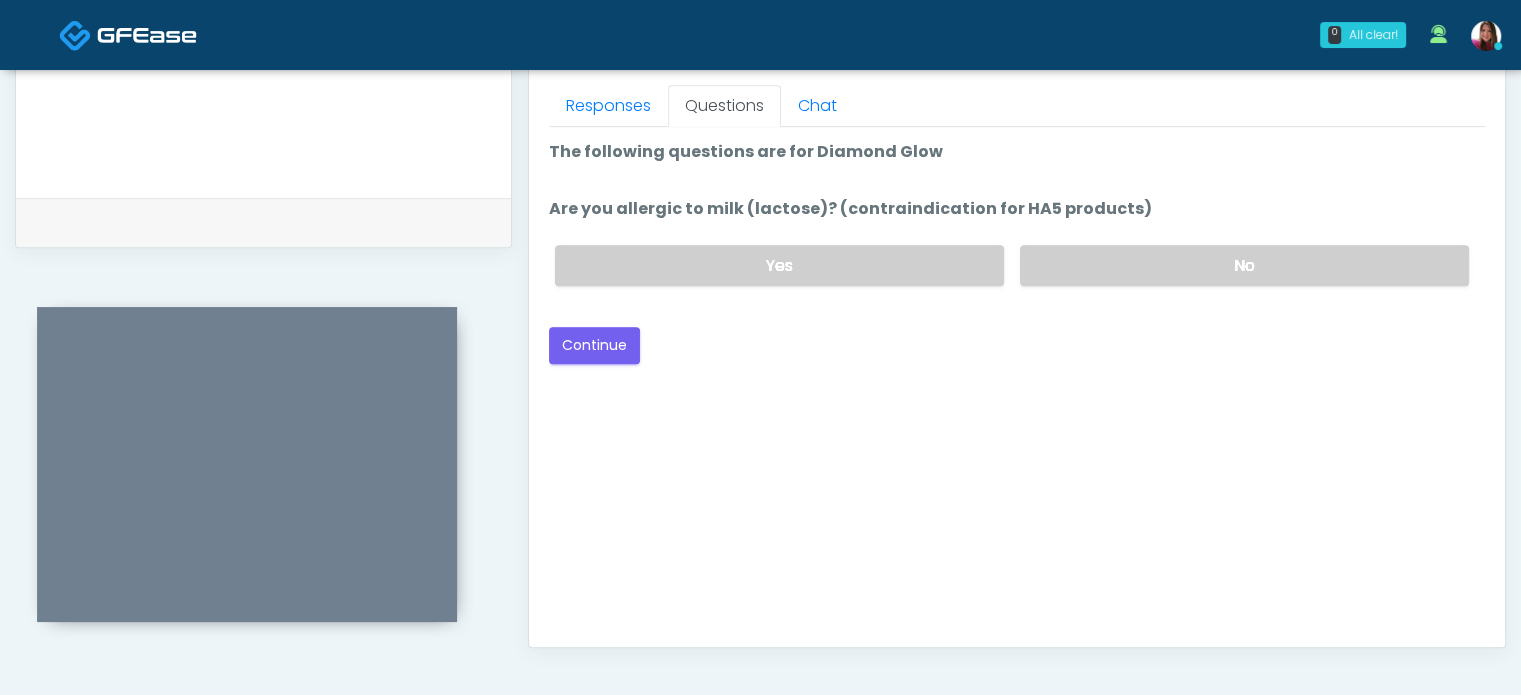 scroll, scrollTop: 0, scrollLeft: 0, axis: both 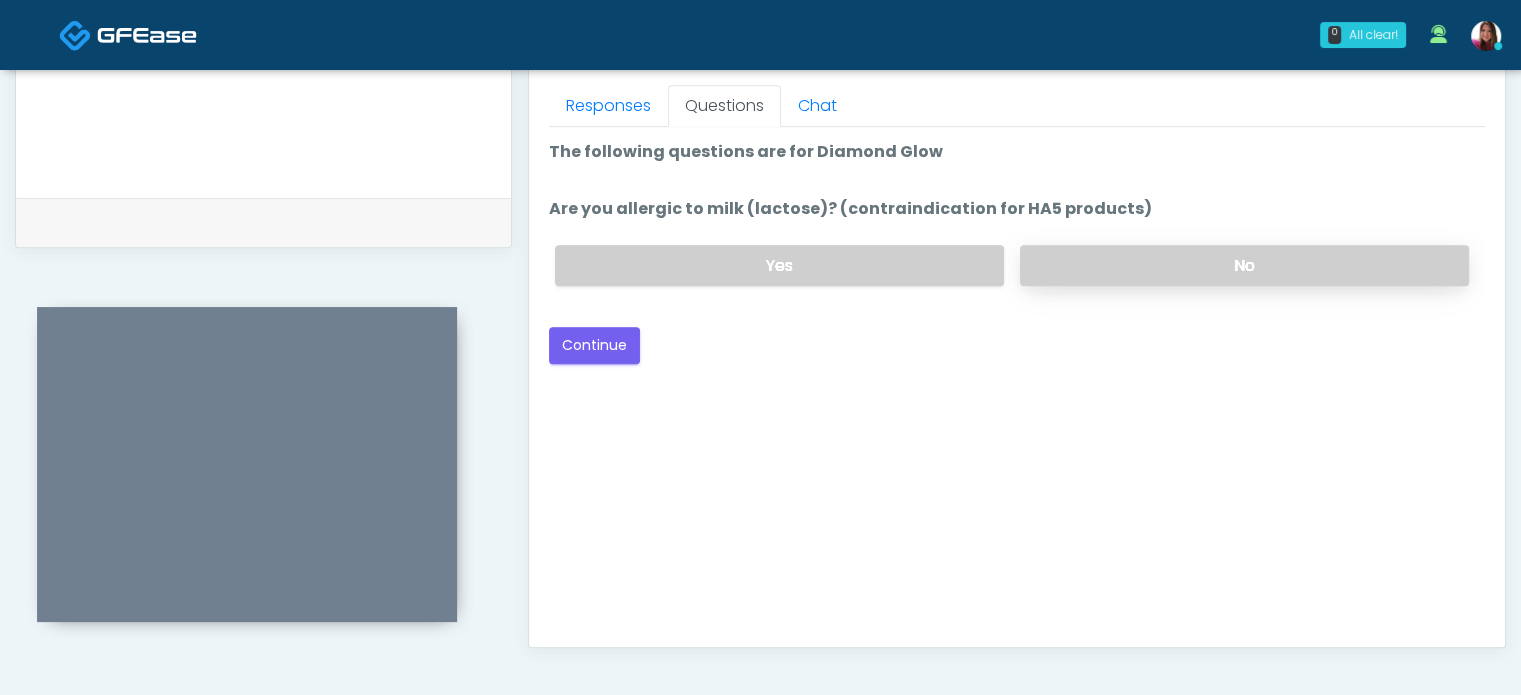 click on "No" at bounding box center (1244, 265) 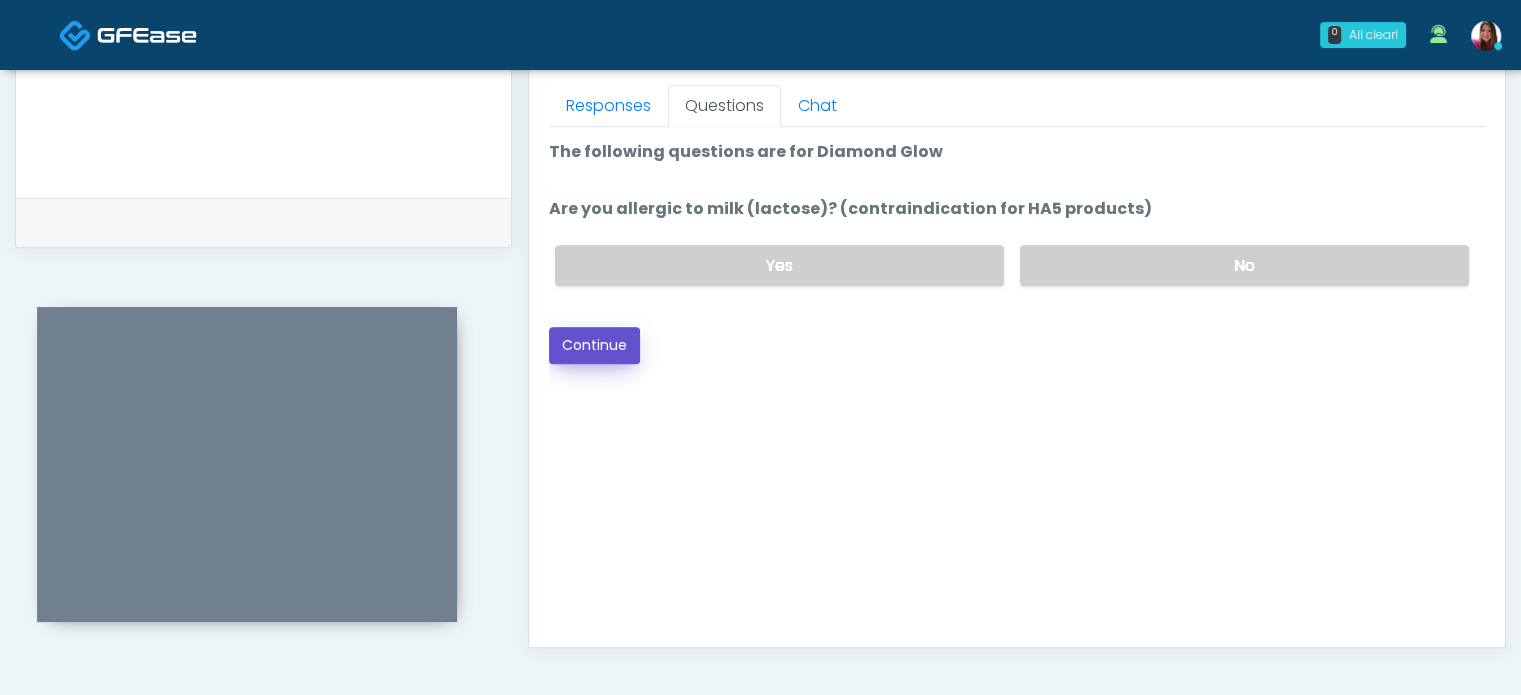 click on "Continue" at bounding box center [594, 345] 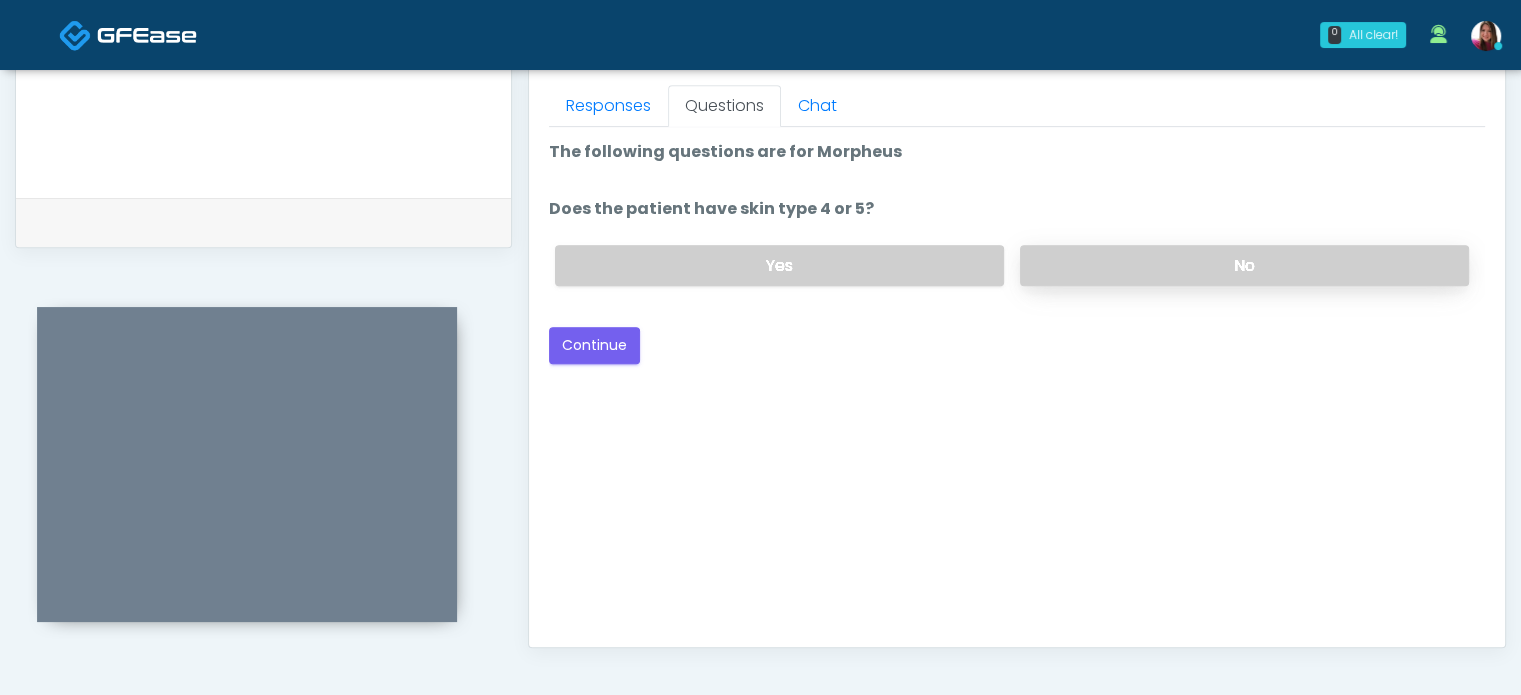 click on "No" at bounding box center (1244, 265) 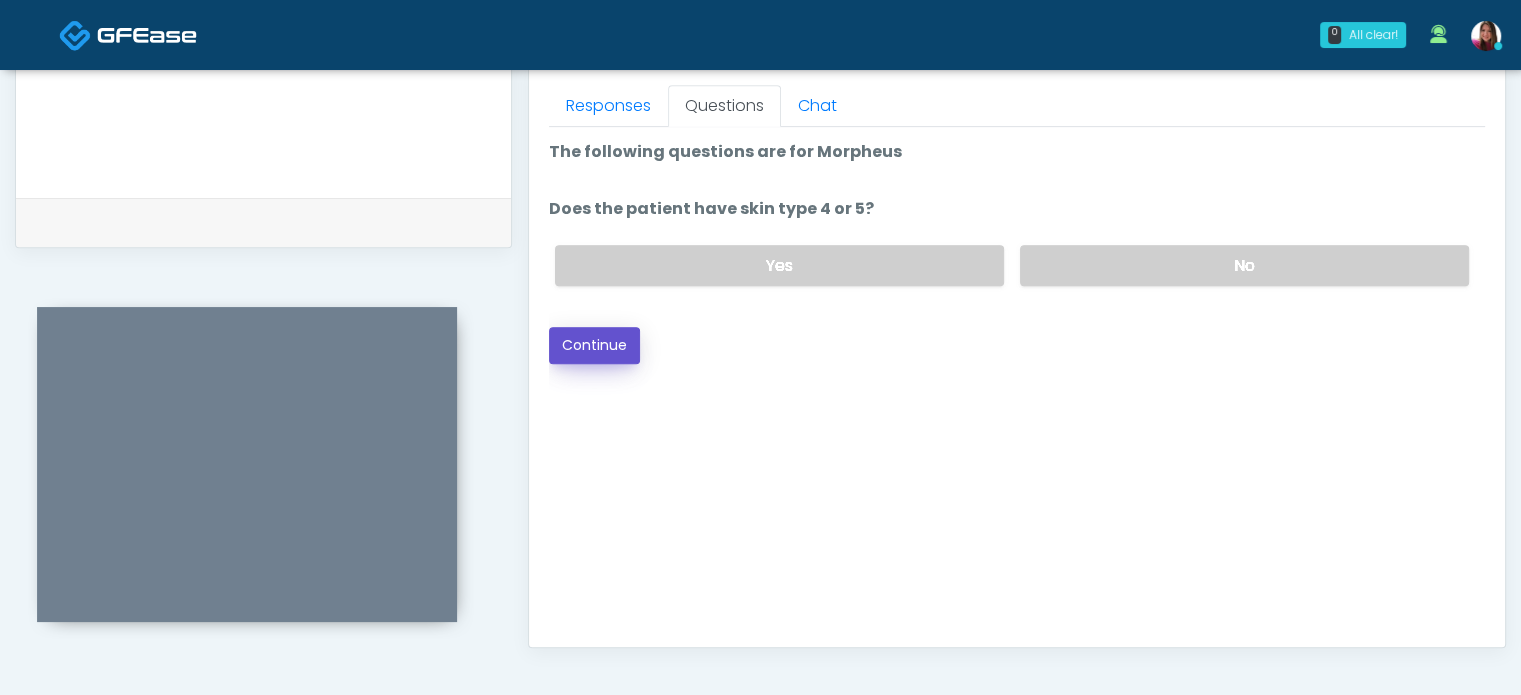 click on "Continue" at bounding box center (594, 345) 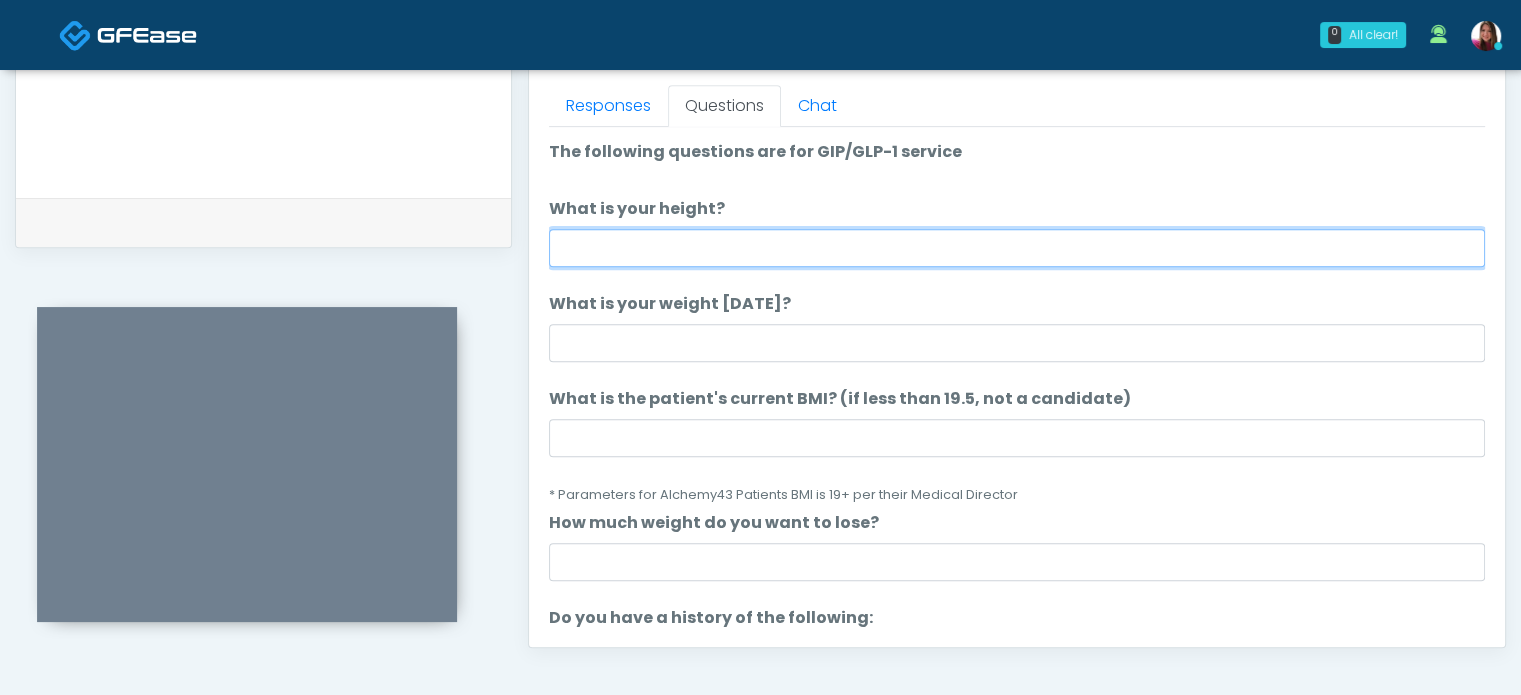 click on "What is your height?" at bounding box center [1017, 248] 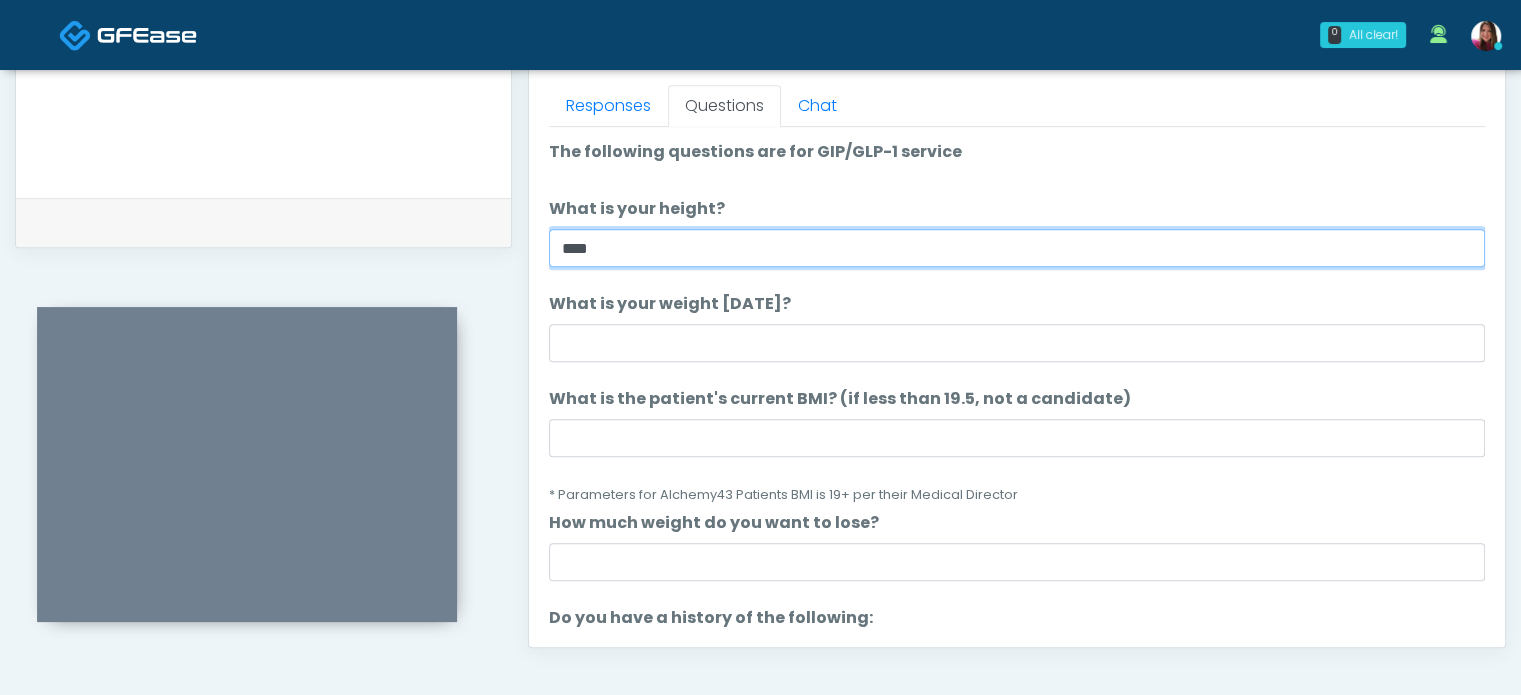 type on "****" 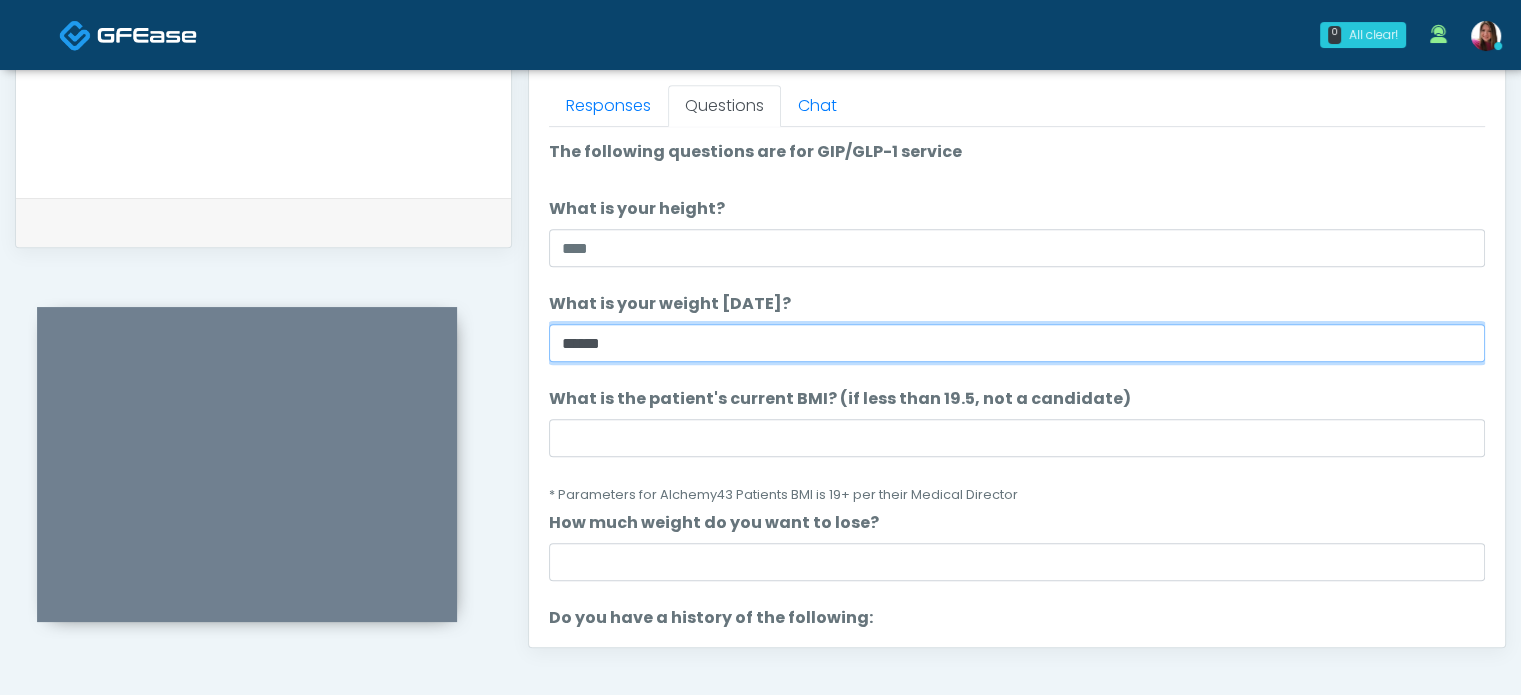 type on "******" 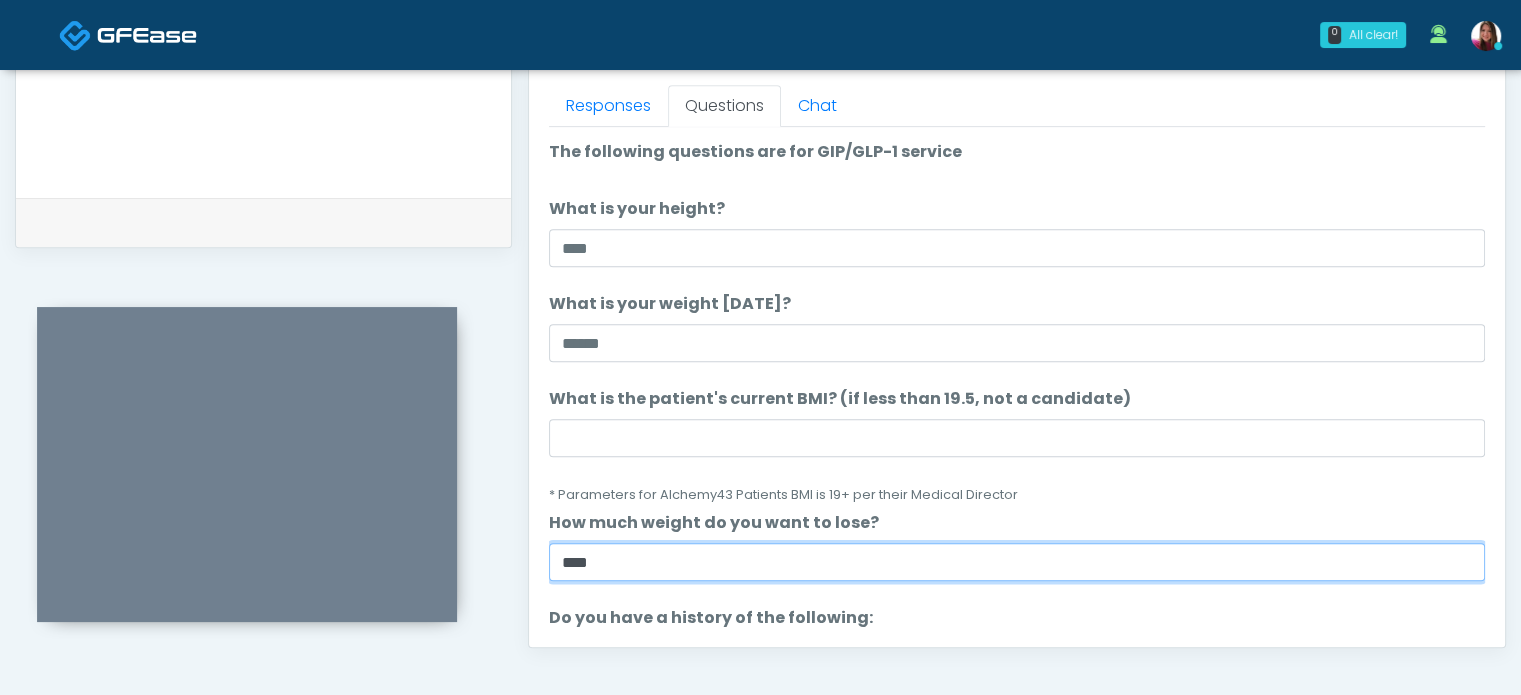 type on "****" 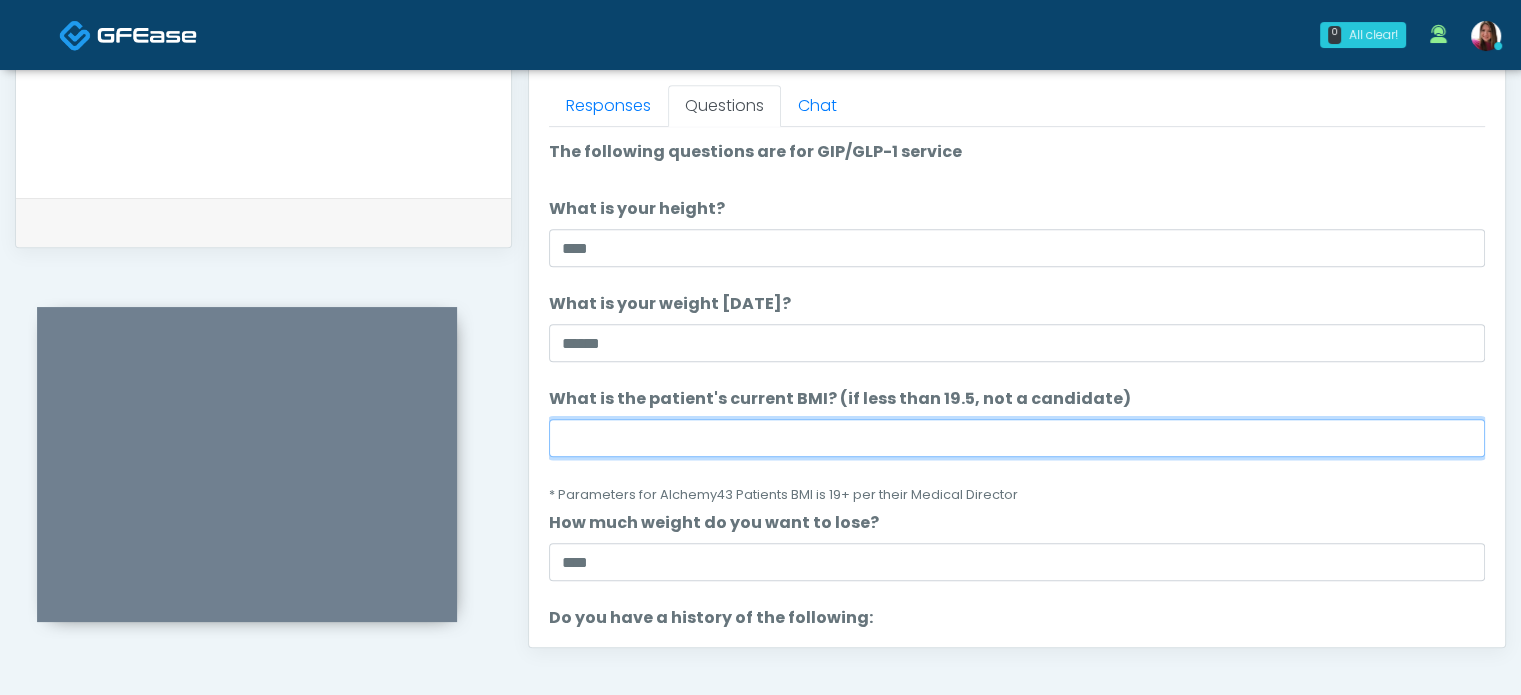 click on "What is the patient's current BMI? (if less than 19.5, not a candidate)" at bounding box center [1017, 438] 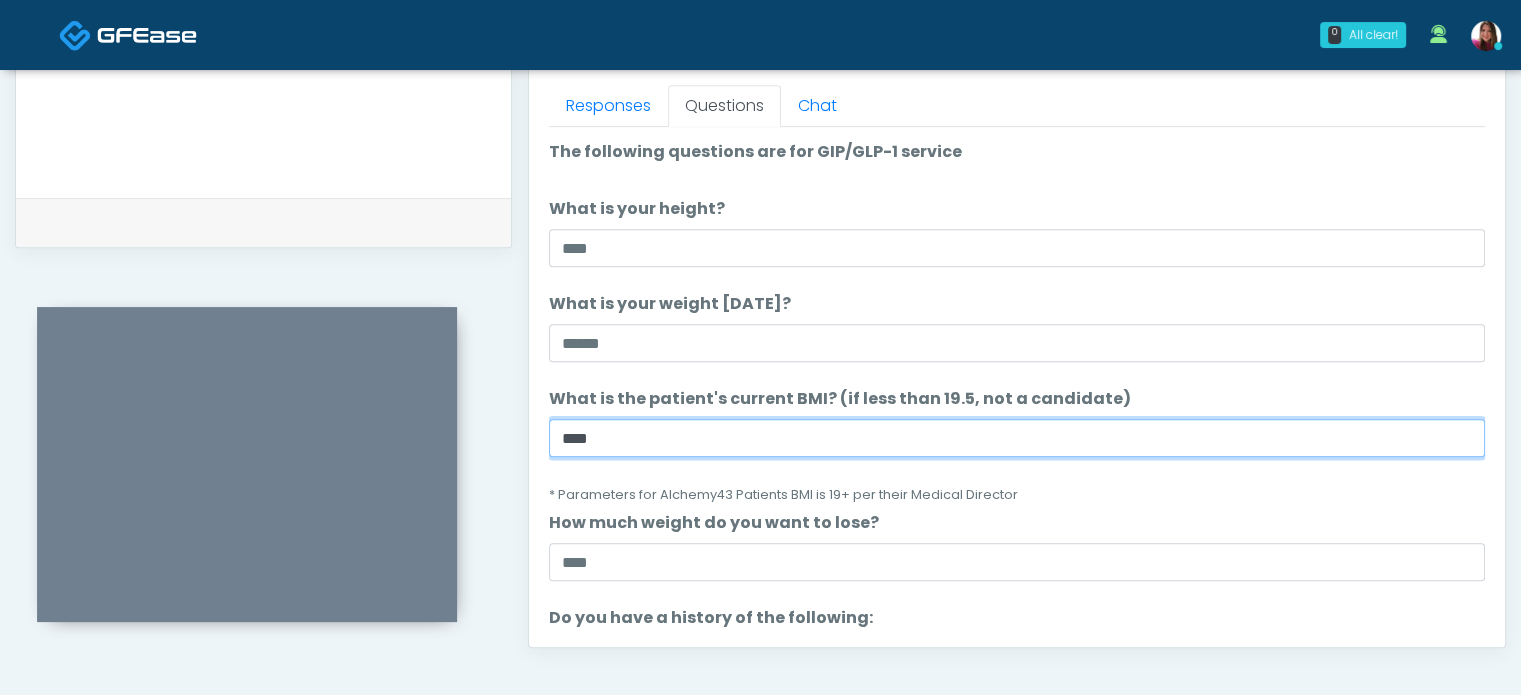 type on "****" 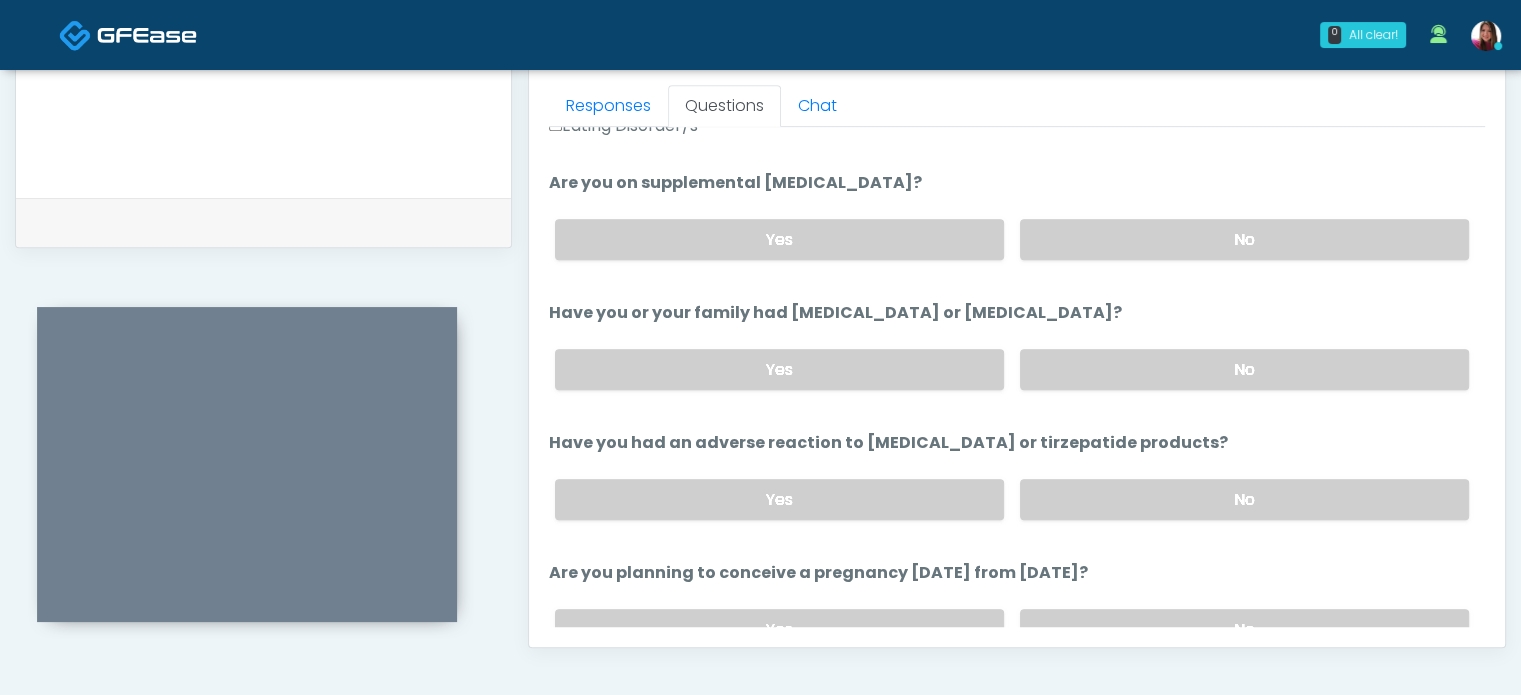 scroll, scrollTop: 744, scrollLeft: 0, axis: vertical 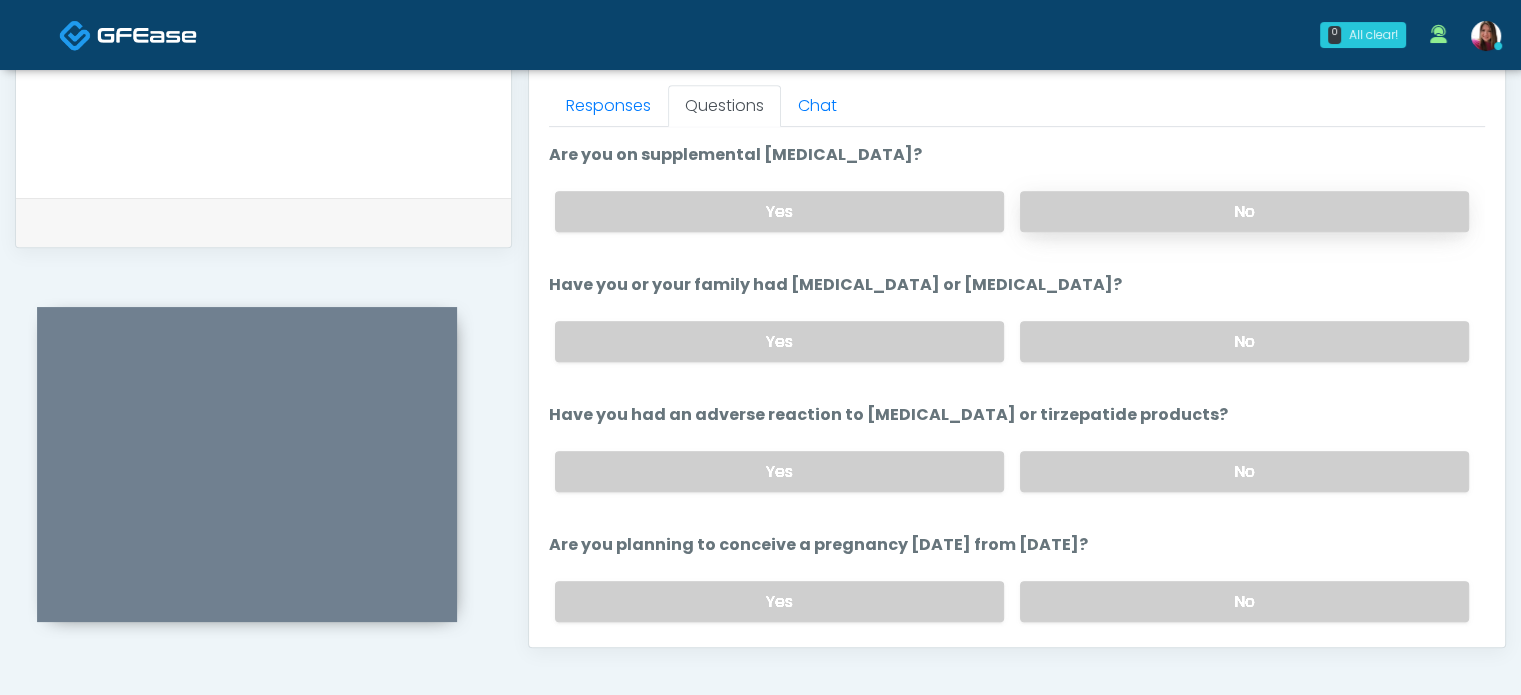 click on "No" at bounding box center (1244, 211) 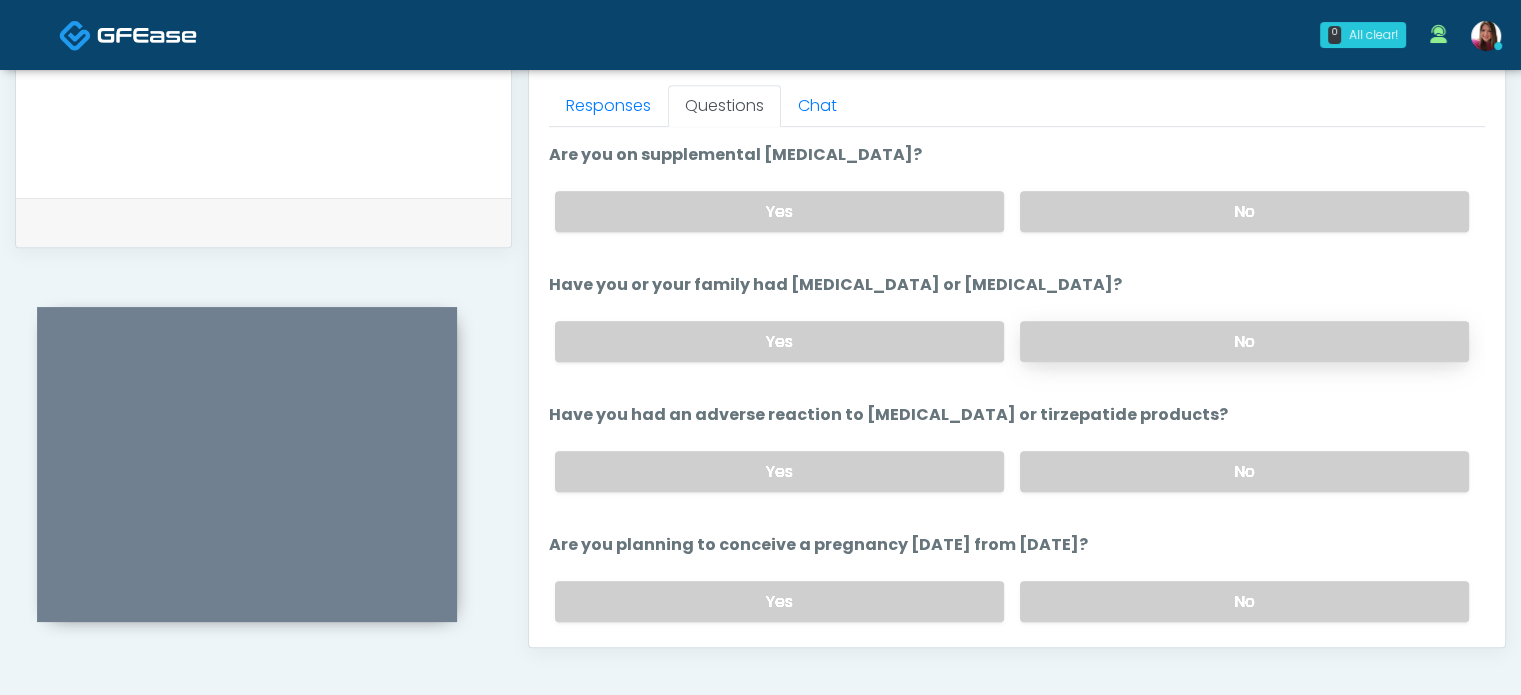 click on "No" at bounding box center (1244, 341) 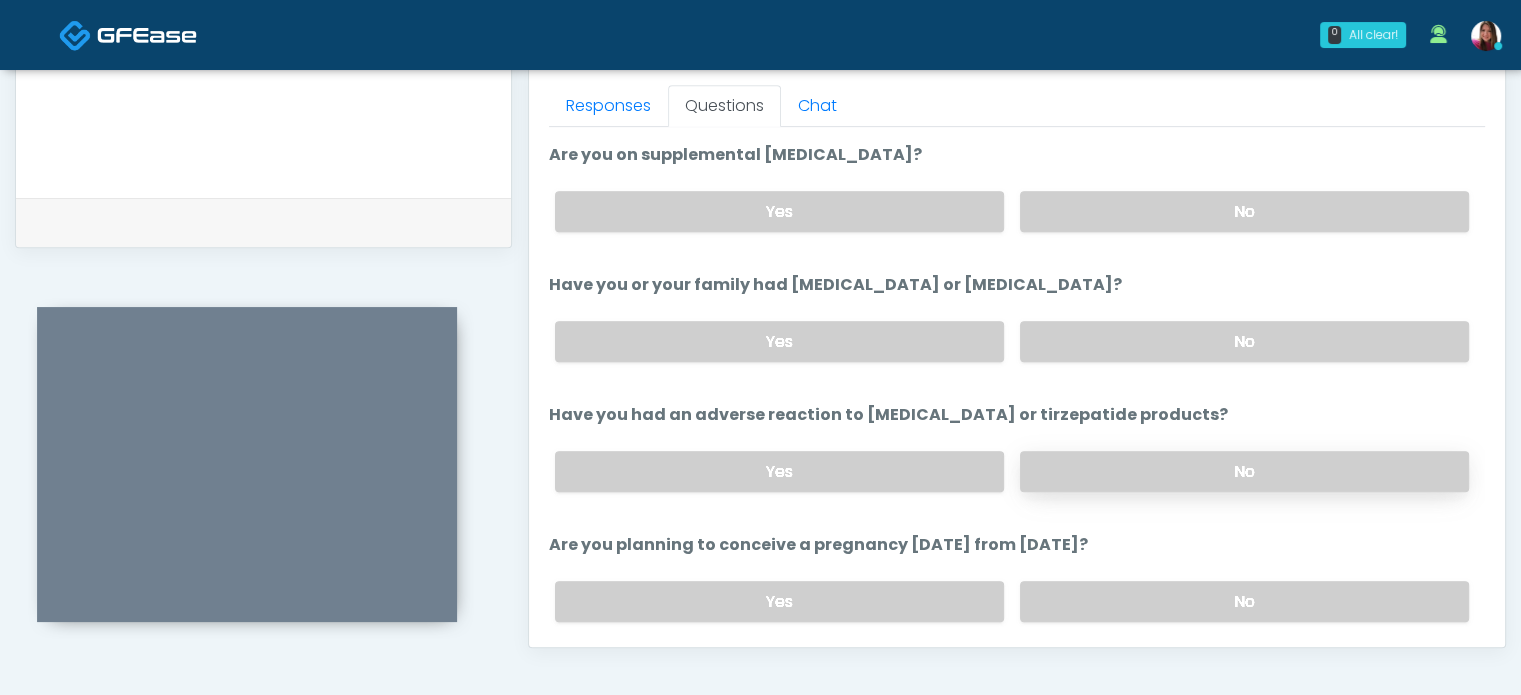 click on "No" at bounding box center (1244, 471) 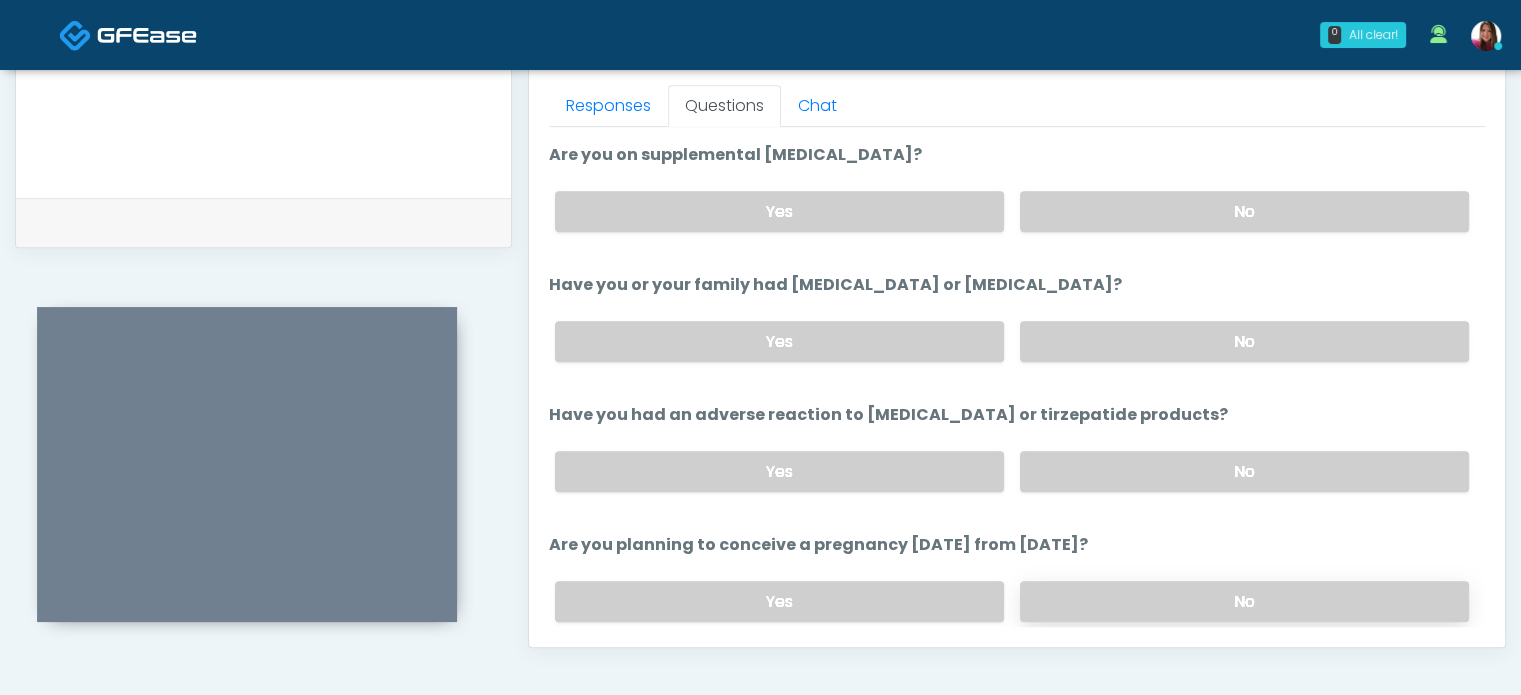 click on "No" at bounding box center [1244, 601] 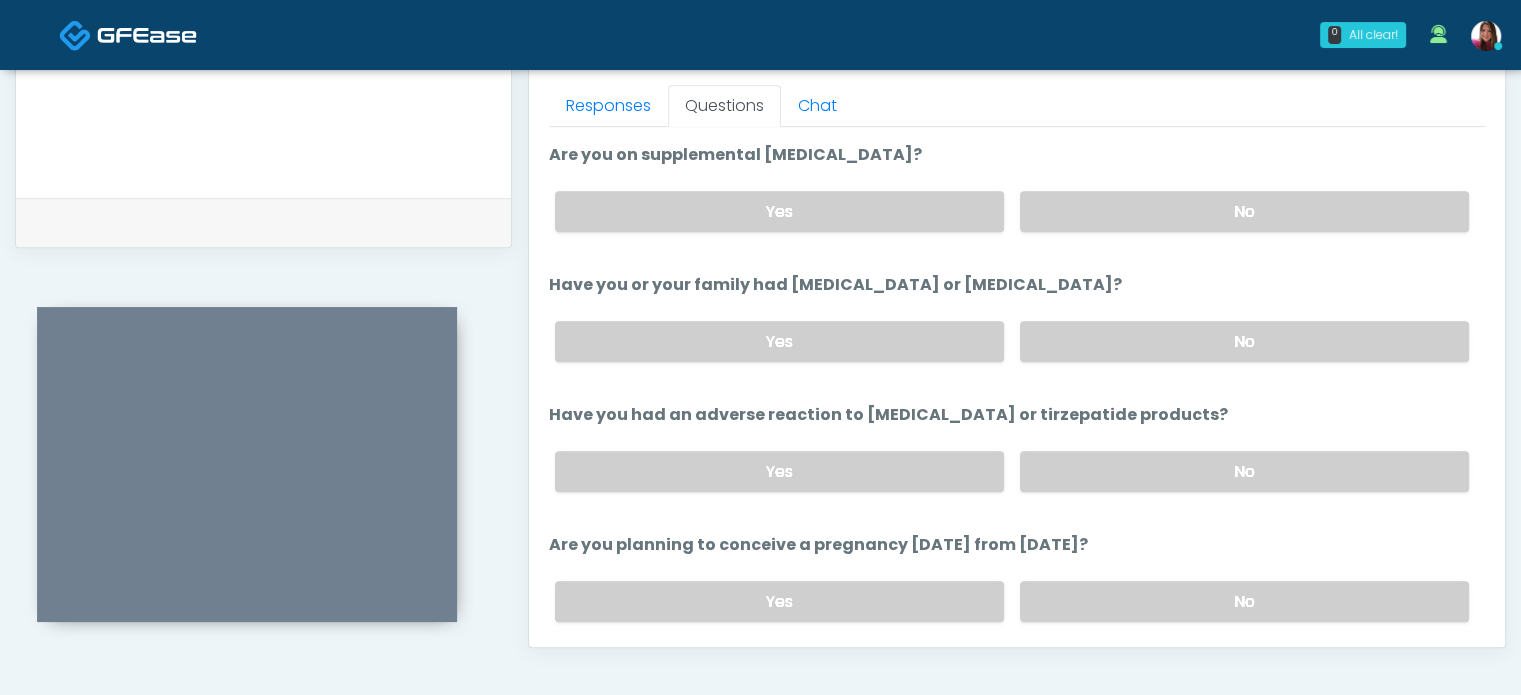 scroll, scrollTop: 1068, scrollLeft: 0, axis: vertical 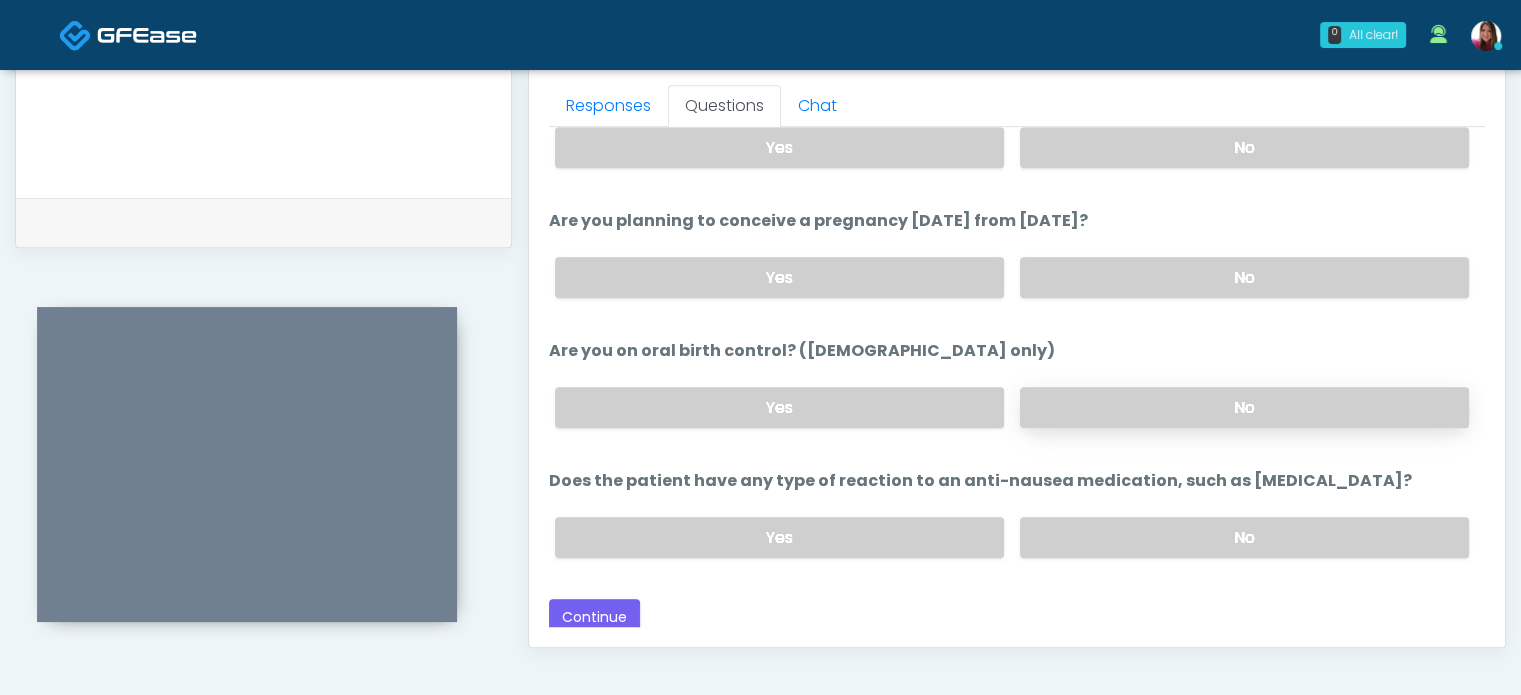 click on "No" at bounding box center [1244, 407] 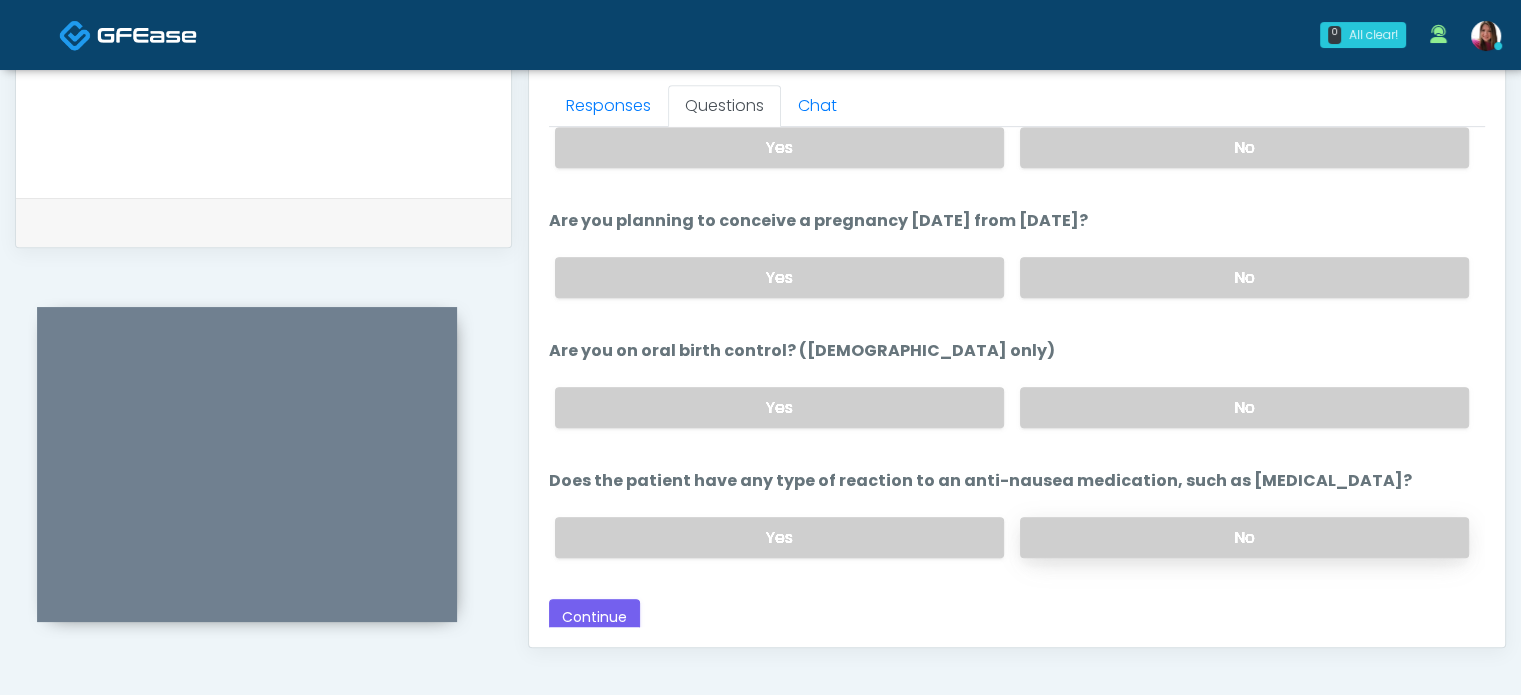 click on "No" at bounding box center (1244, 537) 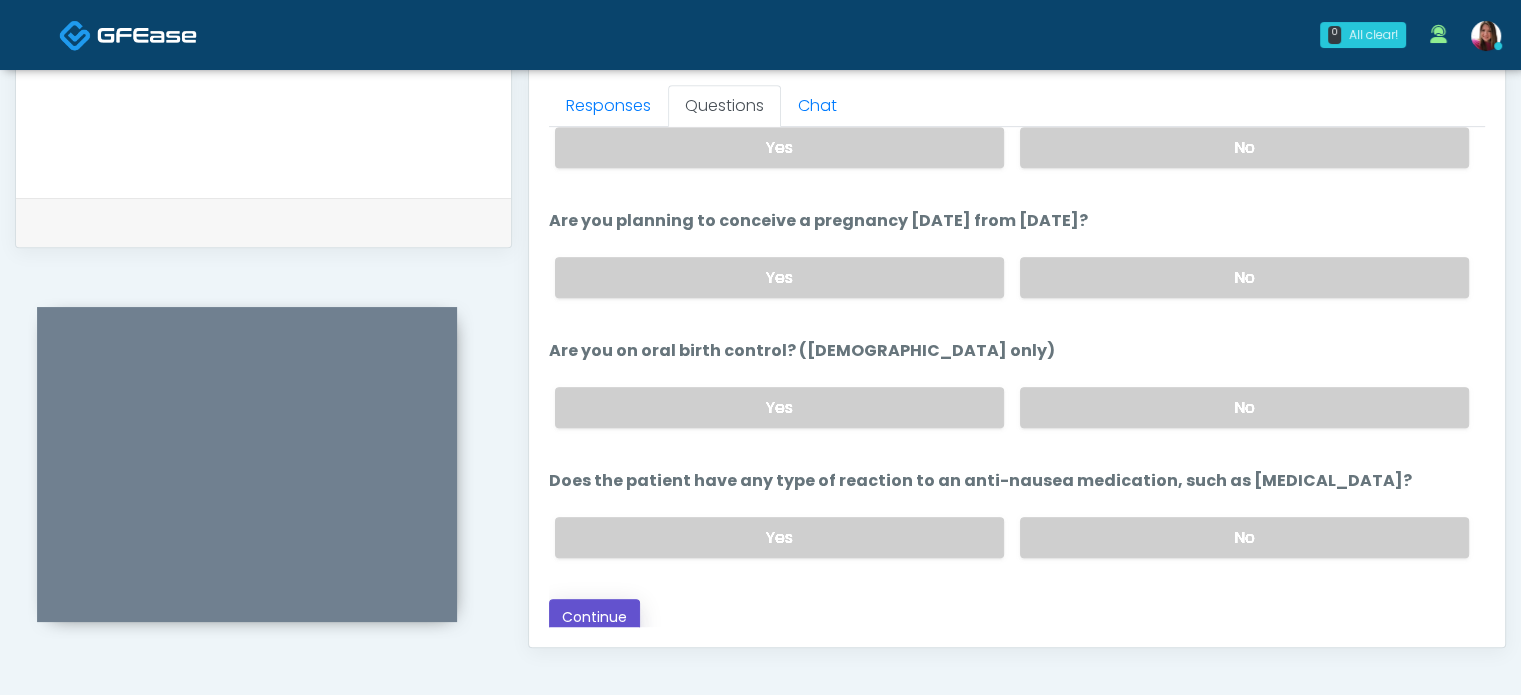 click on "Continue" at bounding box center (594, 617) 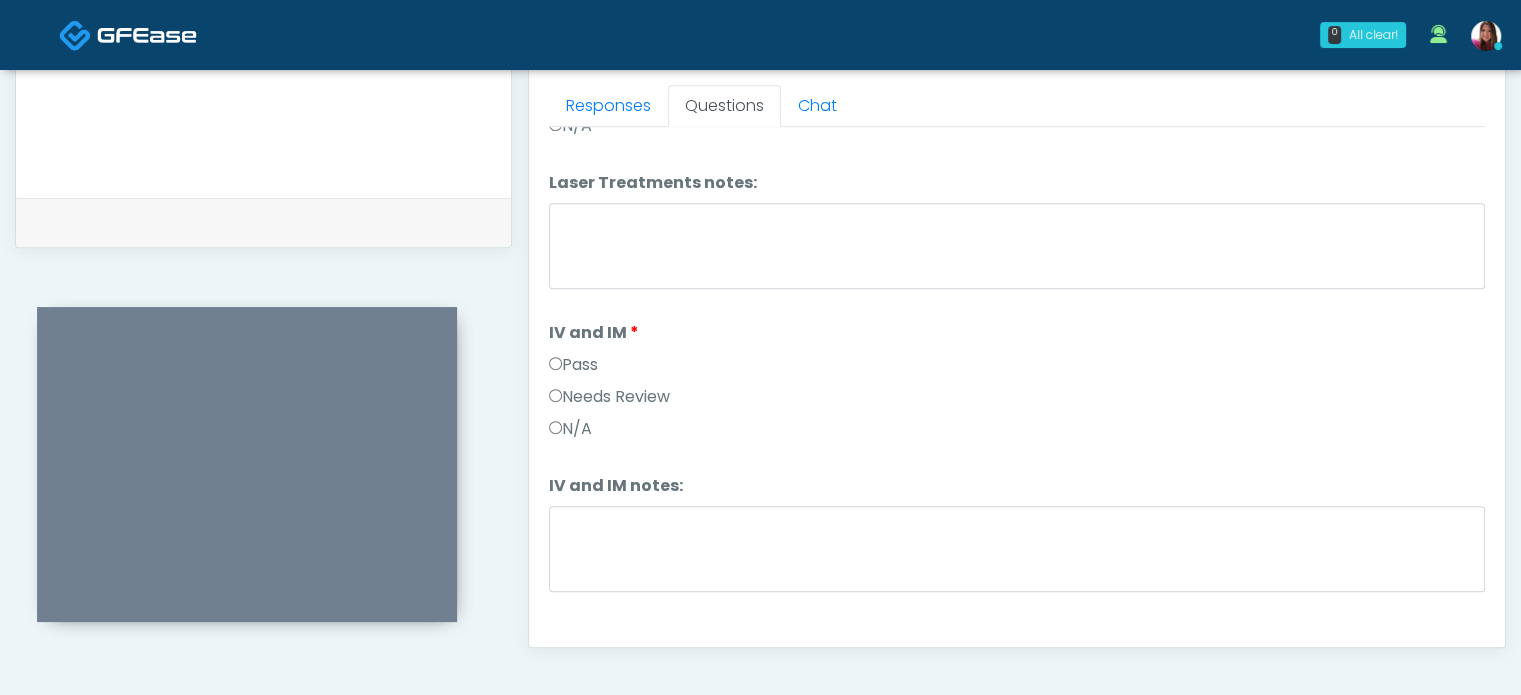 scroll, scrollTop: 0, scrollLeft: 0, axis: both 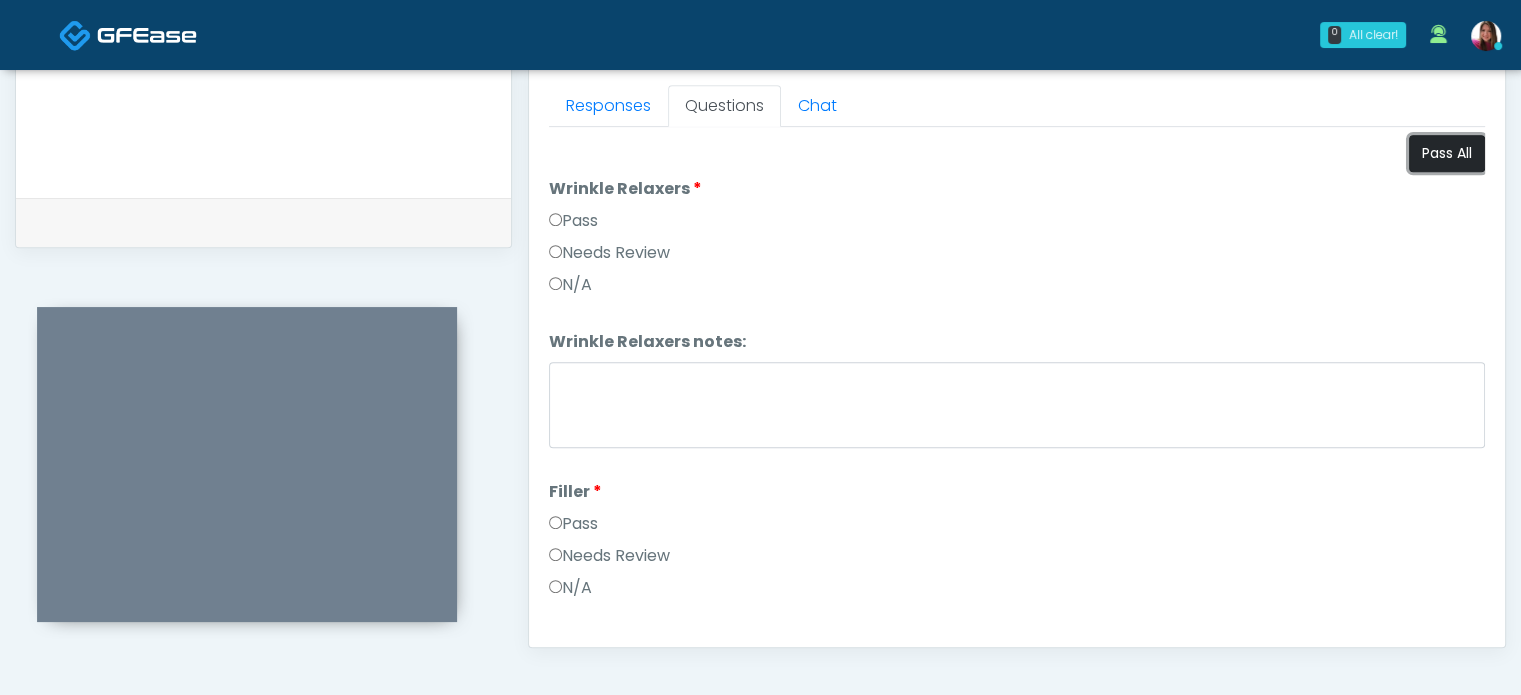 click on "Pass All" at bounding box center [1447, 153] 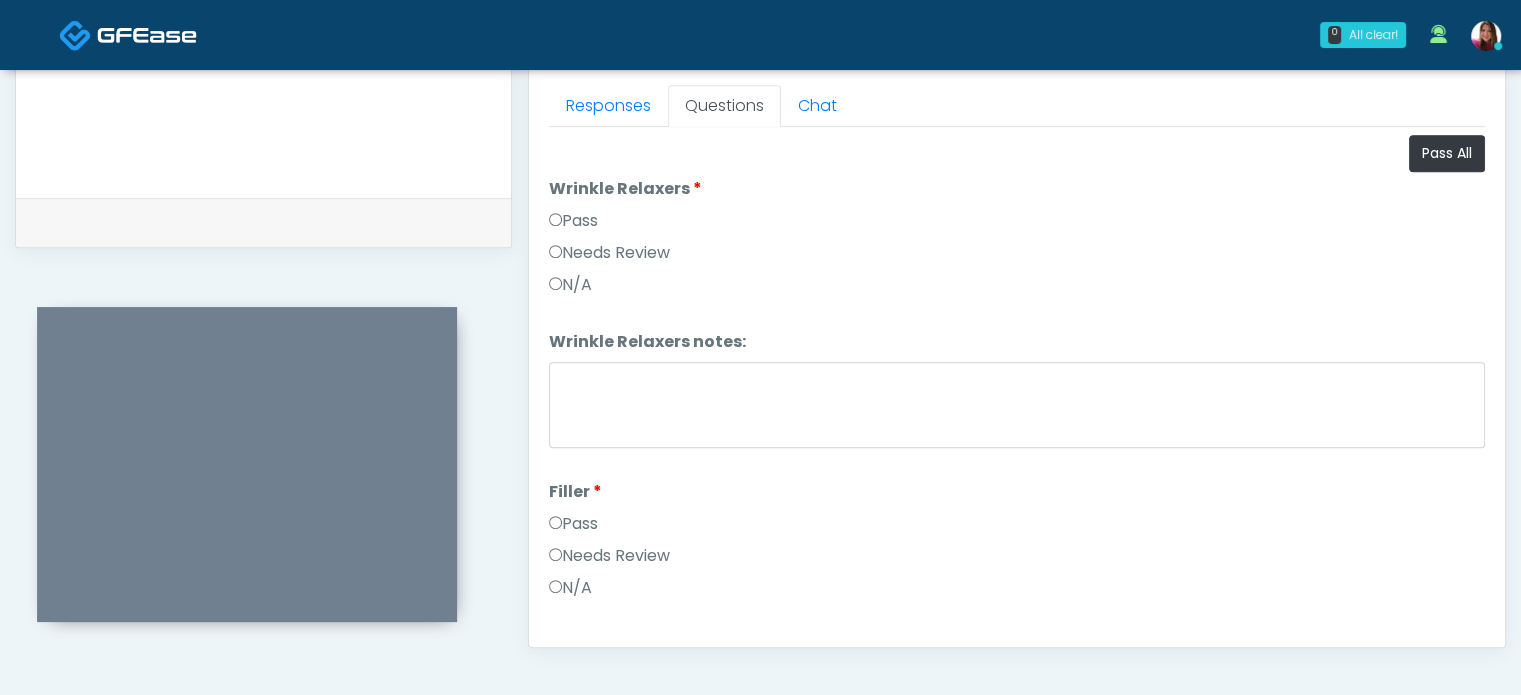 scroll, scrollTop: 3630, scrollLeft: 0, axis: vertical 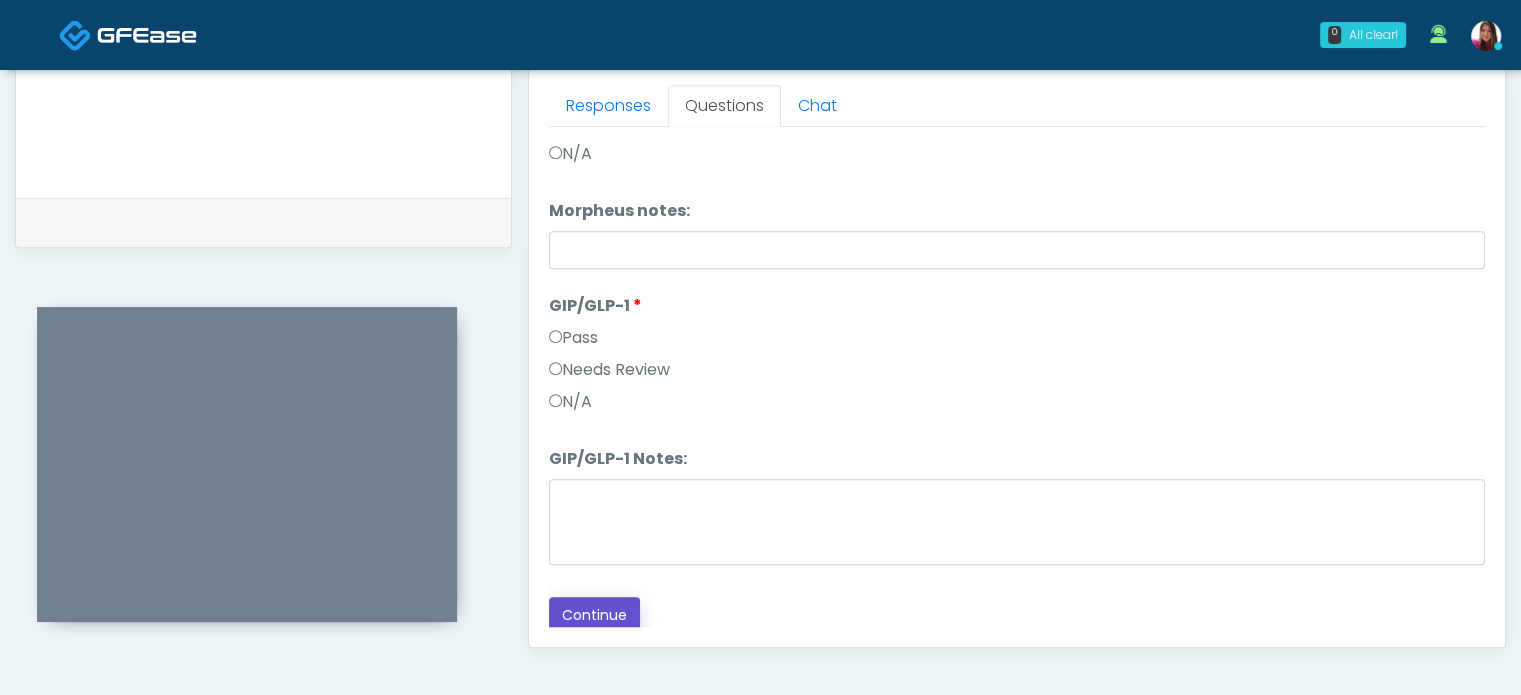 click on "Continue" at bounding box center (594, 615) 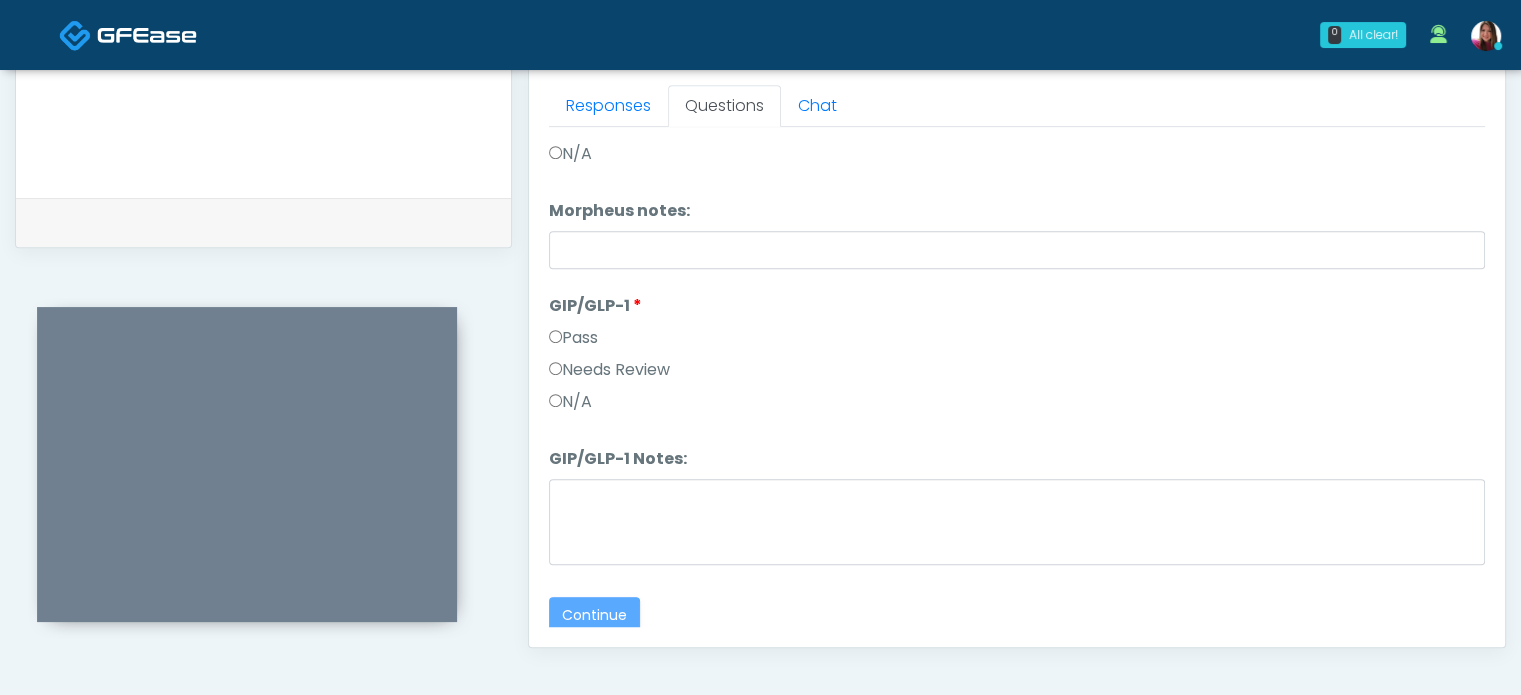 scroll, scrollTop: 0, scrollLeft: 0, axis: both 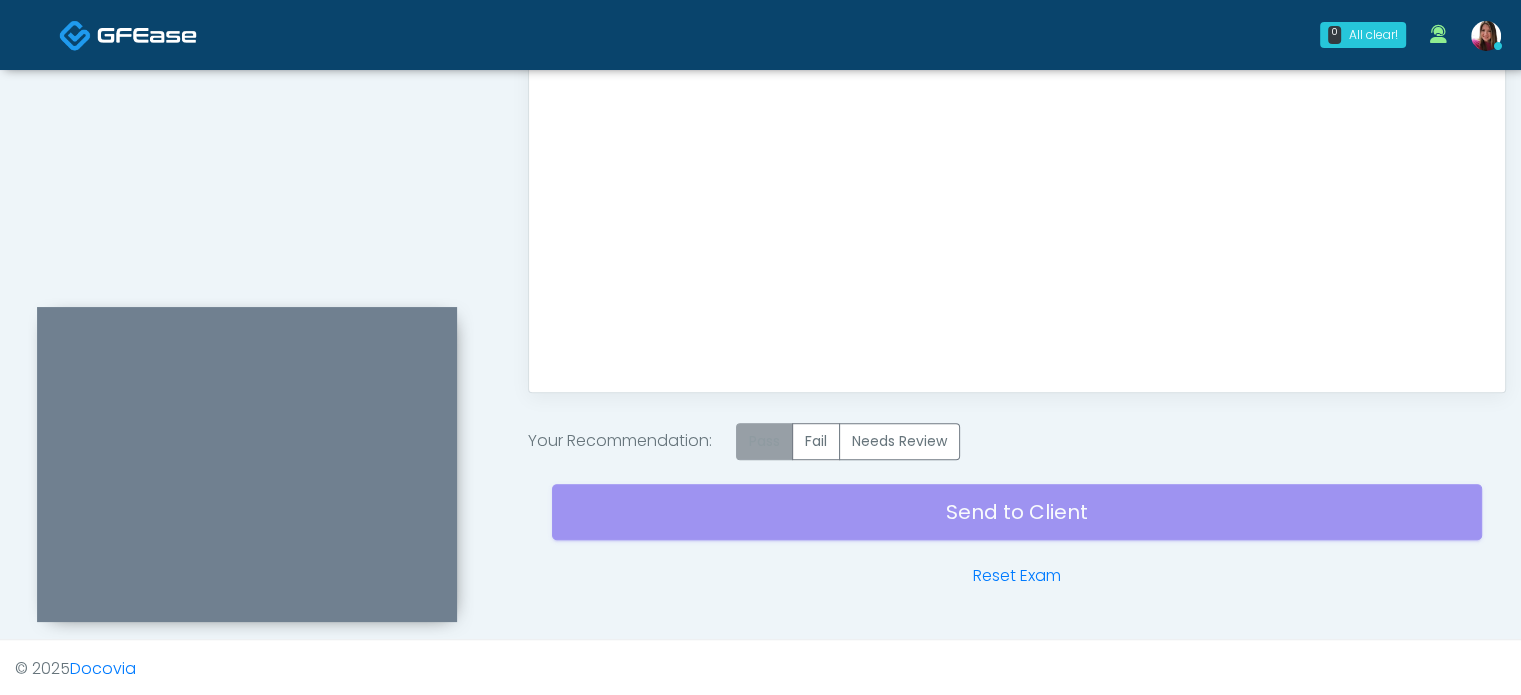 click on "Pass" at bounding box center [764, 441] 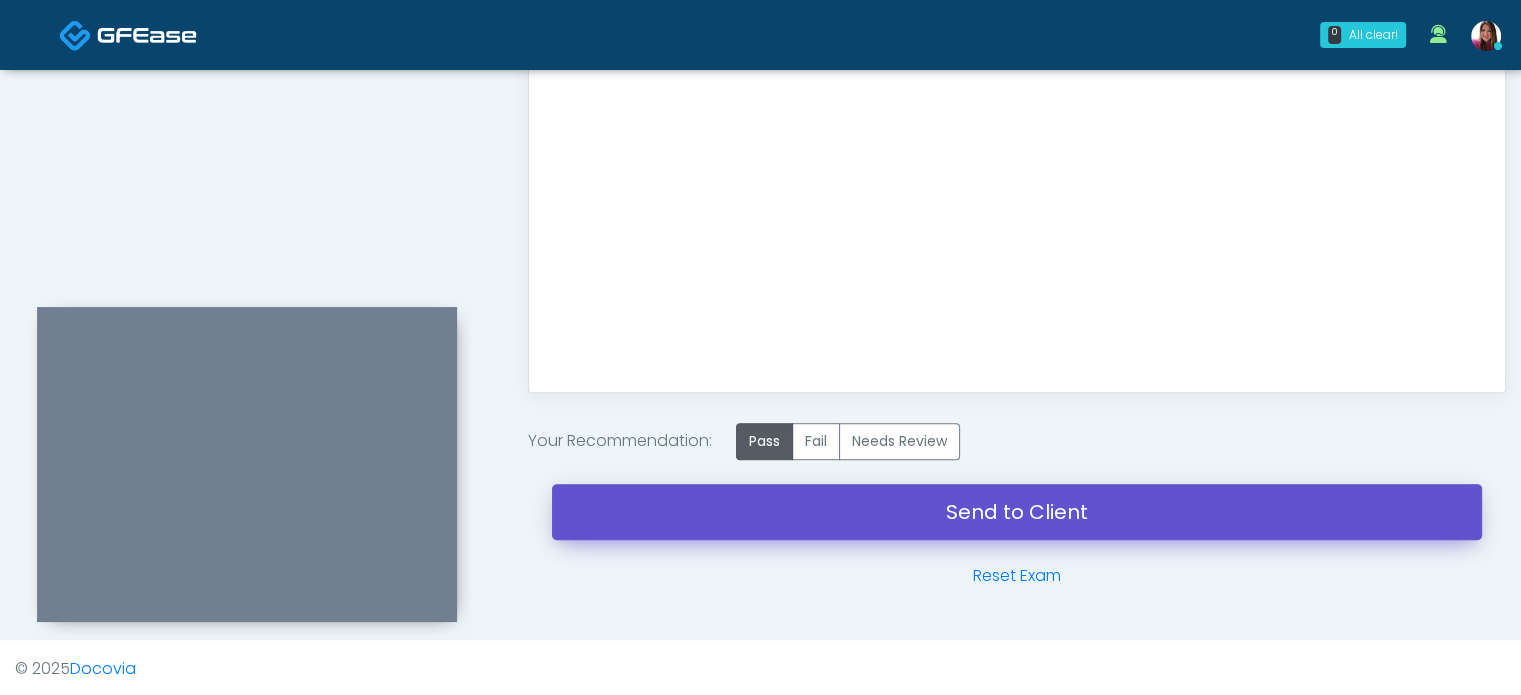 click on "Send to Client" at bounding box center [1017, 512] 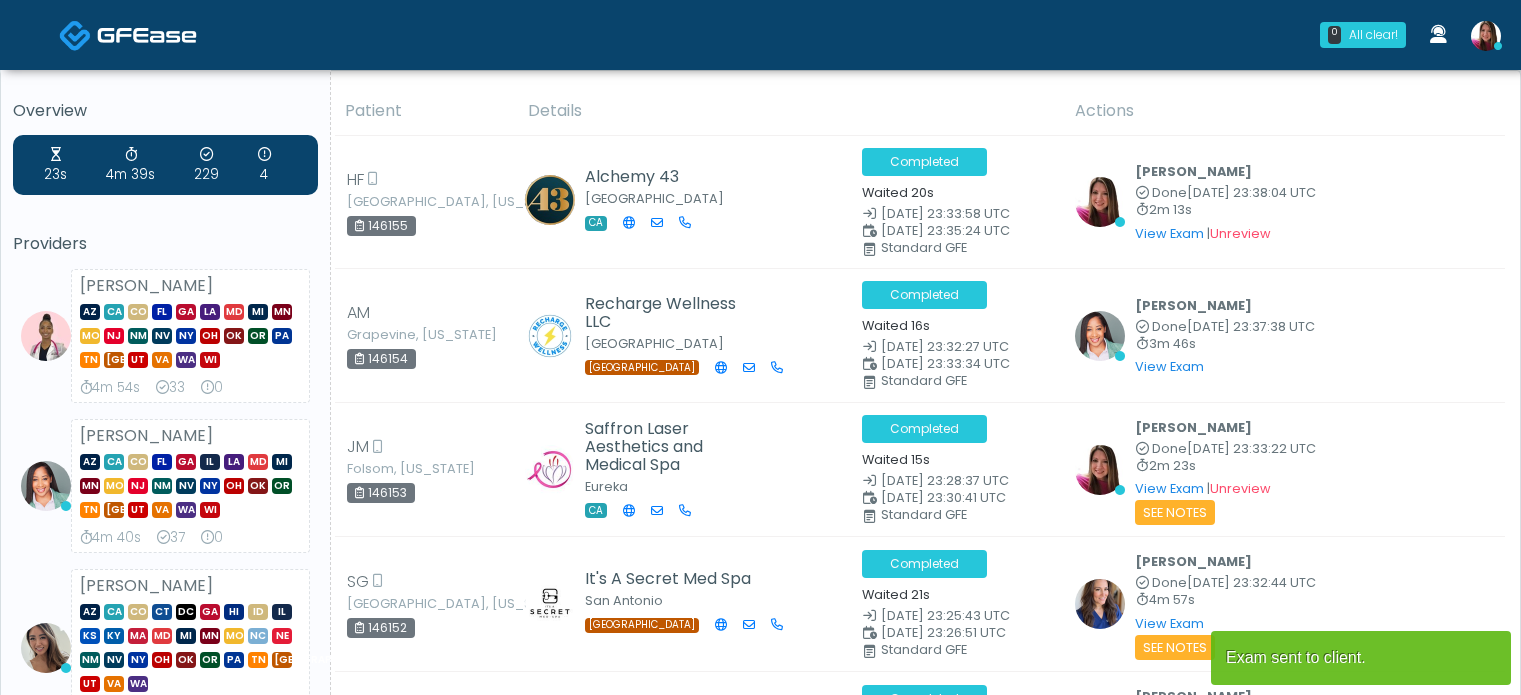 scroll, scrollTop: 0, scrollLeft: 0, axis: both 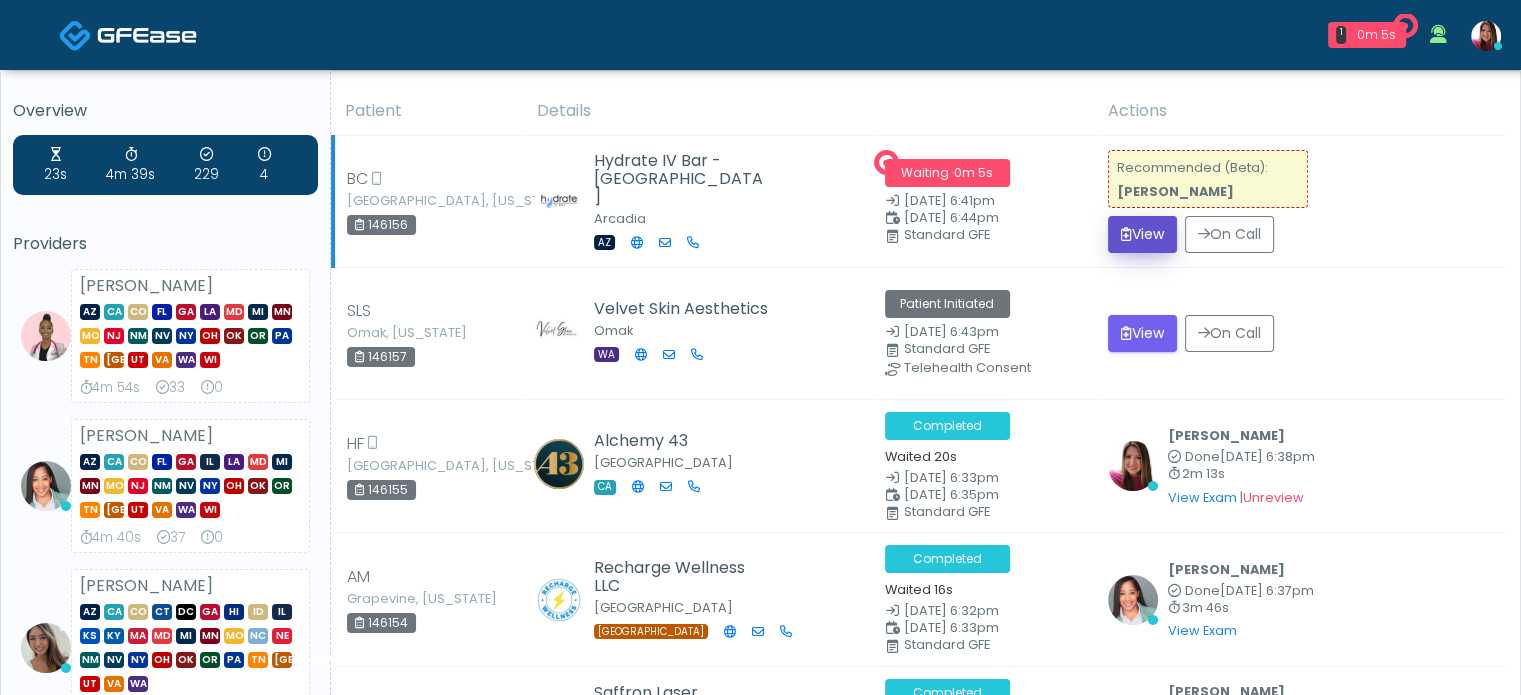 click on "View" at bounding box center [1142, 234] 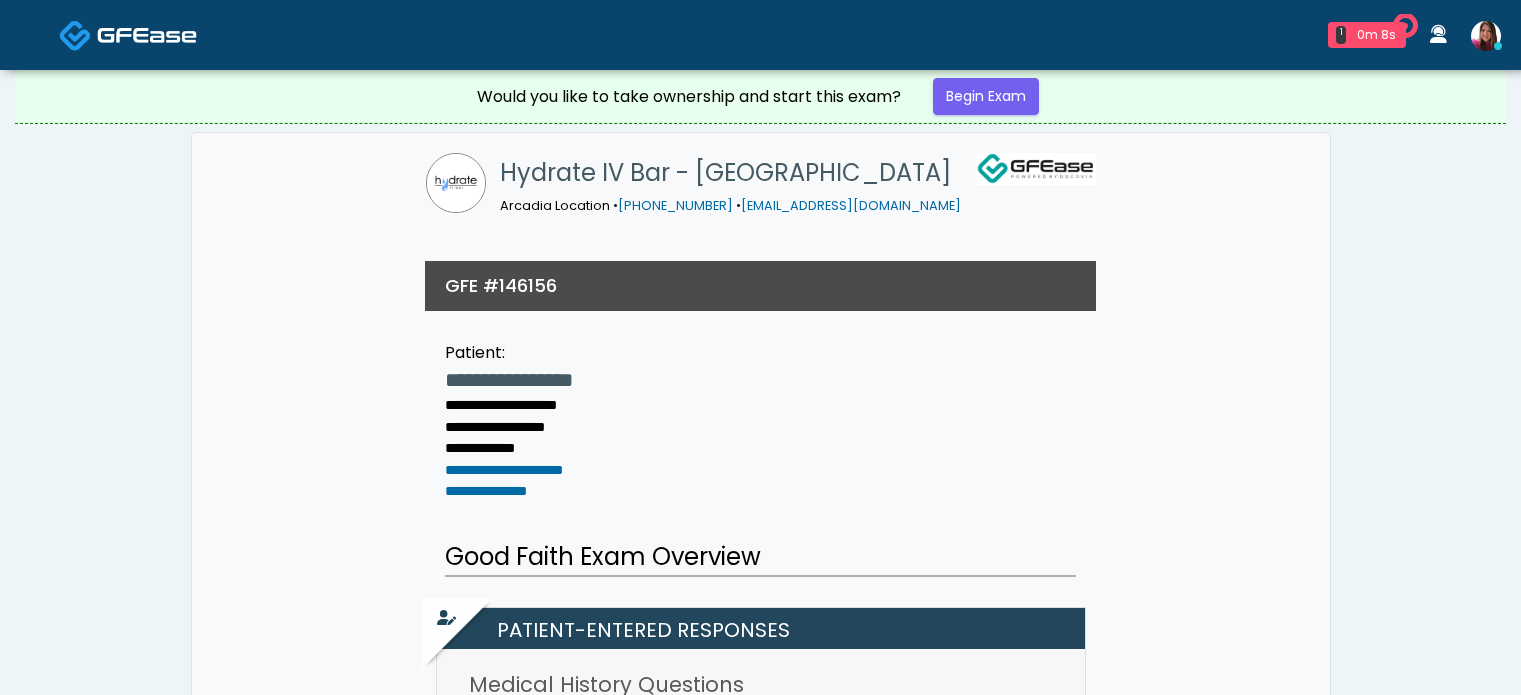 scroll, scrollTop: 0, scrollLeft: 0, axis: both 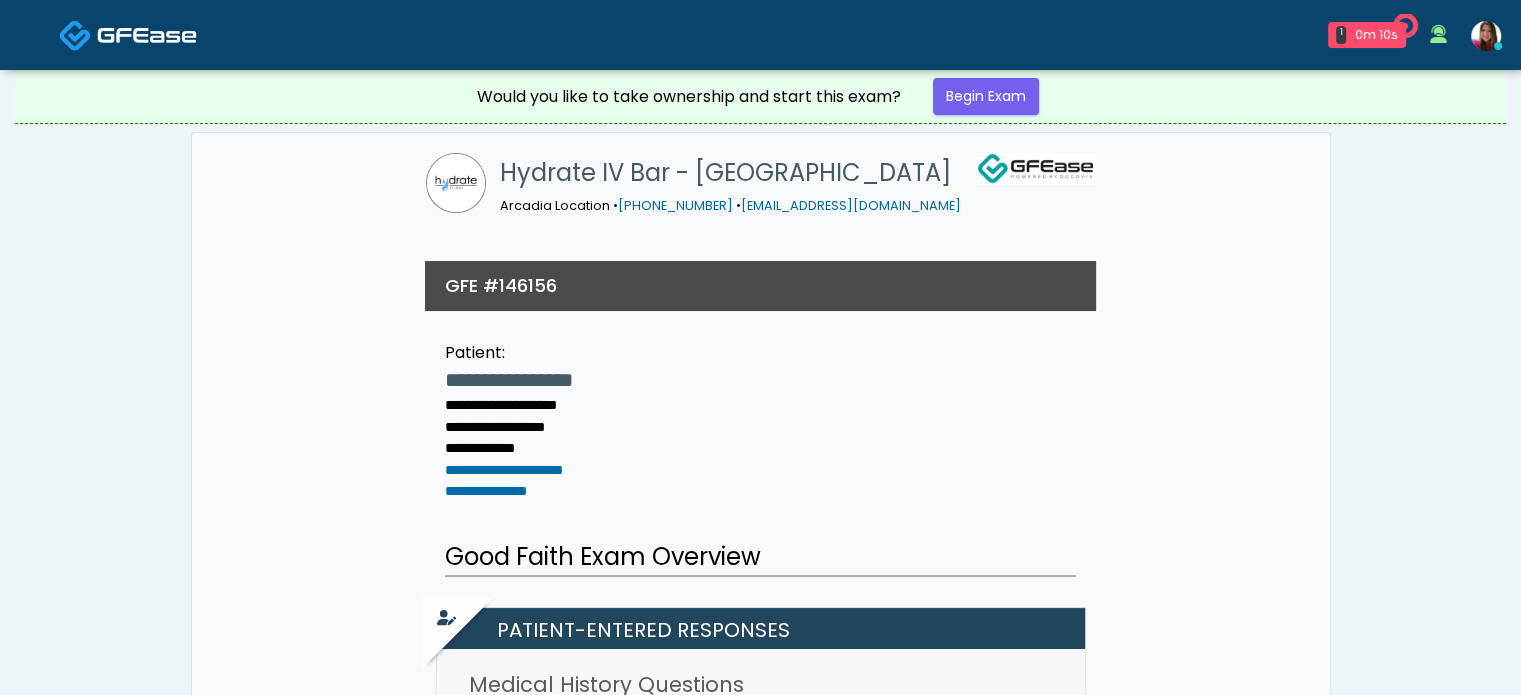 drag, startPoint x: 1535, startPoint y: 138, endPoint x: 1519, endPoint y: 128, distance: 18.867962 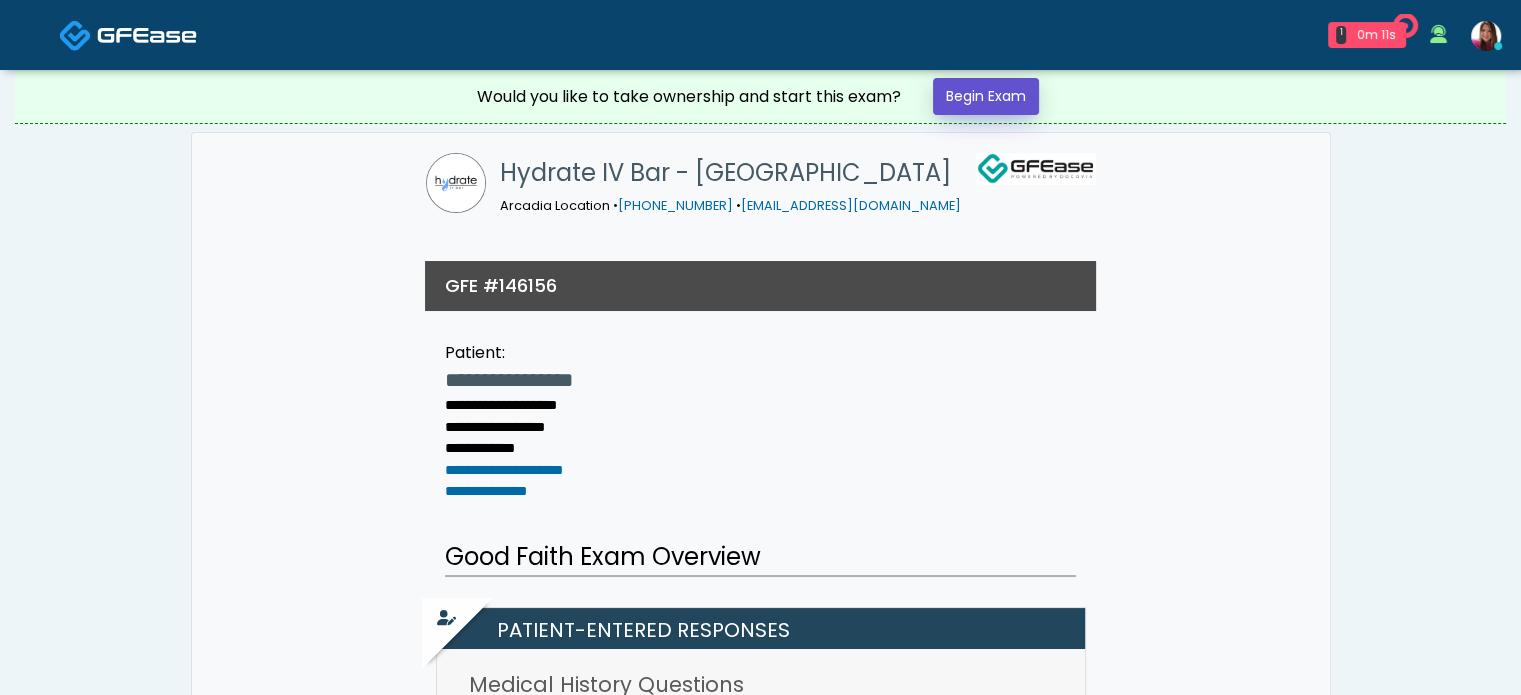click on "Begin Exam" at bounding box center [986, 96] 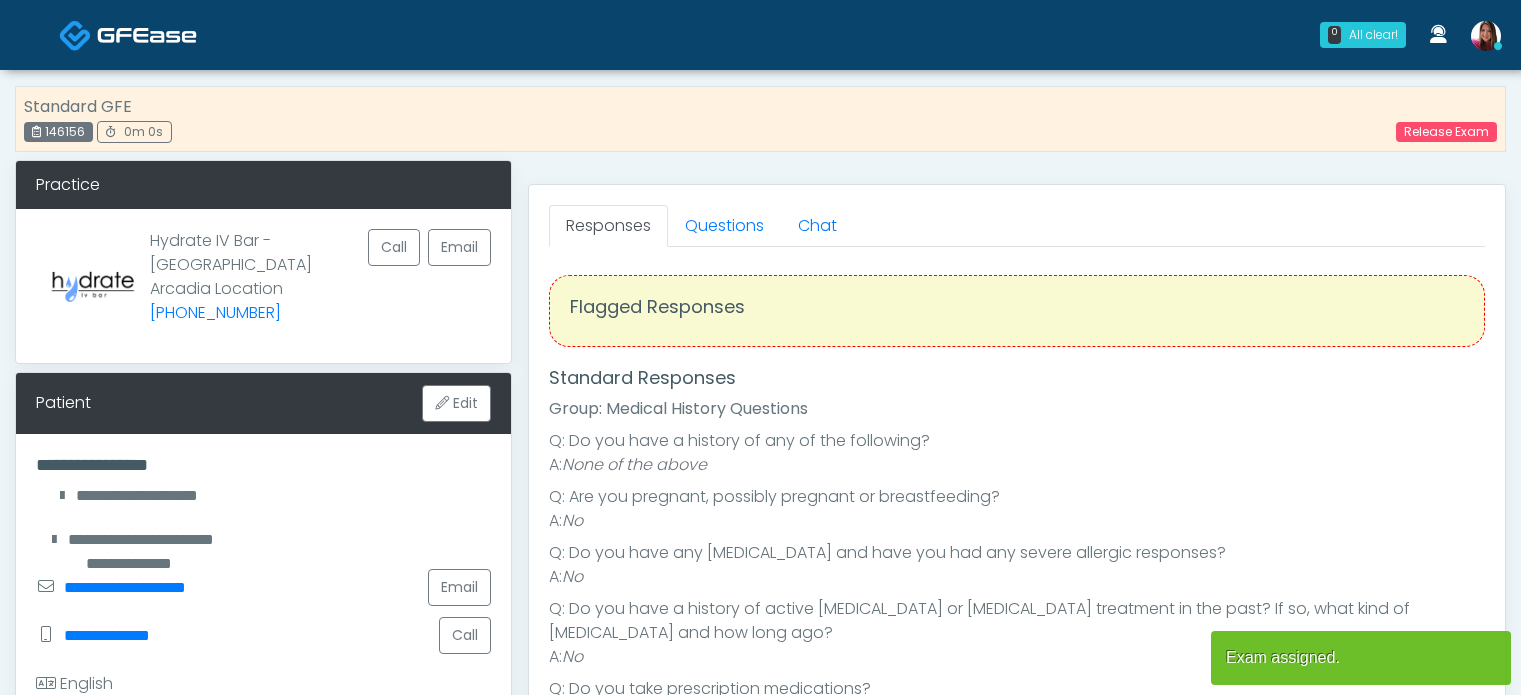 scroll, scrollTop: 0, scrollLeft: 0, axis: both 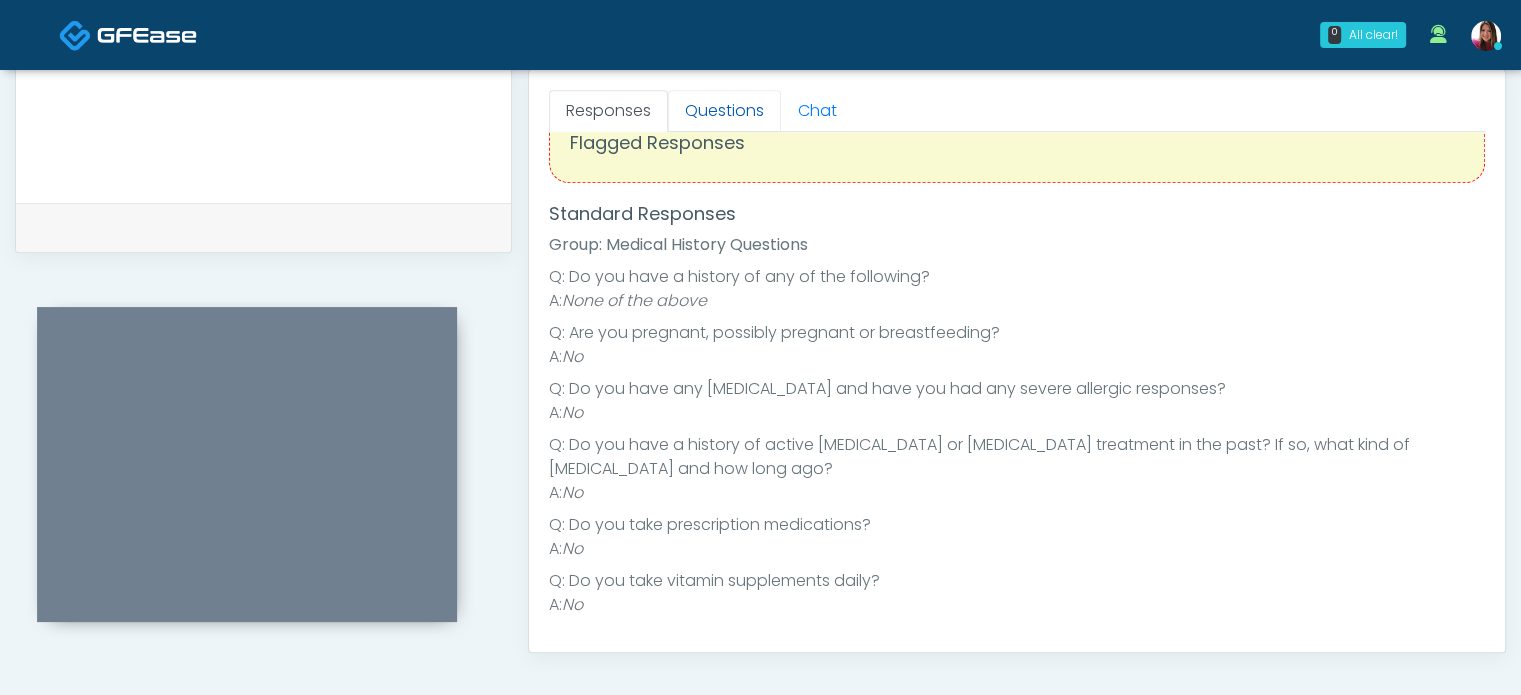 click on "Questions" at bounding box center [724, 111] 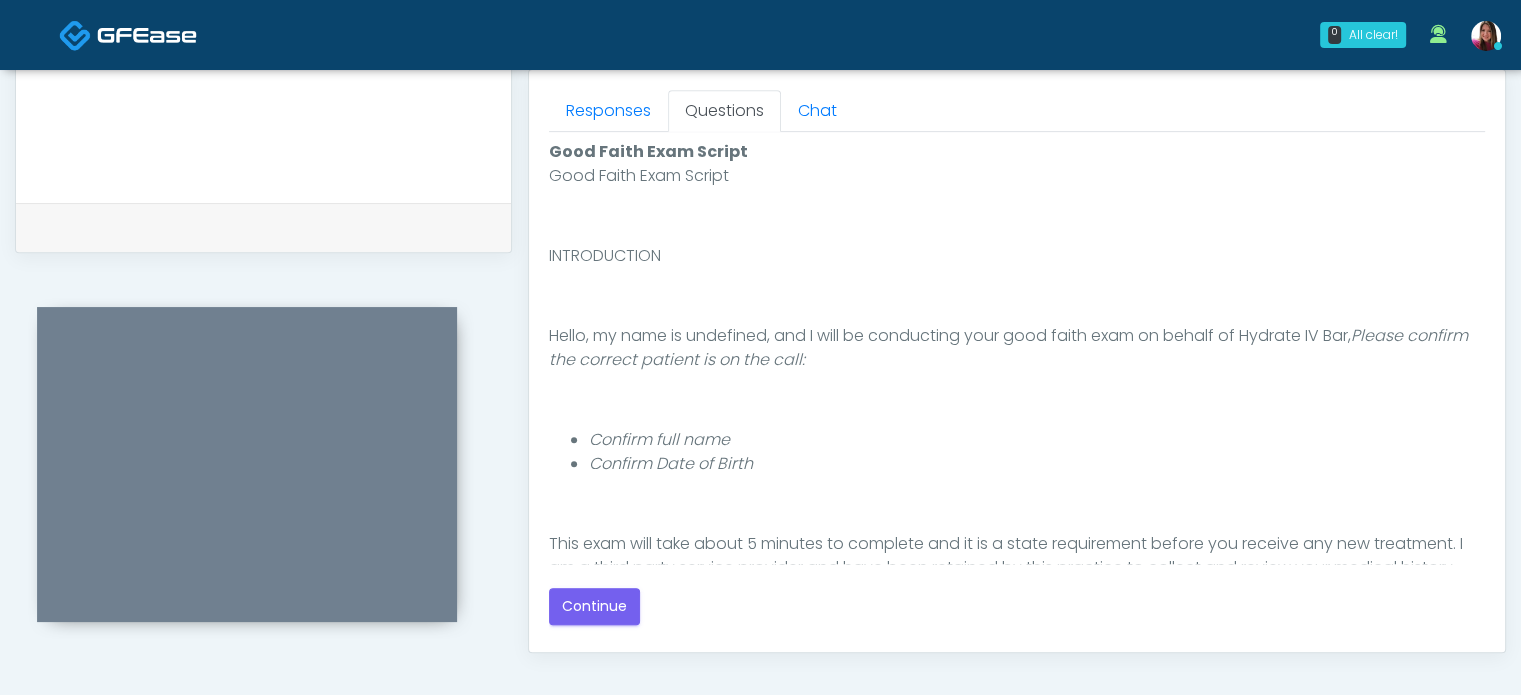 scroll, scrollTop: 0, scrollLeft: 0, axis: both 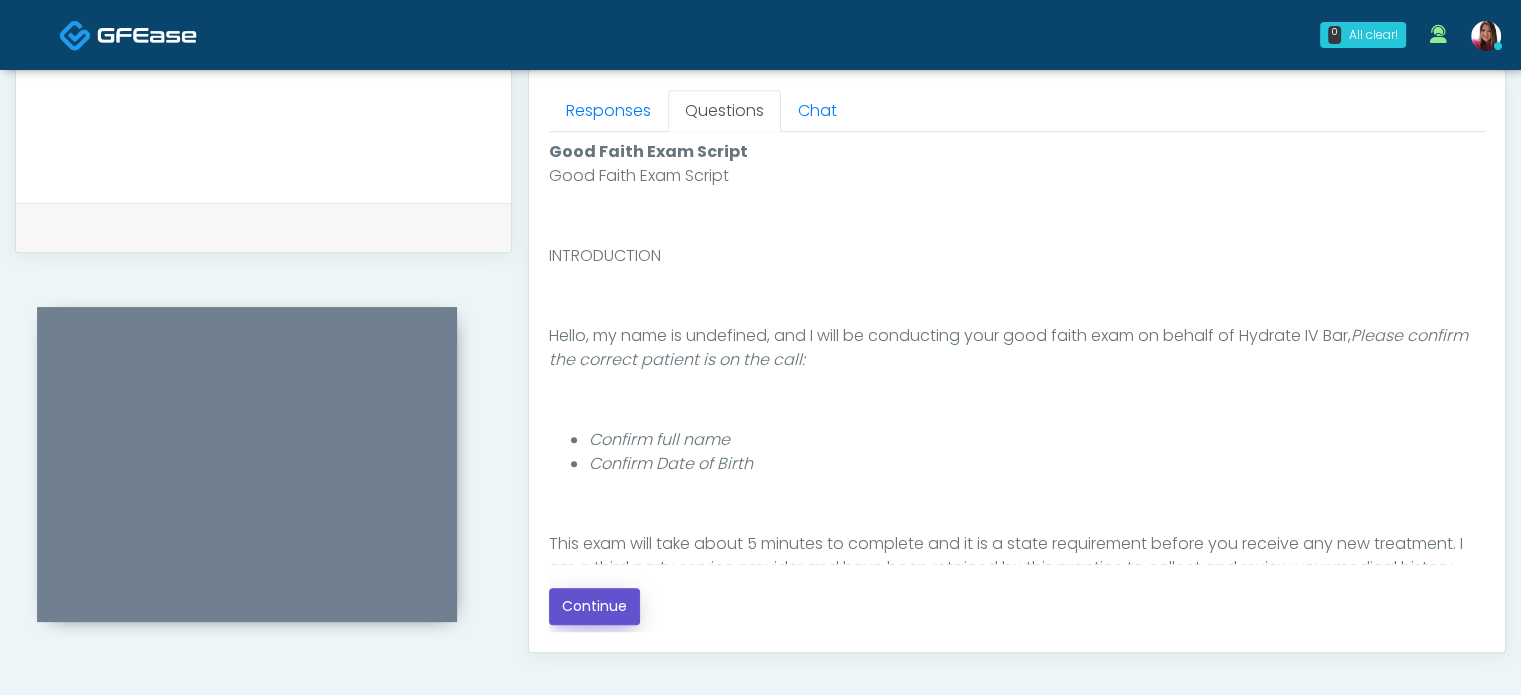 click on "Continue" at bounding box center [594, 606] 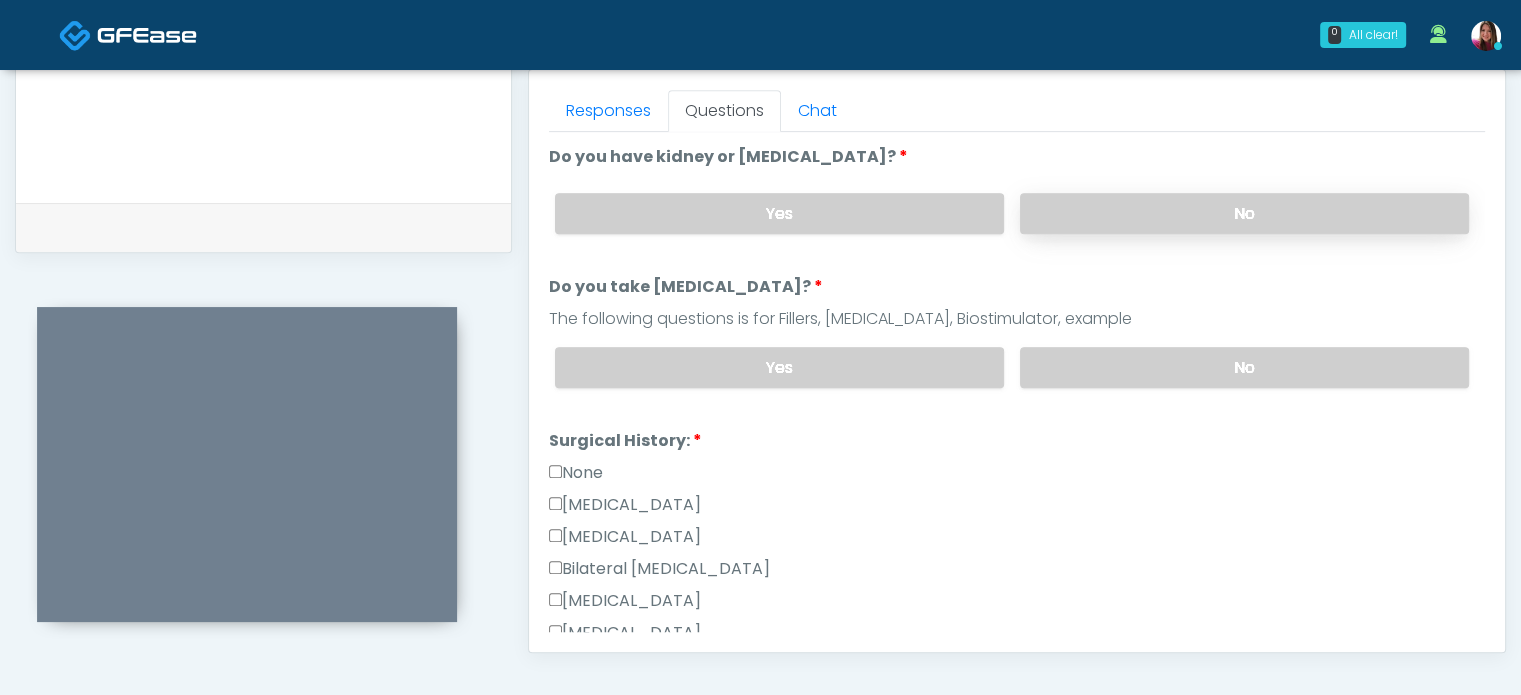 click on "No" at bounding box center [1244, 213] 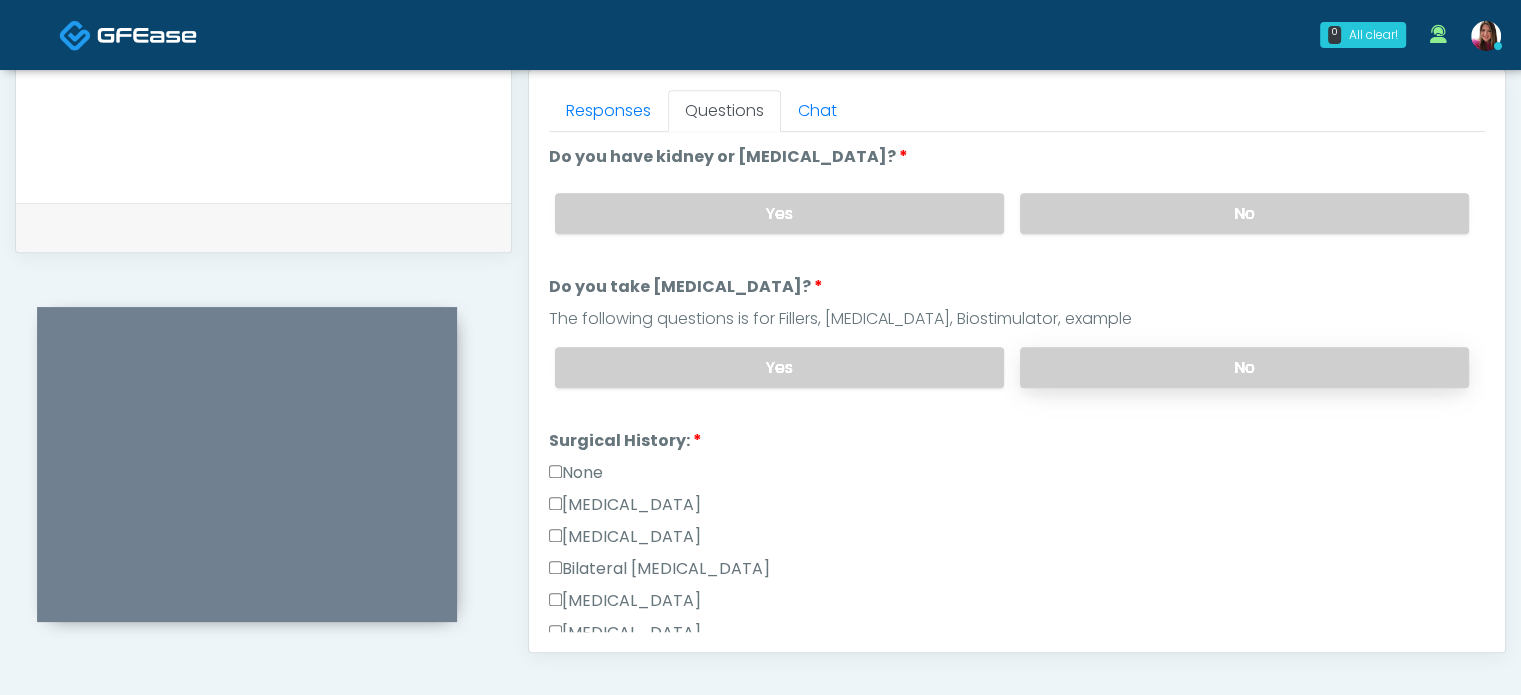 click on "No" at bounding box center [1244, 367] 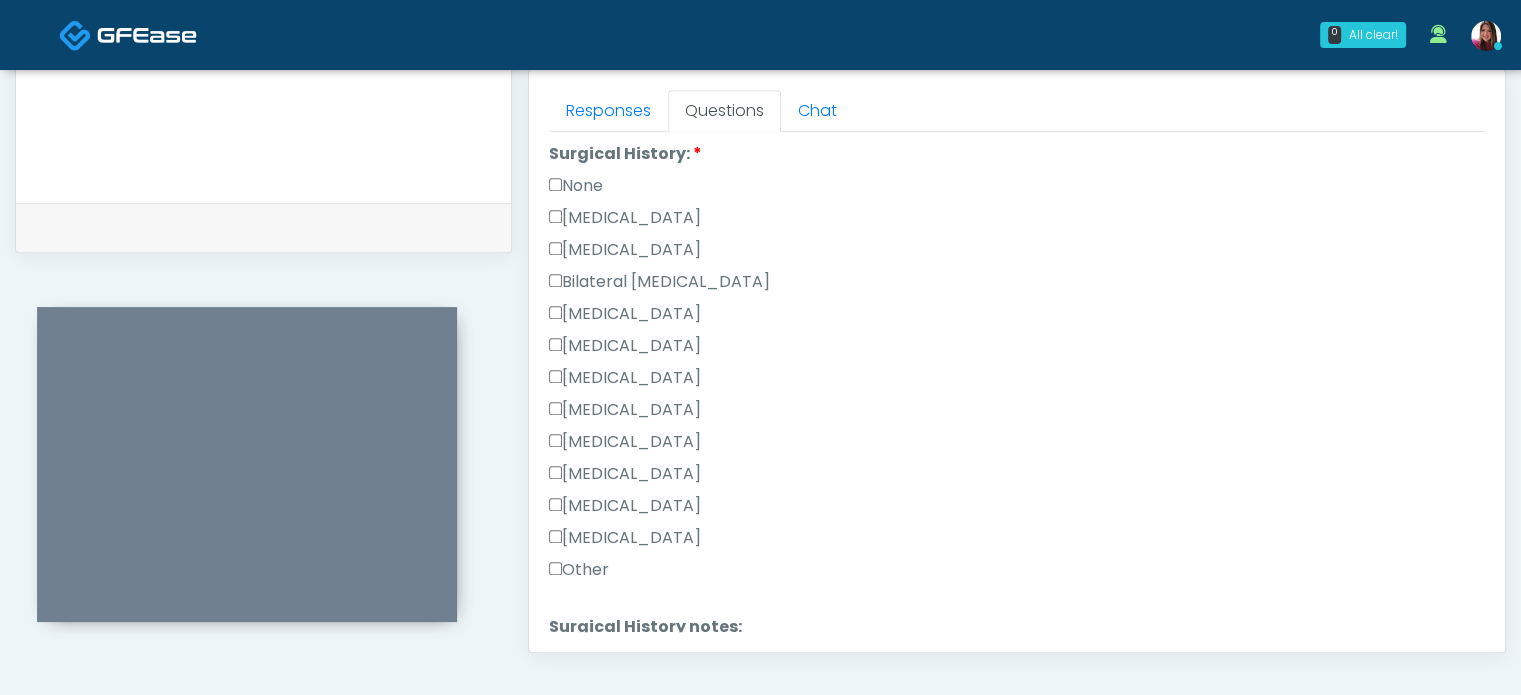 scroll, scrollTop: 292, scrollLeft: 0, axis: vertical 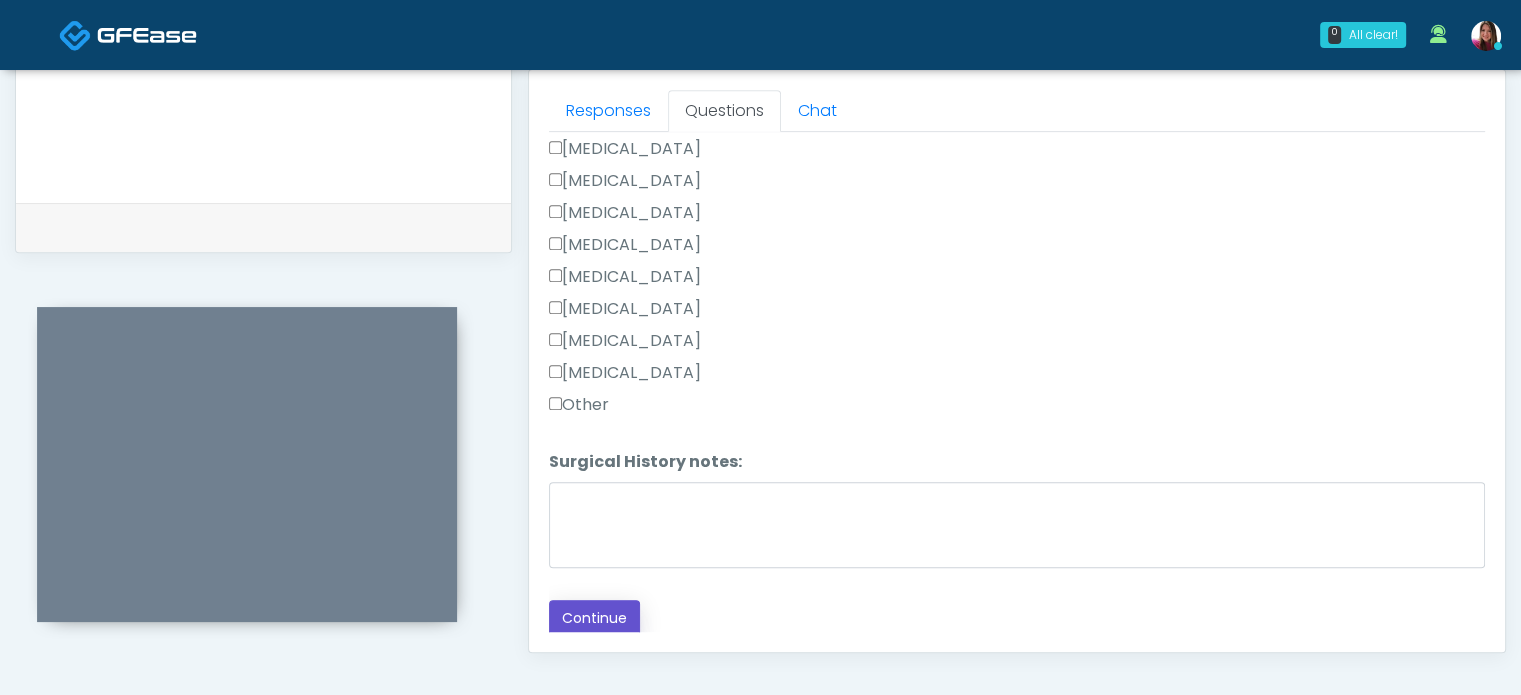 click on "Continue" at bounding box center (594, 618) 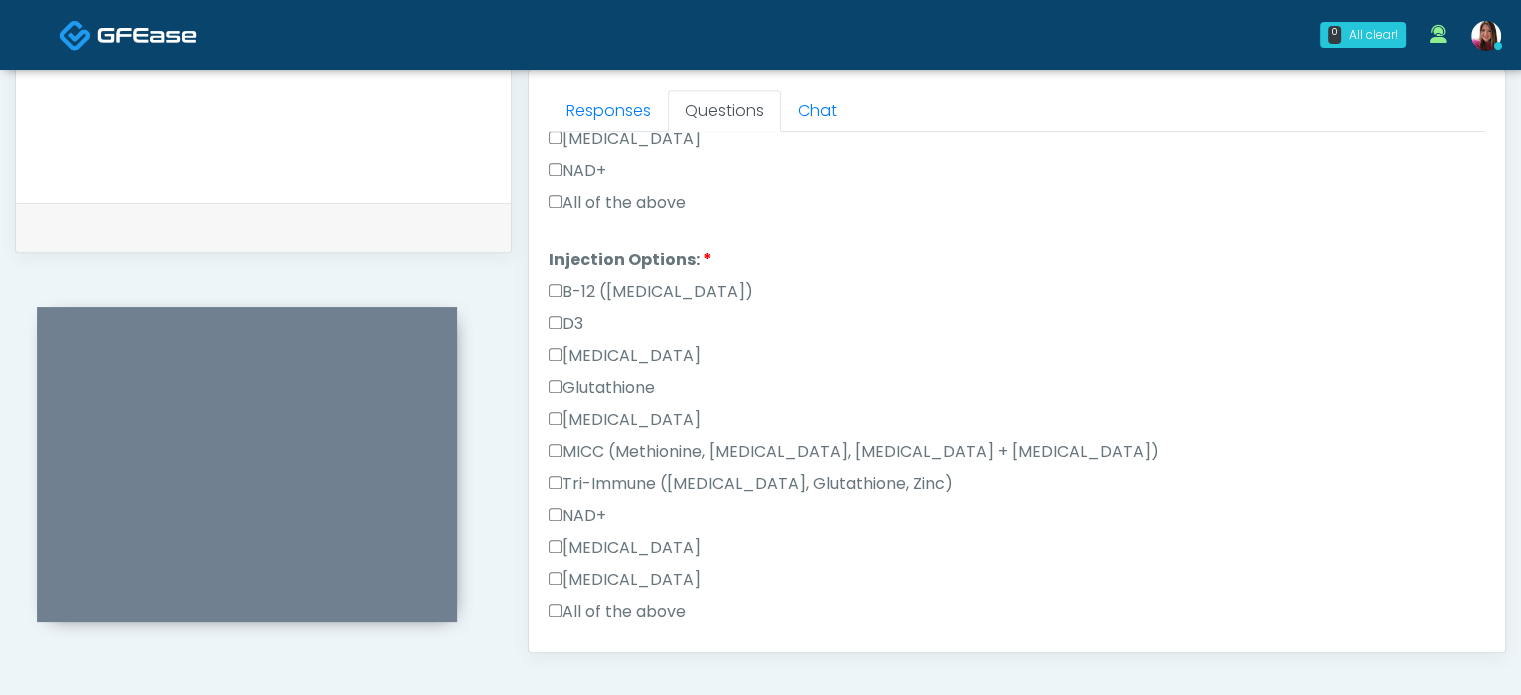 scroll, scrollTop: 976, scrollLeft: 0, axis: vertical 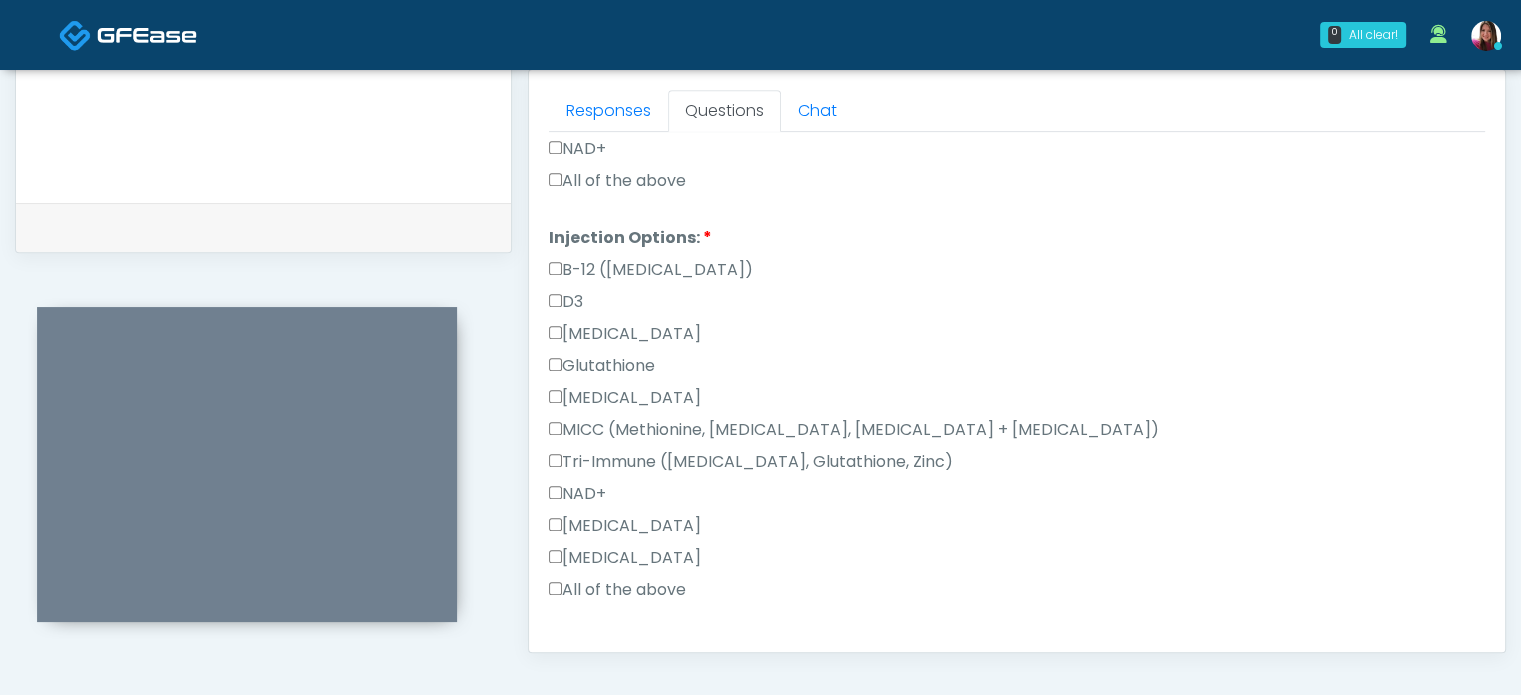 click on "All of the above" at bounding box center [1017, 594] 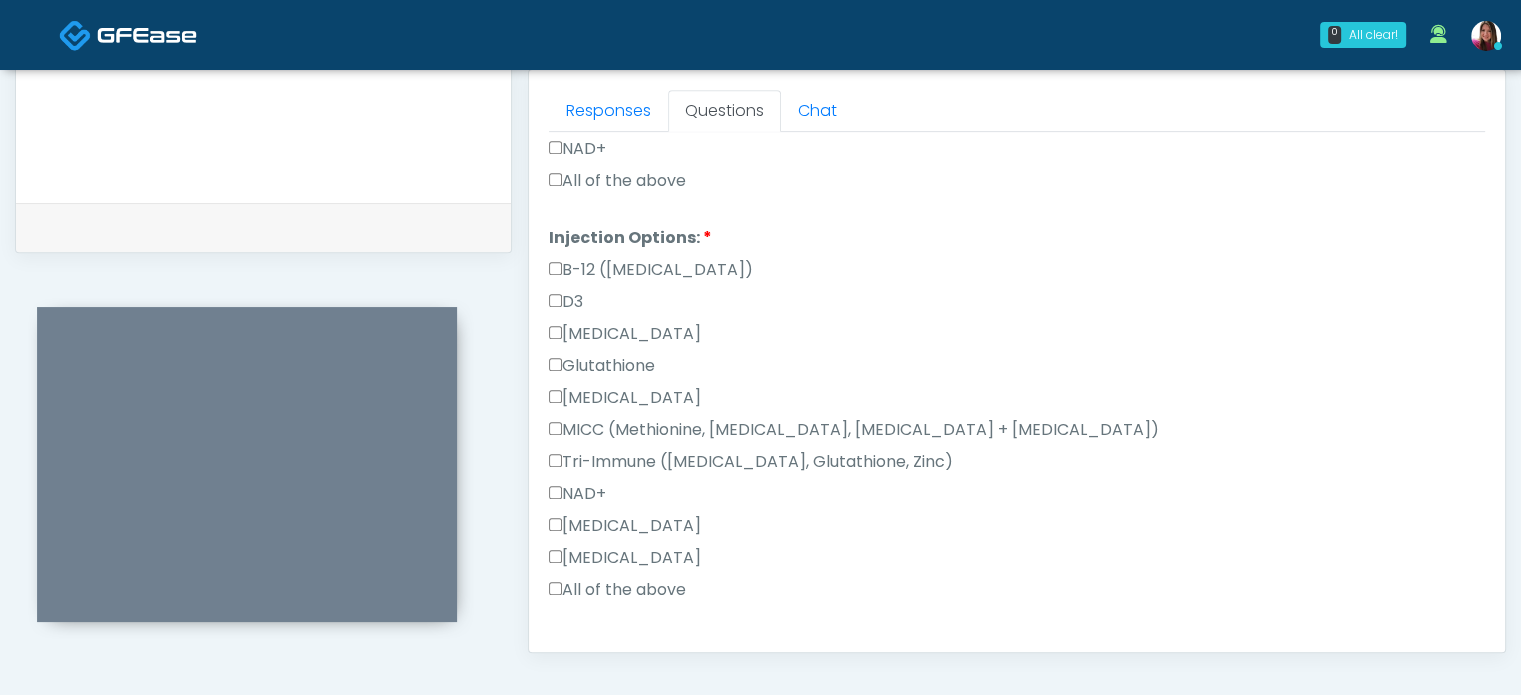 click on "All of the above" at bounding box center [617, 590] 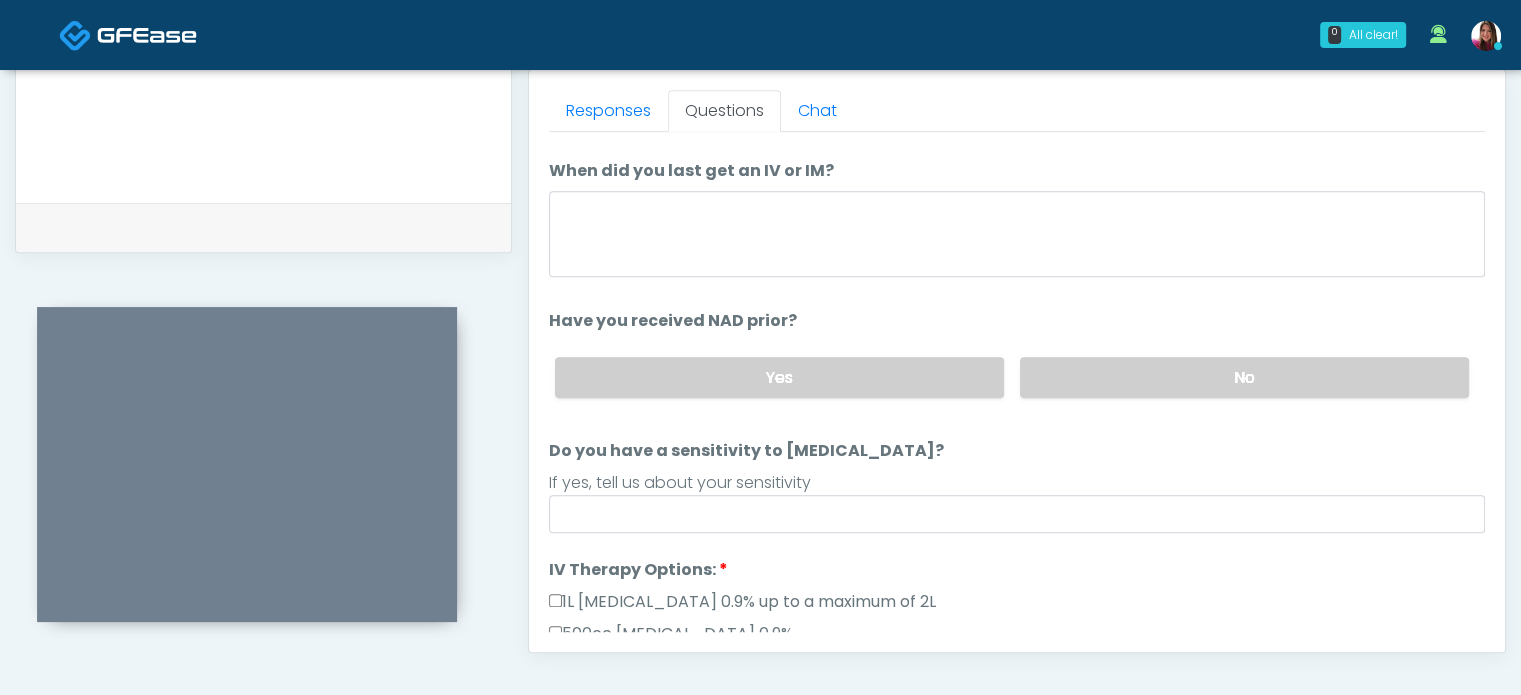 scroll, scrollTop: 0, scrollLeft: 0, axis: both 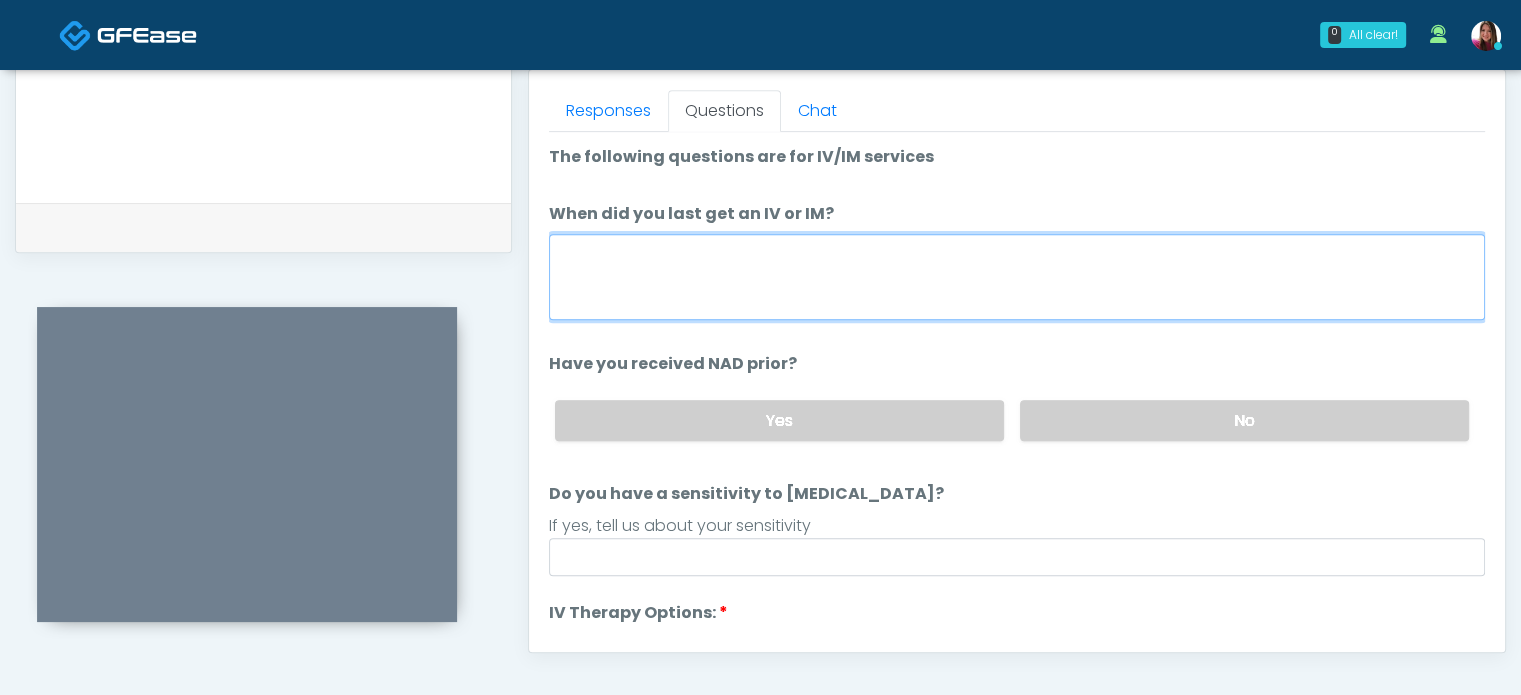 click on "When did you last get an IV or IM?" at bounding box center (1017, 277) 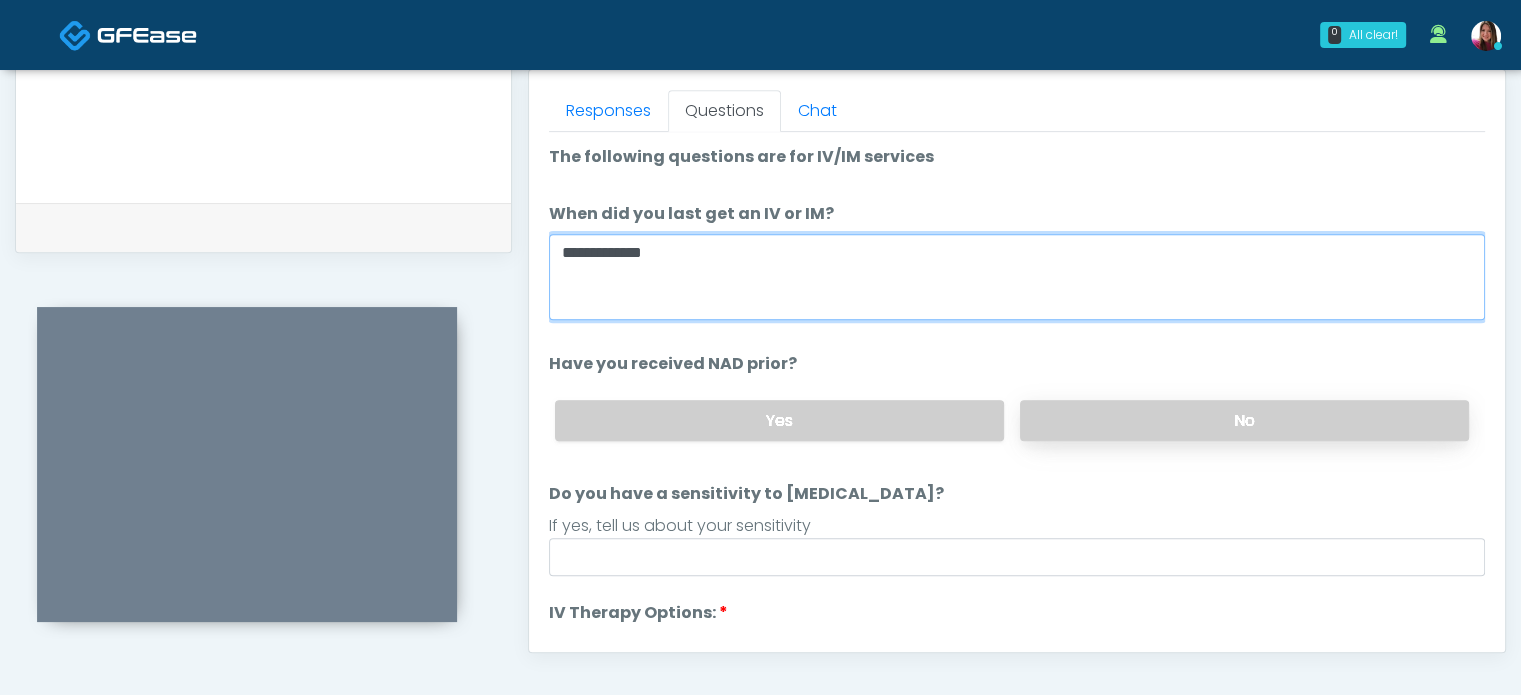 type on "**********" 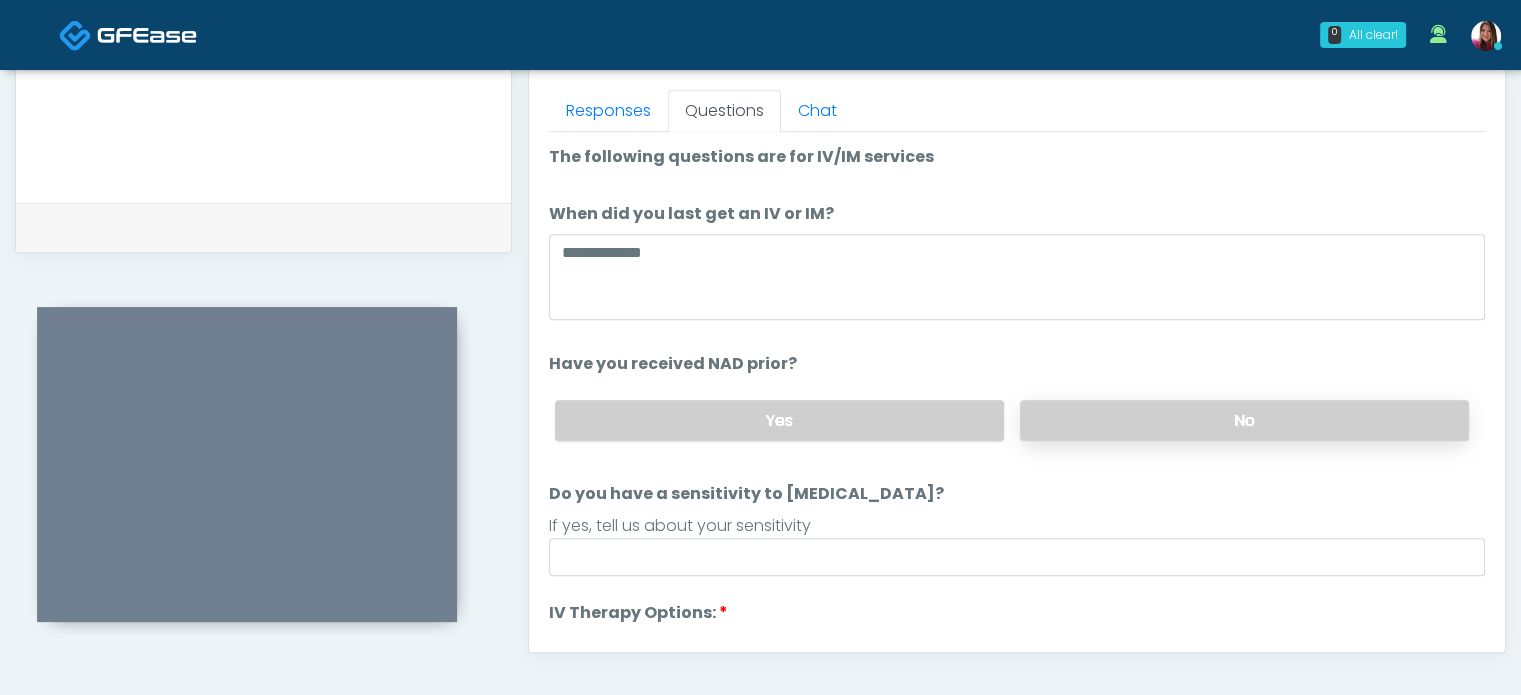 click on "No" at bounding box center [1244, 420] 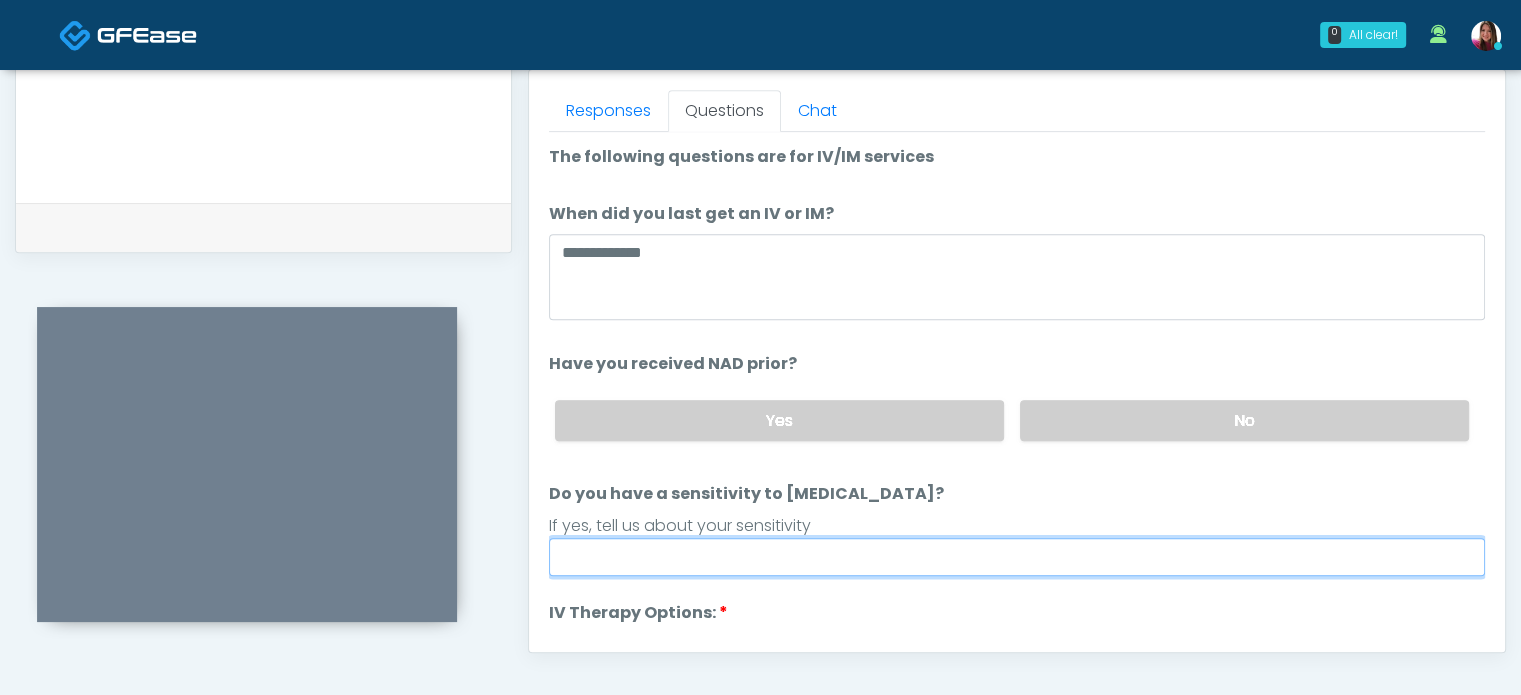 click on "Do you have a sensitivity to Niacin?" at bounding box center [1017, 557] 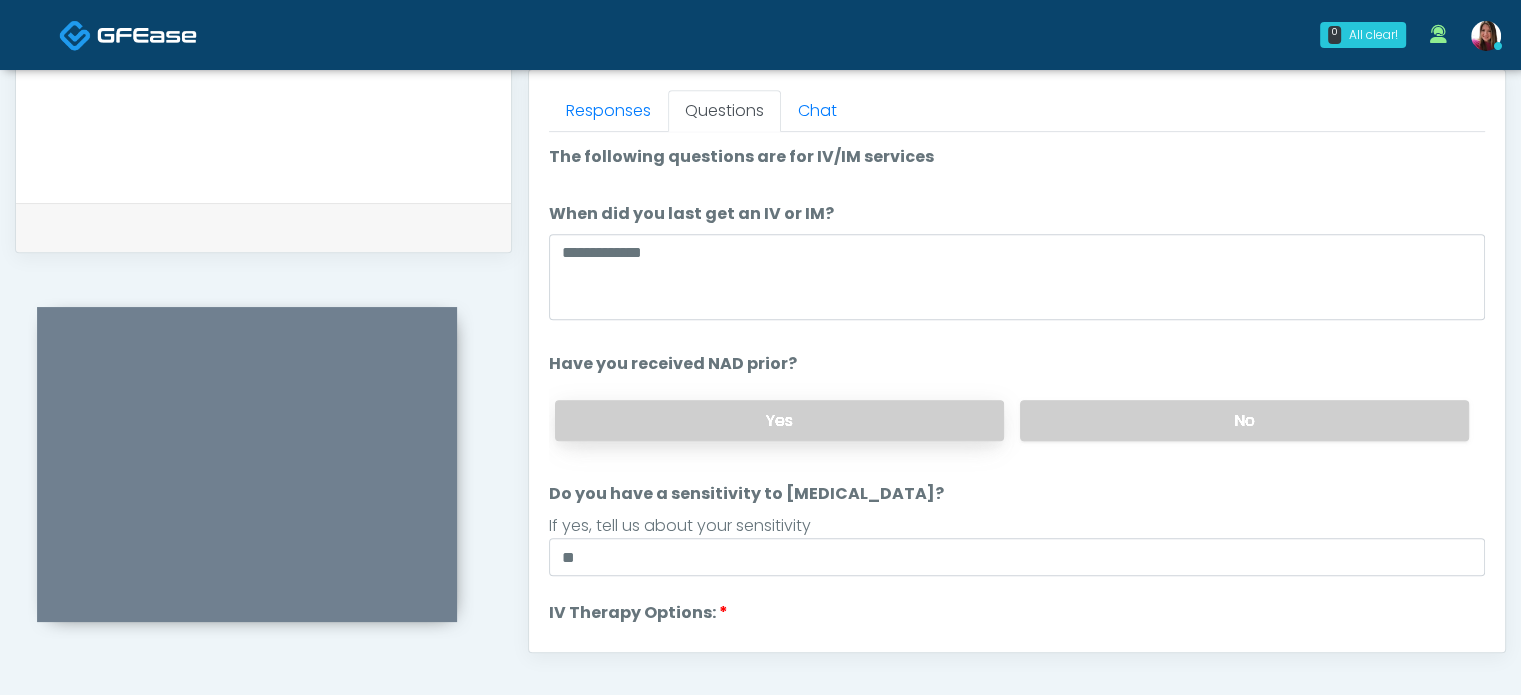 click on "Yes" at bounding box center [779, 420] 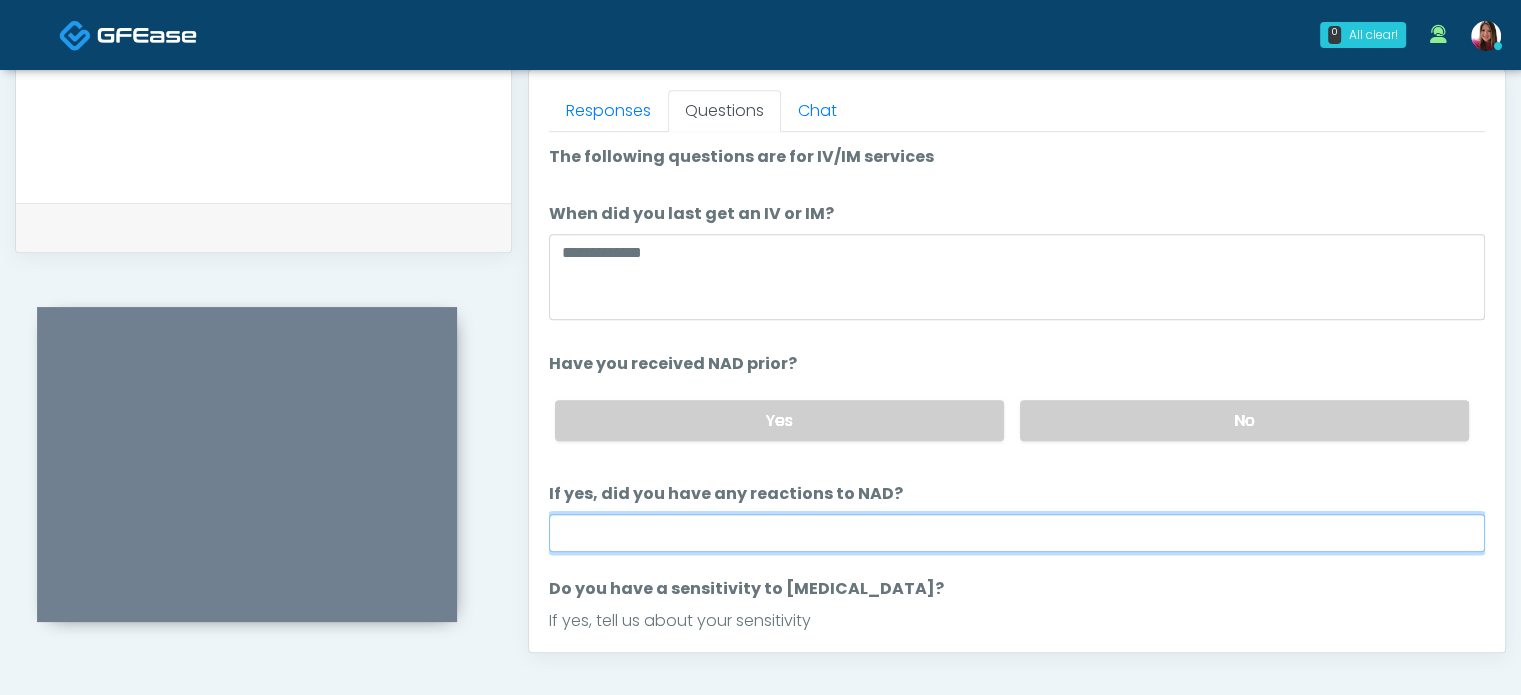 click on "If yes, did you have any reactions to NAD?" at bounding box center (1017, 533) 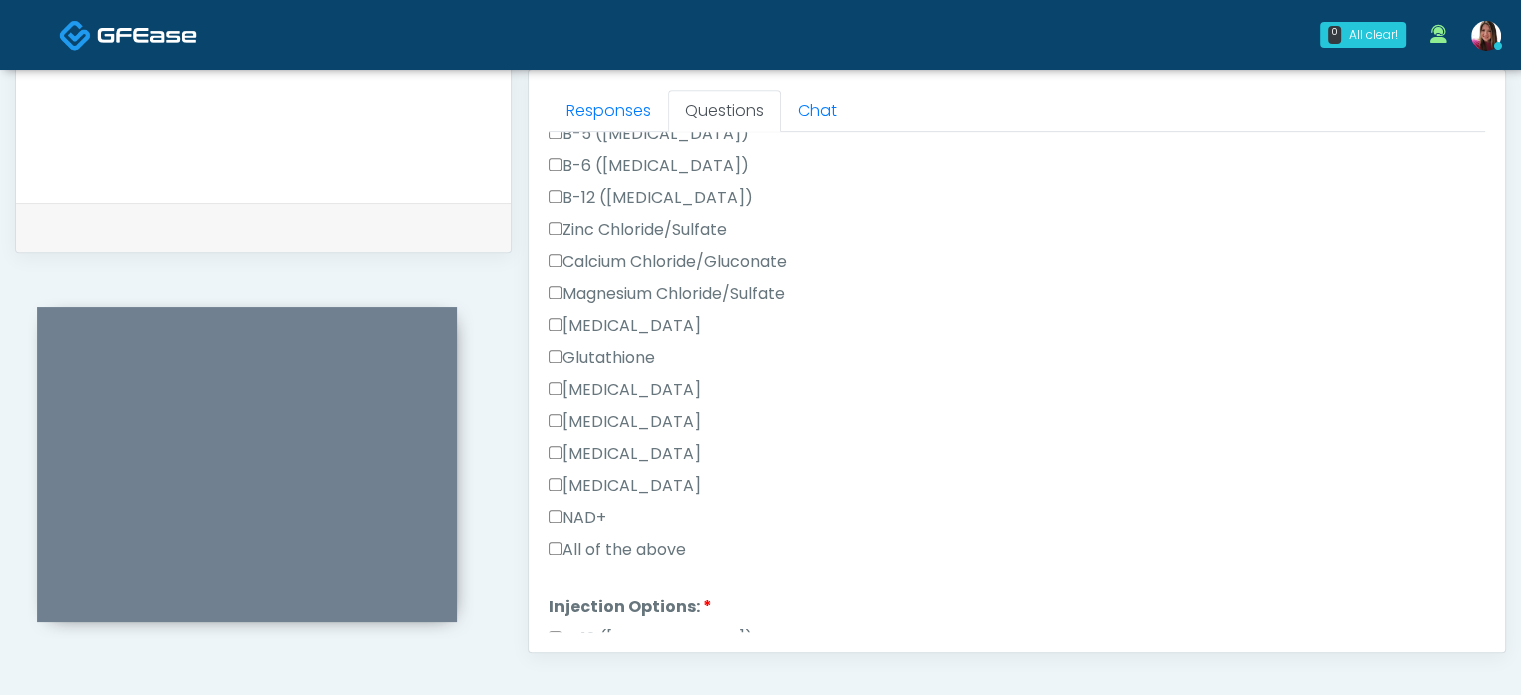 scroll, scrollTop: 1108, scrollLeft: 0, axis: vertical 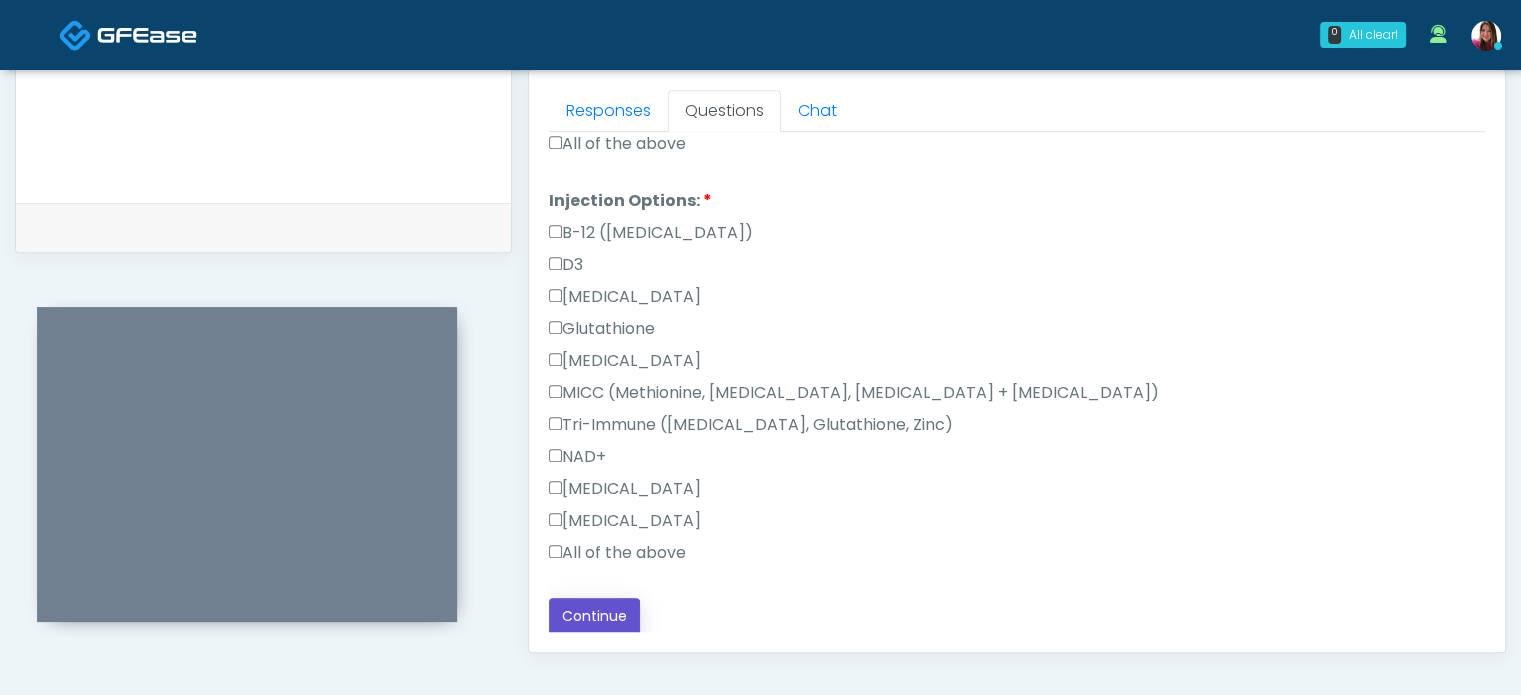 drag, startPoint x: 606, startPoint y: 616, endPoint x: 695, endPoint y: 620, distance: 89.08984 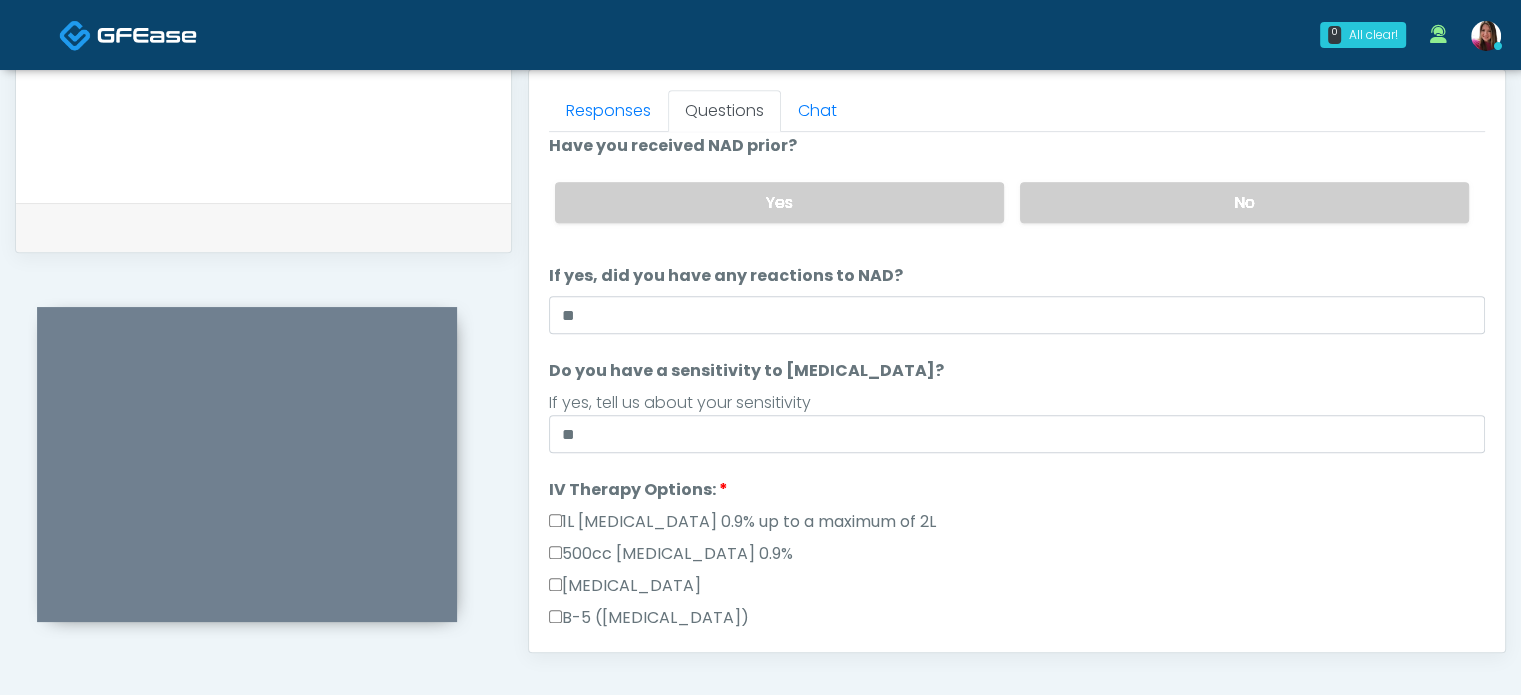 scroll, scrollTop: 214, scrollLeft: 0, axis: vertical 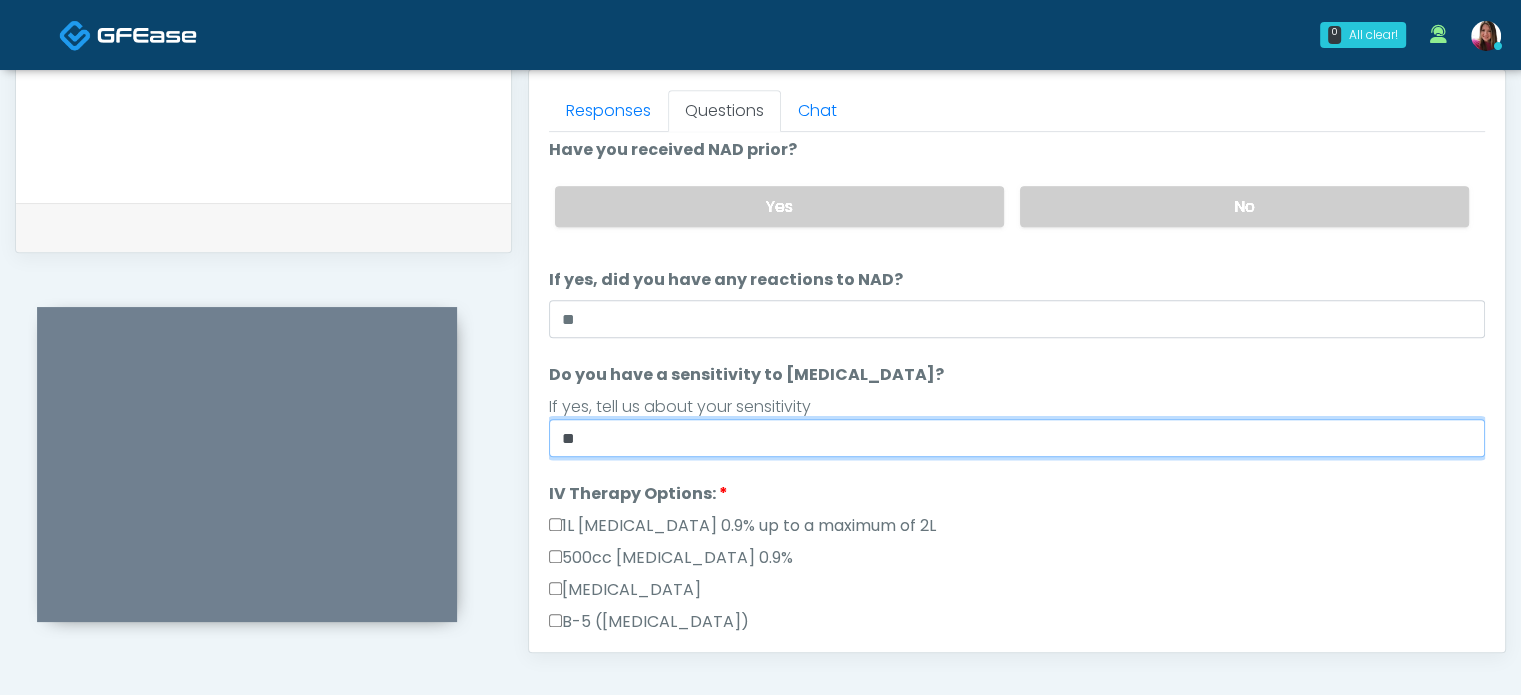 drag, startPoint x: 637, startPoint y: 421, endPoint x: 470, endPoint y: 464, distance: 172.4471 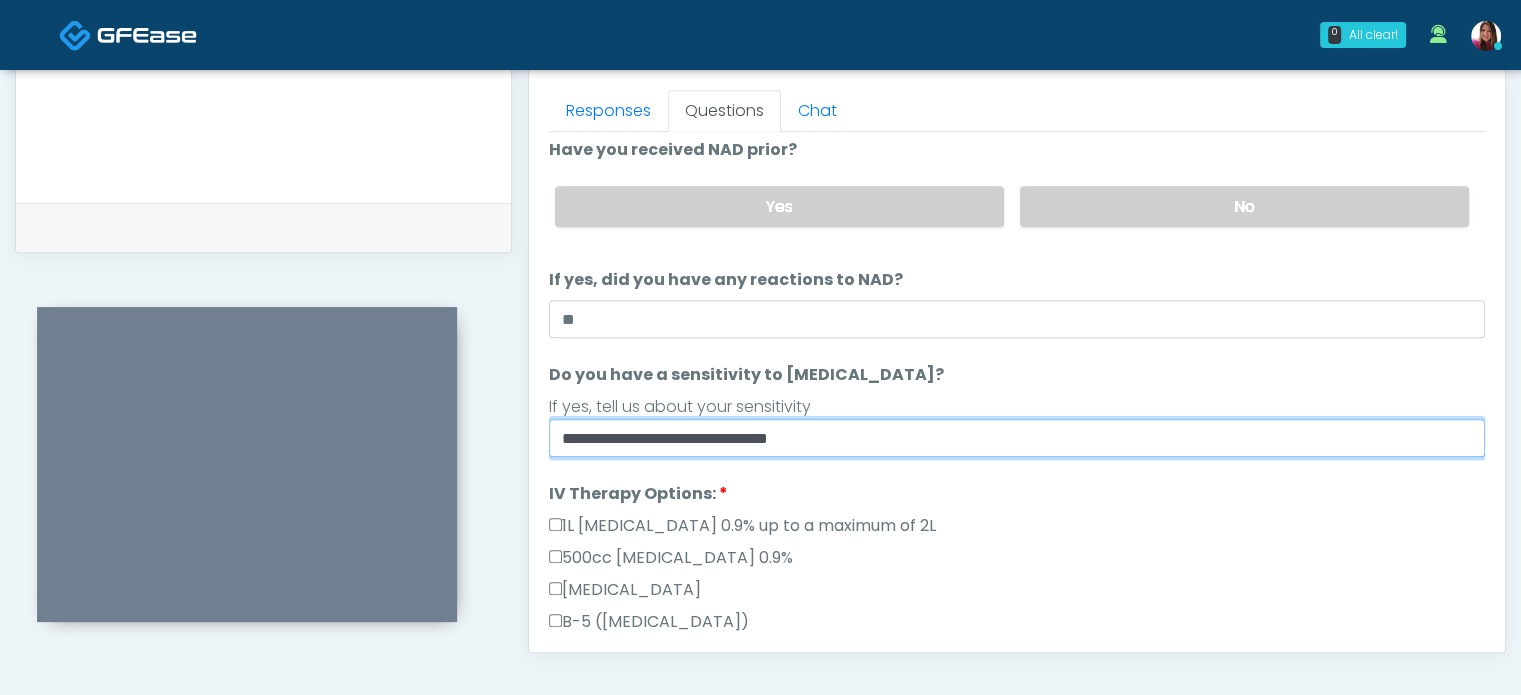 type on "**********" 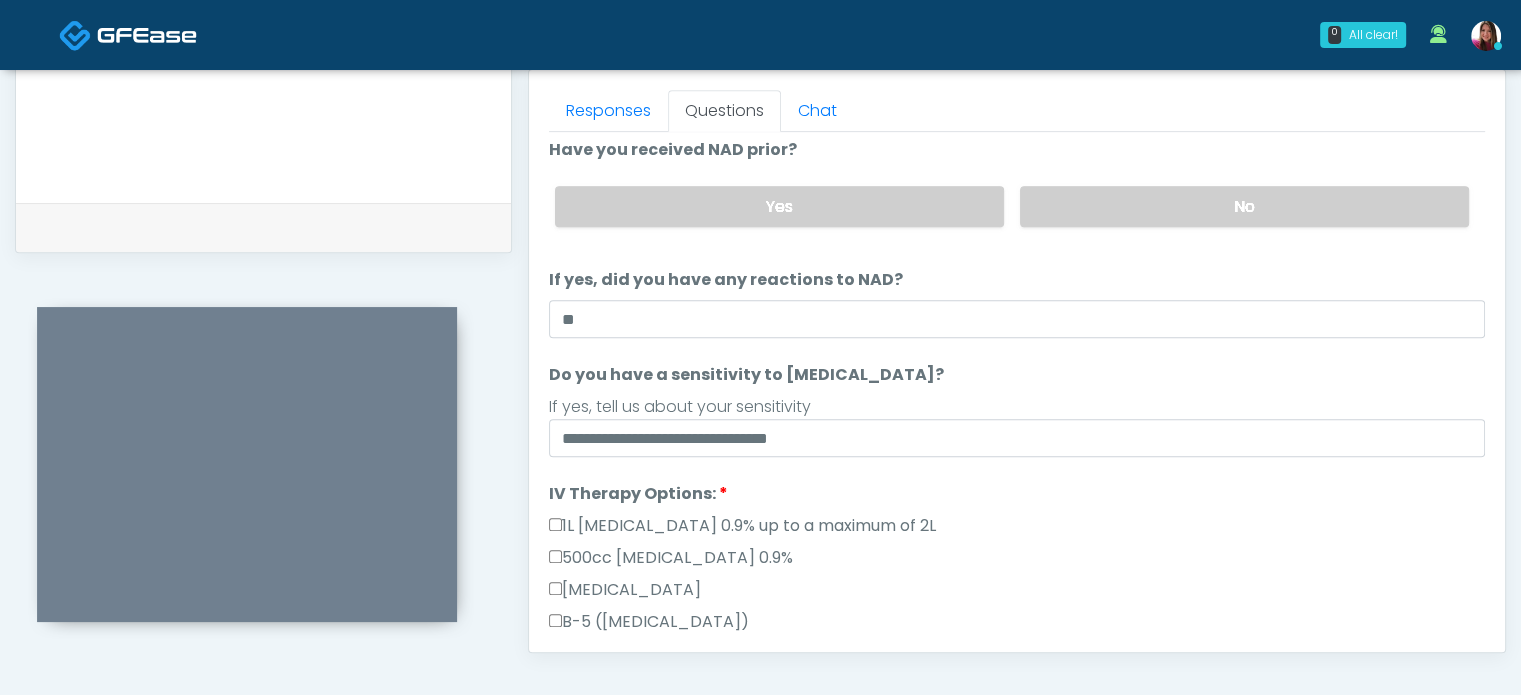 scroll, scrollTop: 1108, scrollLeft: 0, axis: vertical 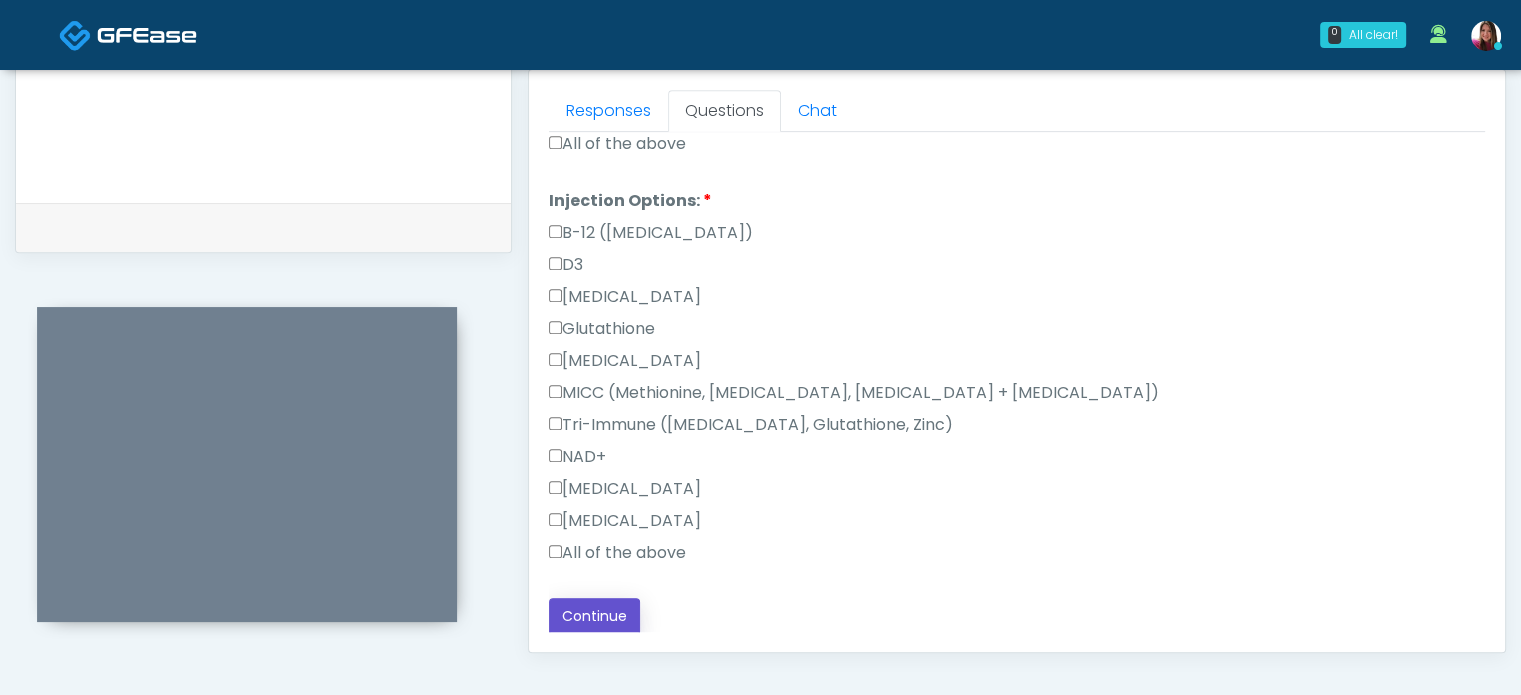 click on "Continue" at bounding box center [594, 616] 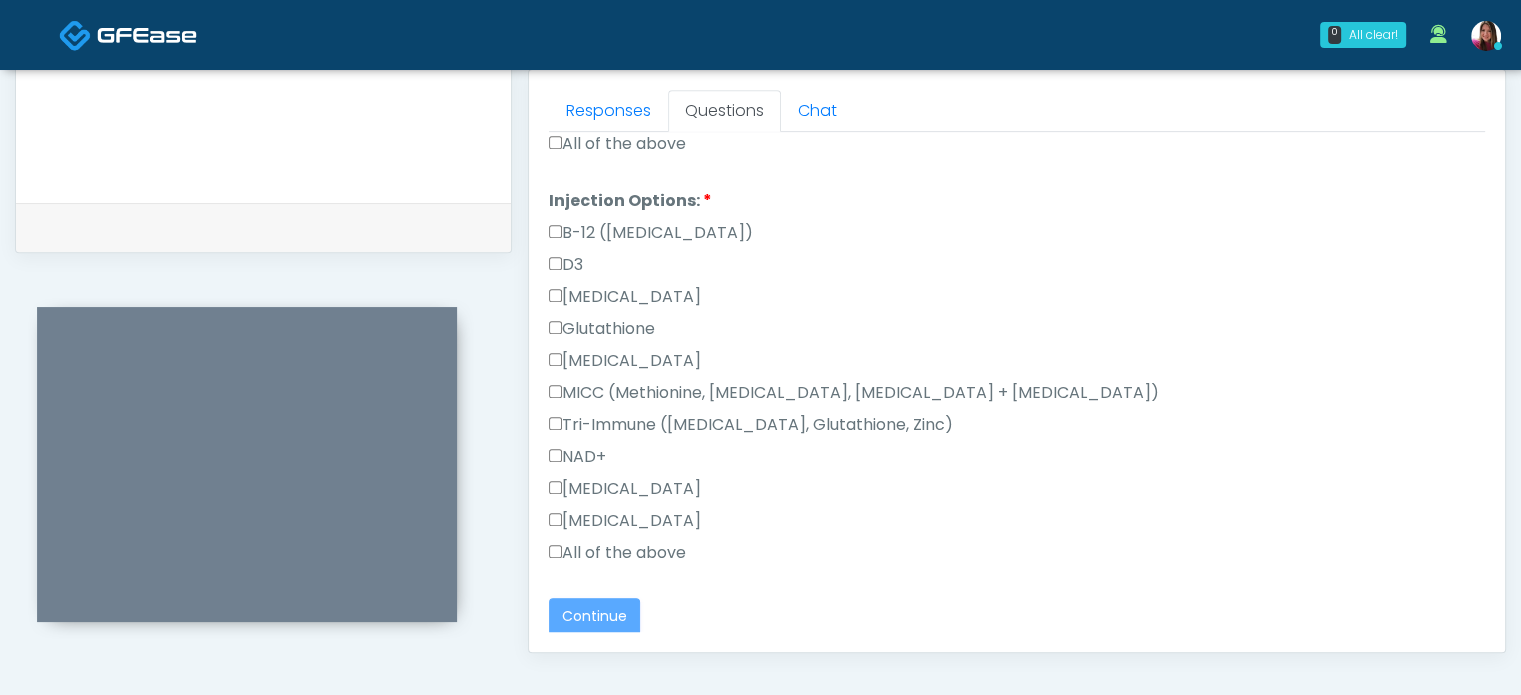 scroll, scrollTop: 0, scrollLeft: 0, axis: both 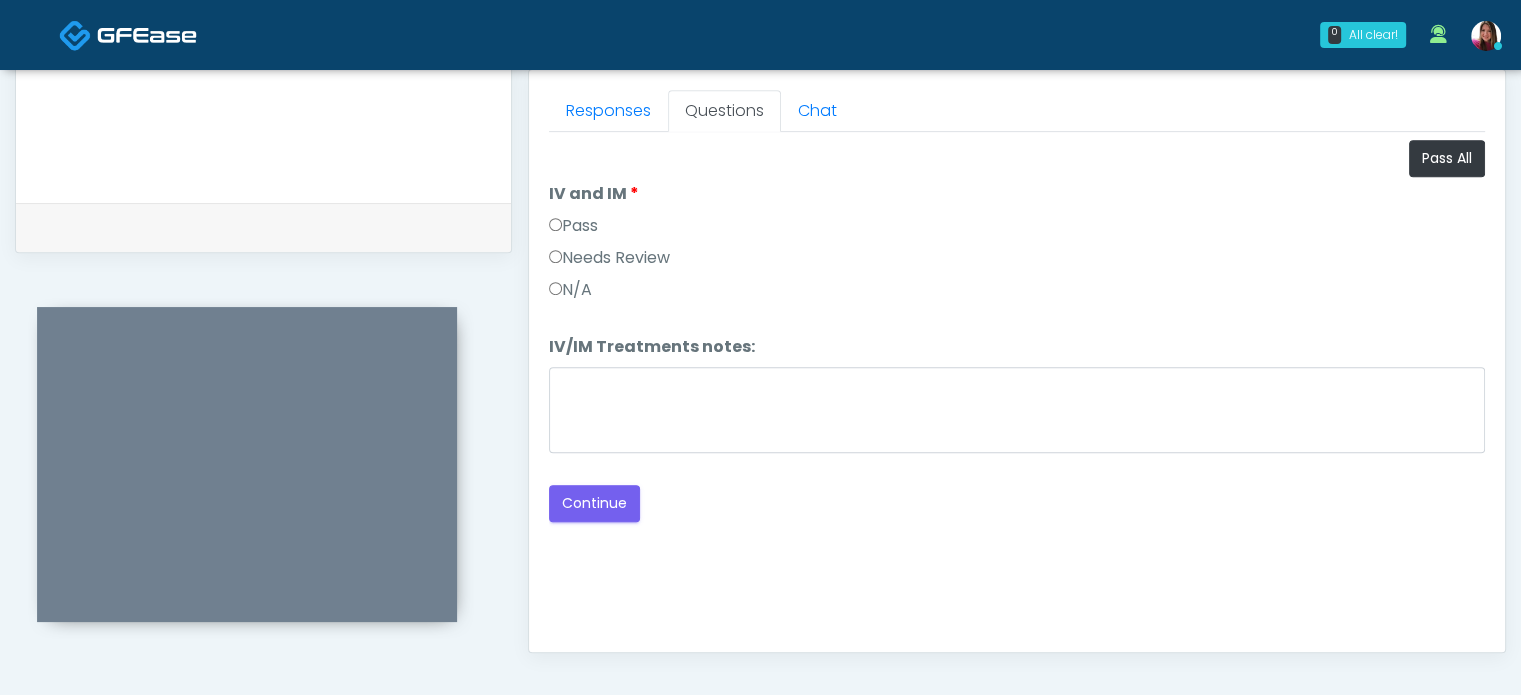 click on "Pass" at bounding box center [573, 226] 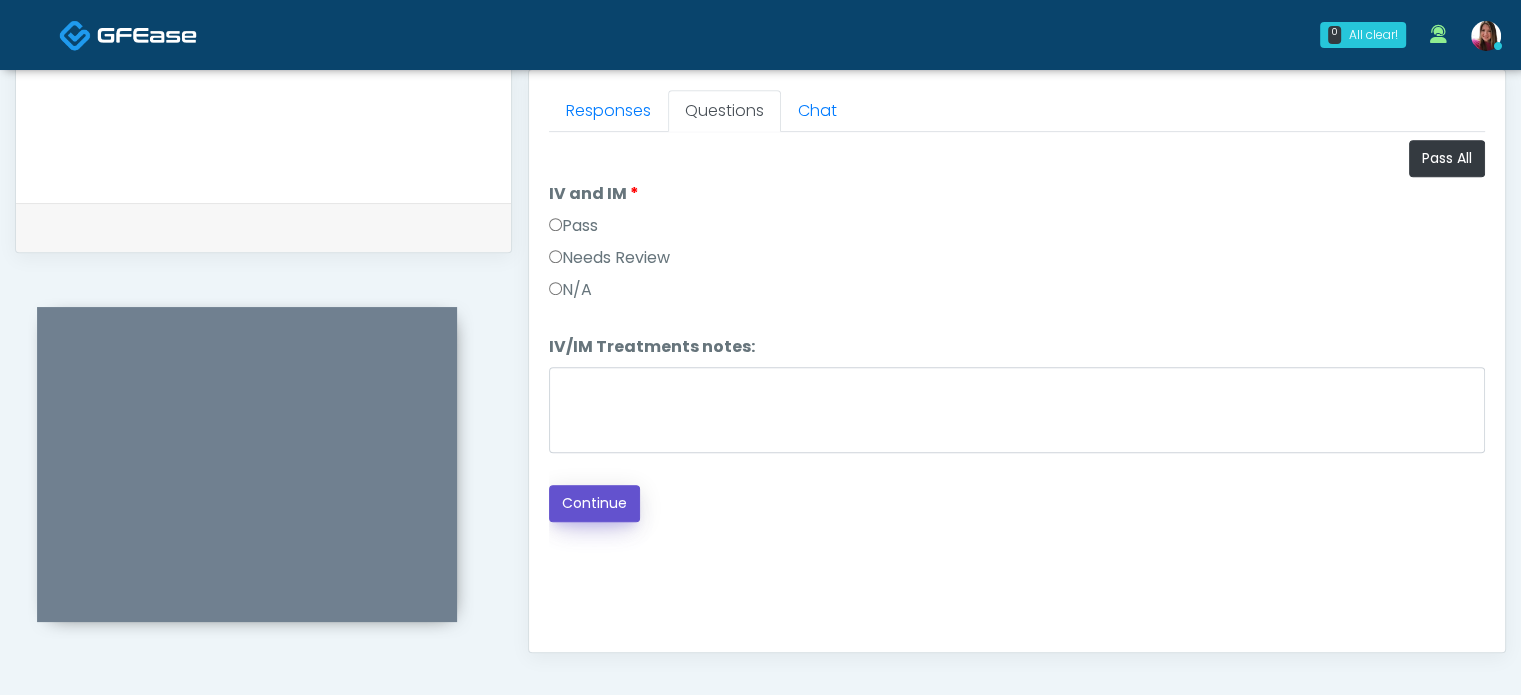 click on "Continue" at bounding box center (594, 503) 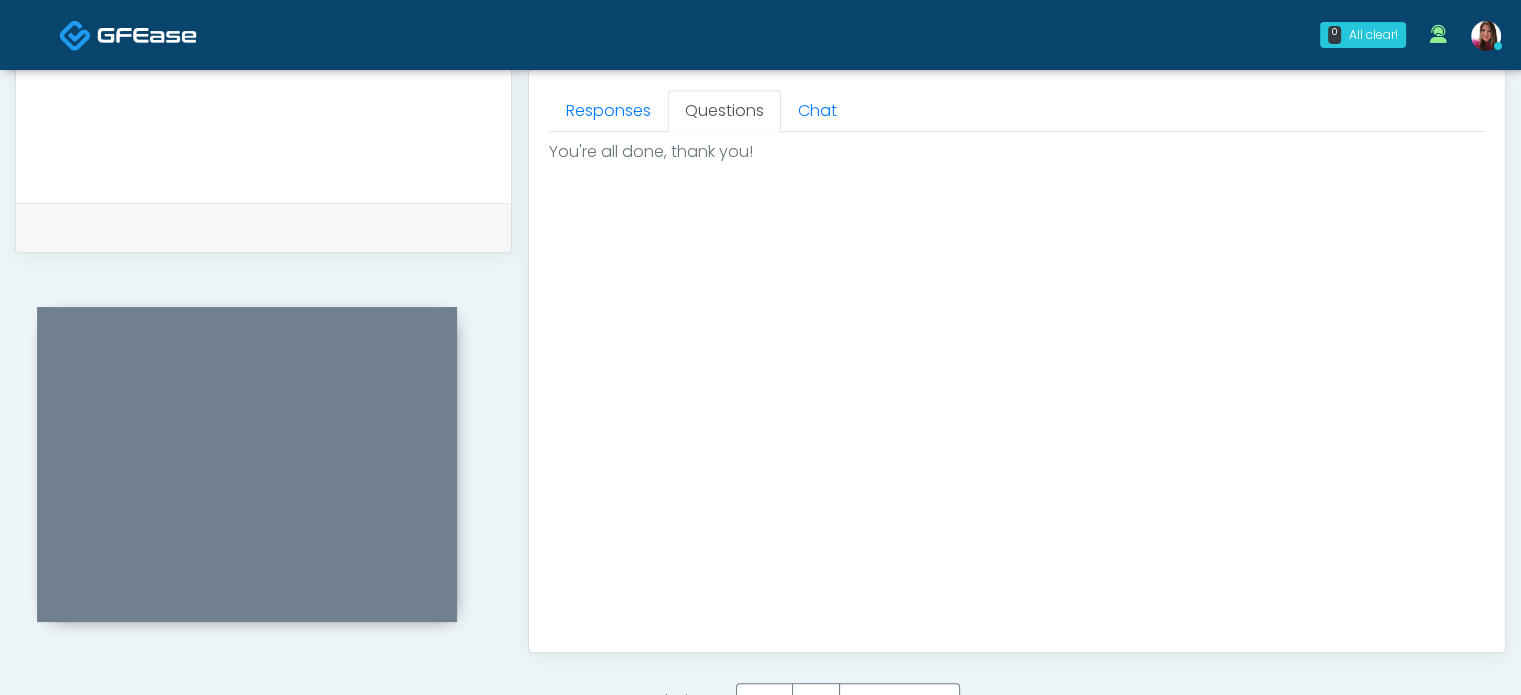 scroll, scrollTop: 1134, scrollLeft: 0, axis: vertical 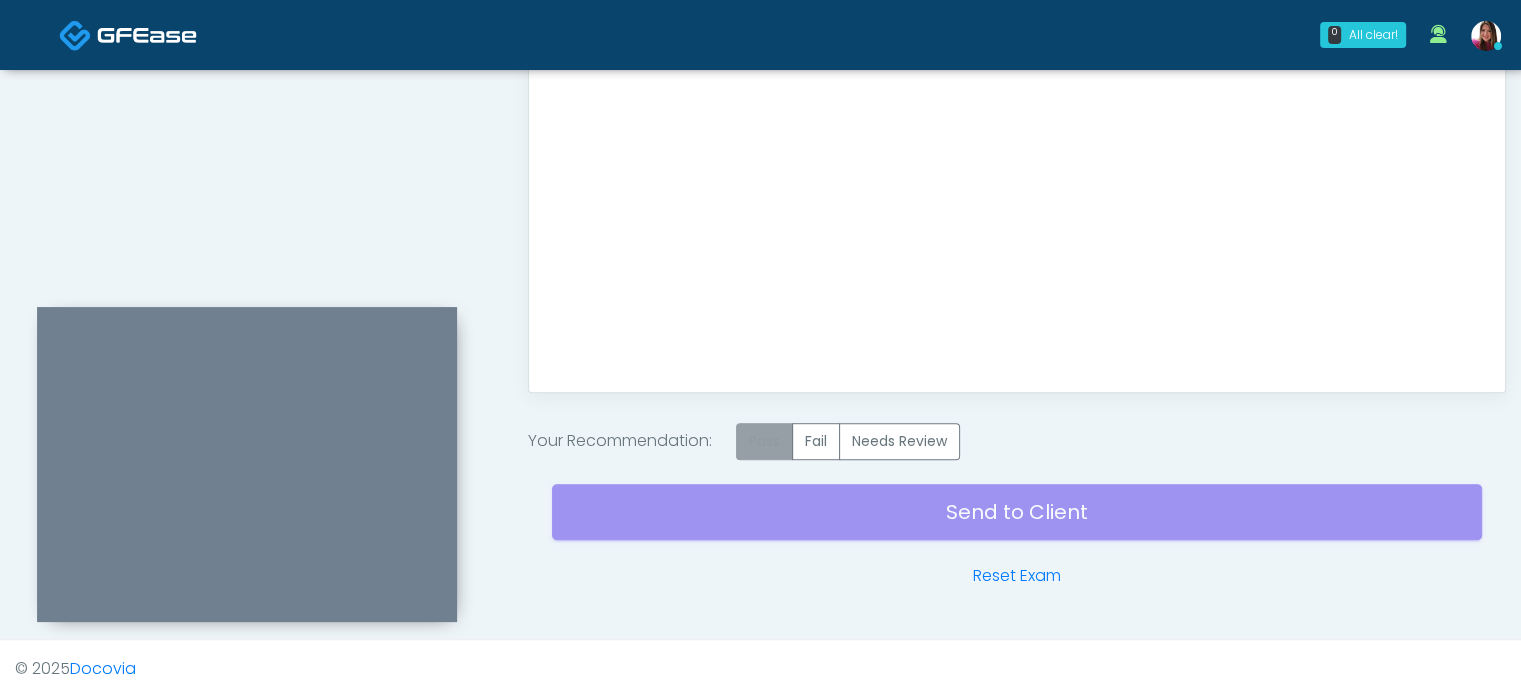 click on "Pass" at bounding box center (764, 441) 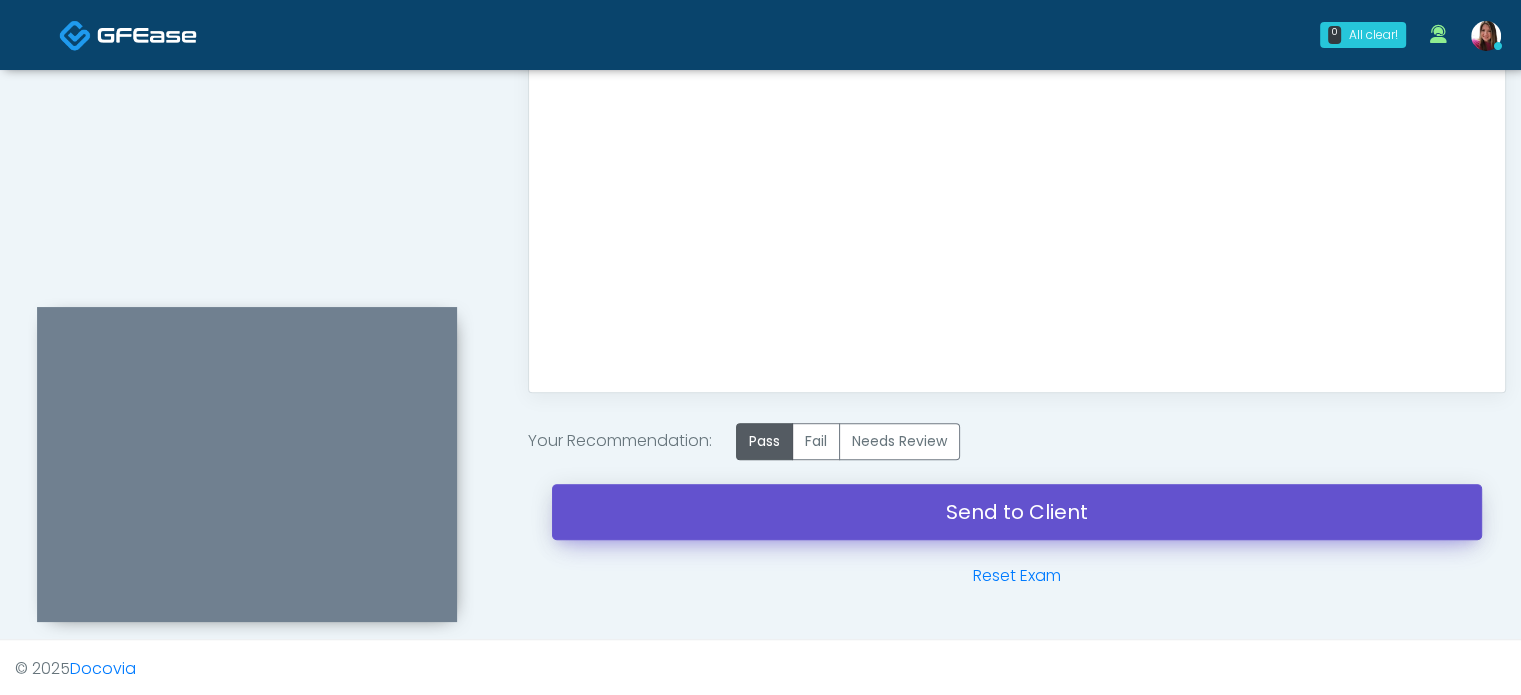 click on "Send to Client" at bounding box center (1017, 512) 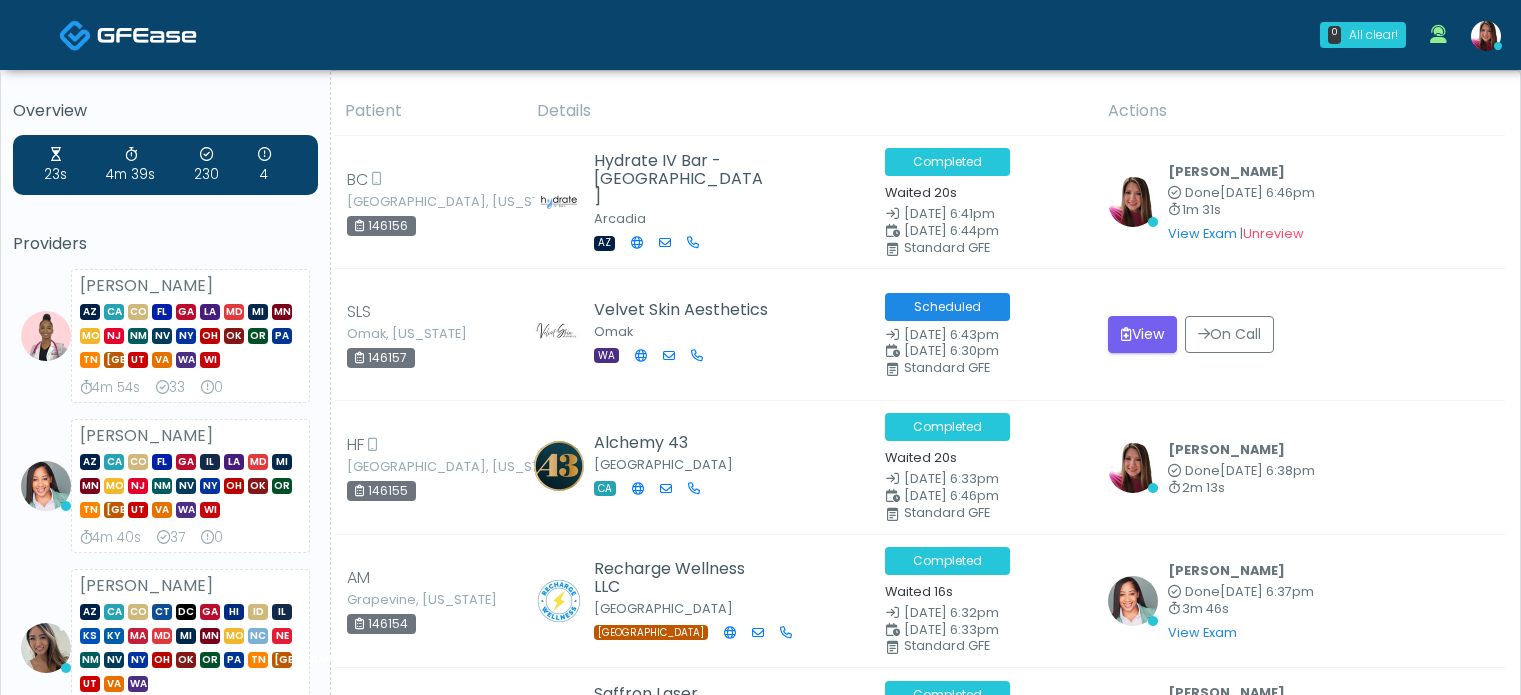 scroll, scrollTop: 0, scrollLeft: 0, axis: both 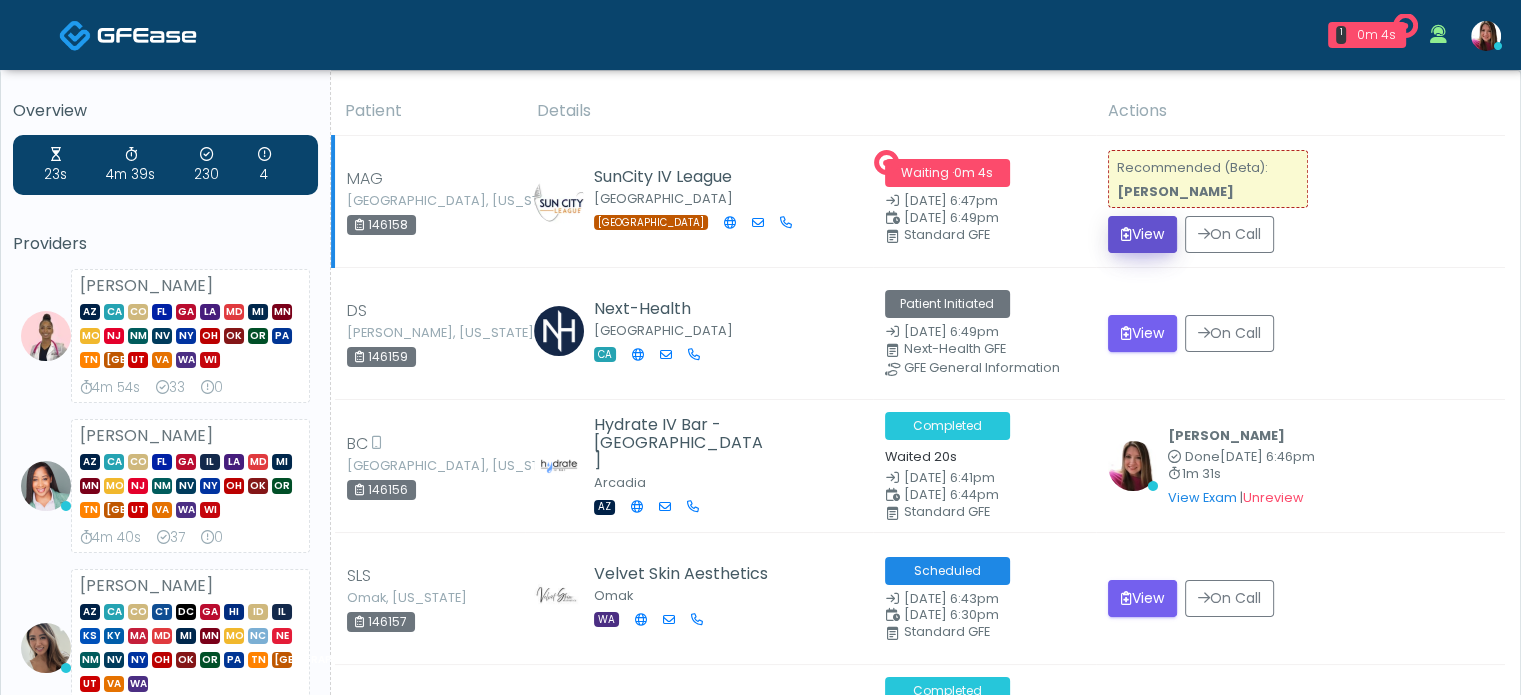 click on "View" at bounding box center (1142, 234) 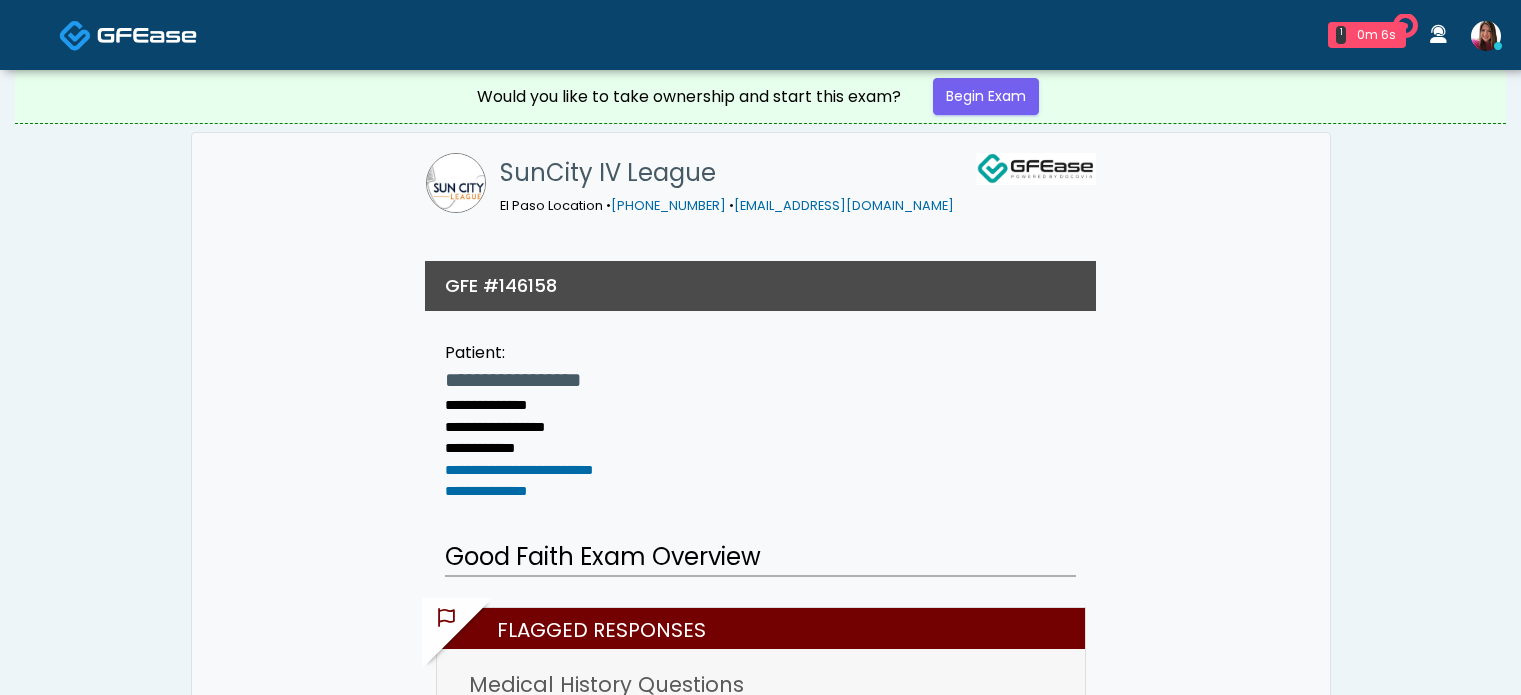 scroll, scrollTop: 0, scrollLeft: 0, axis: both 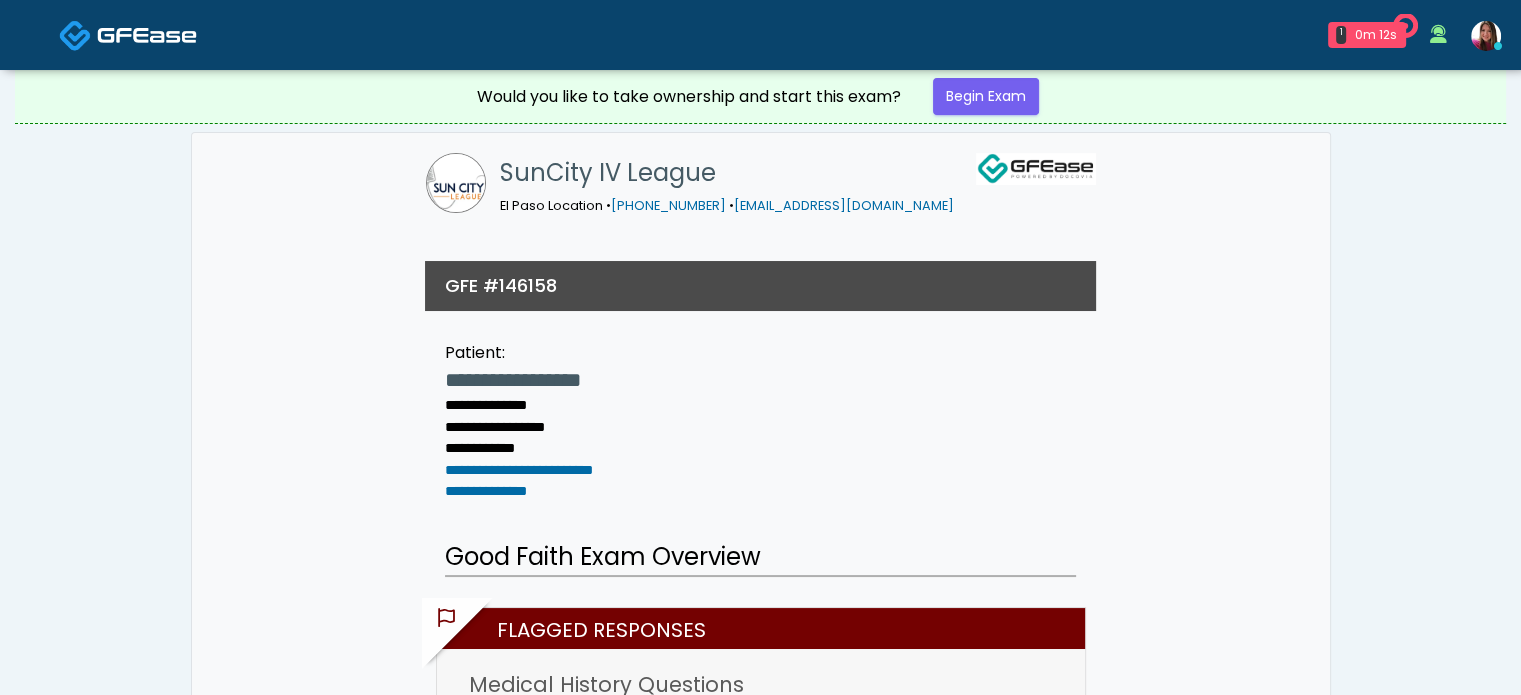 drag, startPoint x: 1533, startPoint y: 116, endPoint x: 1535, endPoint y: 79, distance: 37.054016 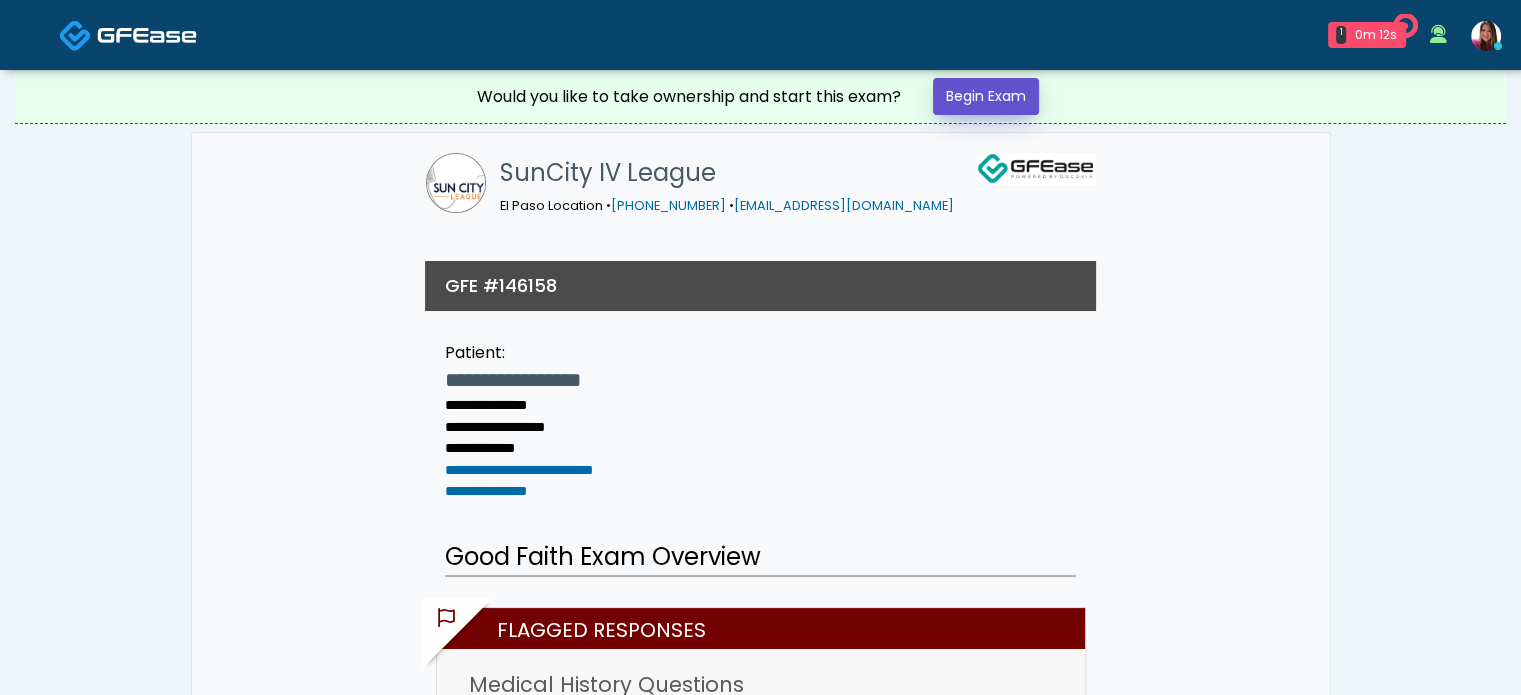 click on "Begin Exam" at bounding box center [986, 96] 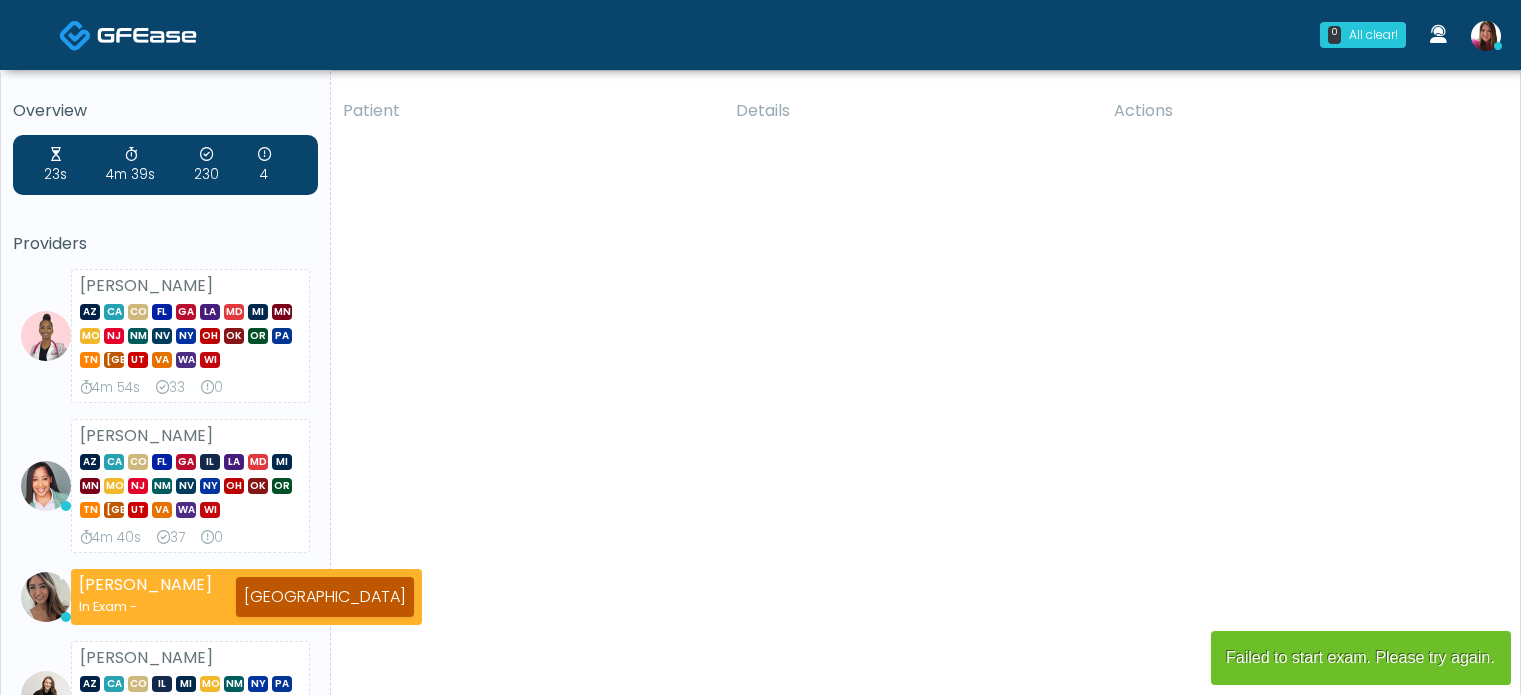 scroll, scrollTop: 0, scrollLeft: 0, axis: both 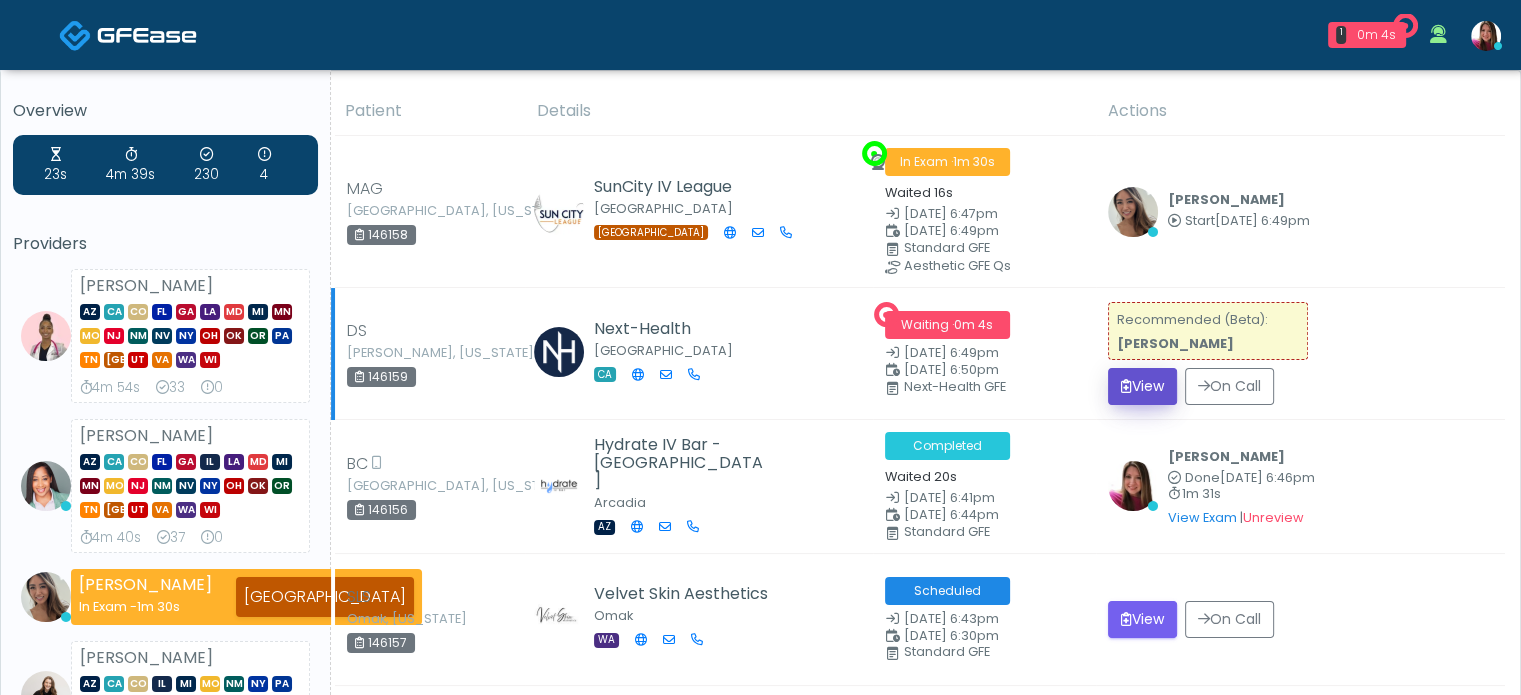 click on "View" at bounding box center [1142, 386] 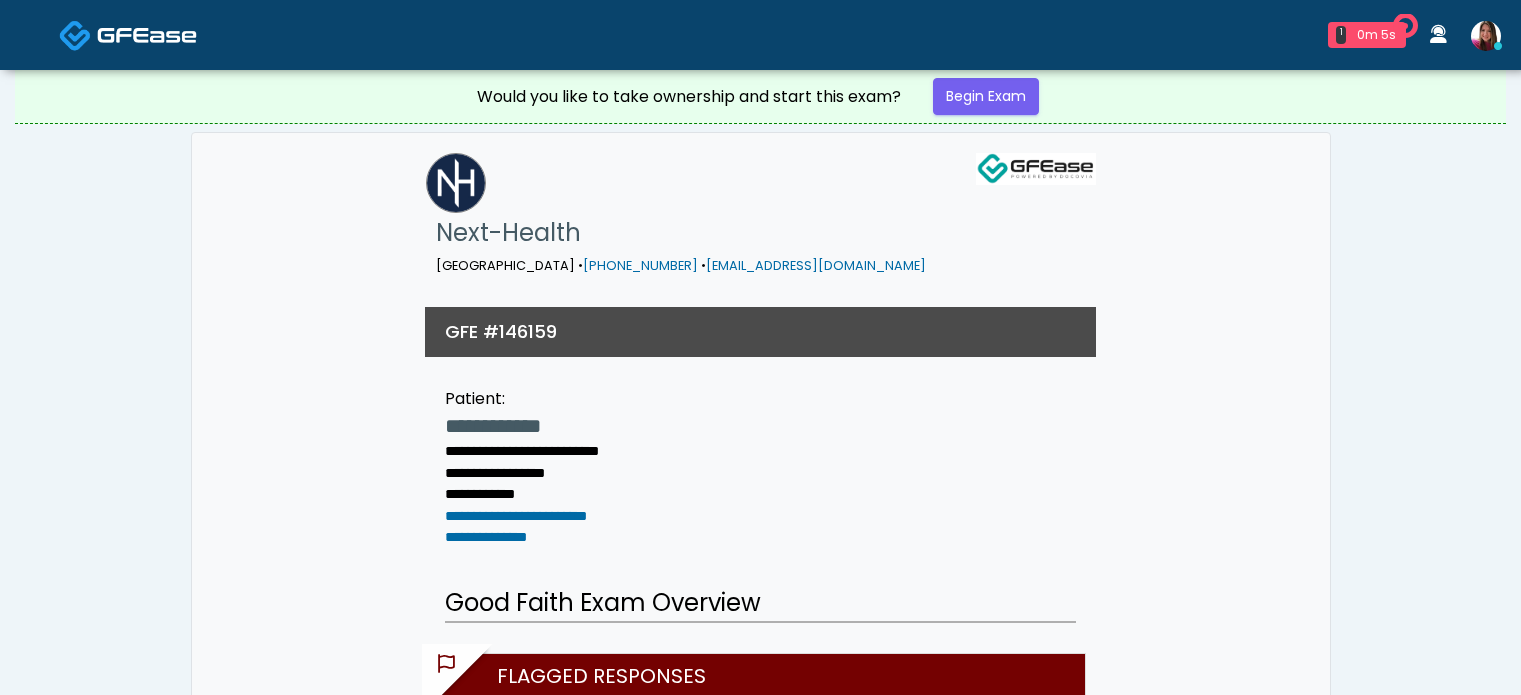 scroll, scrollTop: 0, scrollLeft: 0, axis: both 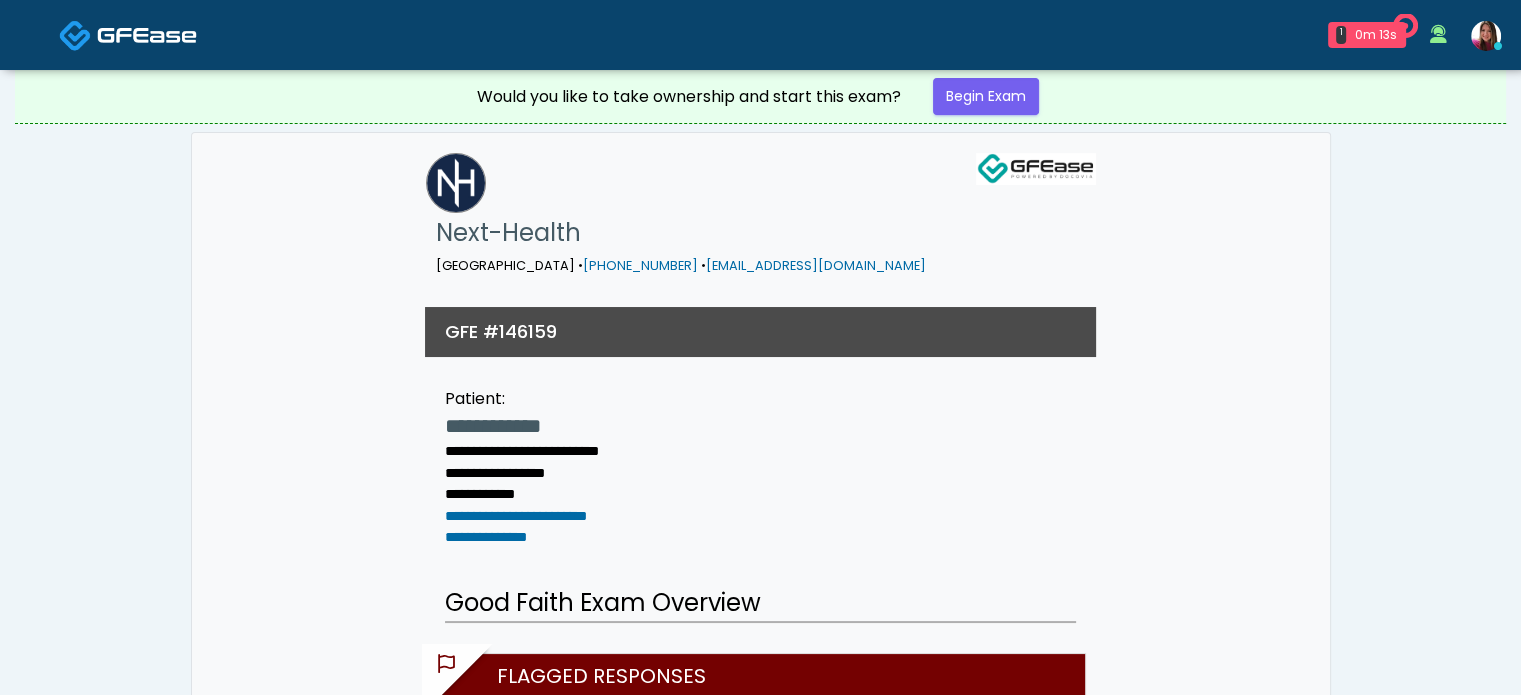 drag, startPoint x: 1535, startPoint y: 118, endPoint x: 1535, endPoint y: 50, distance: 68 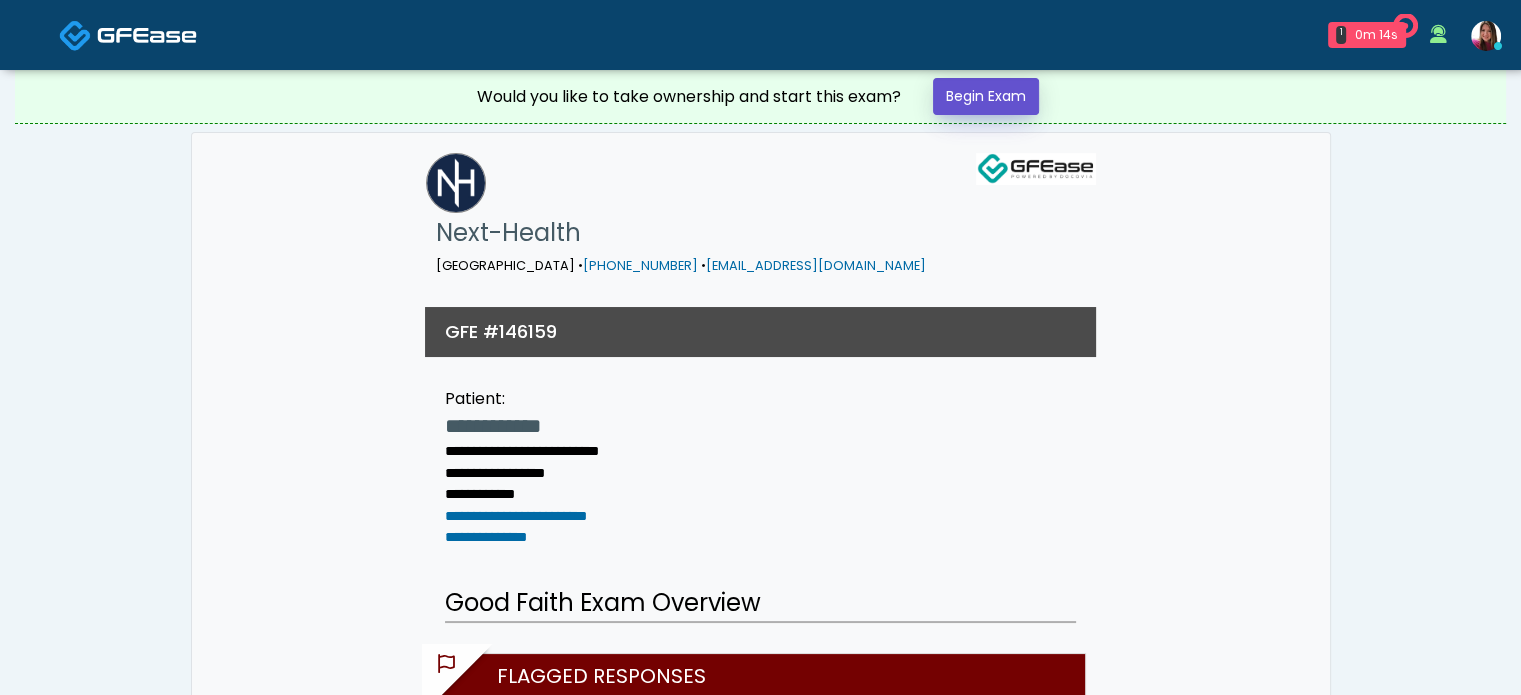 click on "Begin Exam" at bounding box center (986, 96) 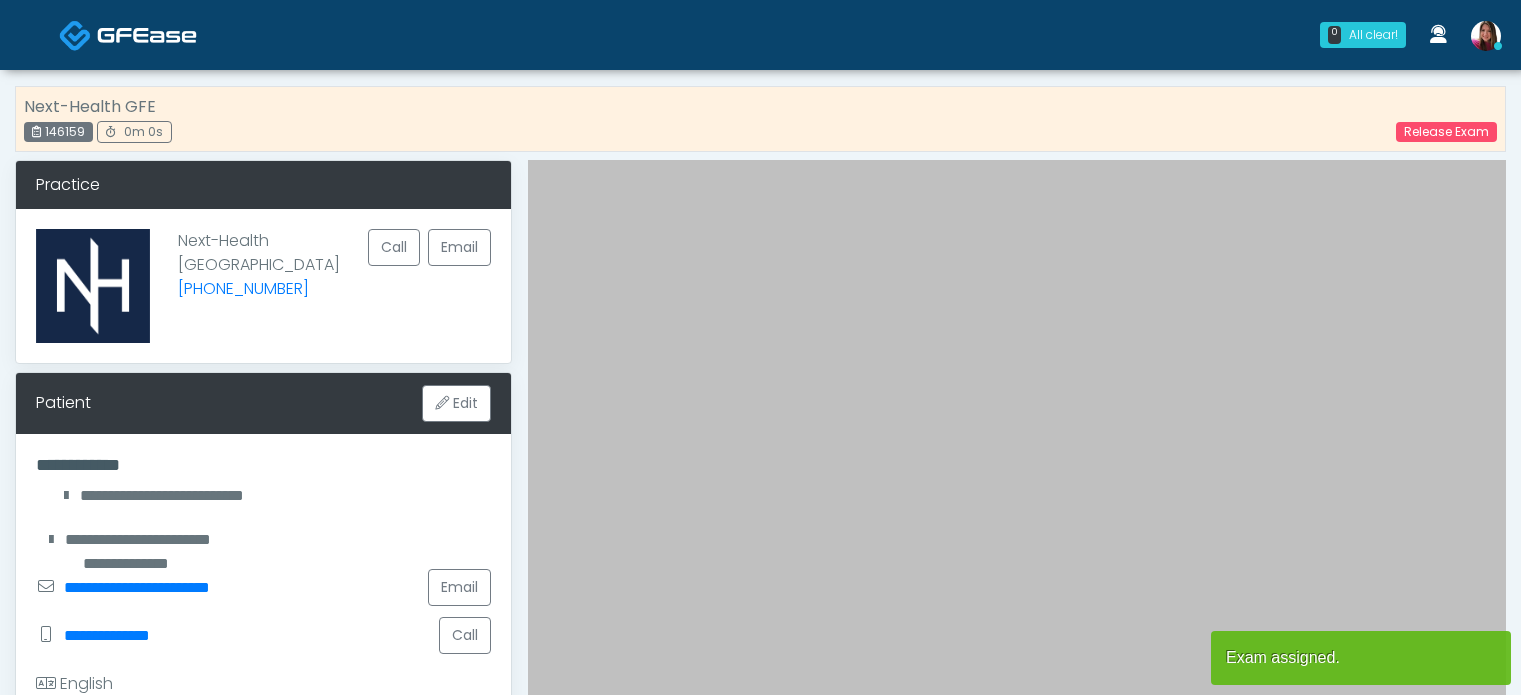 scroll, scrollTop: 0, scrollLeft: 0, axis: both 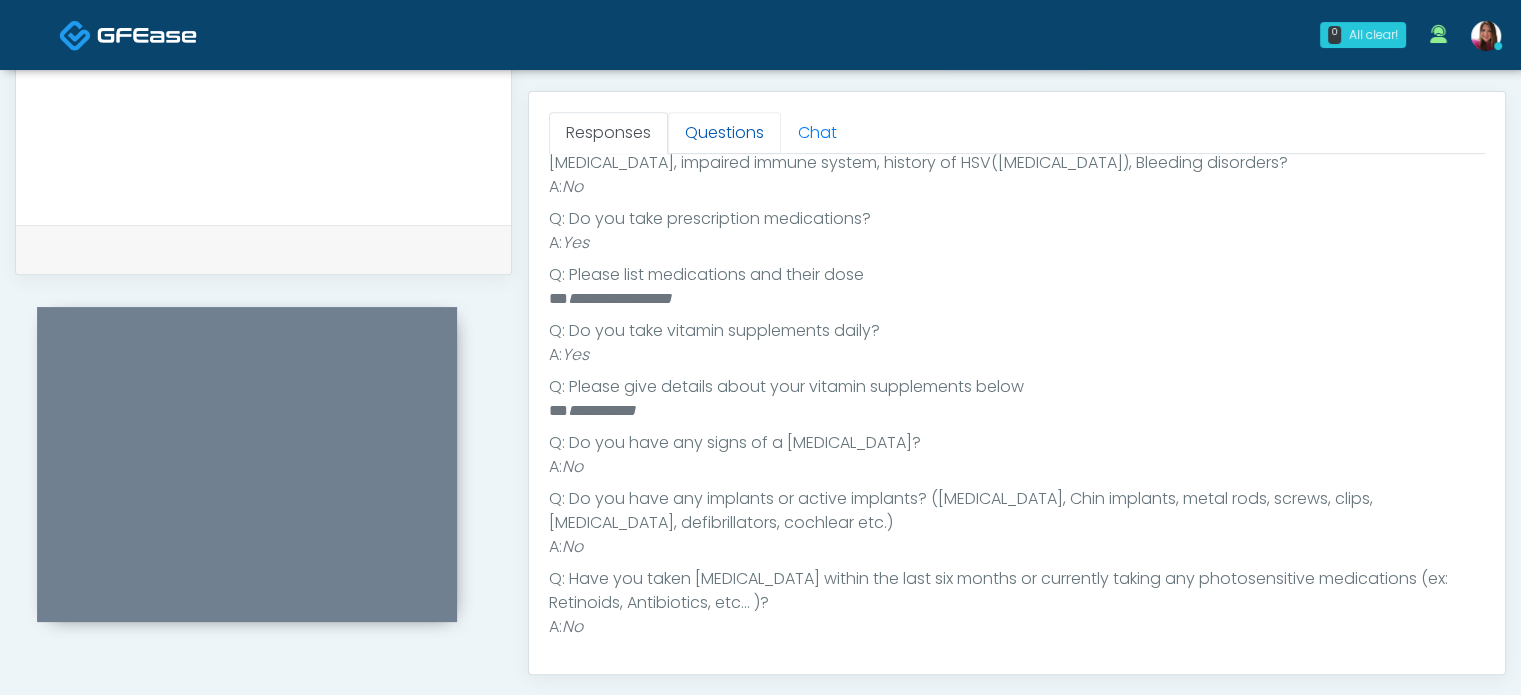 click on "Questions" at bounding box center (724, 133) 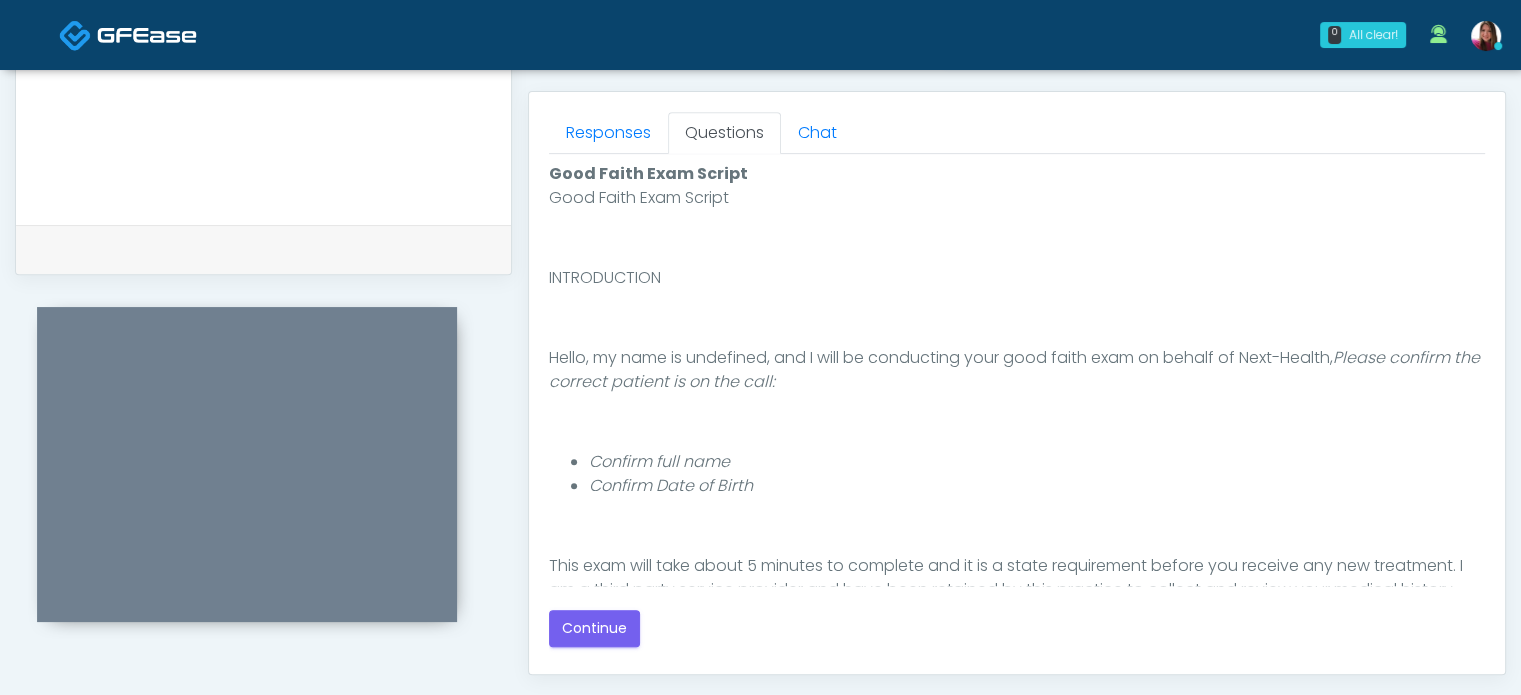 scroll, scrollTop: 0, scrollLeft: 0, axis: both 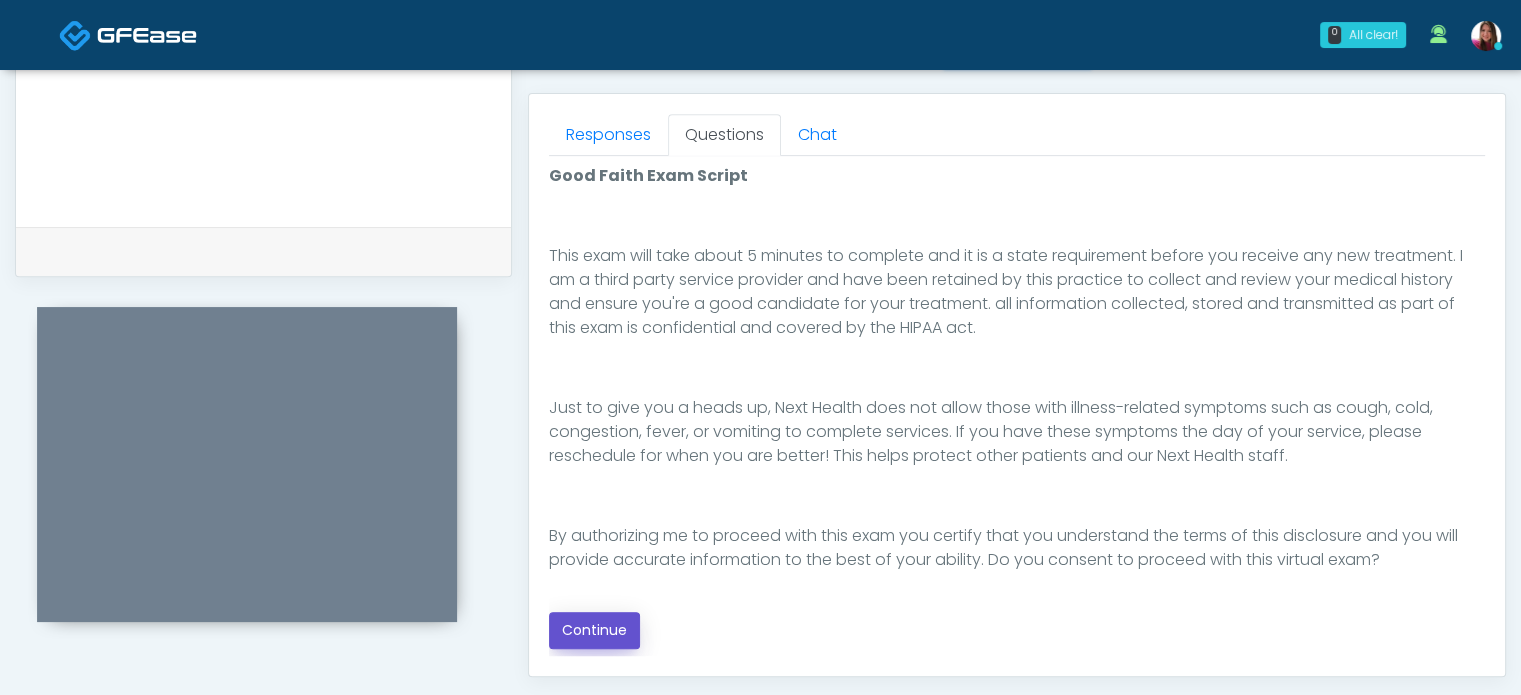 click on "Continue" at bounding box center [594, 630] 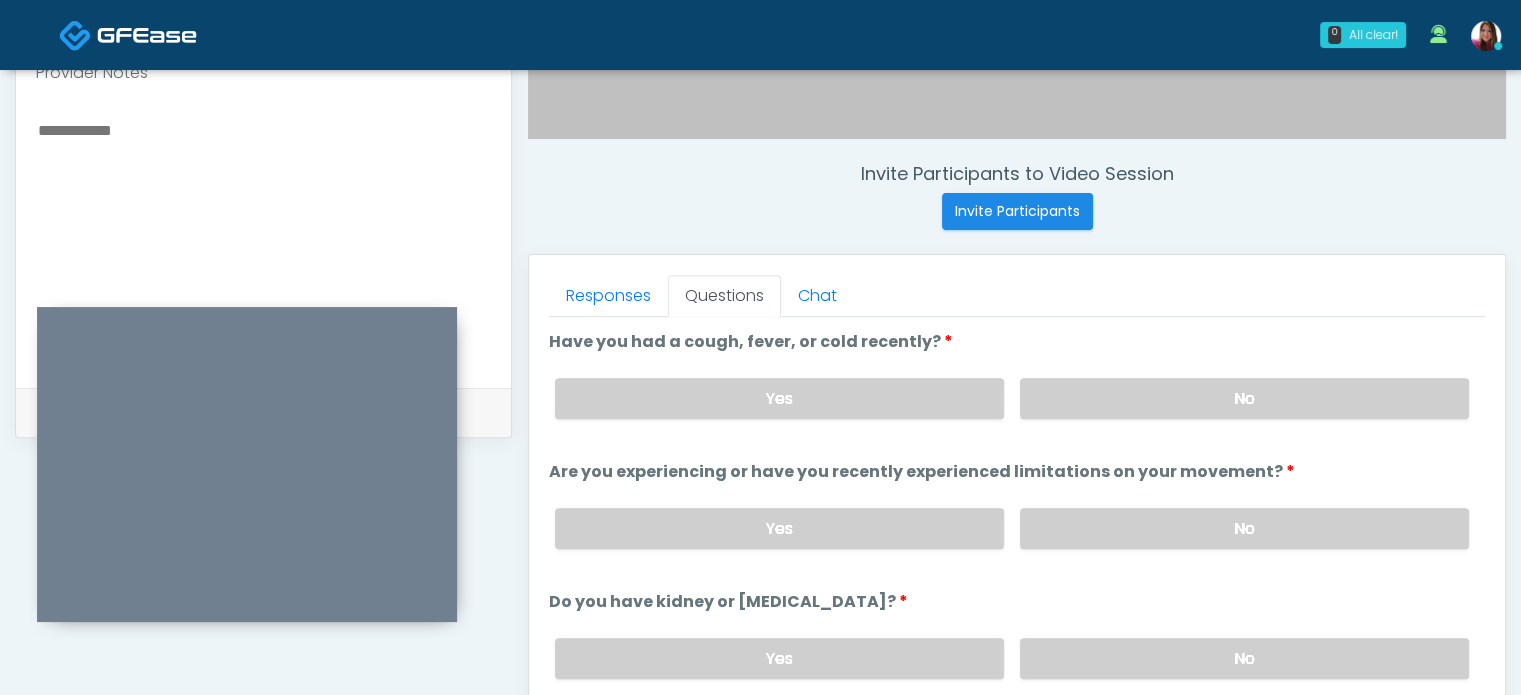scroll, scrollTop: 684, scrollLeft: 0, axis: vertical 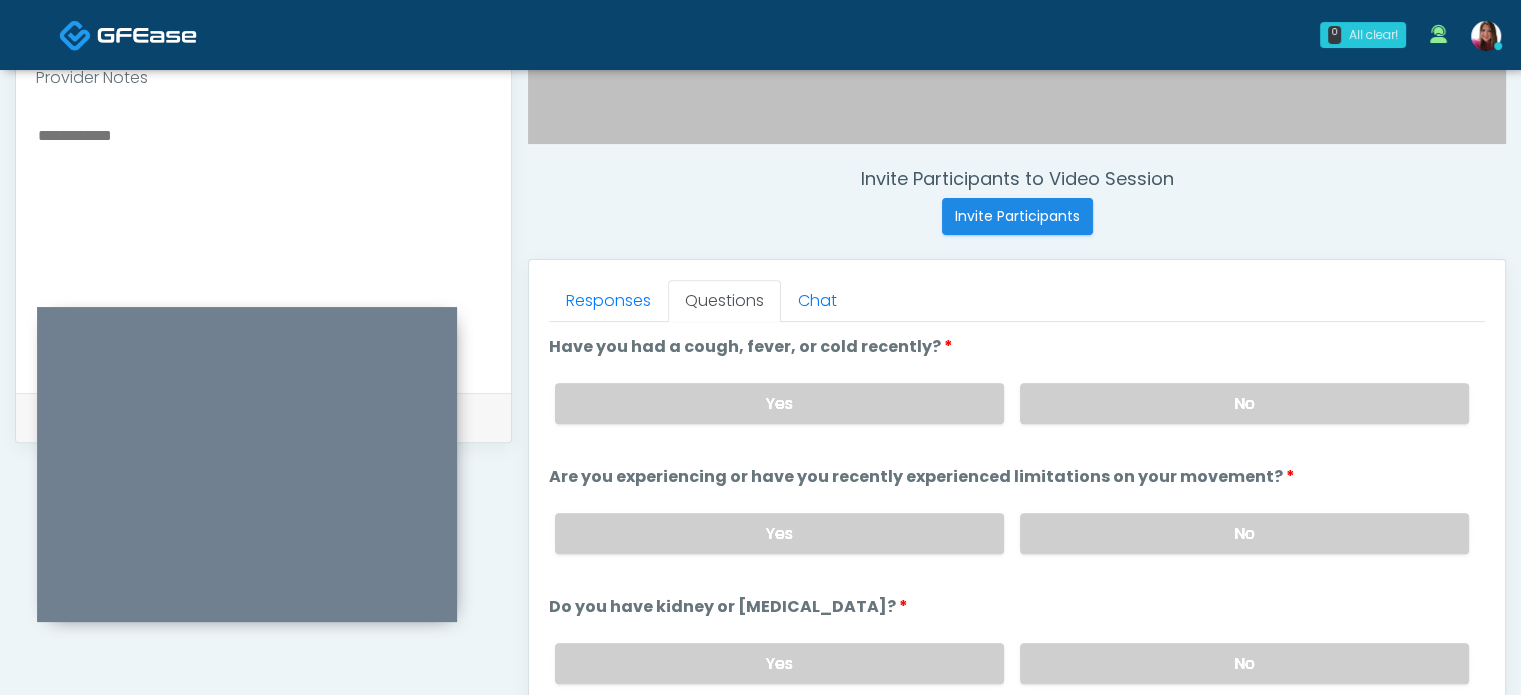 click at bounding box center [263, 244] 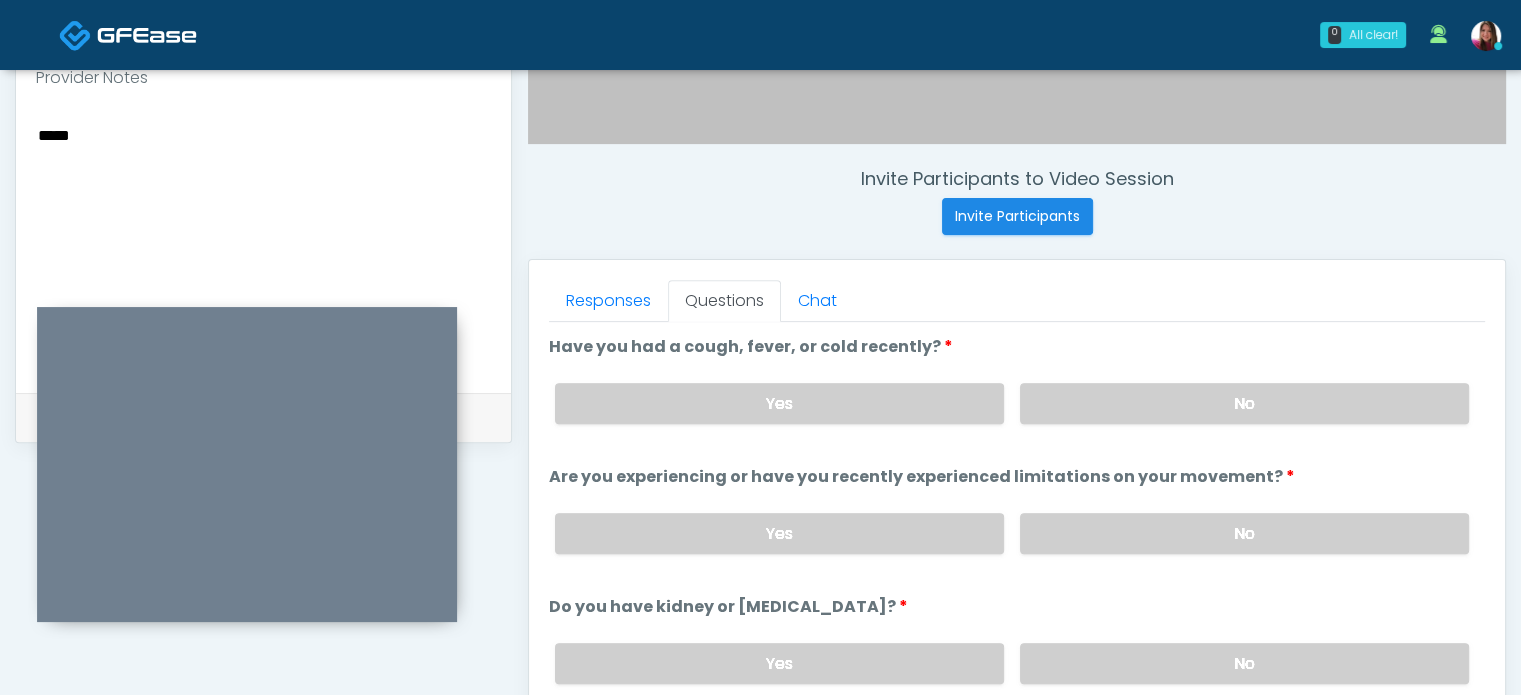 scroll, scrollTop: 871, scrollLeft: 0, axis: vertical 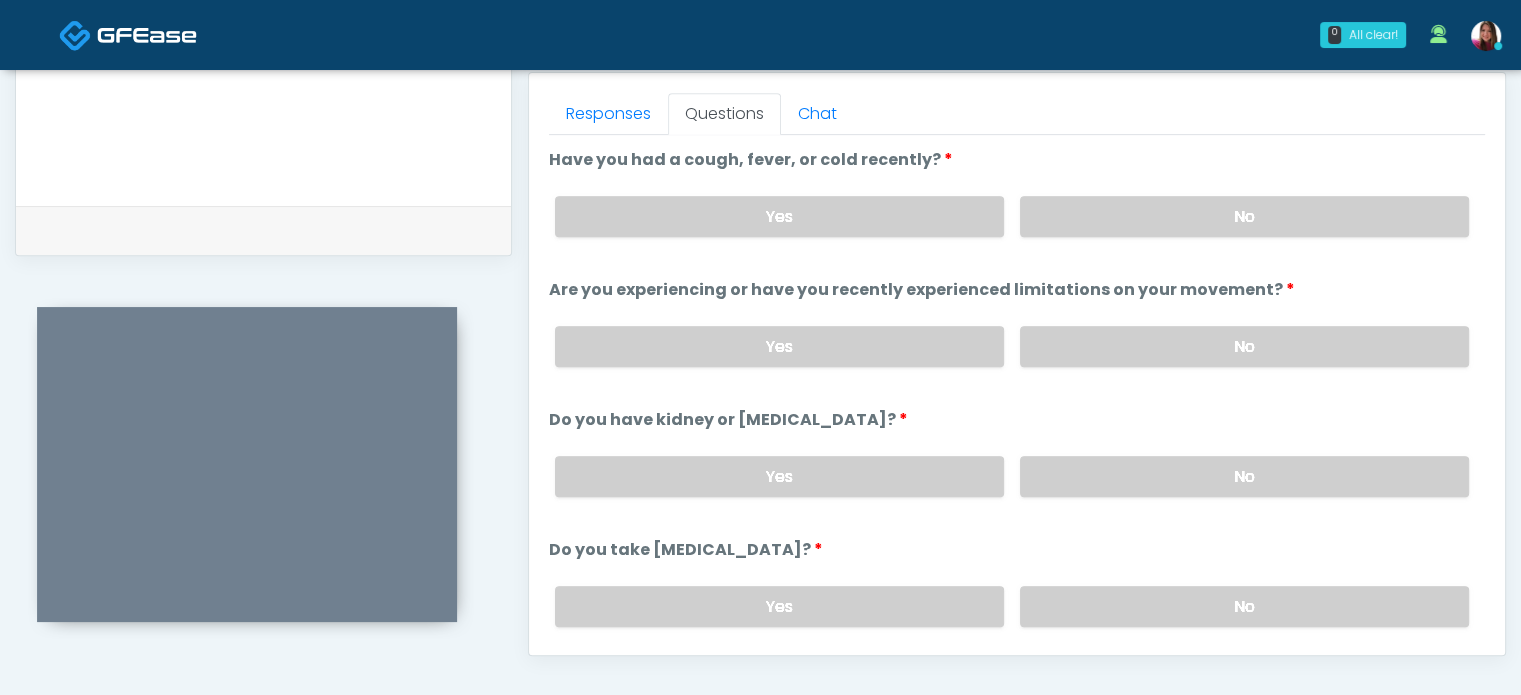 type on "*****" 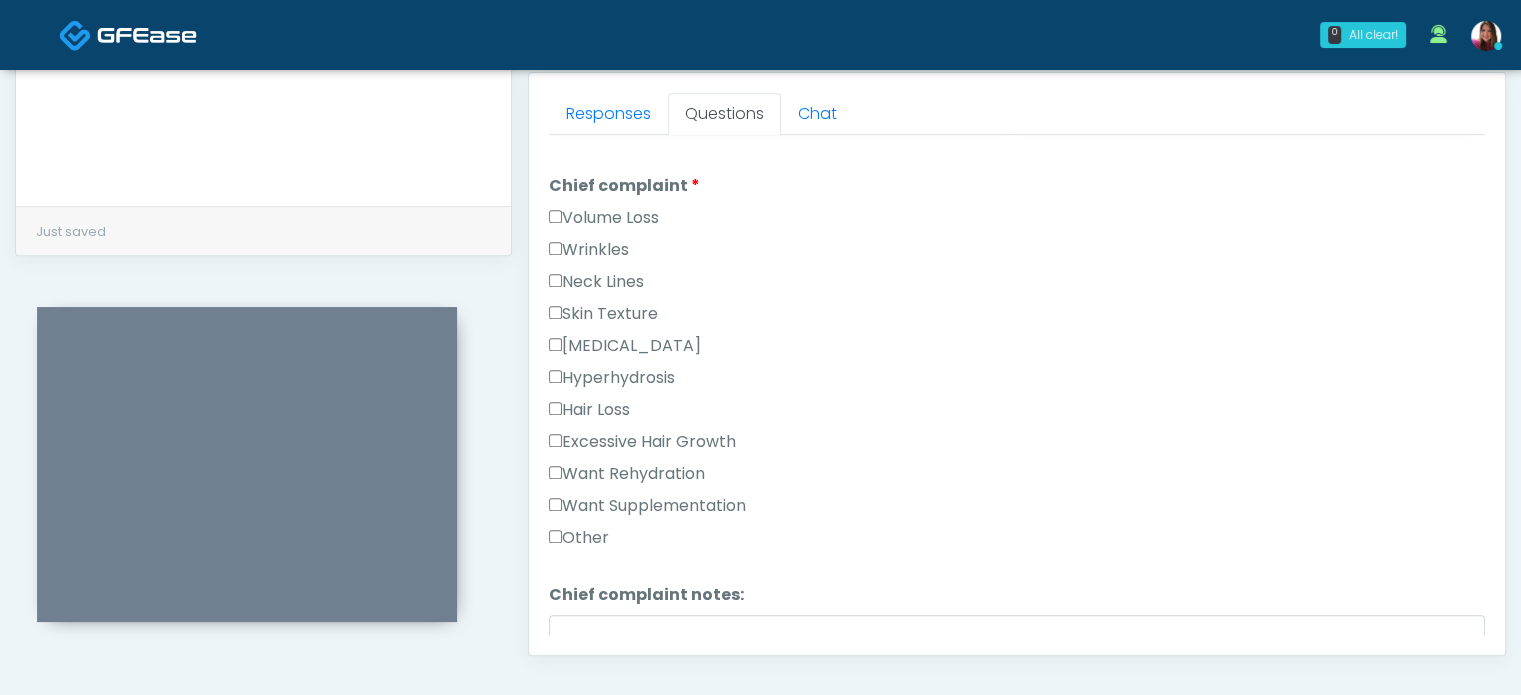 scroll, scrollTop: 453, scrollLeft: 0, axis: vertical 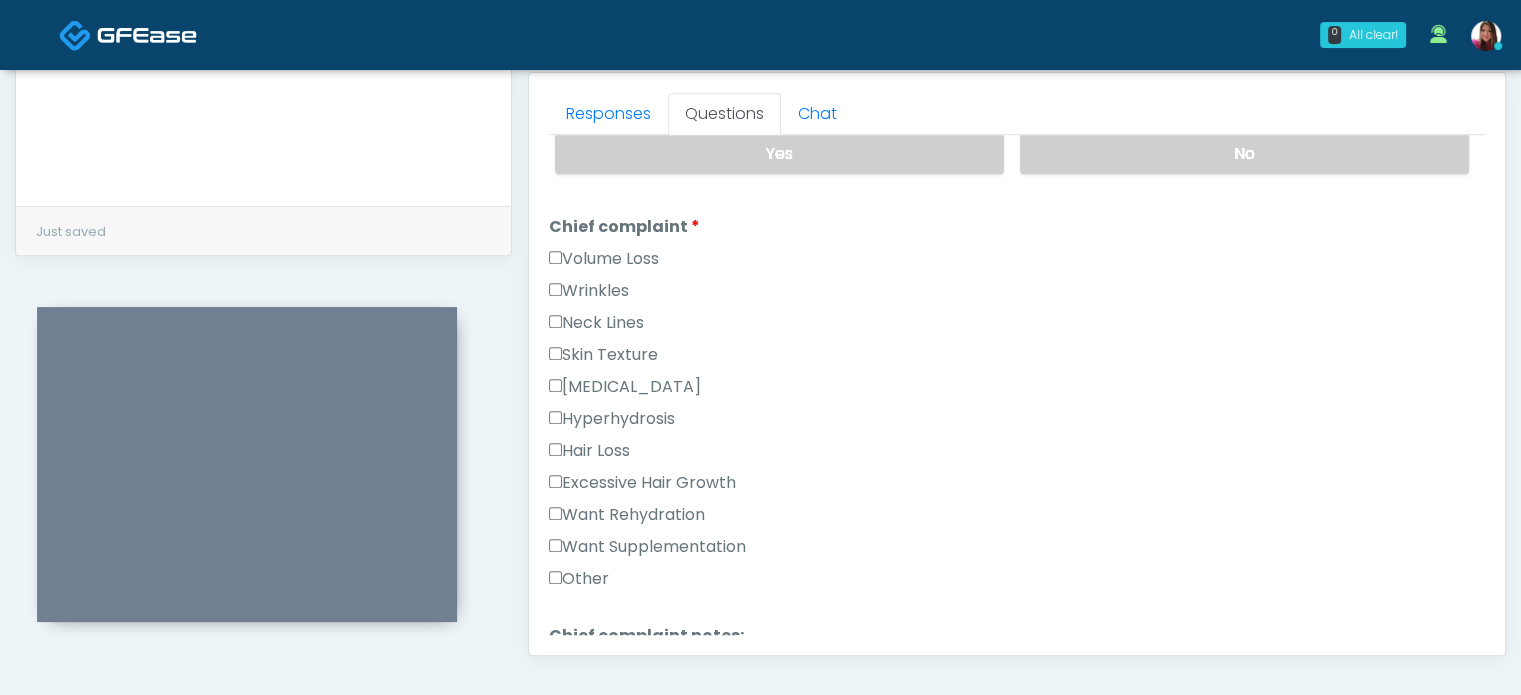 click on "Want Rehydration" at bounding box center [627, 515] 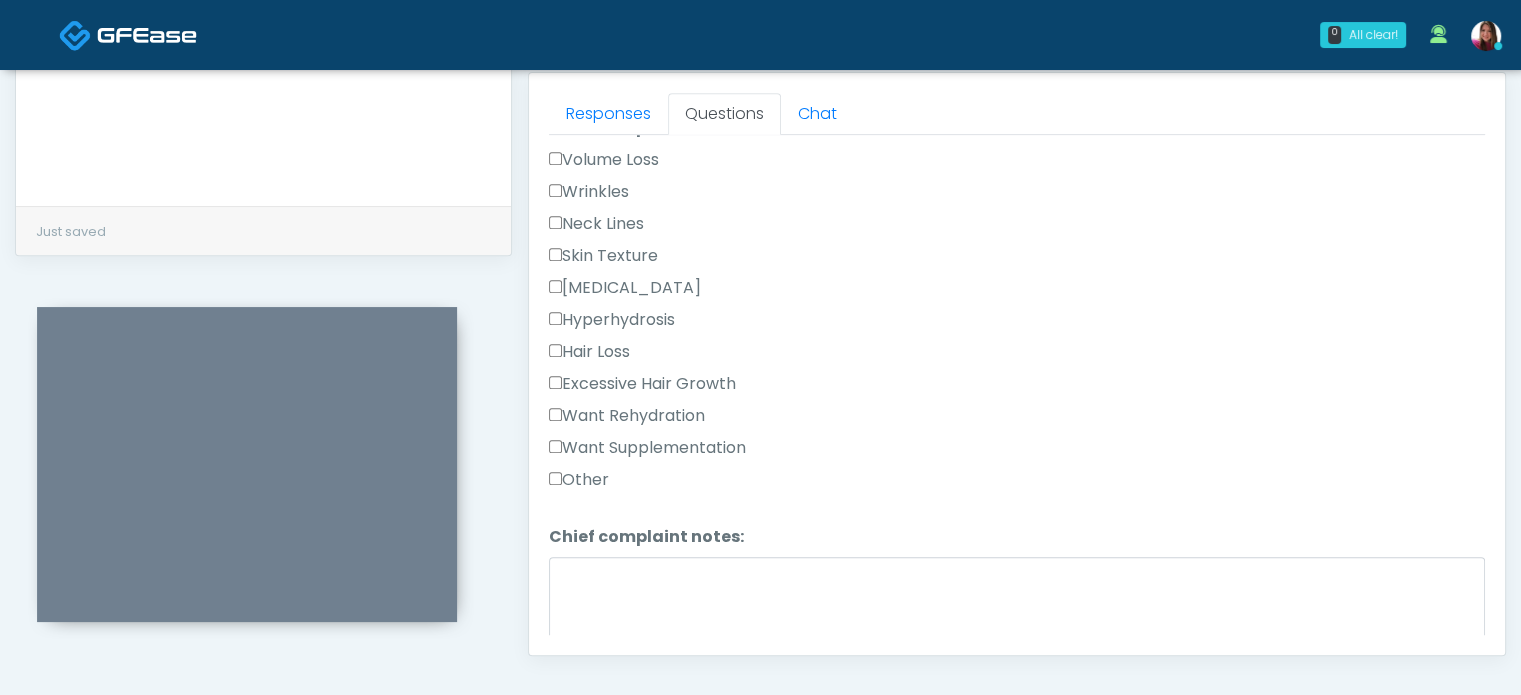 scroll, scrollTop: 553, scrollLeft: 0, axis: vertical 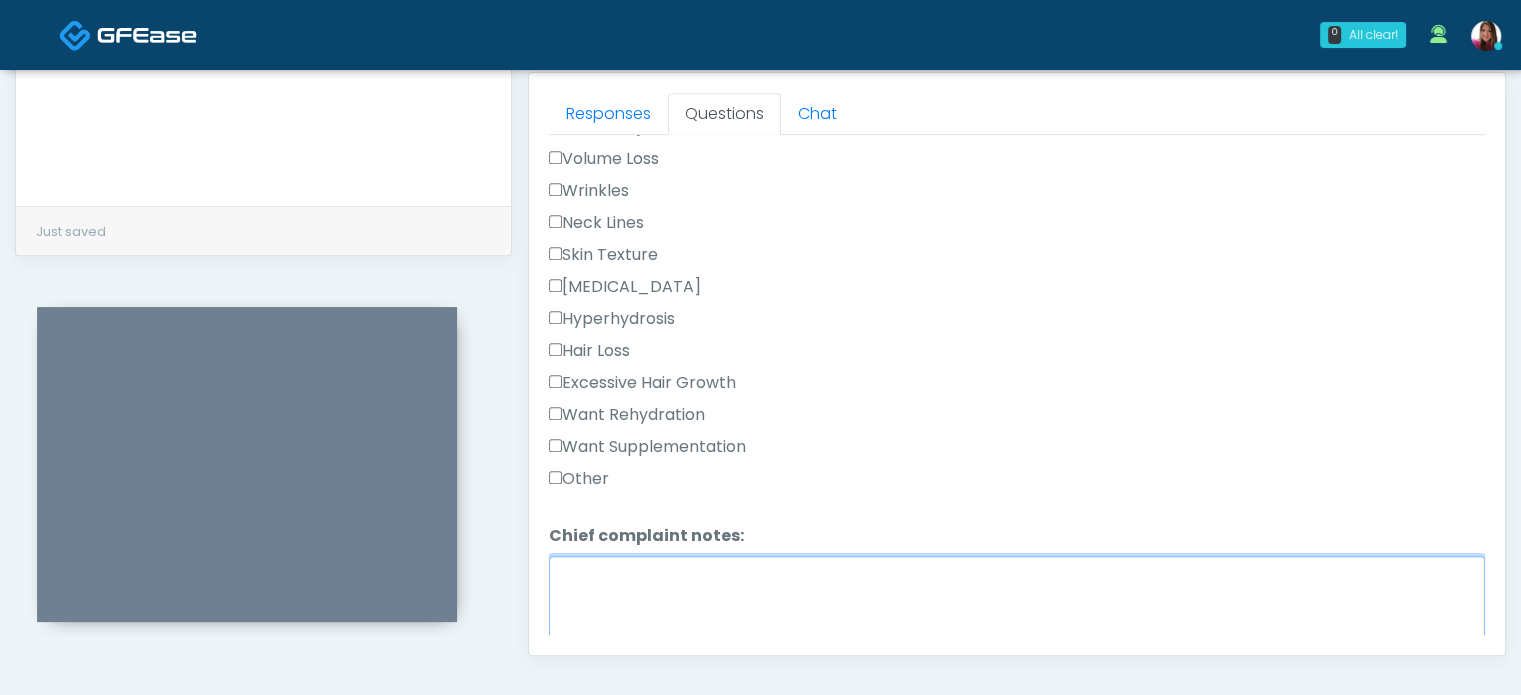 click on "Chief complaint notes:" at bounding box center [1017, 599] 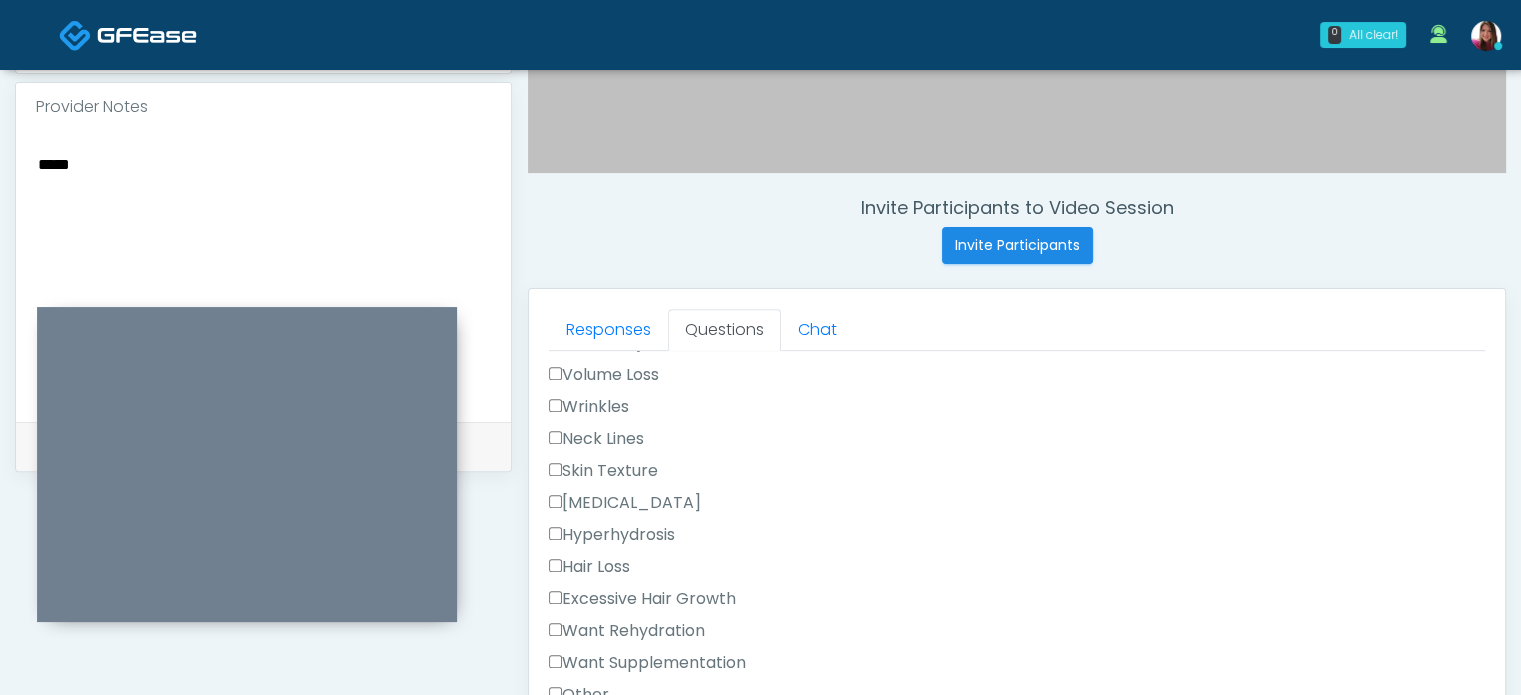 scroll, scrollTop: 622, scrollLeft: 0, axis: vertical 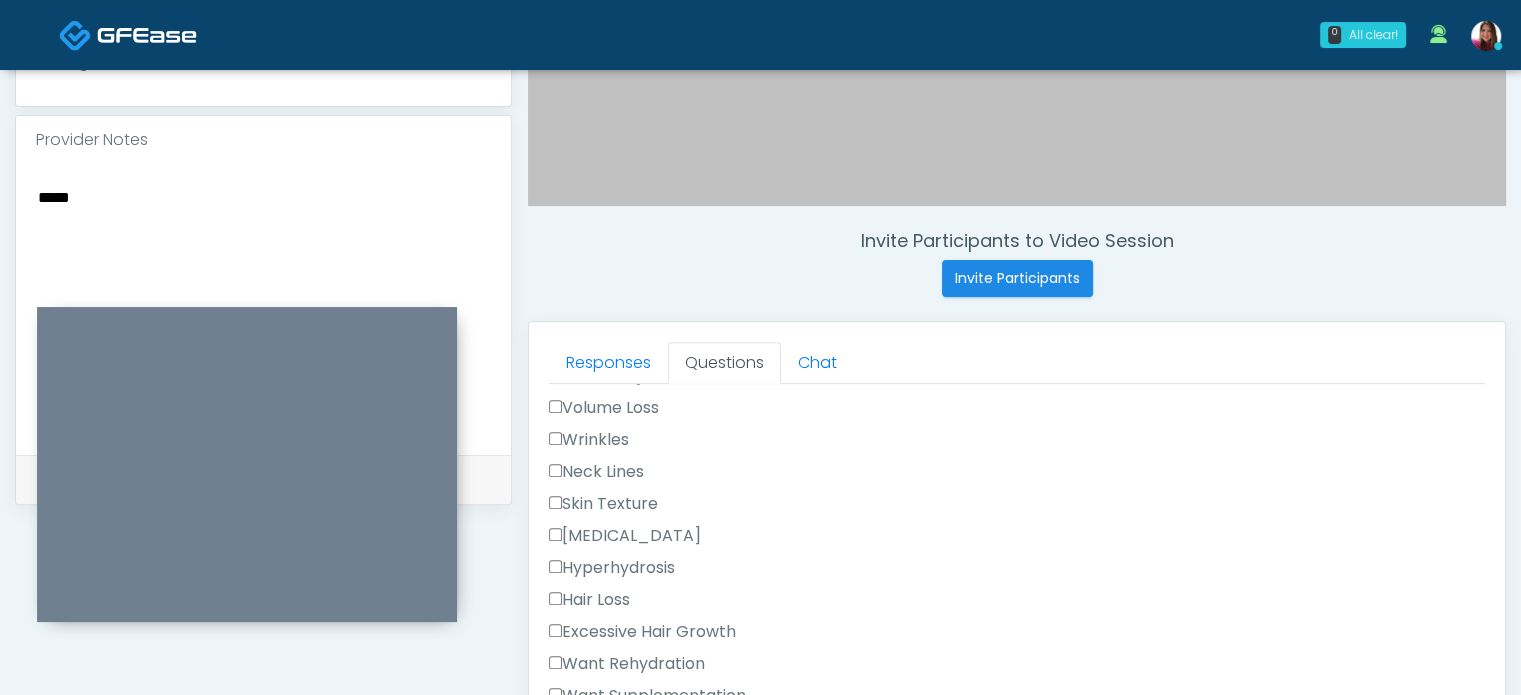 type on "**********" 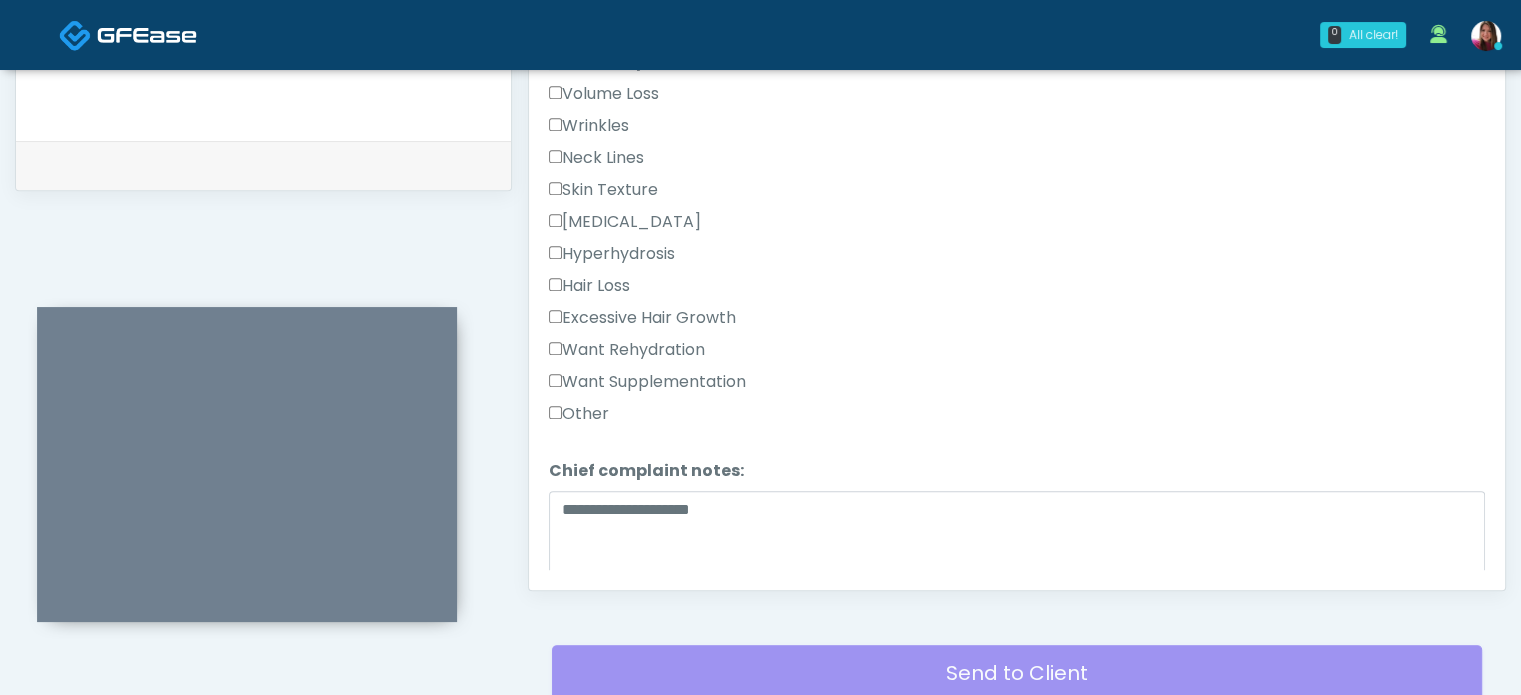 scroll, scrollTop: 950, scrollLeft: 0, axis: vertical 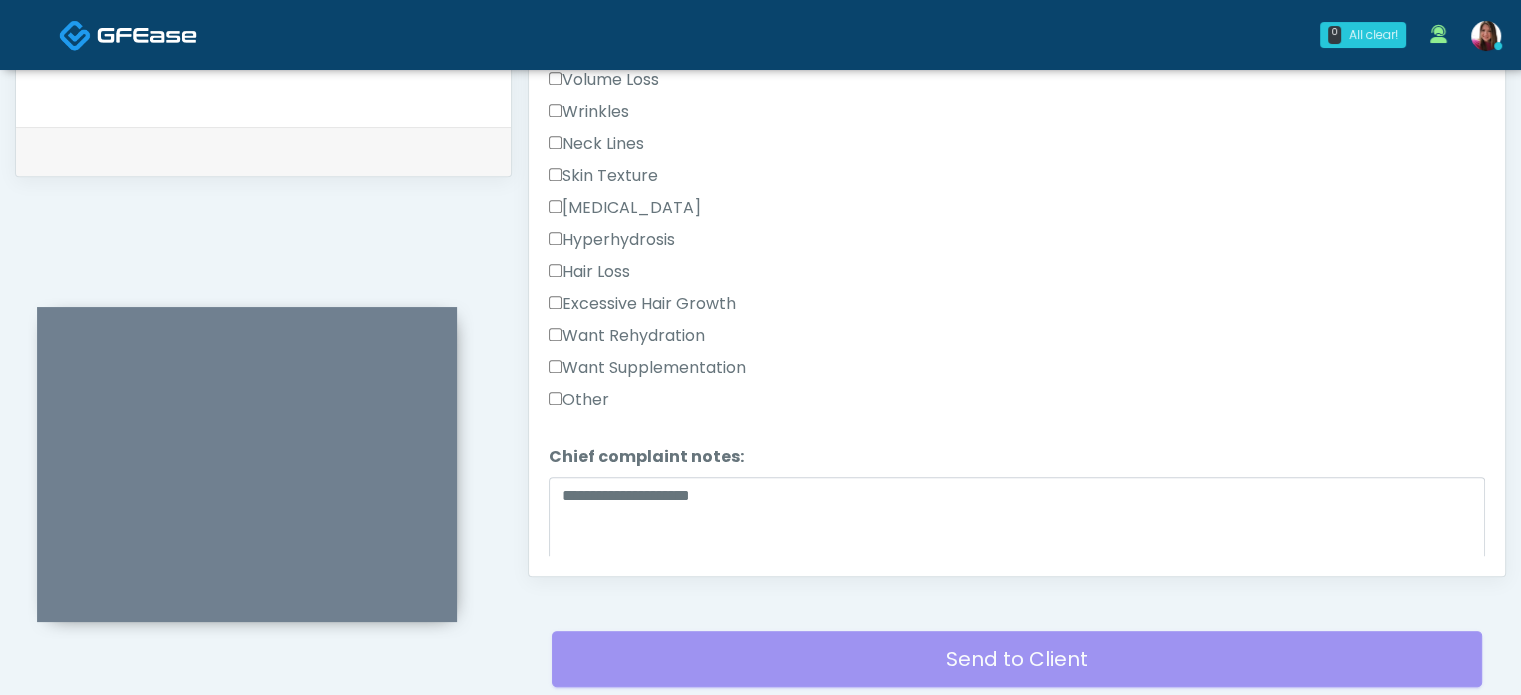 type on "**********" 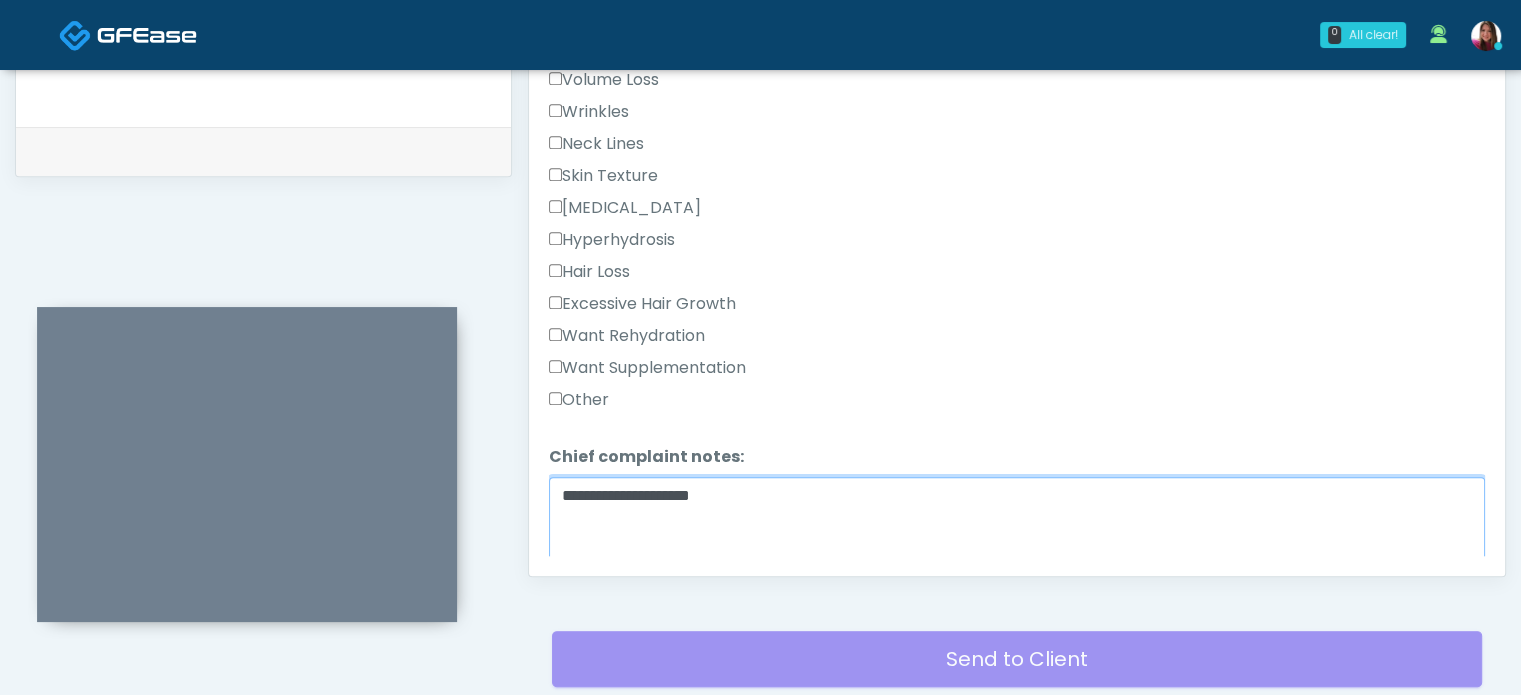 click on "**********" at bounding box center [1017, 520] 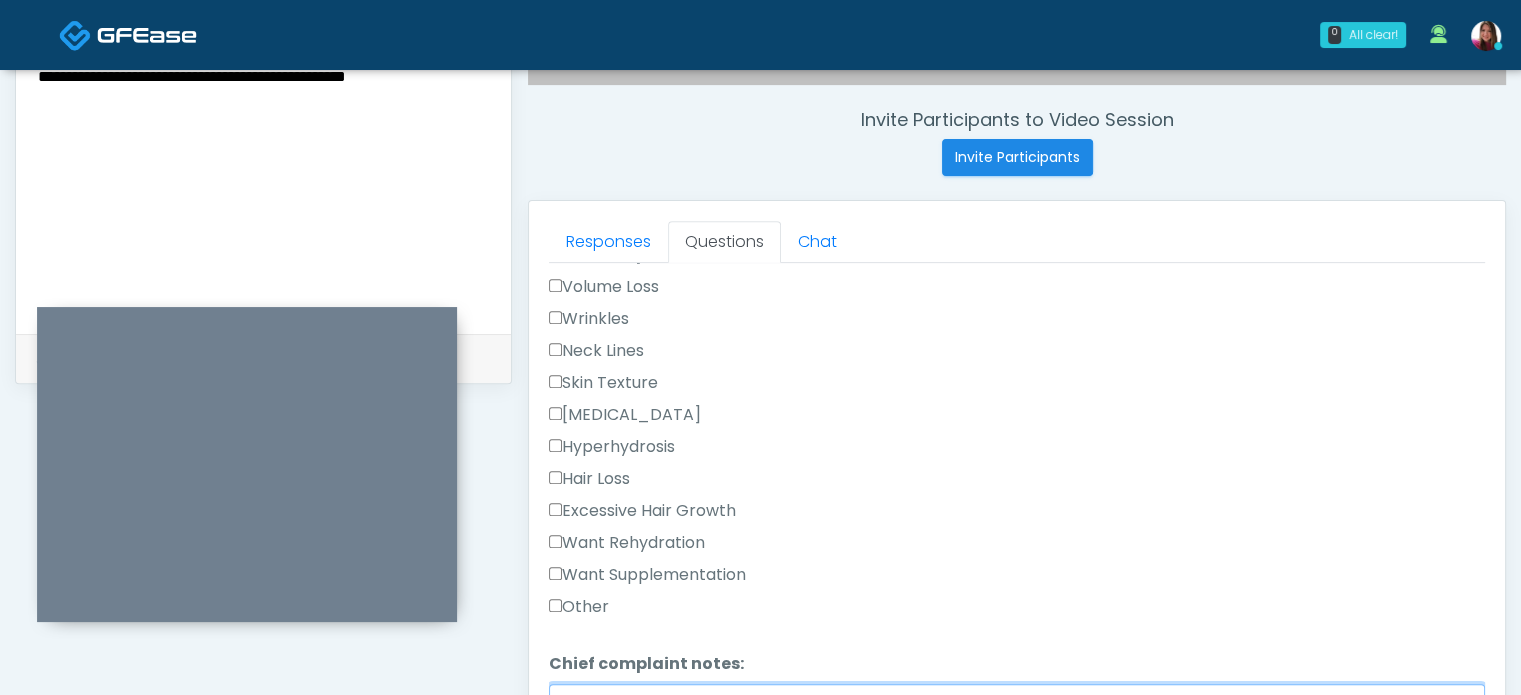 scroll, scrollTop: 747, scrollLeft: 0, axis: vertical 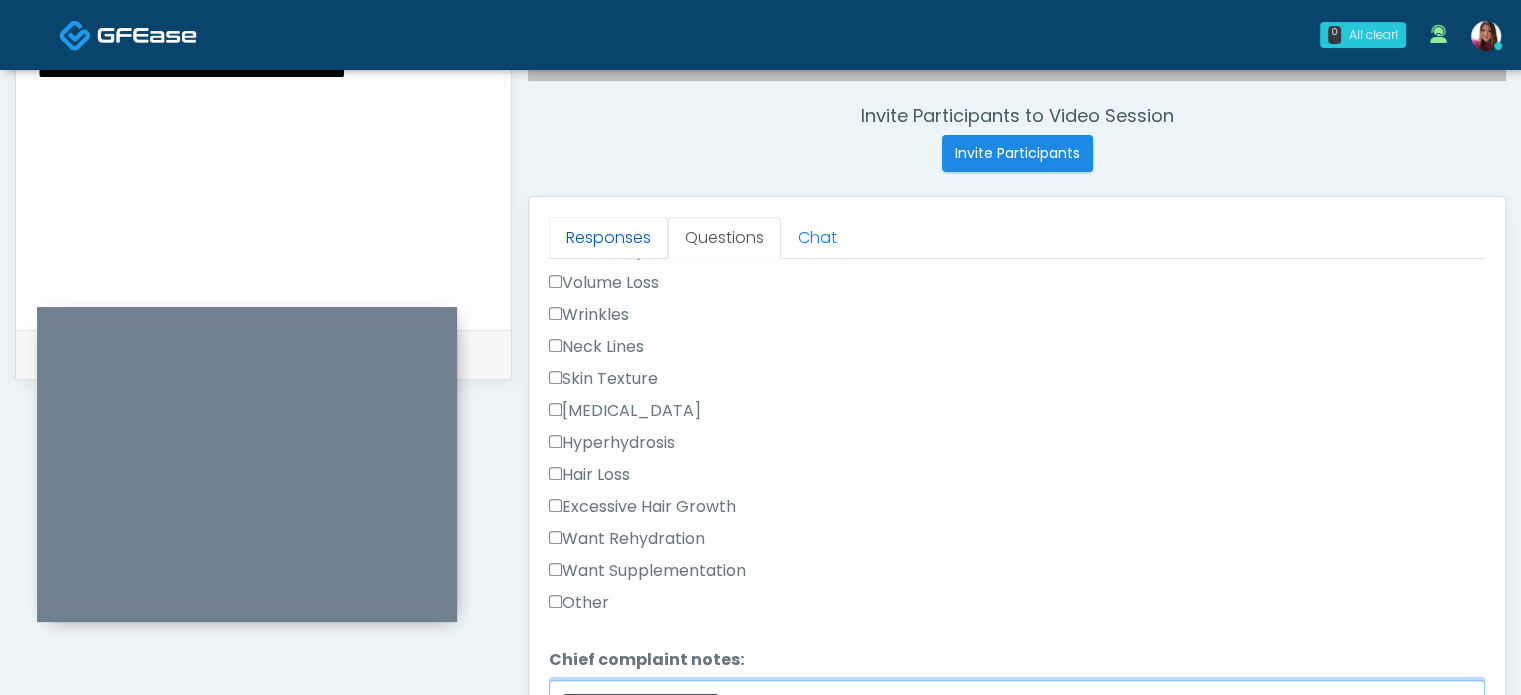 type on "**********" 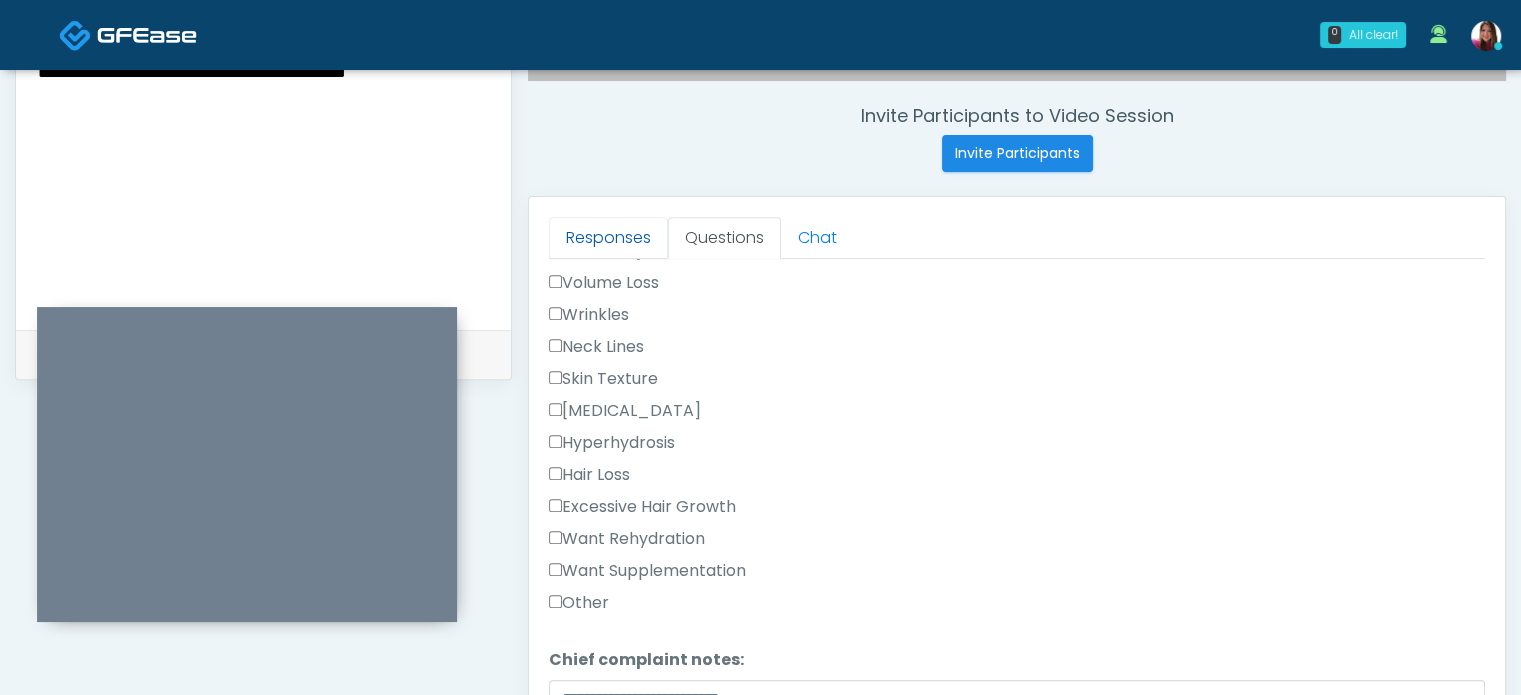 click on "Responses" at bounding box center [608, 238] 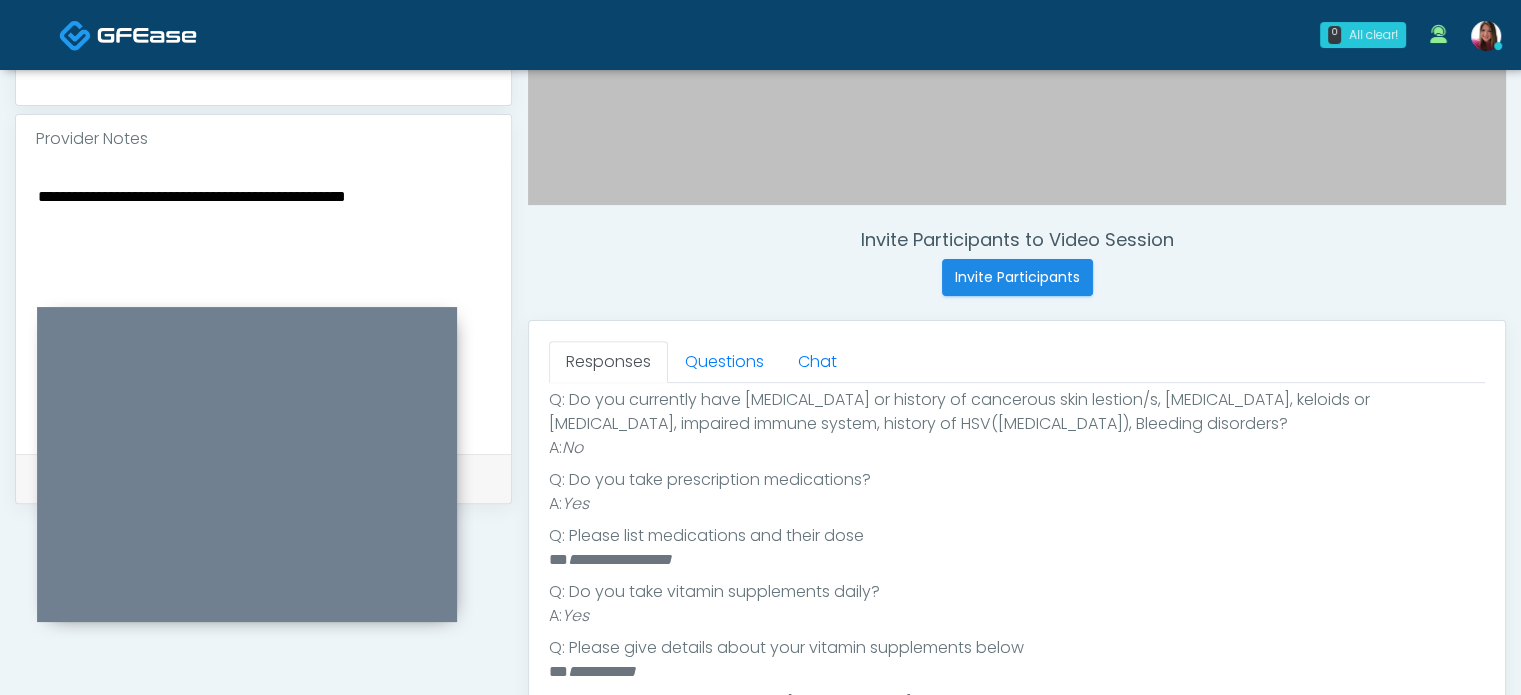 scroll, scrollTop: 624, scrollLeft: 0, axis: vertical 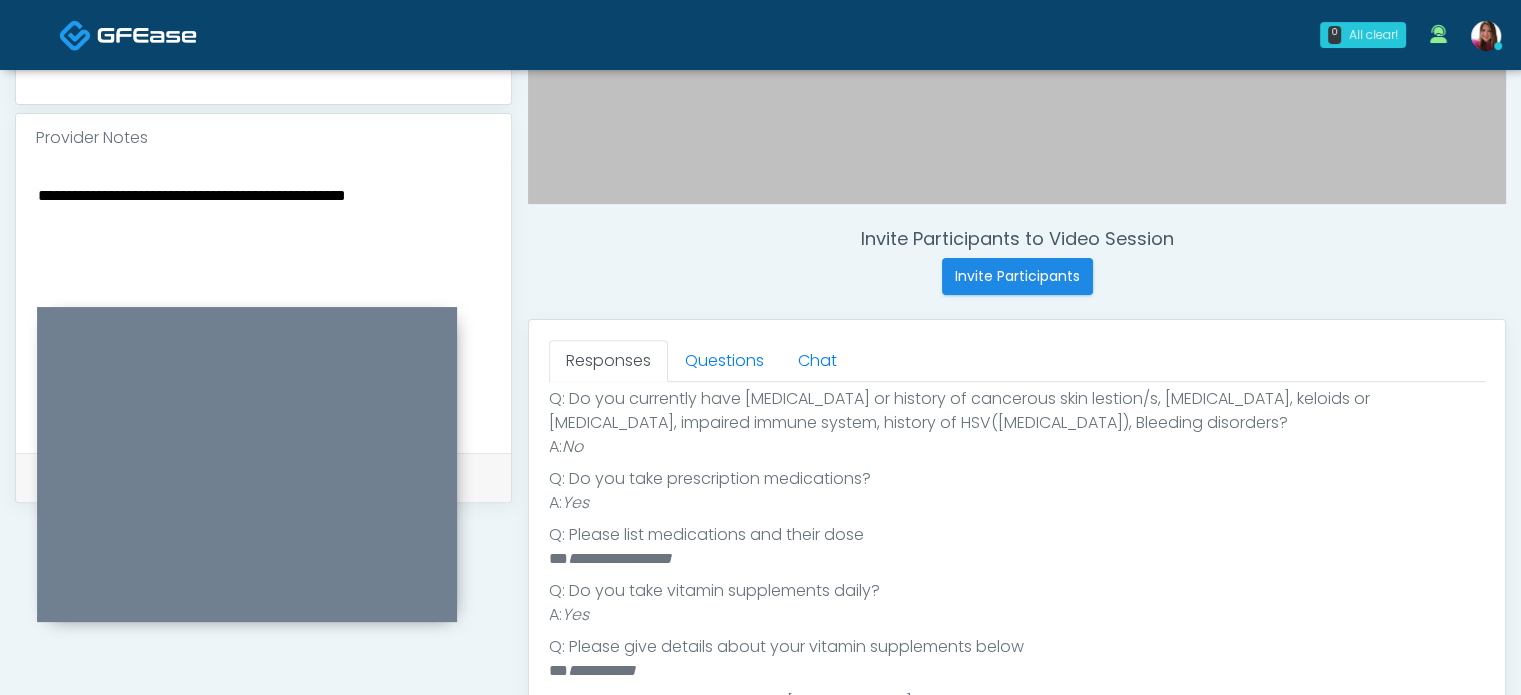drag, startPoint x: 472, startPoint y: 203, endPoint x: 0, endPoint y: 182, distance: 472.46692 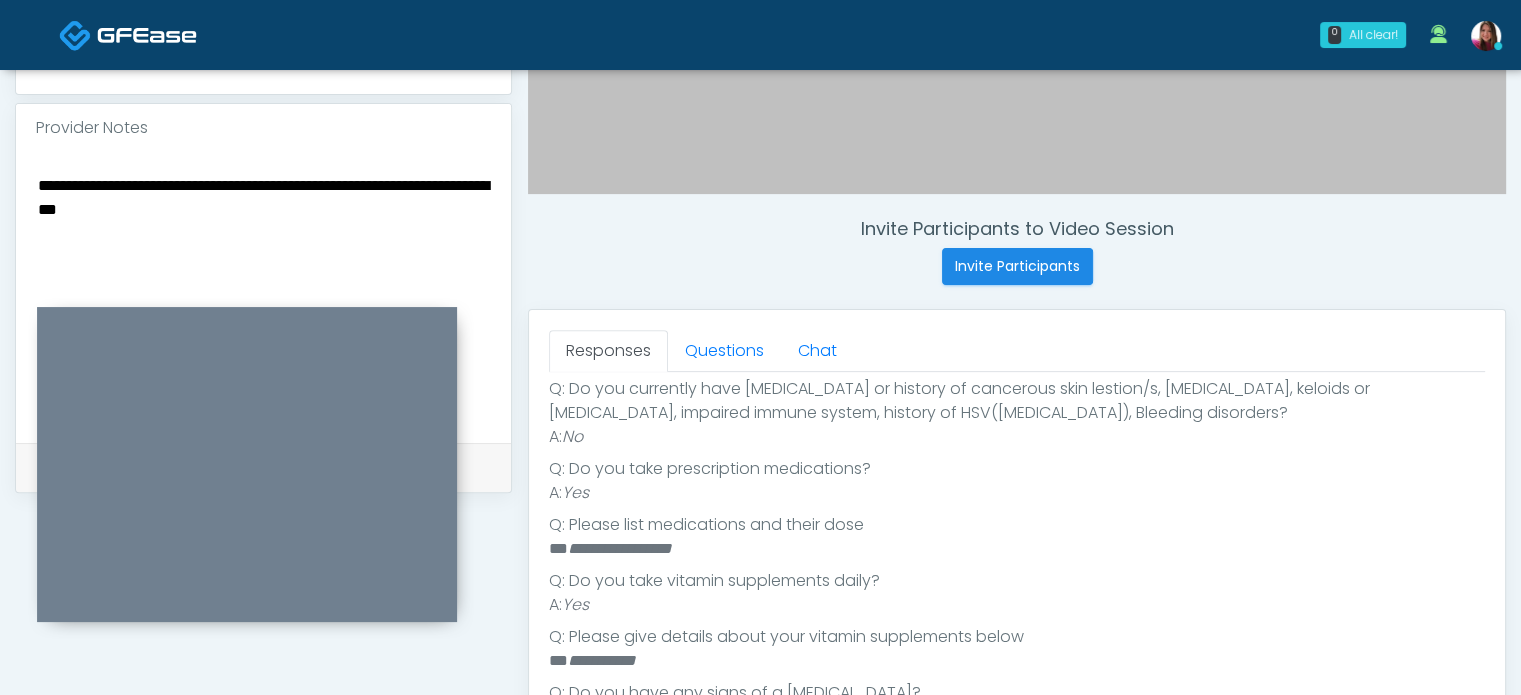 scroll, scrollTop: 646, scrollLeft: 0, axis: vertical 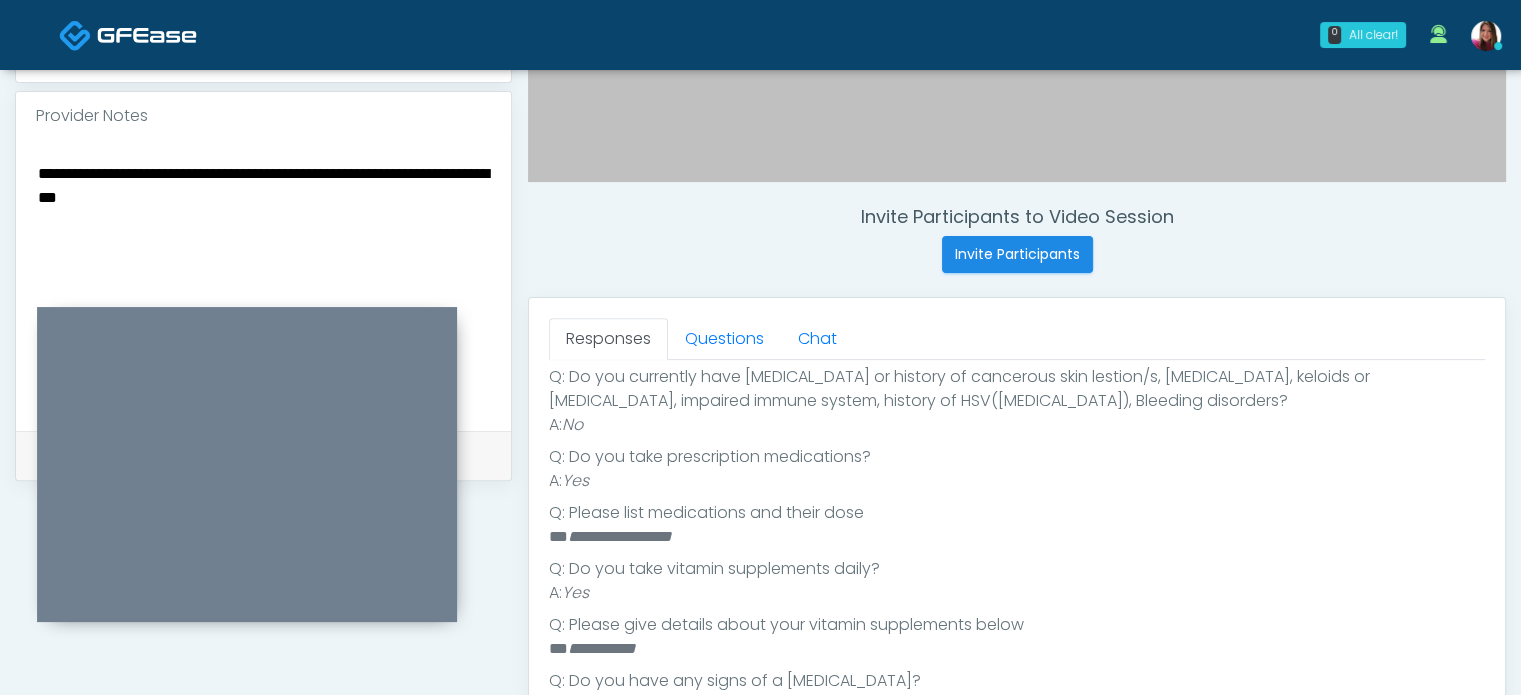 click on "**********" at bounding box center (263, 282) 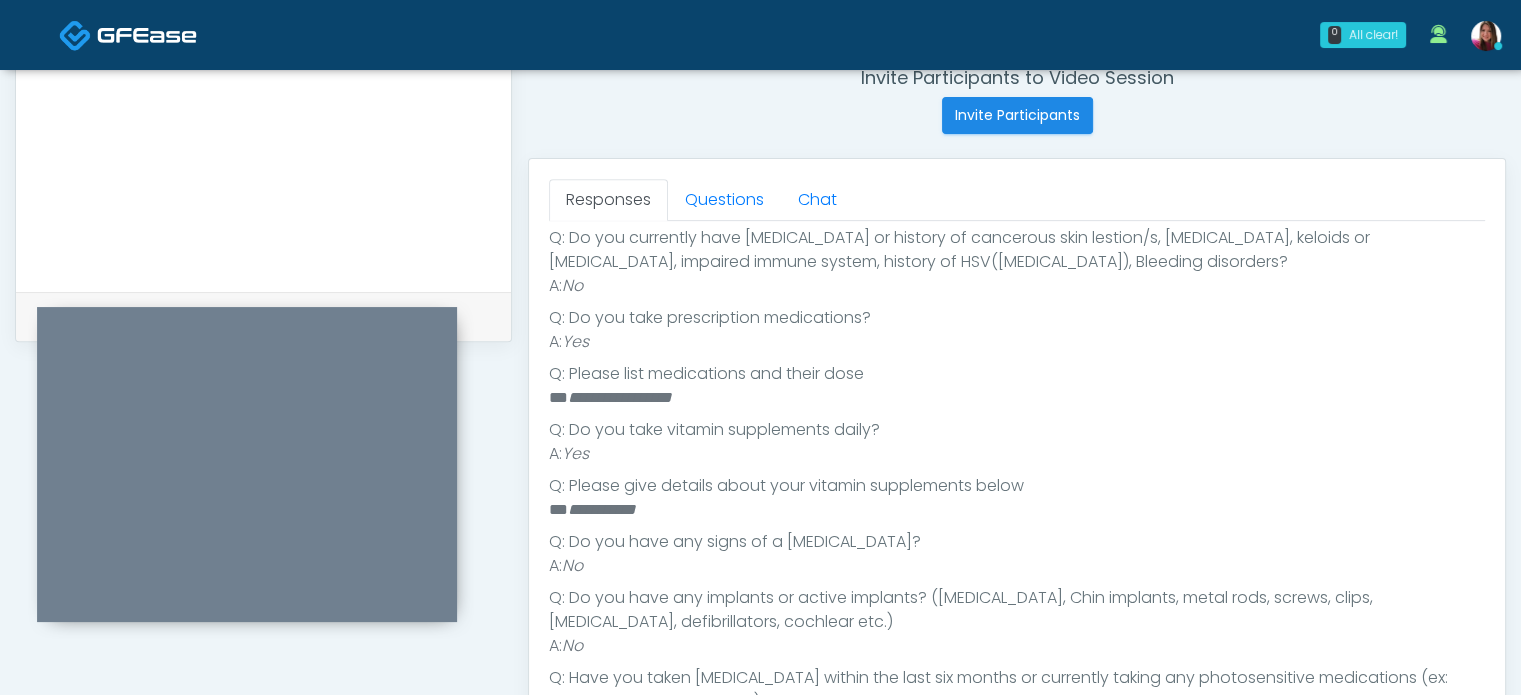 scroll, scrollTop: 836, scrollLeft: 0, axis: vertical 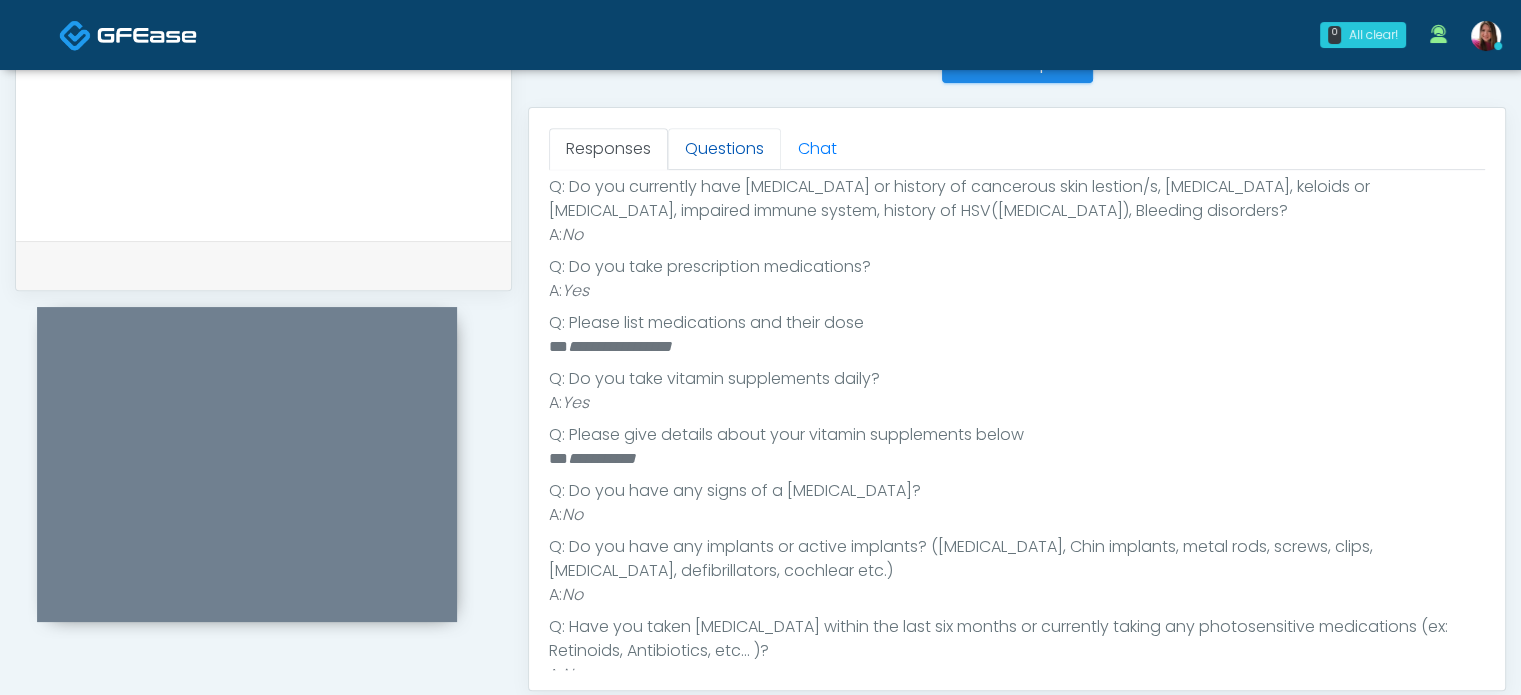 type on "**********" 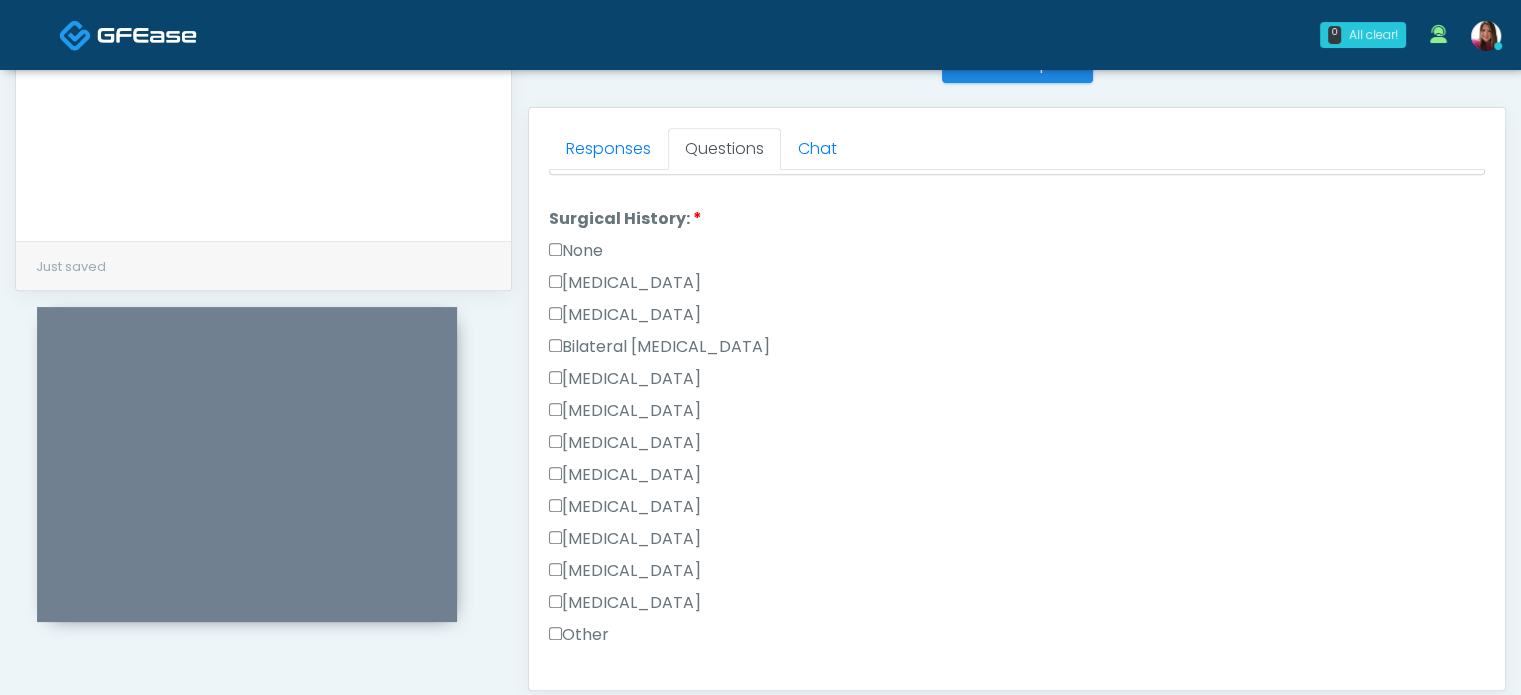 scroll, scrollTop: 1056, scrollLeft: 0, axis: vertical 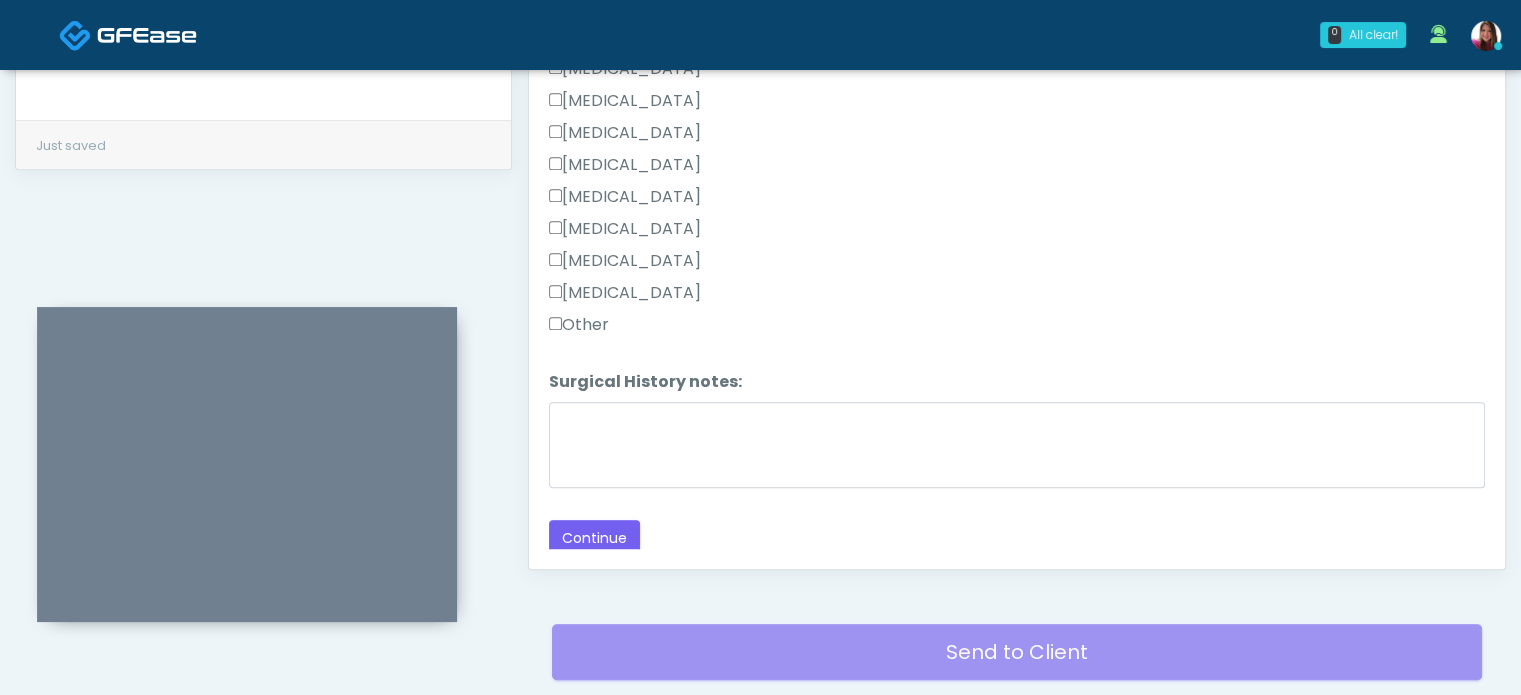 click on "Other" at bounding box center (579, 325) 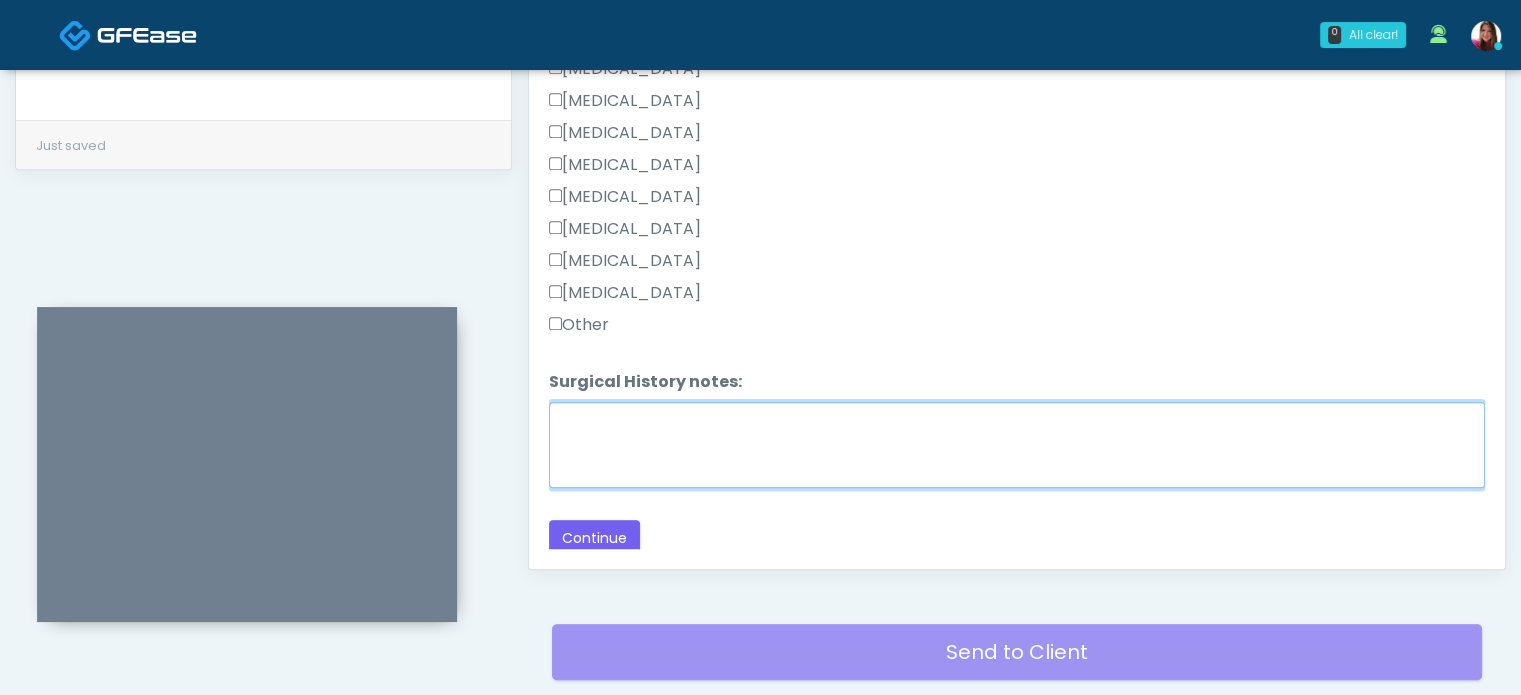 click on "Surgical History notes:" at bounding box center (1017, 445) 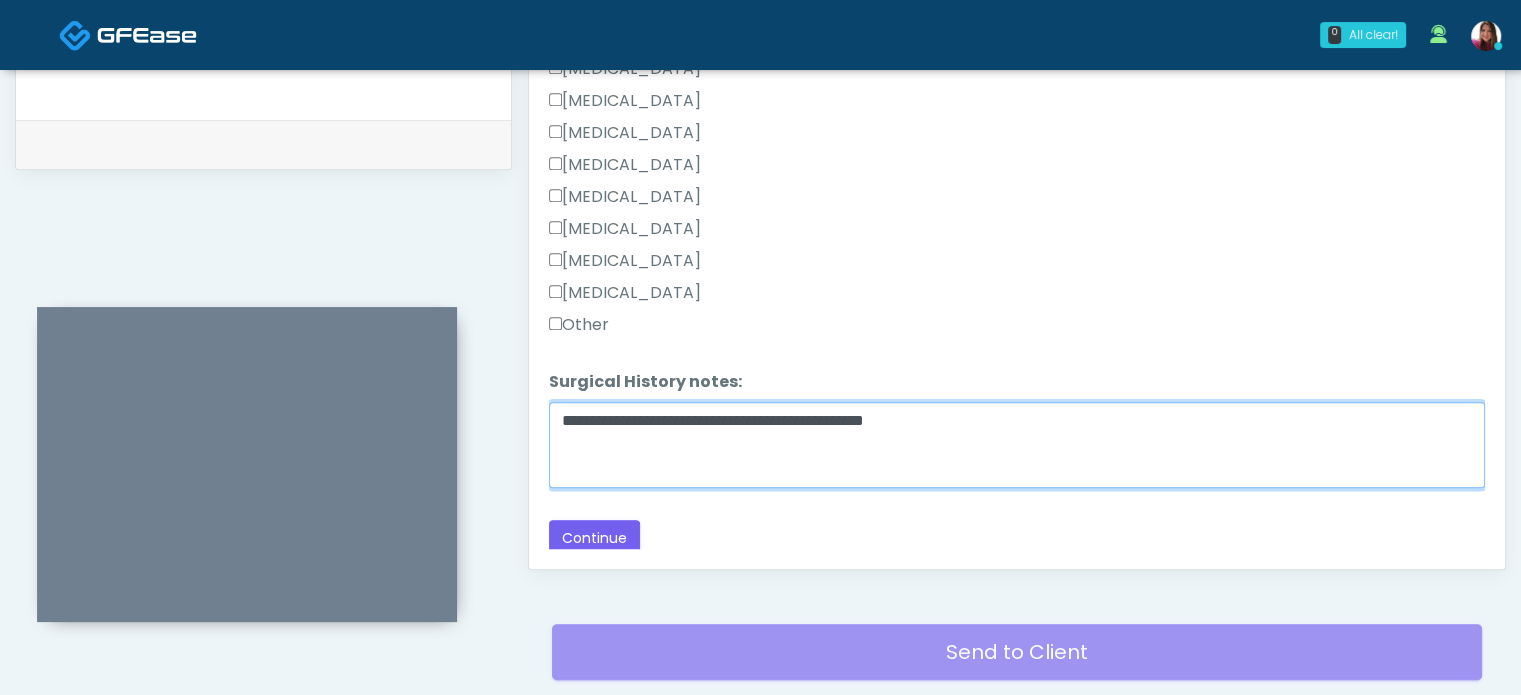click on "**********" at bounding box center [1017, 445] 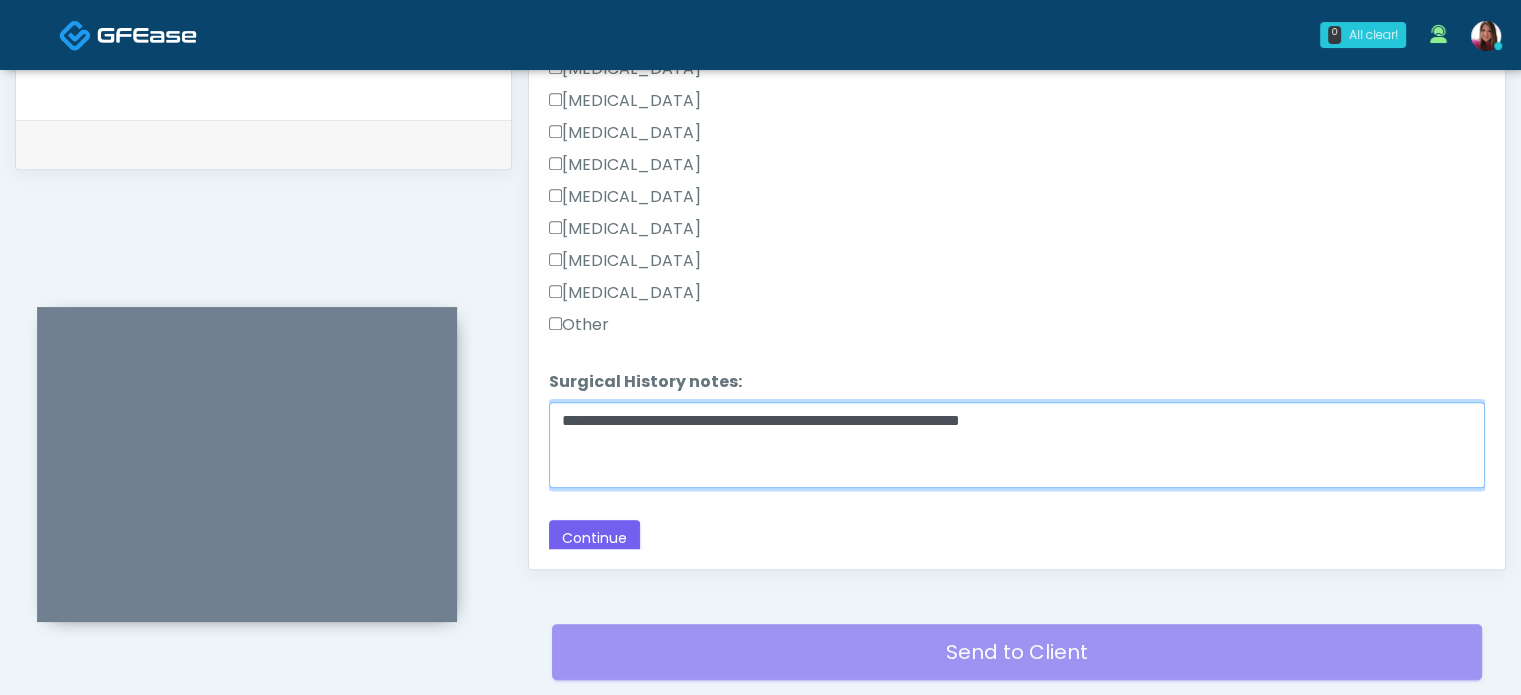 click on "**********" at bounding box center (1017, 445) 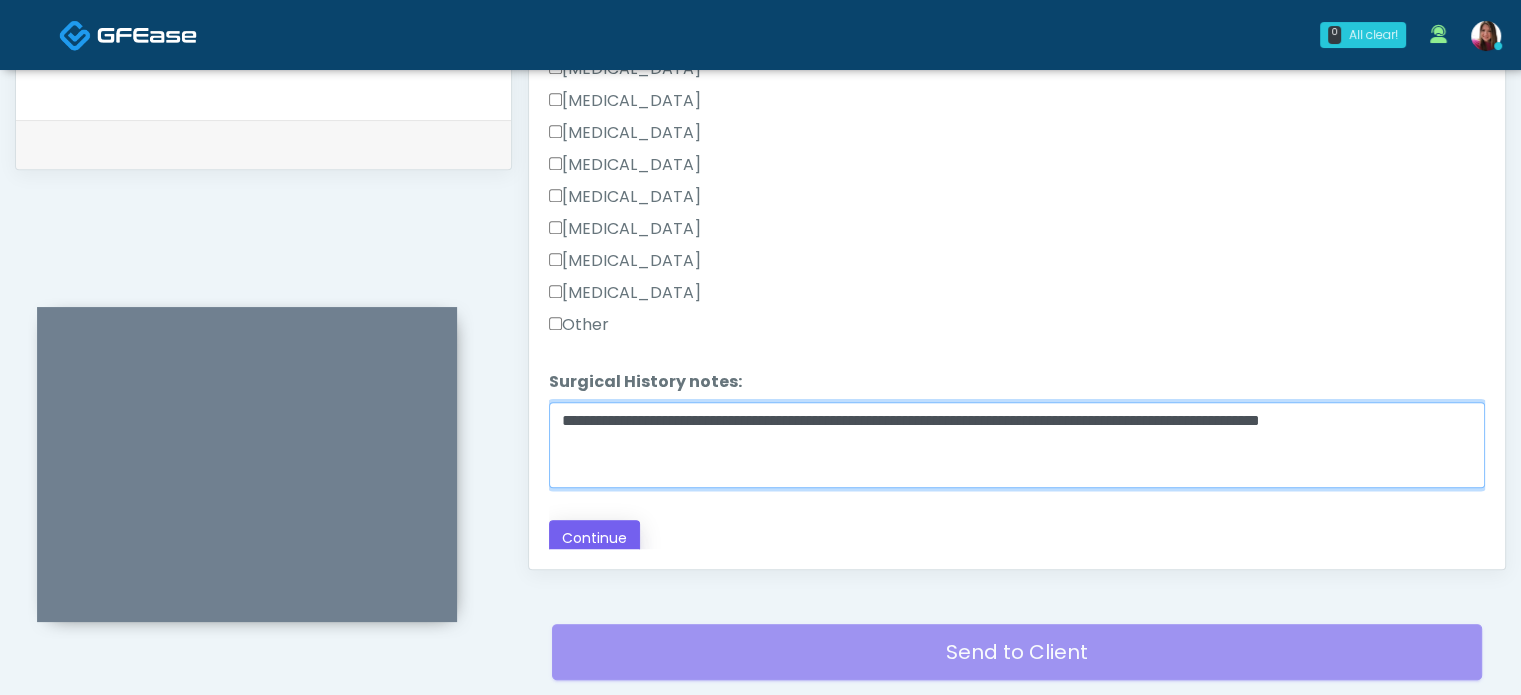 type on "**********" 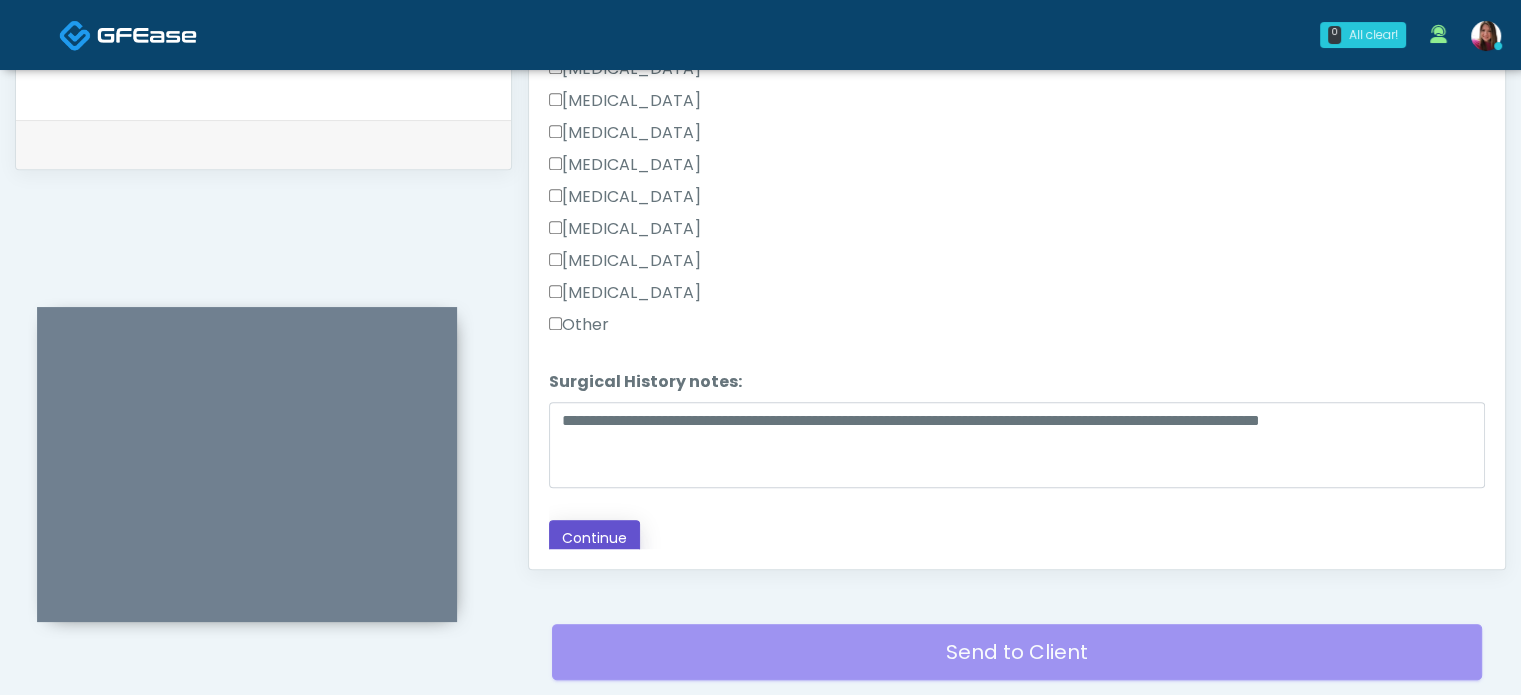 click on "Continue" at bounding box center [594, 538] 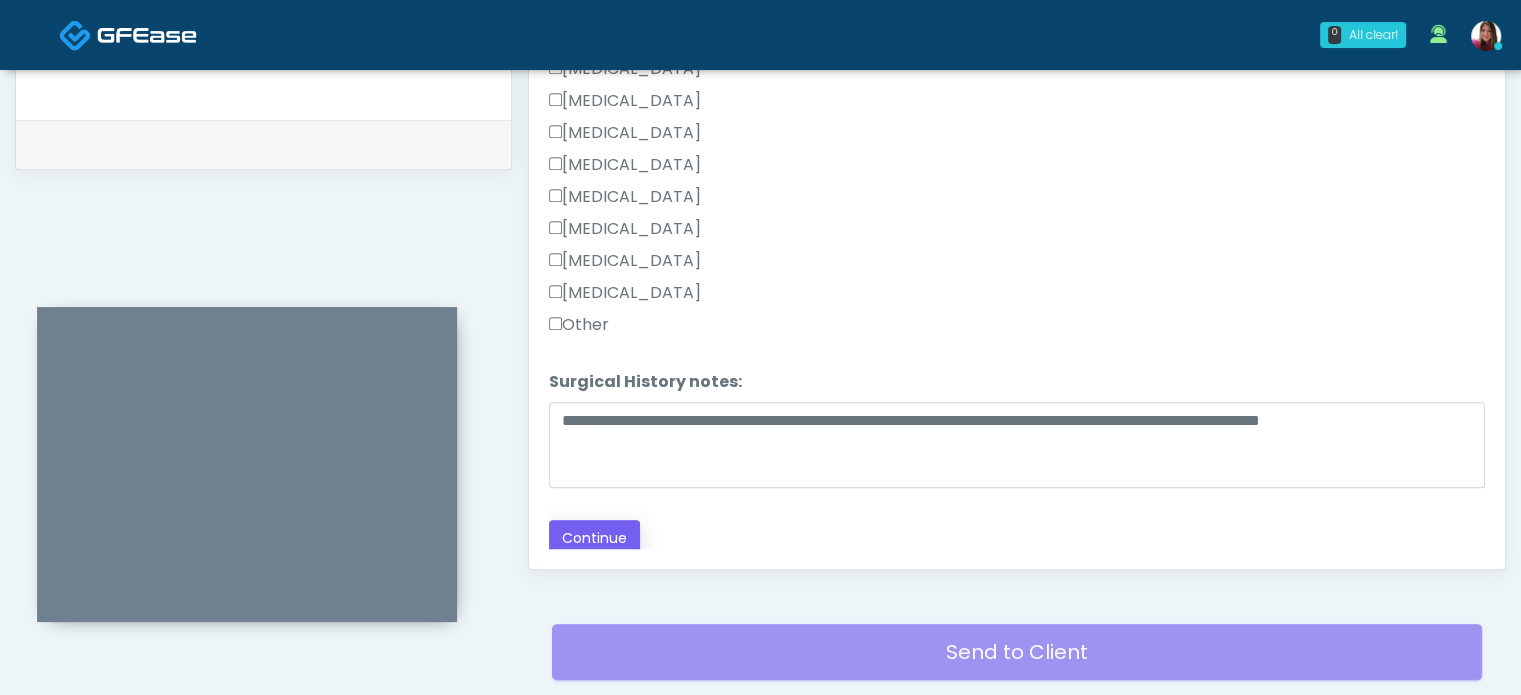 scroll, scrollTop: 0, scrollLeft: 0, axis: both 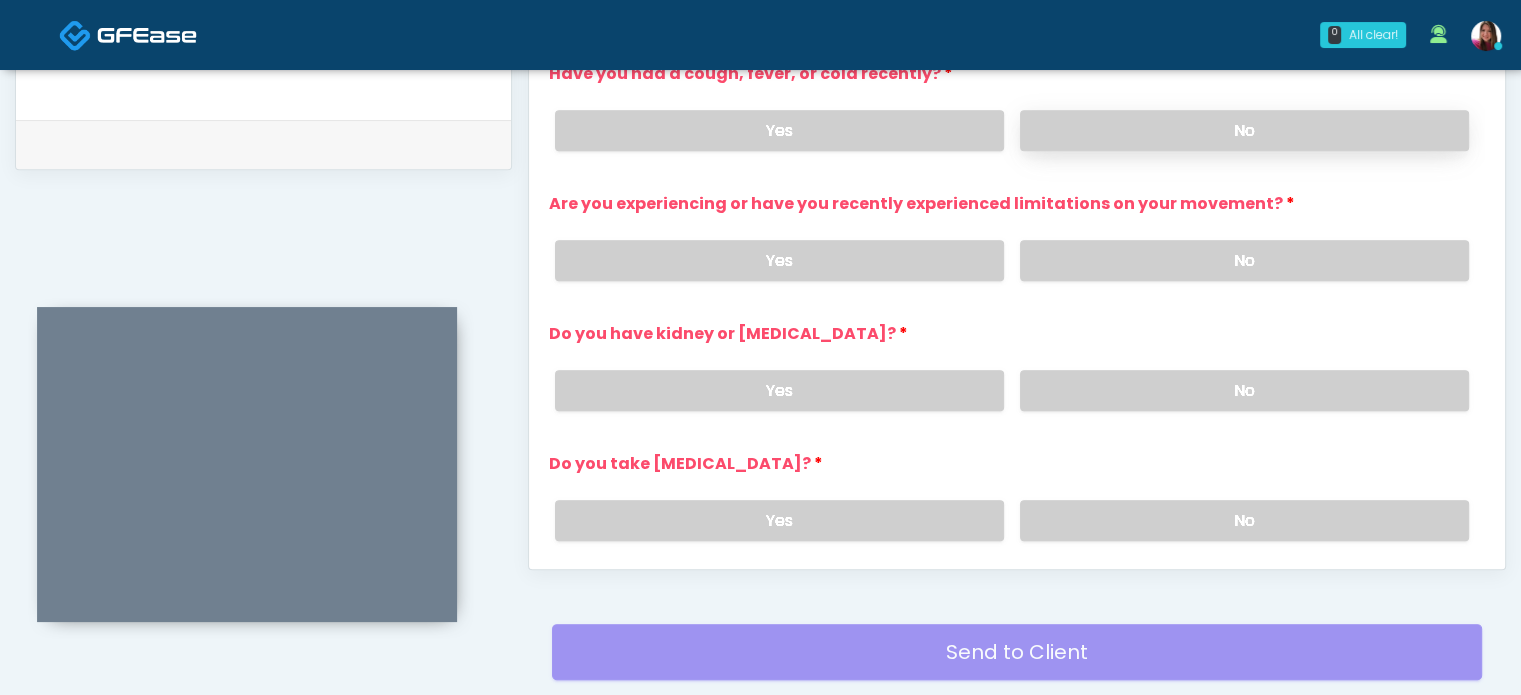click on "No" at bounding box center (1244, 130) 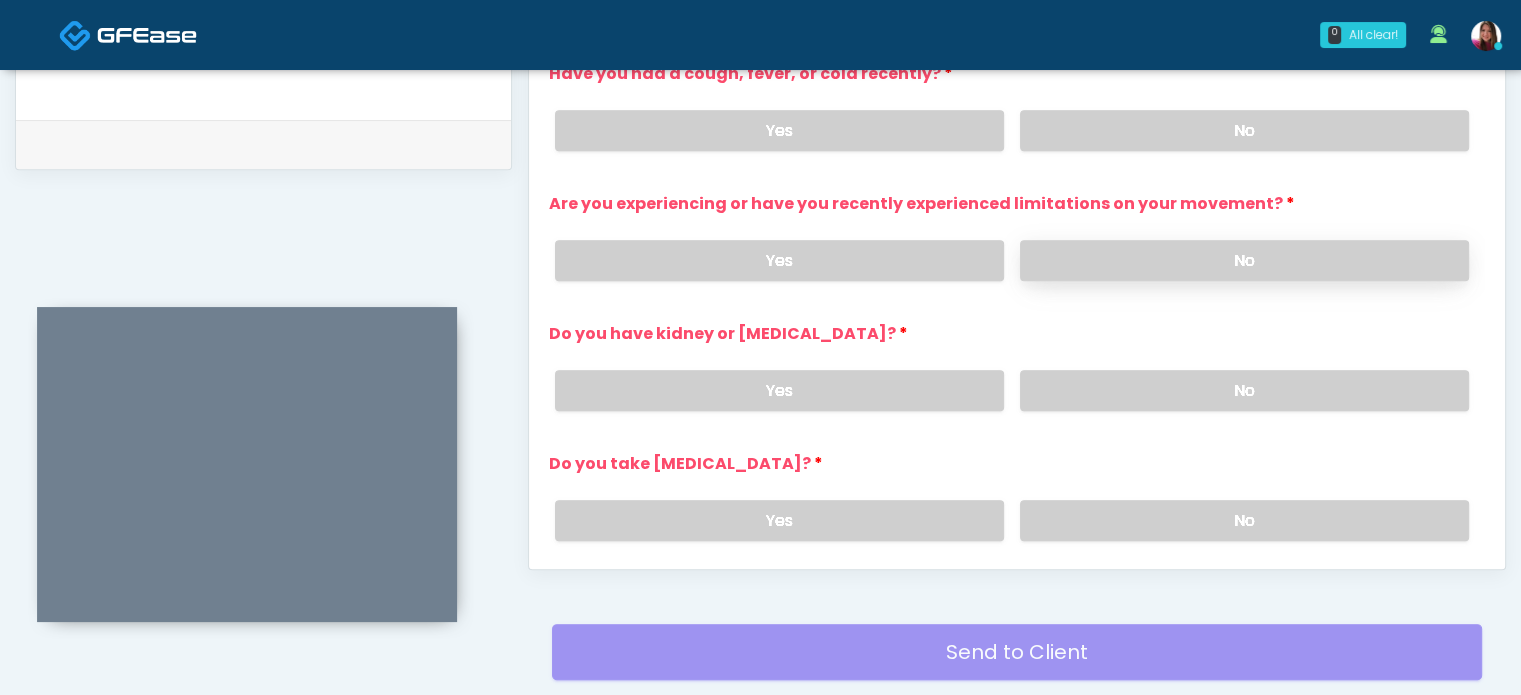 click on "No" at bounding box center (1244, 260) 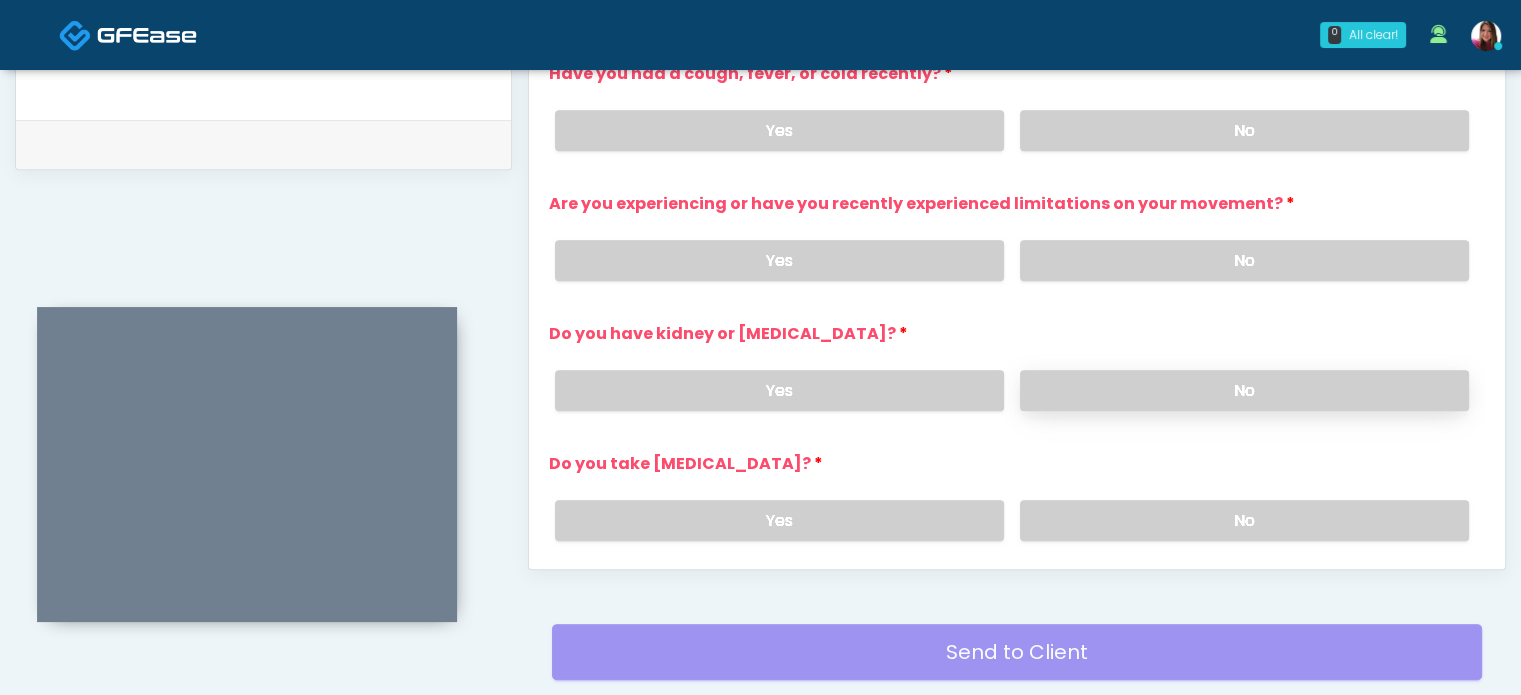 click on "No" at bounding box center (1244, 390) 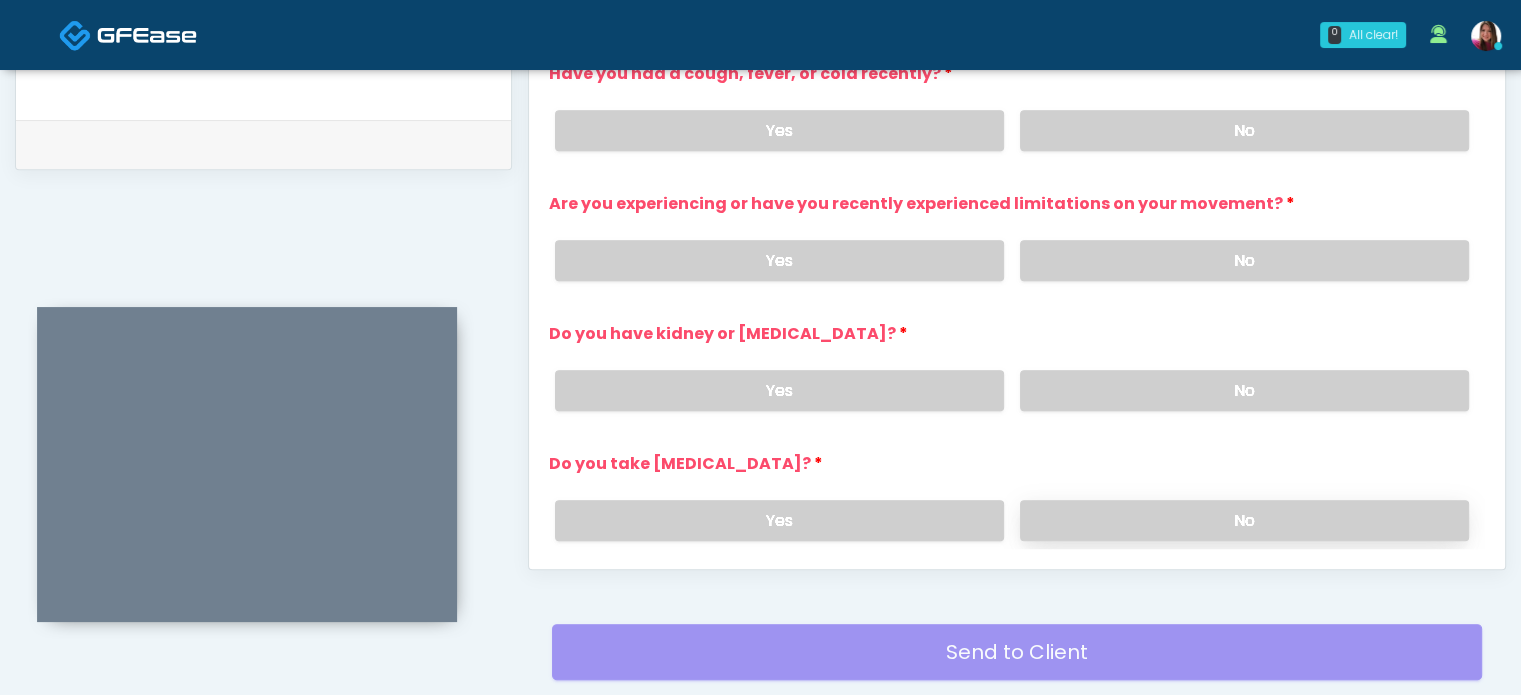 click on "No" at bounding box center [1244, 520] 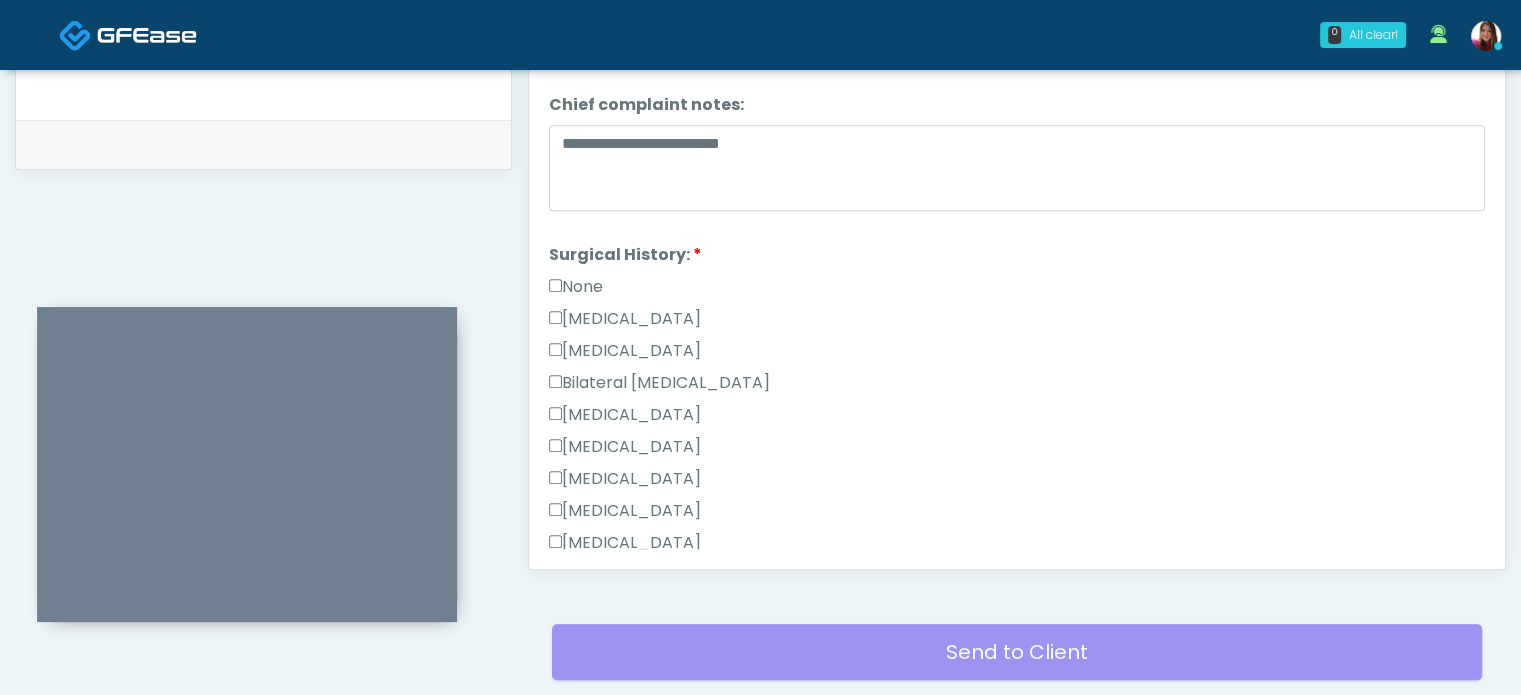 scroll, scrollTop: 1244, scrollLeft: 0, axis: vertical 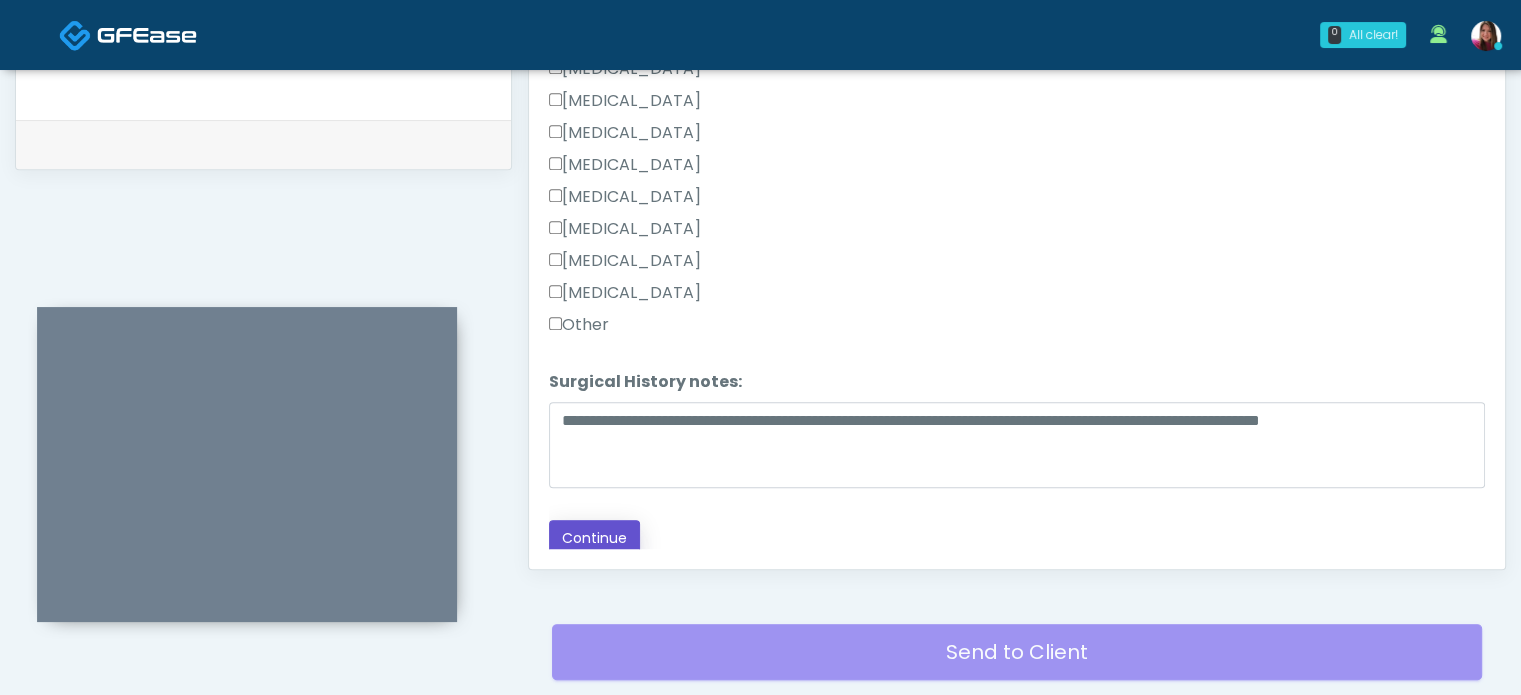 click on "Continue" at bounding box center [594, 538] 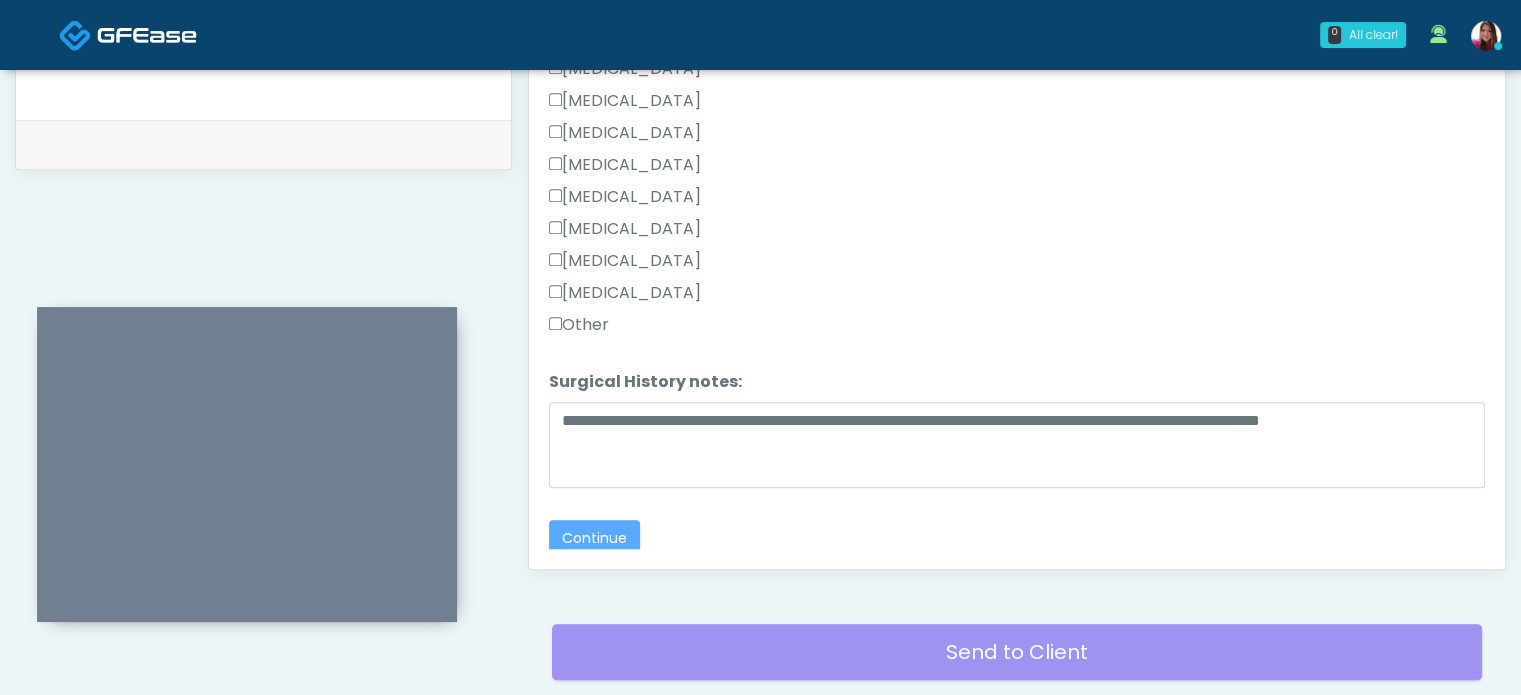 scroll, scrollTop: 230, scrollLeft: 0, axis: vertical 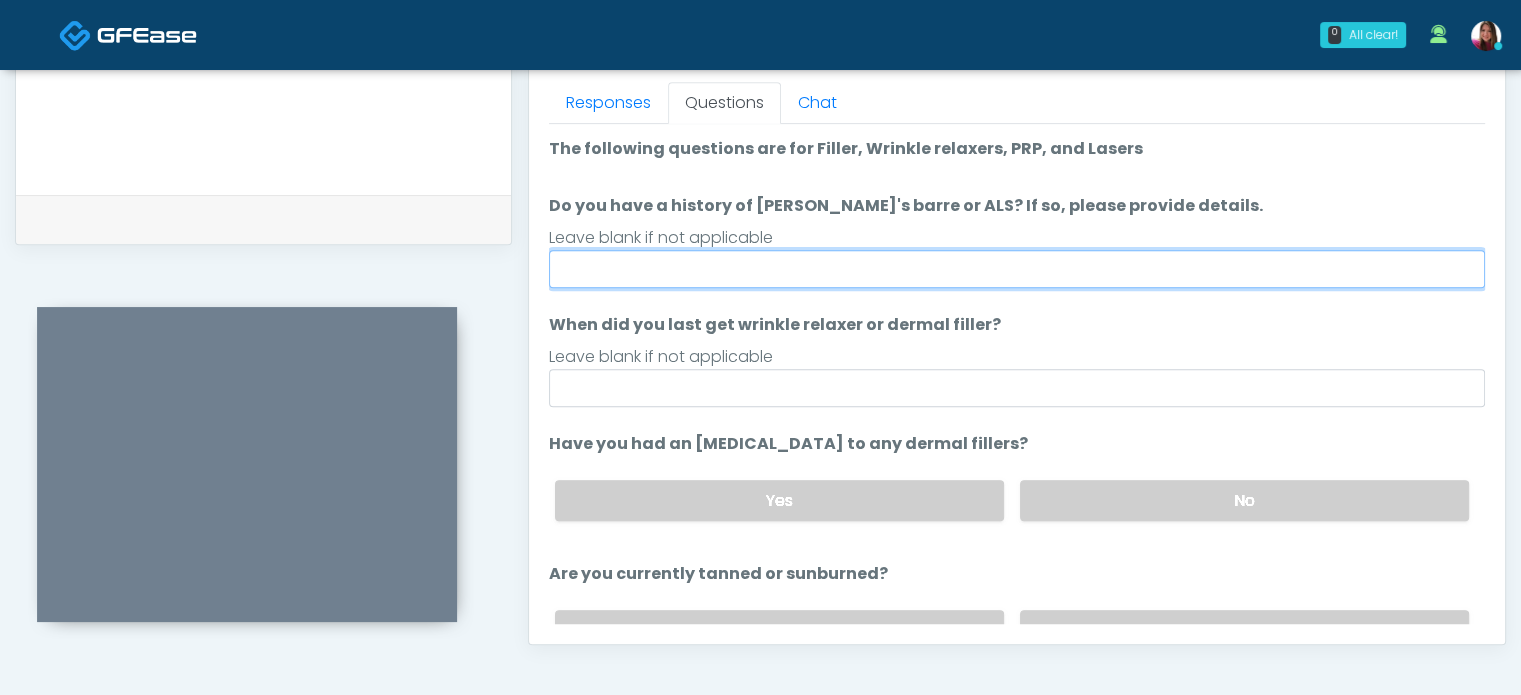 click on "Do you have a history of Guillain's barre or ALS? If so, please provide details." at bounding box center (1017, 269) 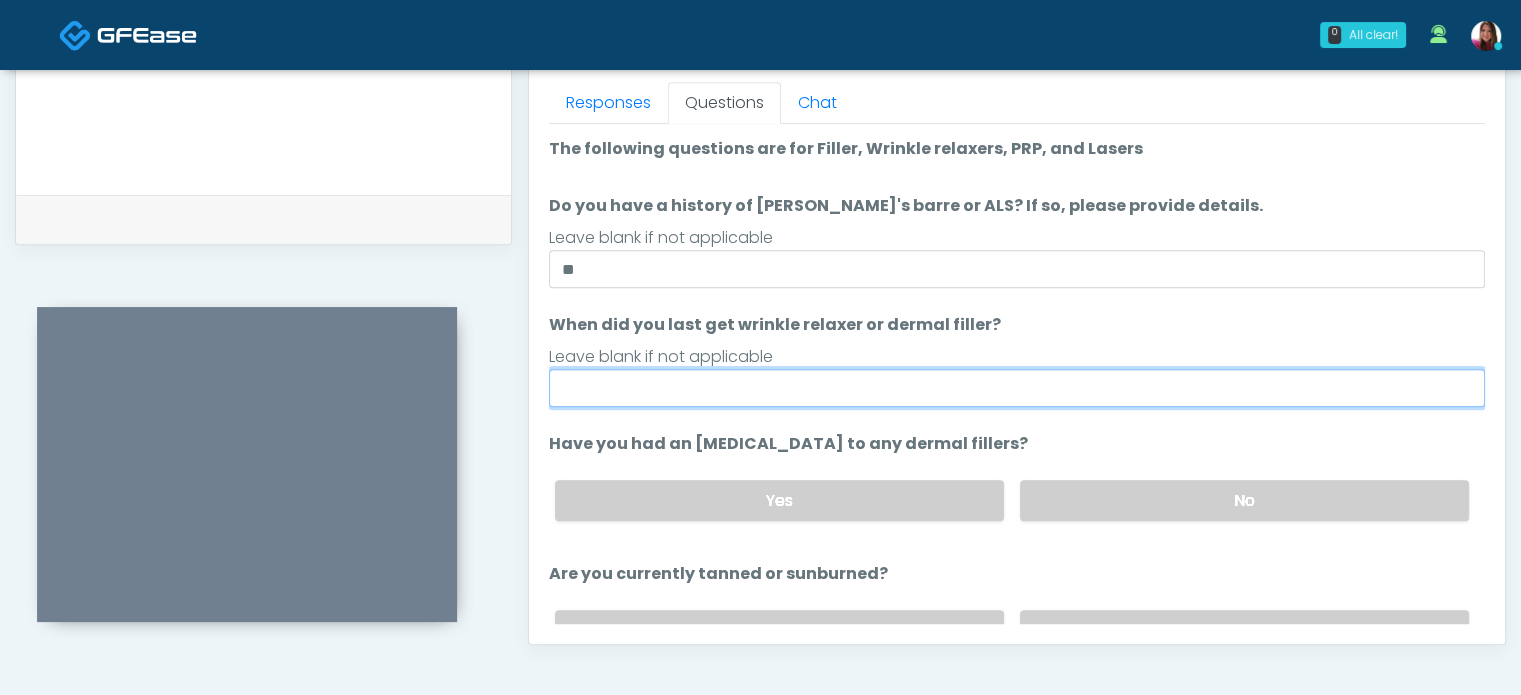 click on "When did you last get wrinkle relaxer or dermal filler?" at bounding box center (1017, 388) 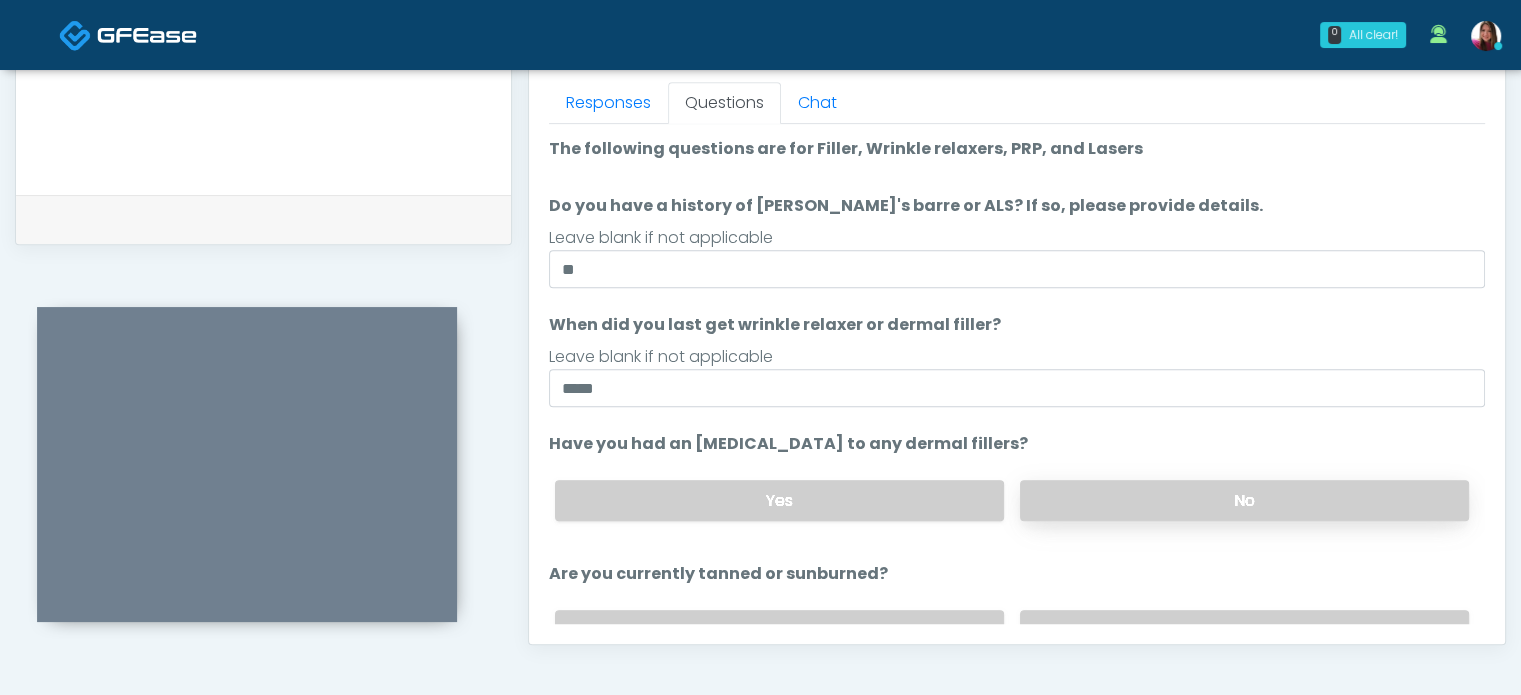click on "No" at bounding box center [1244, 500] 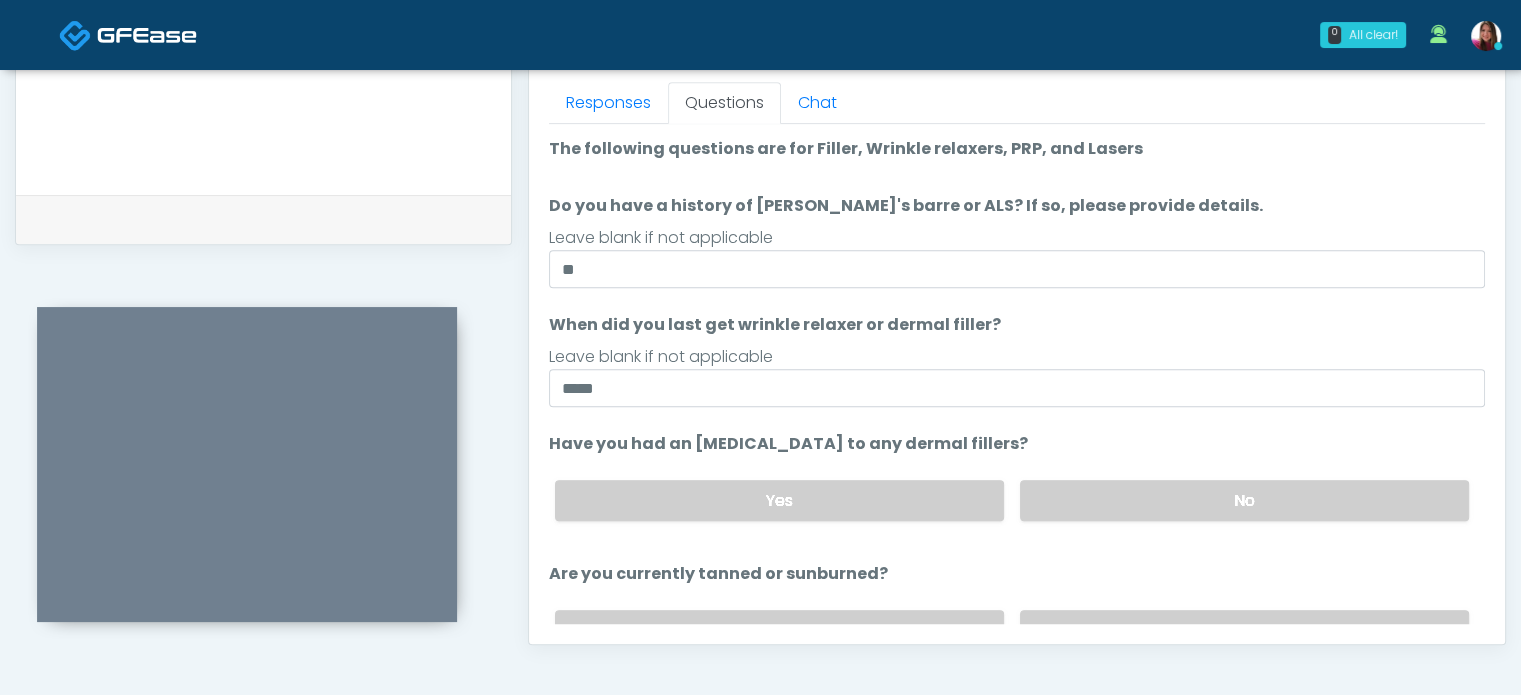 scroll, scrollTop: 230, scrollLeft: 0, axis: vertical 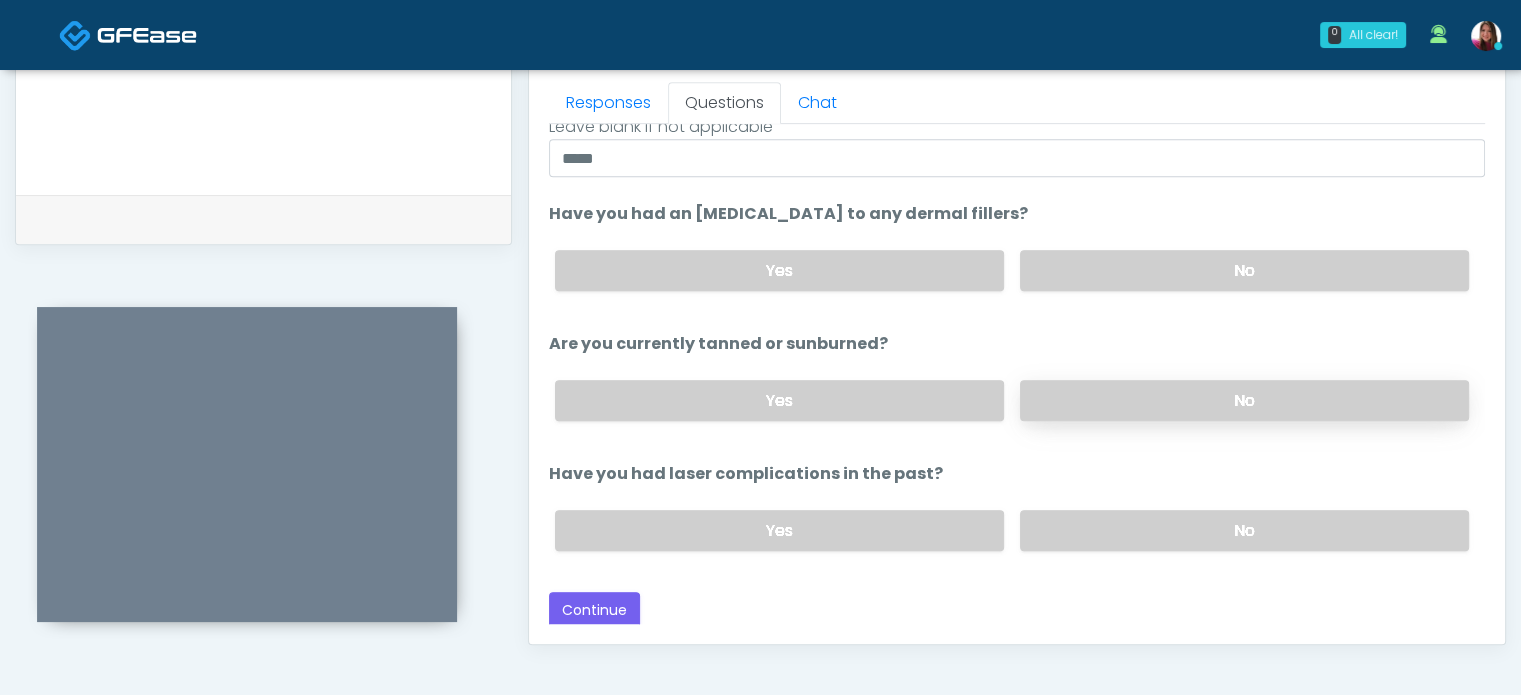 click on "No" at bounding box center (1244, 400) 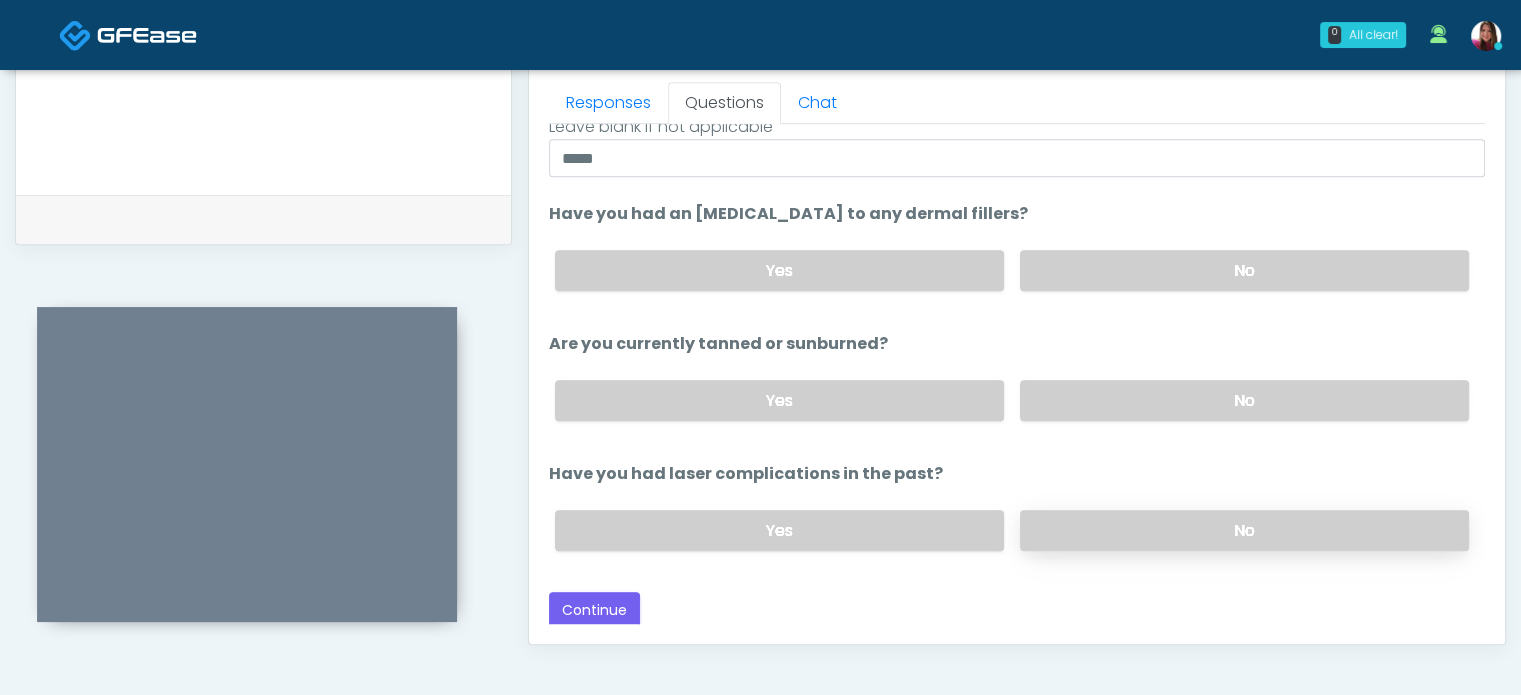 click on "No" at bounding box center [1244, 530] 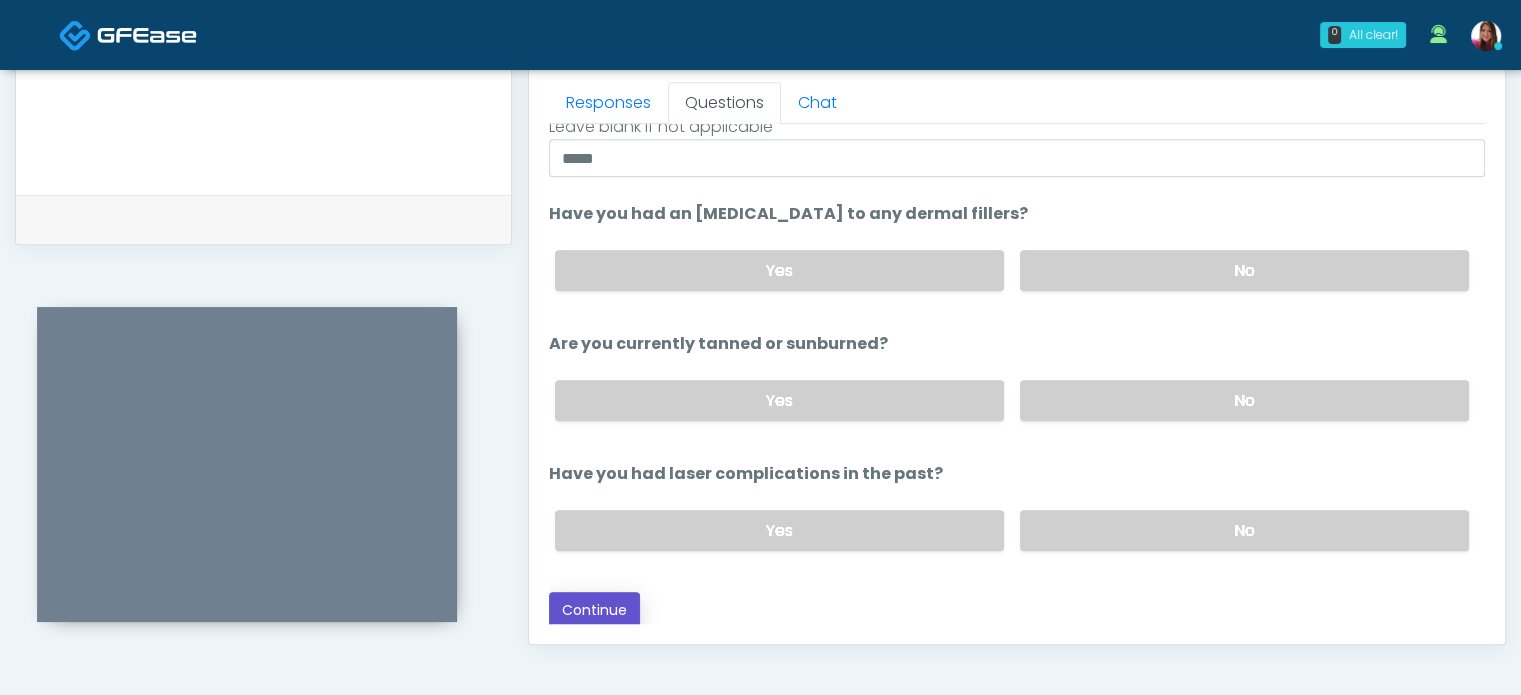 click on "Continue" at bounding box center (594, 610) 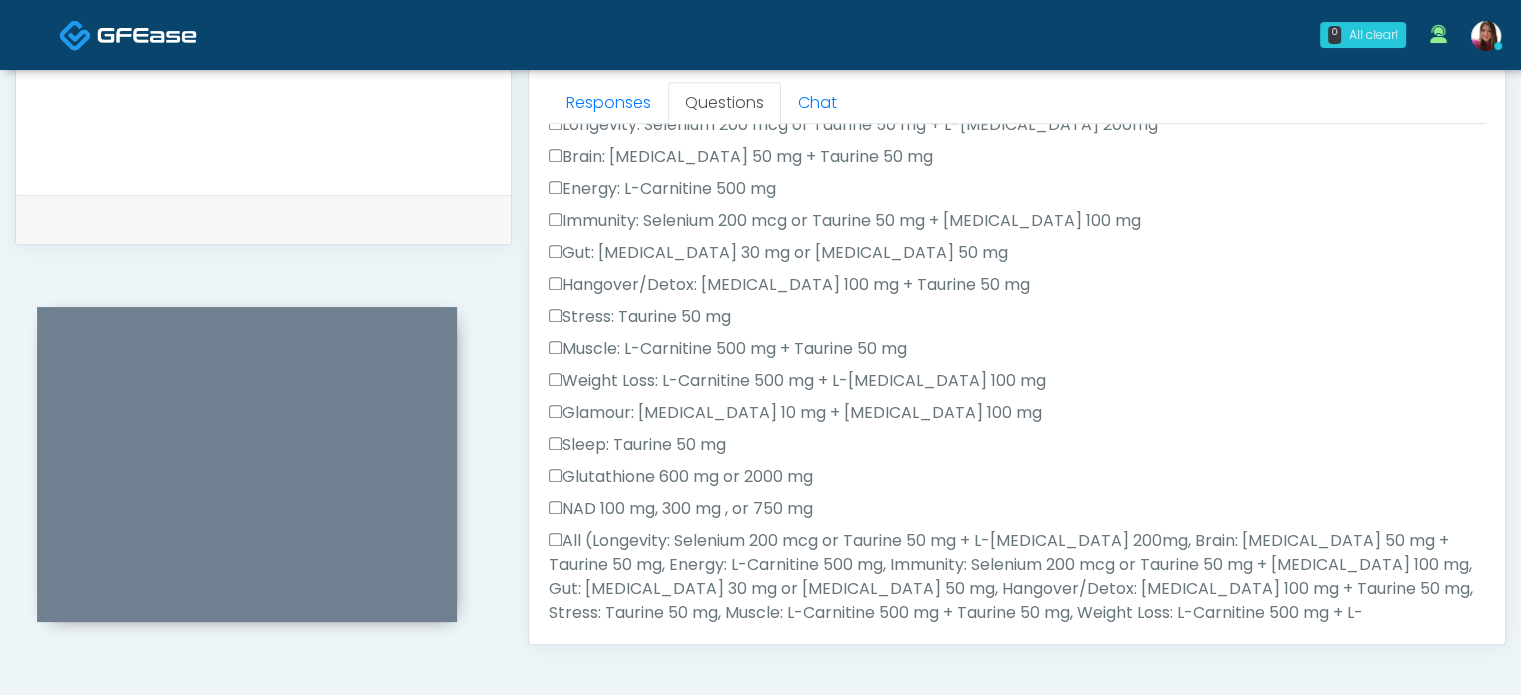 scroll, scrollTop: 1206, scrollLeft: 0, axis: vertical 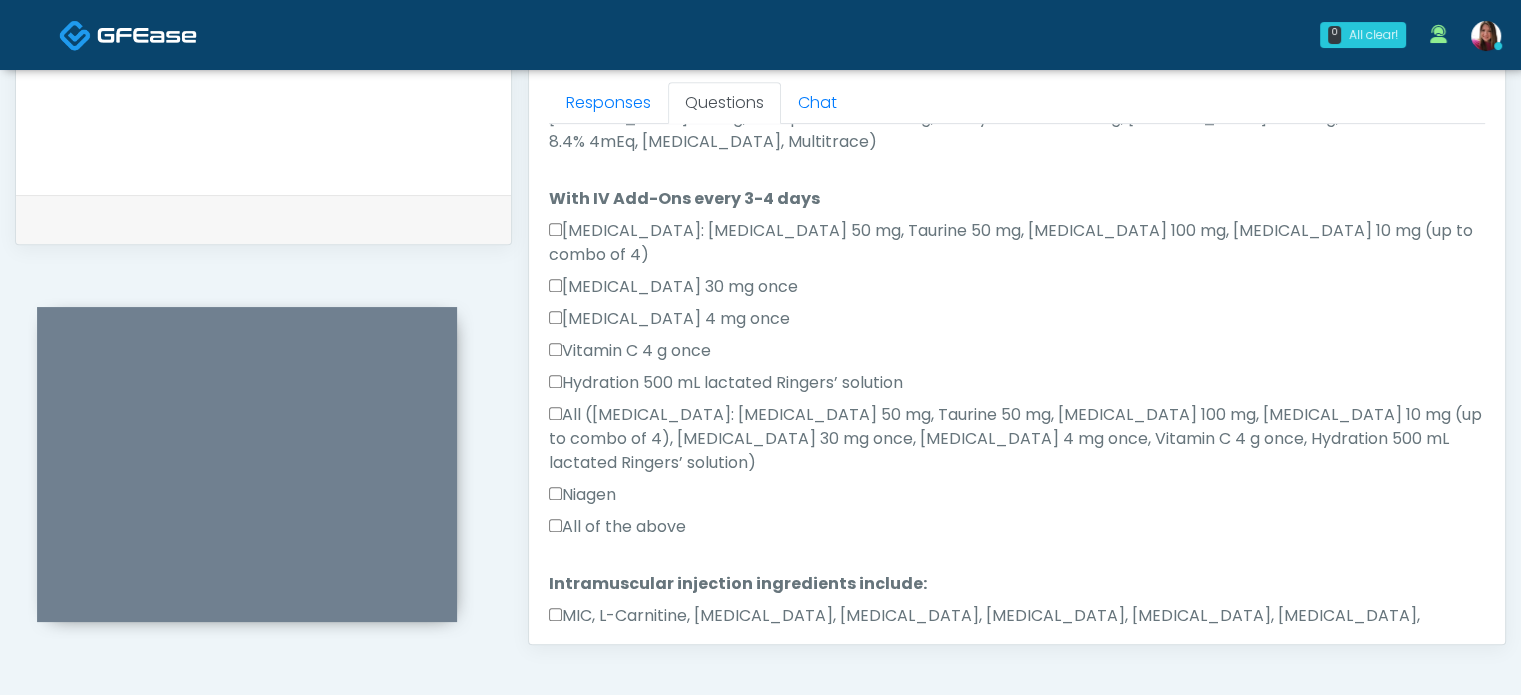 click on "MIC, L-Carnitine, Methylcobalamin, Glycine, B-Complex, Lycine, Biotin, Vitamin D, CoQ10" at bounding box center (1017, 628) 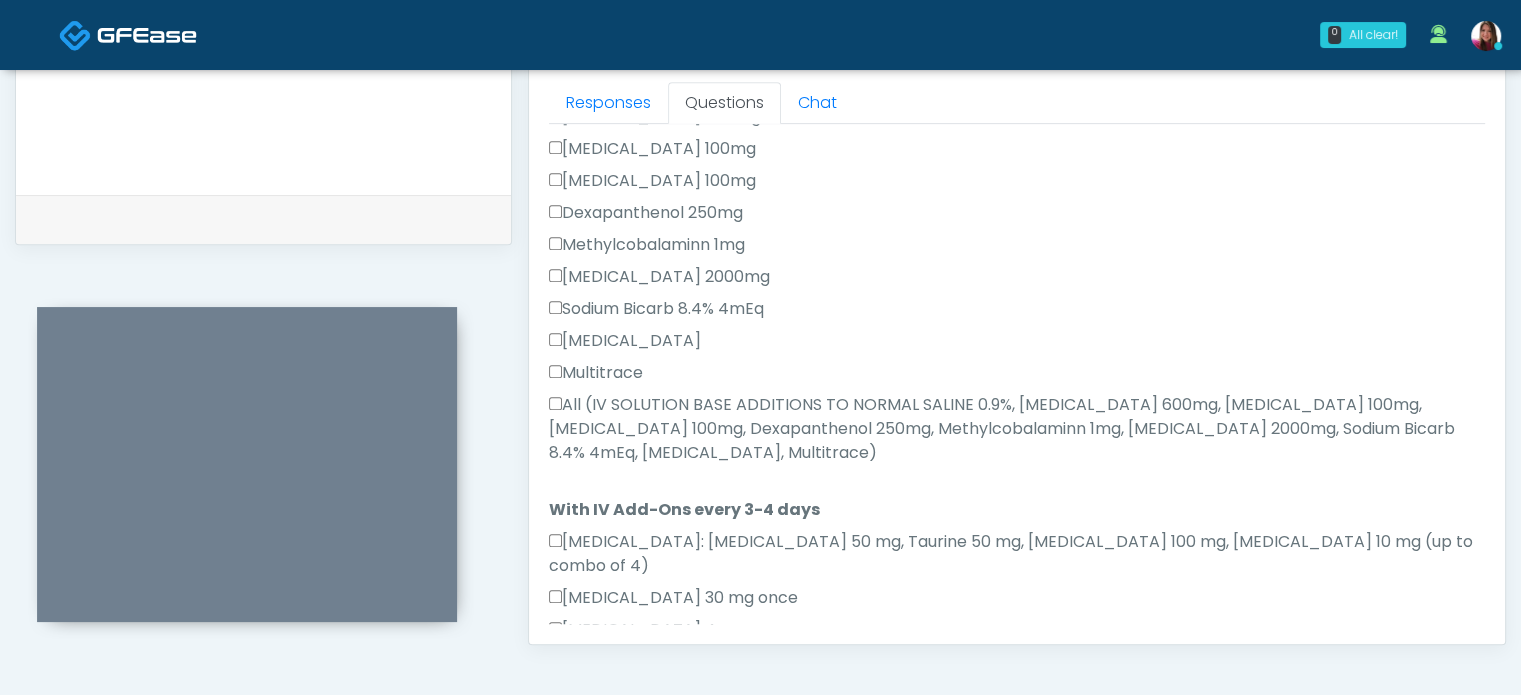 scroll, scrollTop: 873, scrollLeft: 0, axis: vertical 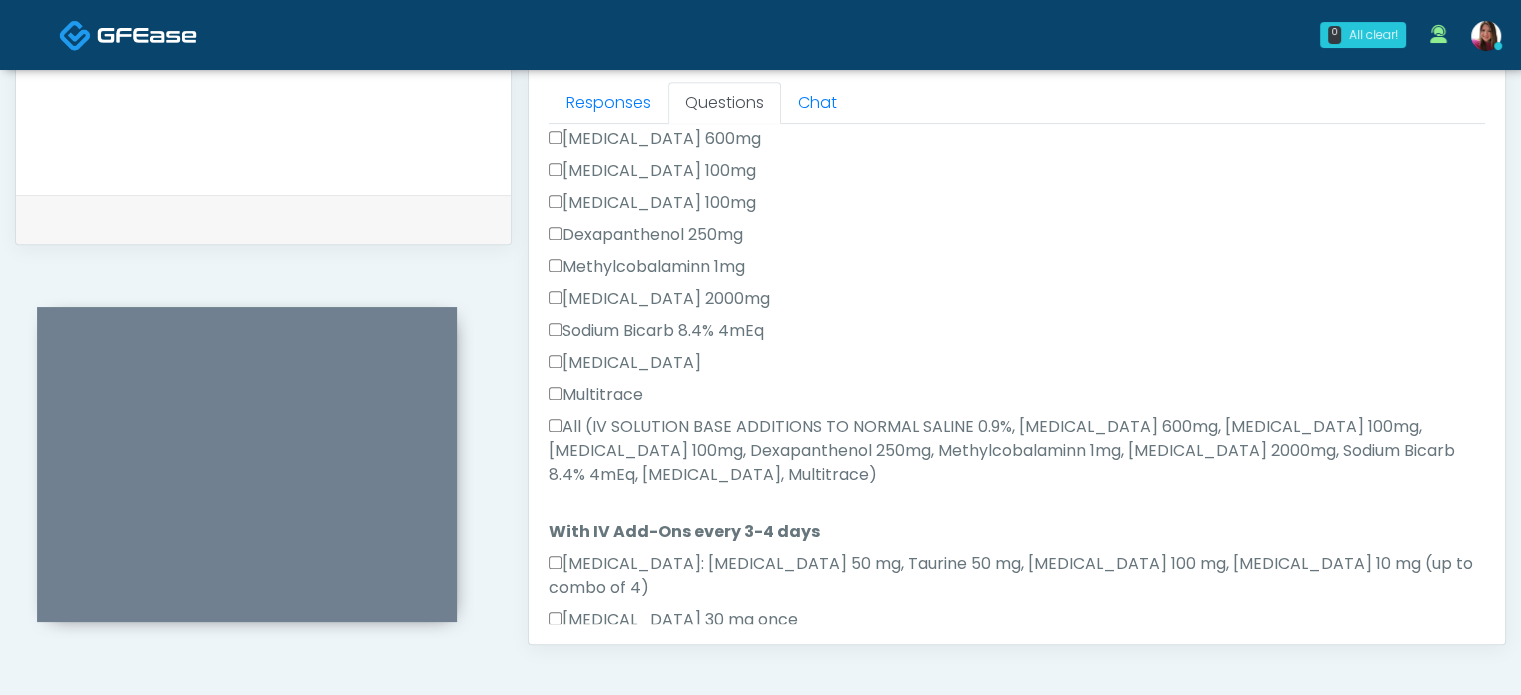 click on "All (IV SOLUTION BASE ADDITIONS TO NORMAL SALINE 0.9%, Magnesium Chloride 600mg, Calcium Chloride 100mg, Pyridoxine 100mg, Dexapanthenol 250mg, Methylcobalaminn 1mg, Ascorbic Acid 2000mg, Sodium Bicarb 8.4% 4mEq, B-Complex, Multitrace)" at bounding box center (1017, 451) 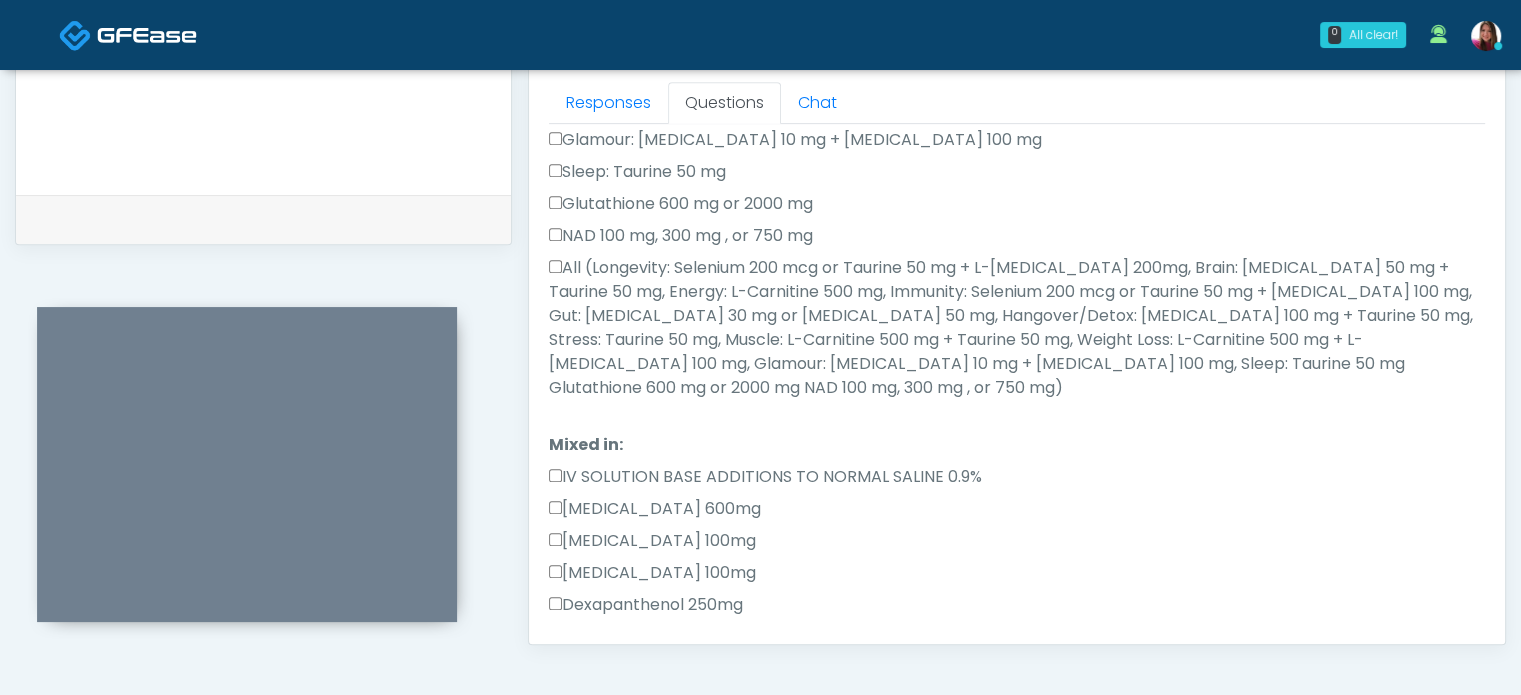 scroll, scrollTop: 453, scrollLeft: 0, axis: vertical 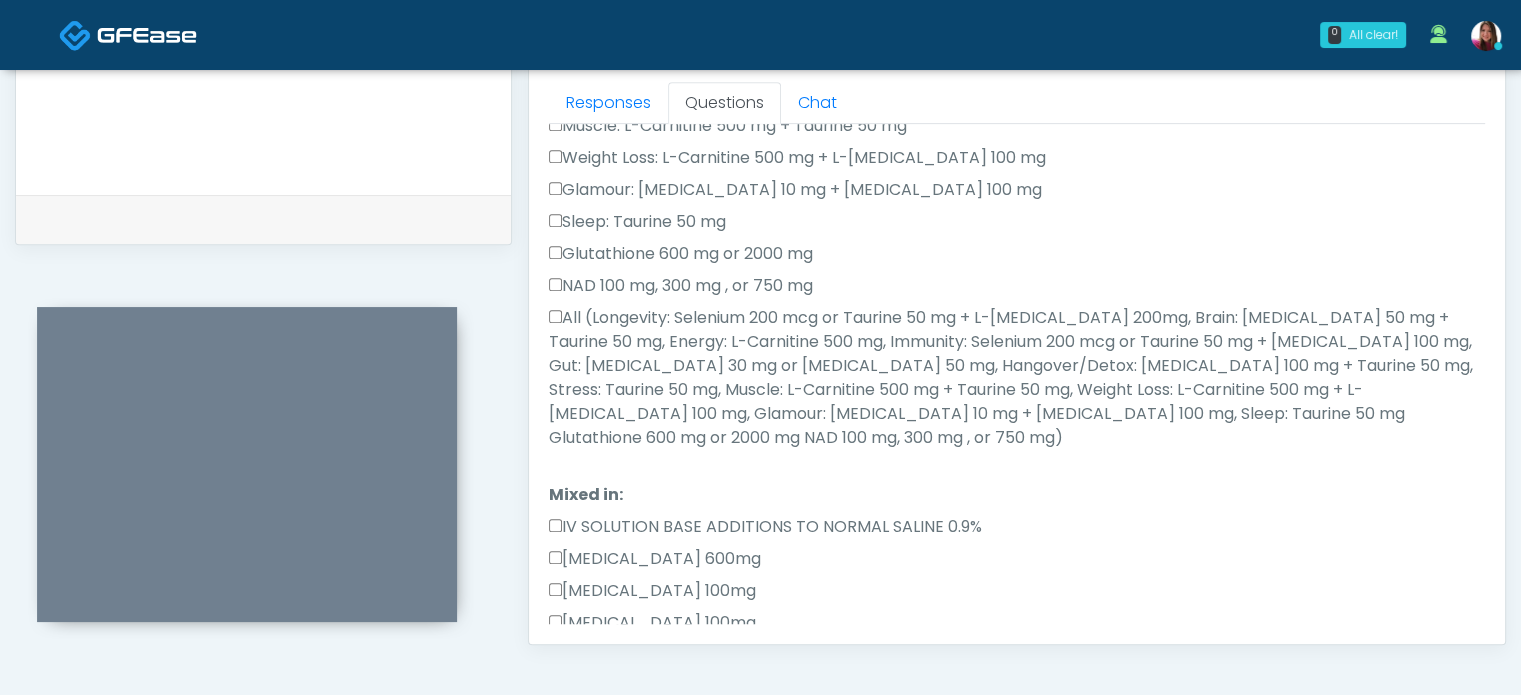 click on "All (Longevity: Selenium 200 mcg or Taurine 50 mg + L-Arginine 200mg, Brain: Glycine 50 mg + Taurine 50 mg, Energy: L-Carnitine 500 mg, Immunity: Selenium 200 mcg or Taurine 50 mg + L-Lysine 100 mg, Gut: Glutamine 30 mg or Glycine 50 mg, Hangover/Detox: Thiamine 100 mg + Taurine 50 mg, Stress: Taurine 50 mg, Muscle: L-Carnitine 500 mg + Taurine 50 mg, Weight Loss: L-Carnitine 500 mg + L-Arginine 100 mg, Glamour: Biotin 10 mg + L-Lysine 100 mg, Sleep: Taurine 50 mg Glutathione 600 mg or 2000 mg NAD 100 mg, 300 mg , or 750 mg)" at bounding box center [1017, 378] 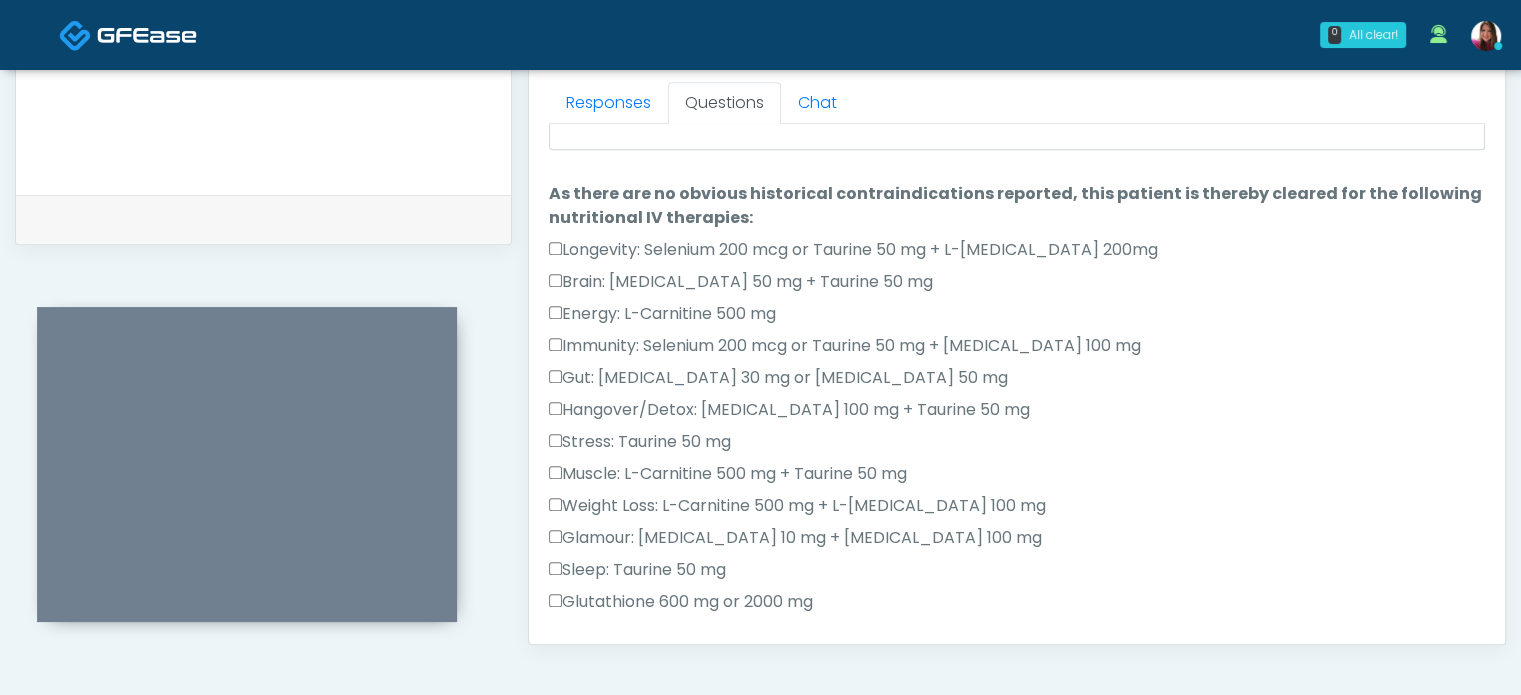 scroll, scrollTop: 0, scrollLeft: 0, axis: both 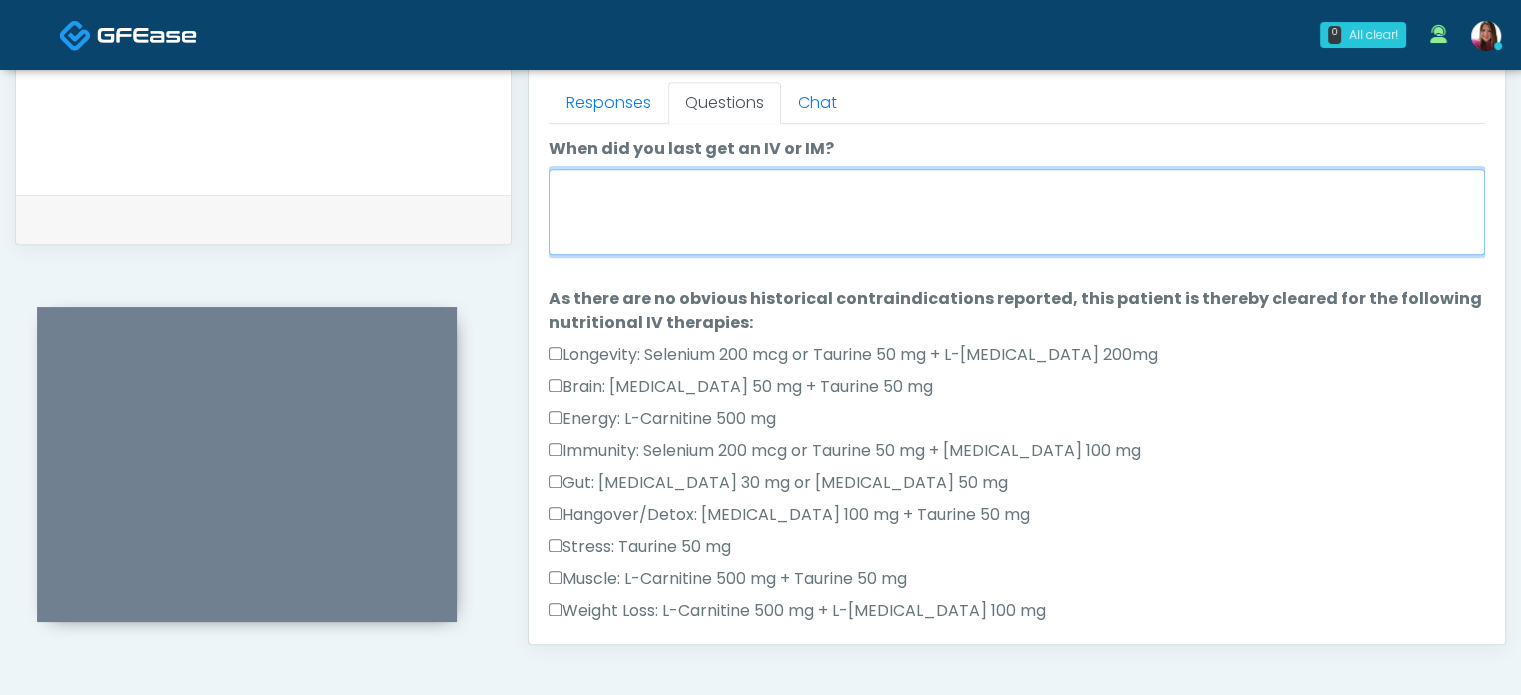 click on "When did you last get an IV or IM?" at bounding box center [1017, 212] 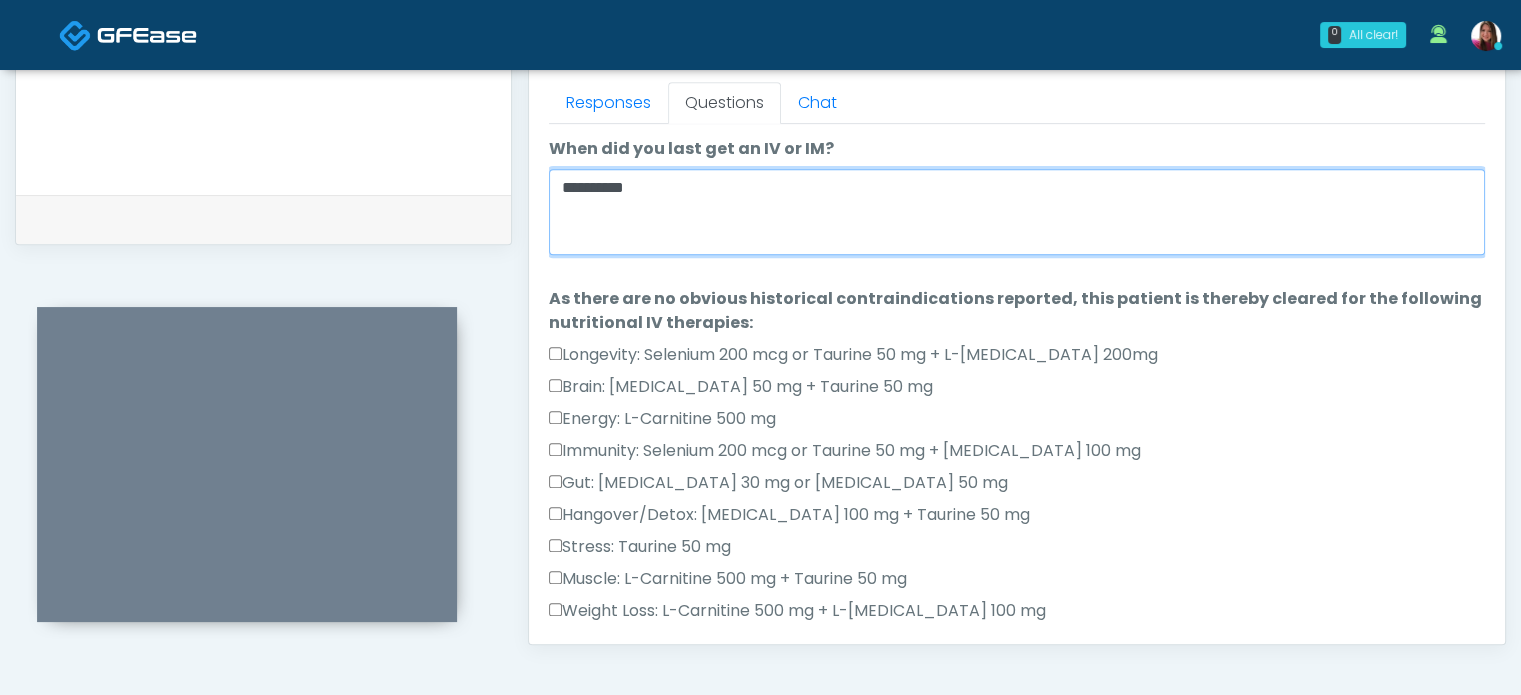 type on "**********" 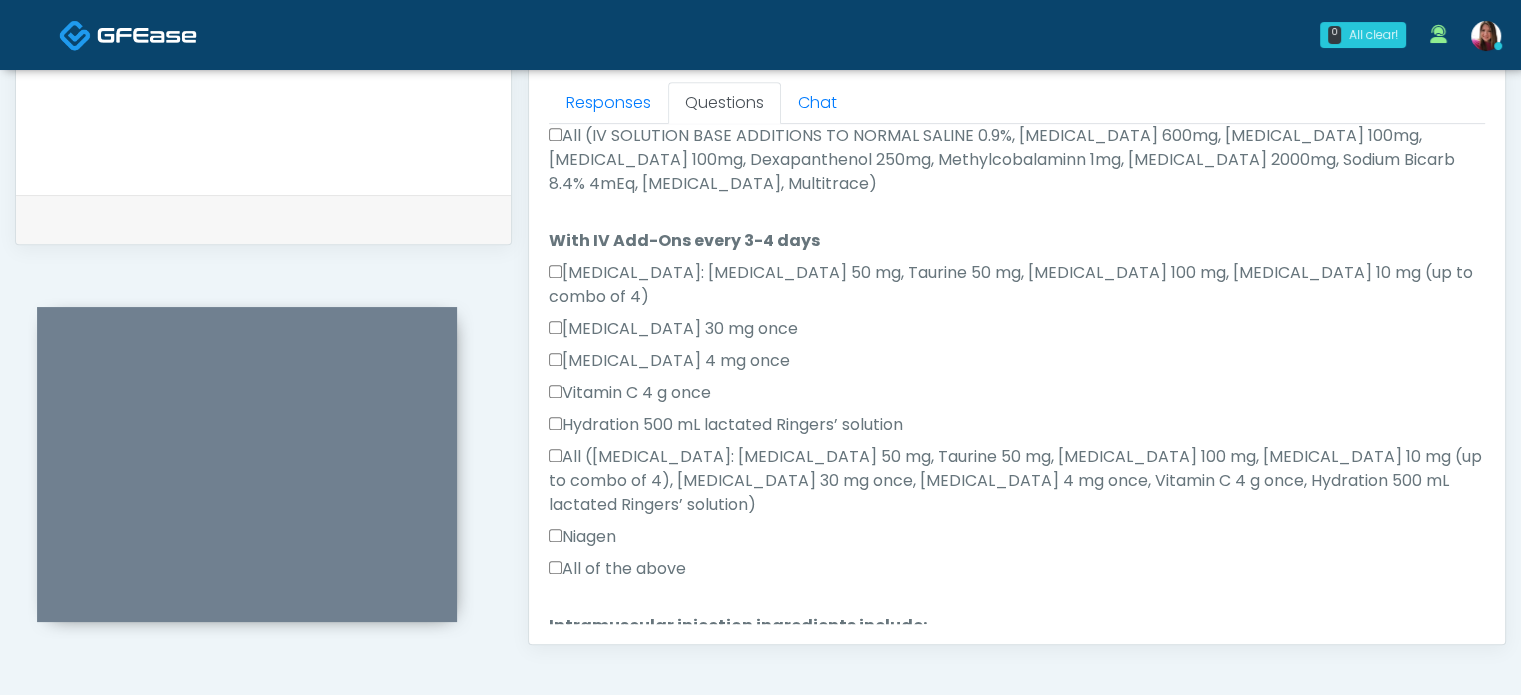 scroll, scrollTop: 1206, scrollLeft: 0, axis: vertical 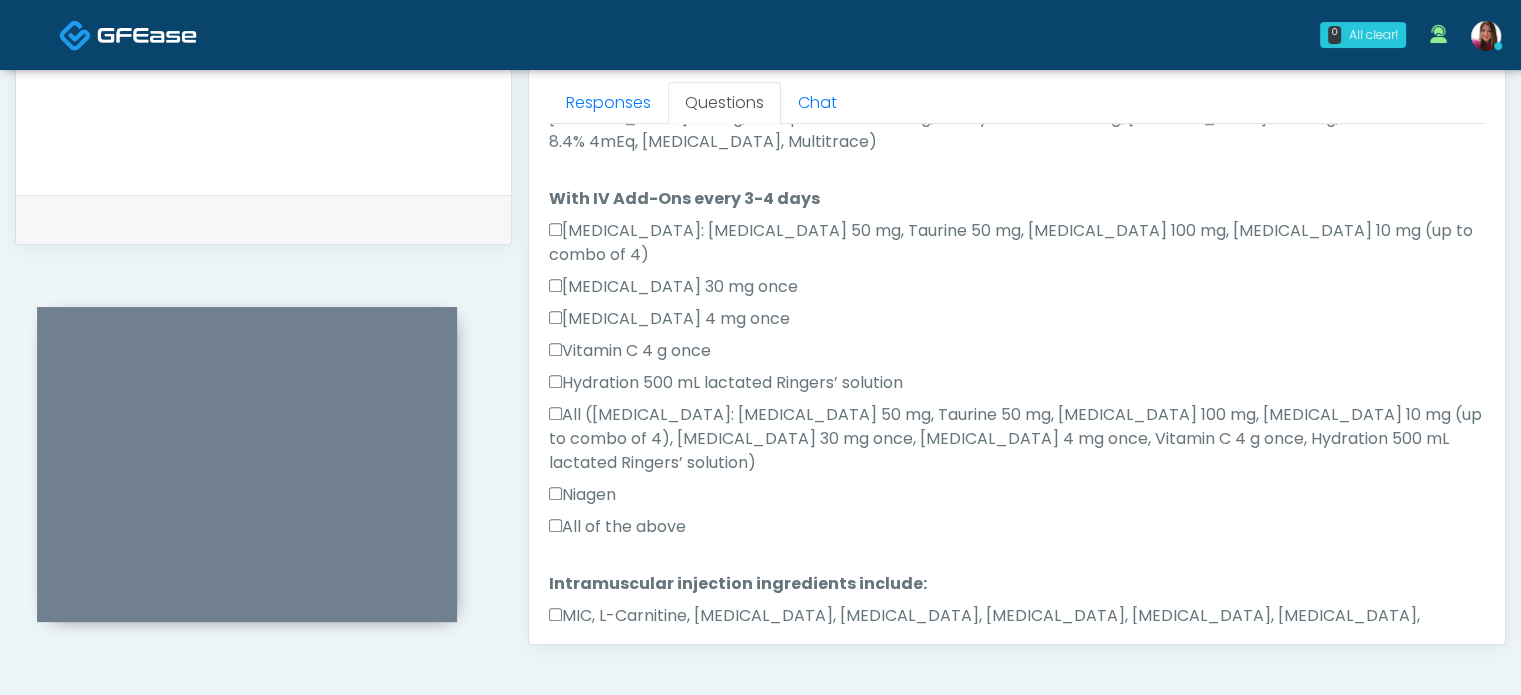 click on "Continue" at bounding box center [594, 703] 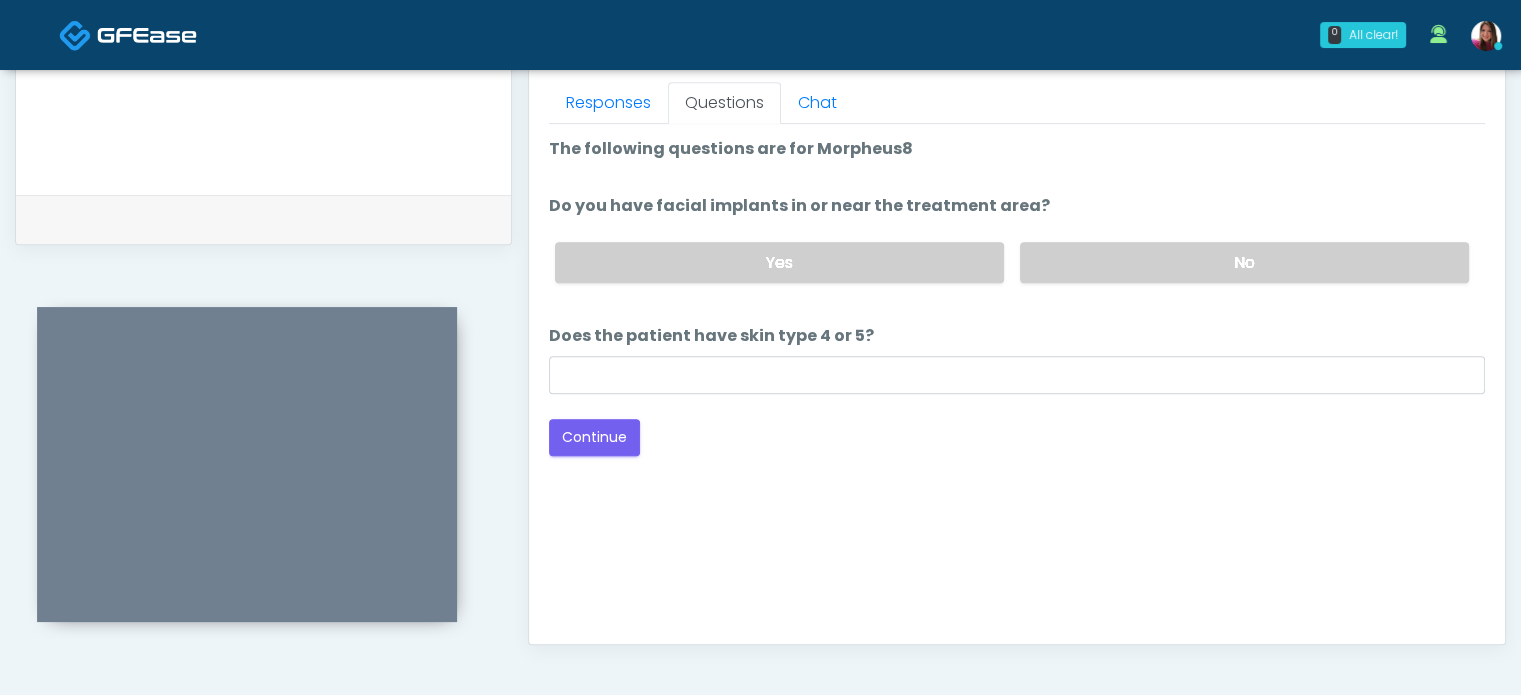 click on "Yes
No" at bounding box center (1012, 262) 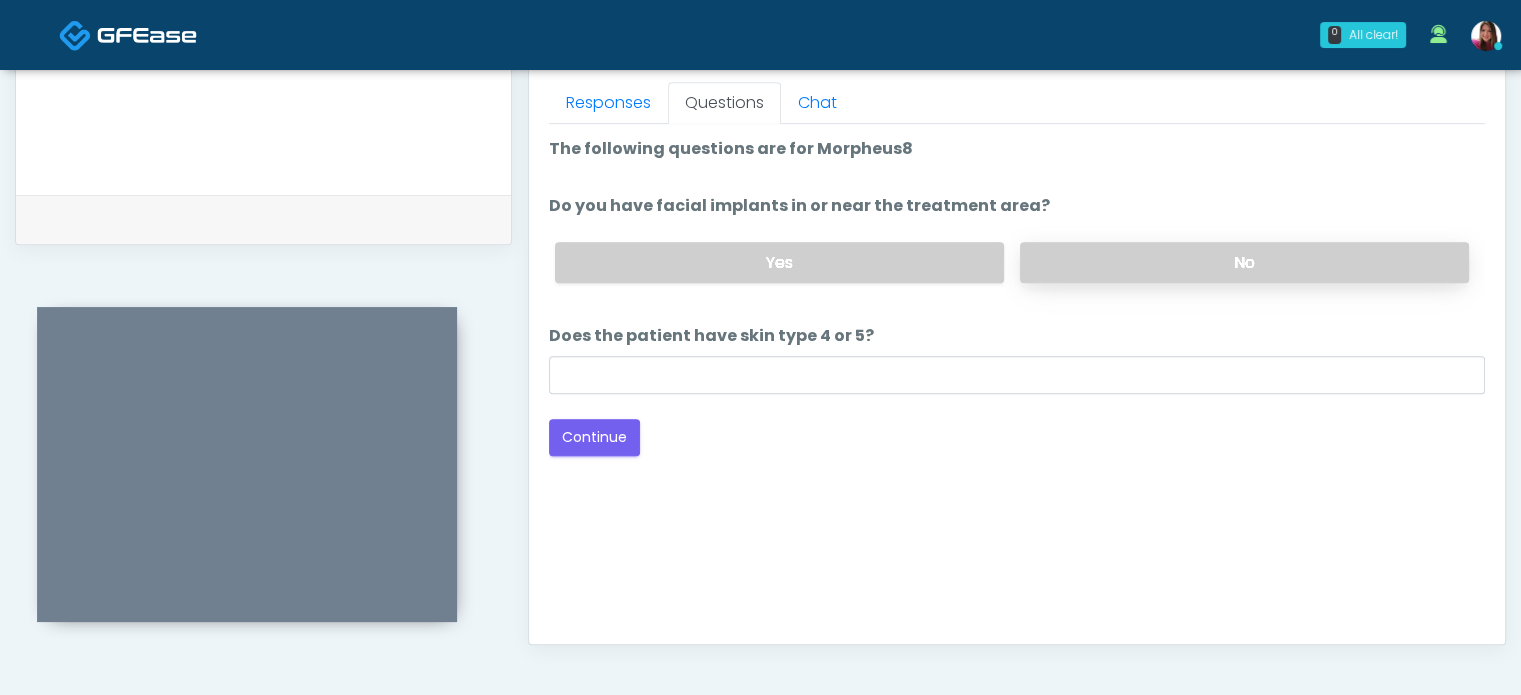 click on "No" at bounding box center [1244, 262] 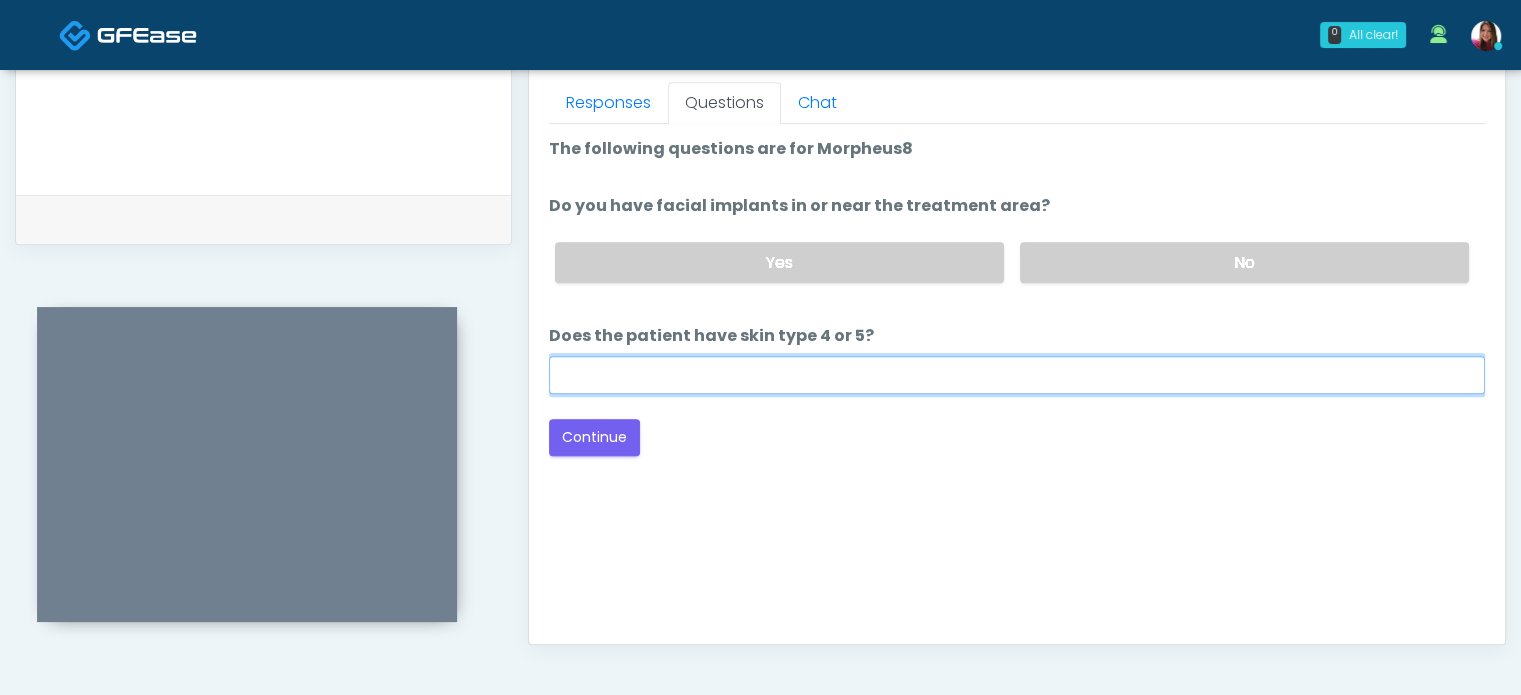 click on "Does the patient have skin type 4 or 5?" at bounding box center (1017, 375) 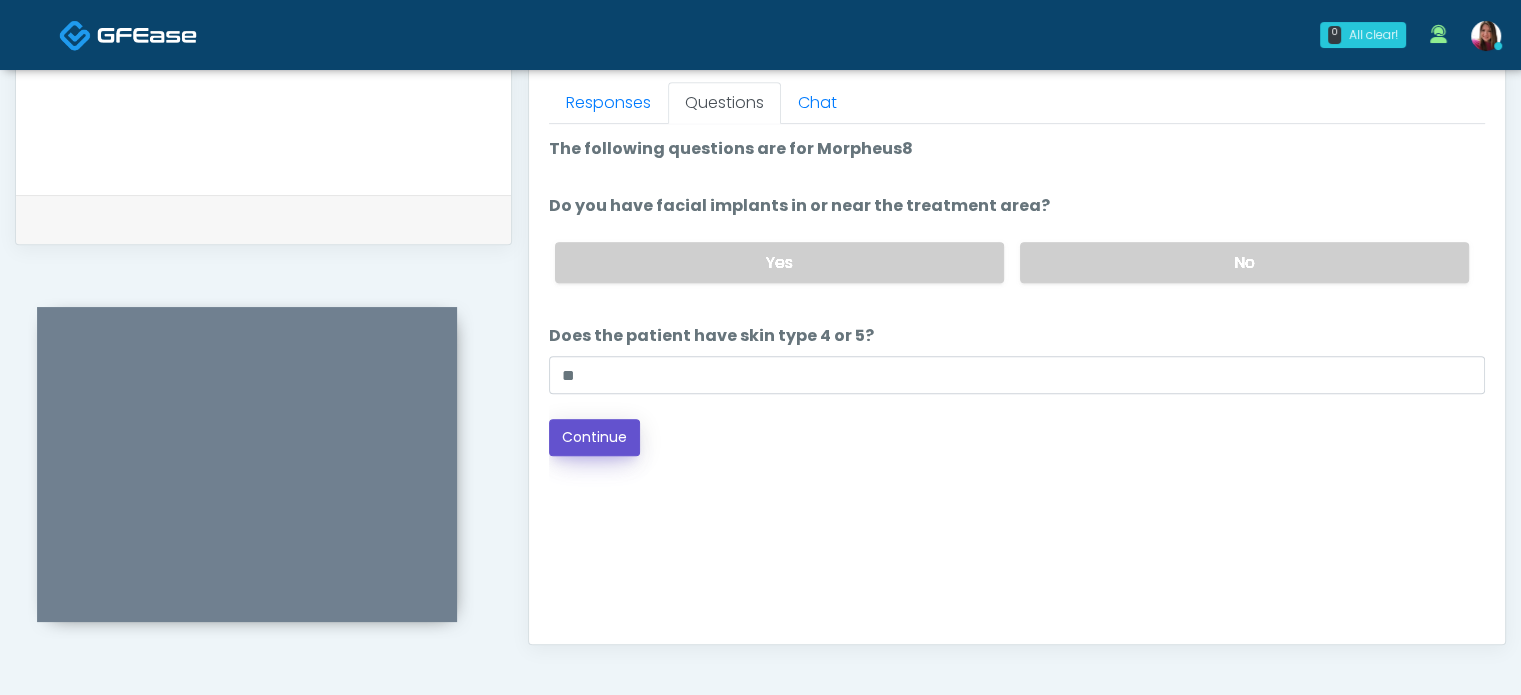 click on "Continue" at bounding box center [594, 437] 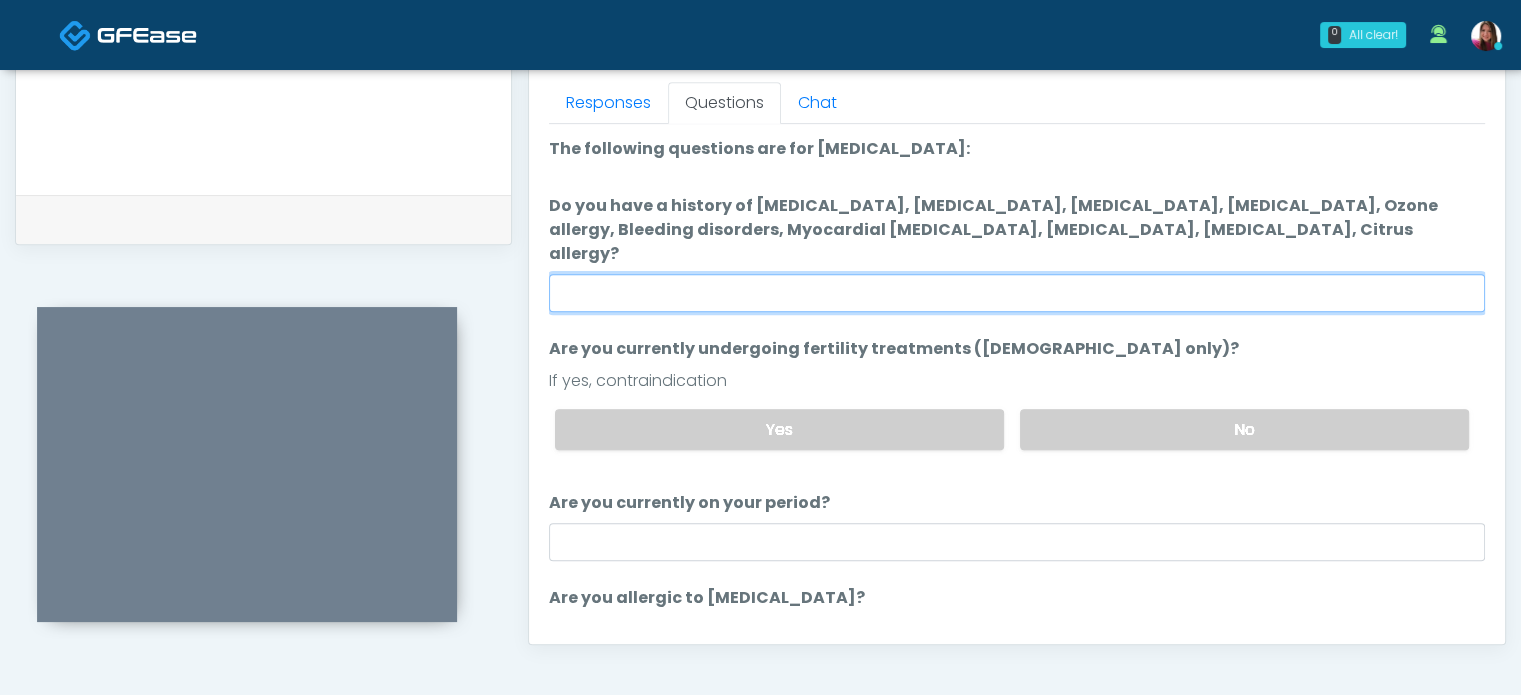 click on "Do you have a history of Hyperthyroidism, Hypotension, Hypocalcemia, Hypoglycemia, Ozone allergy, Bleeding disorders, Myocardial infarction, Internal hemorrhage, Thrombocytopenia, Citrus allergy?" at bounding box center (1017, 293) 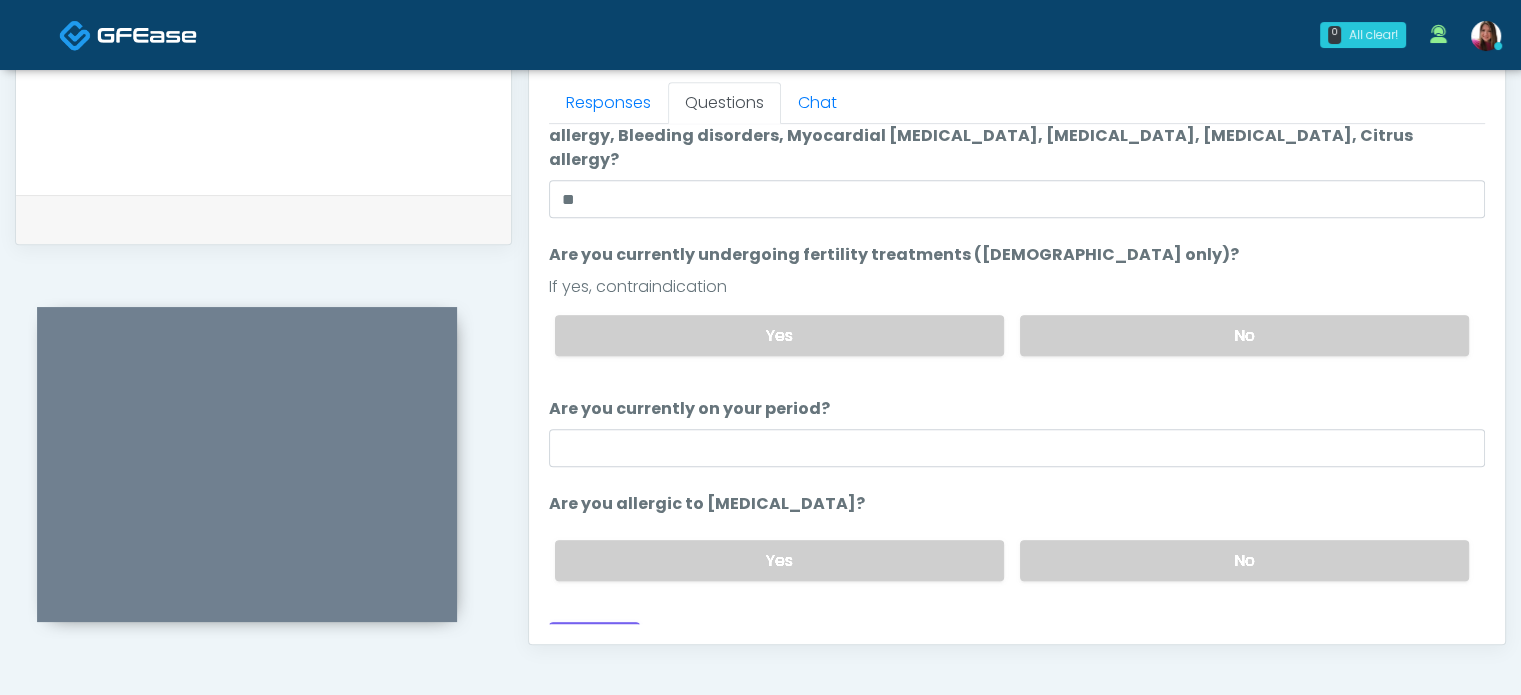 scroll, scrollTop: 102, scrollLeft: 0, axis: vertical 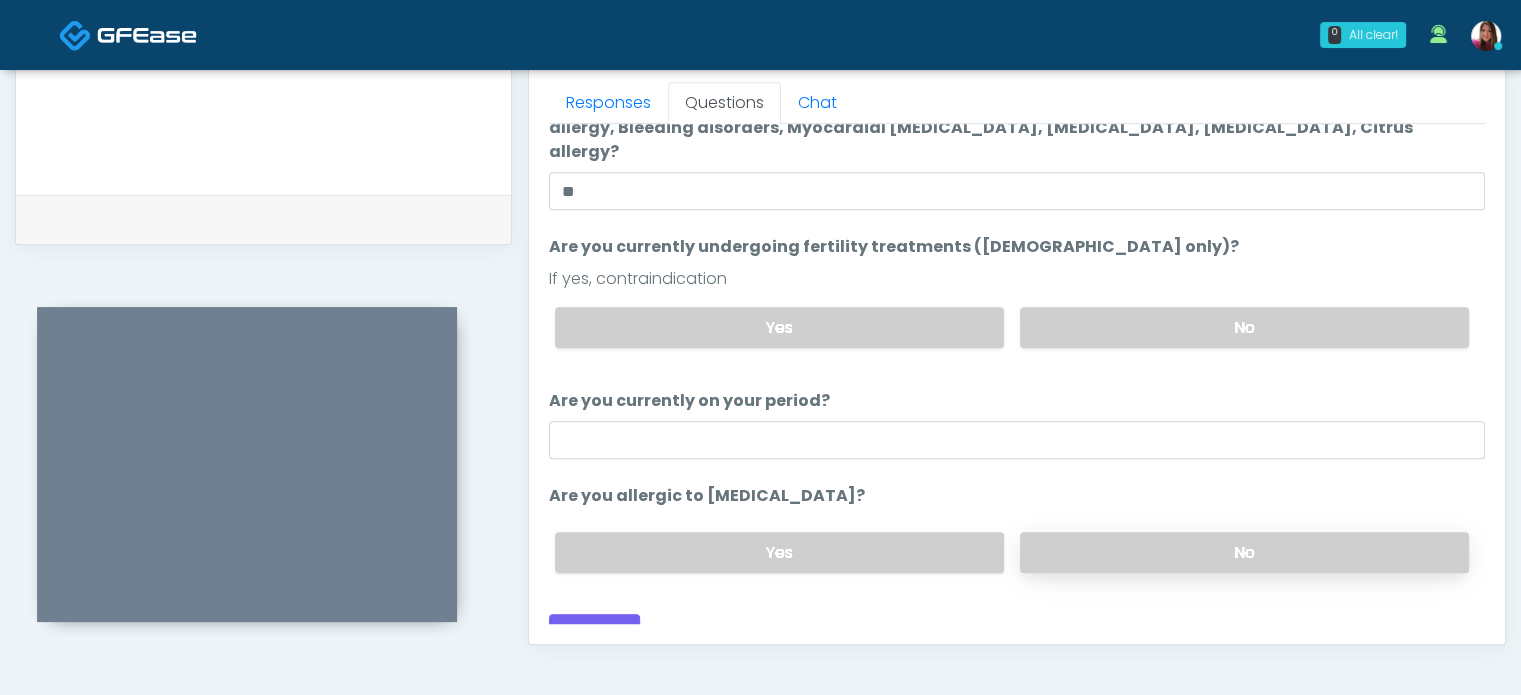 click on "No" at bounding box center [1244, 552] 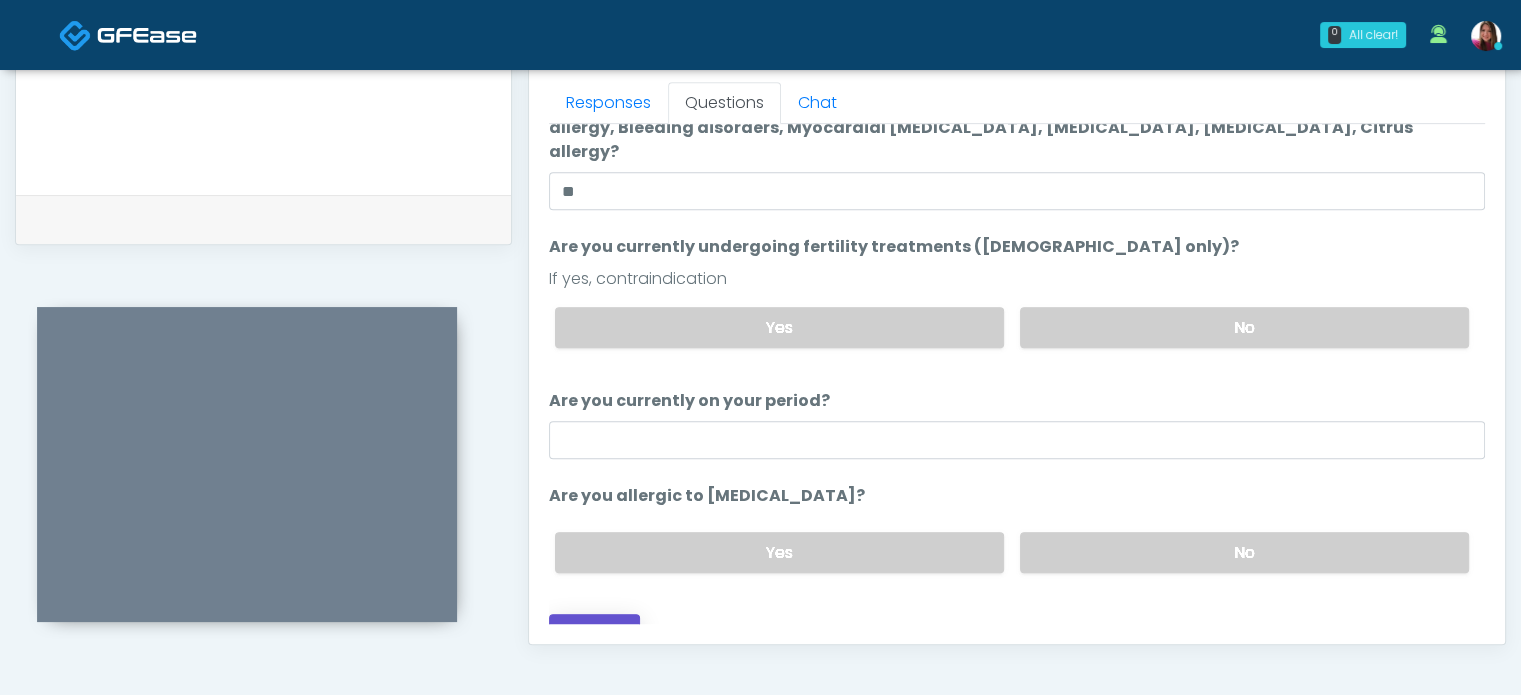 click on "Continue" at bounding box center [594, 632] 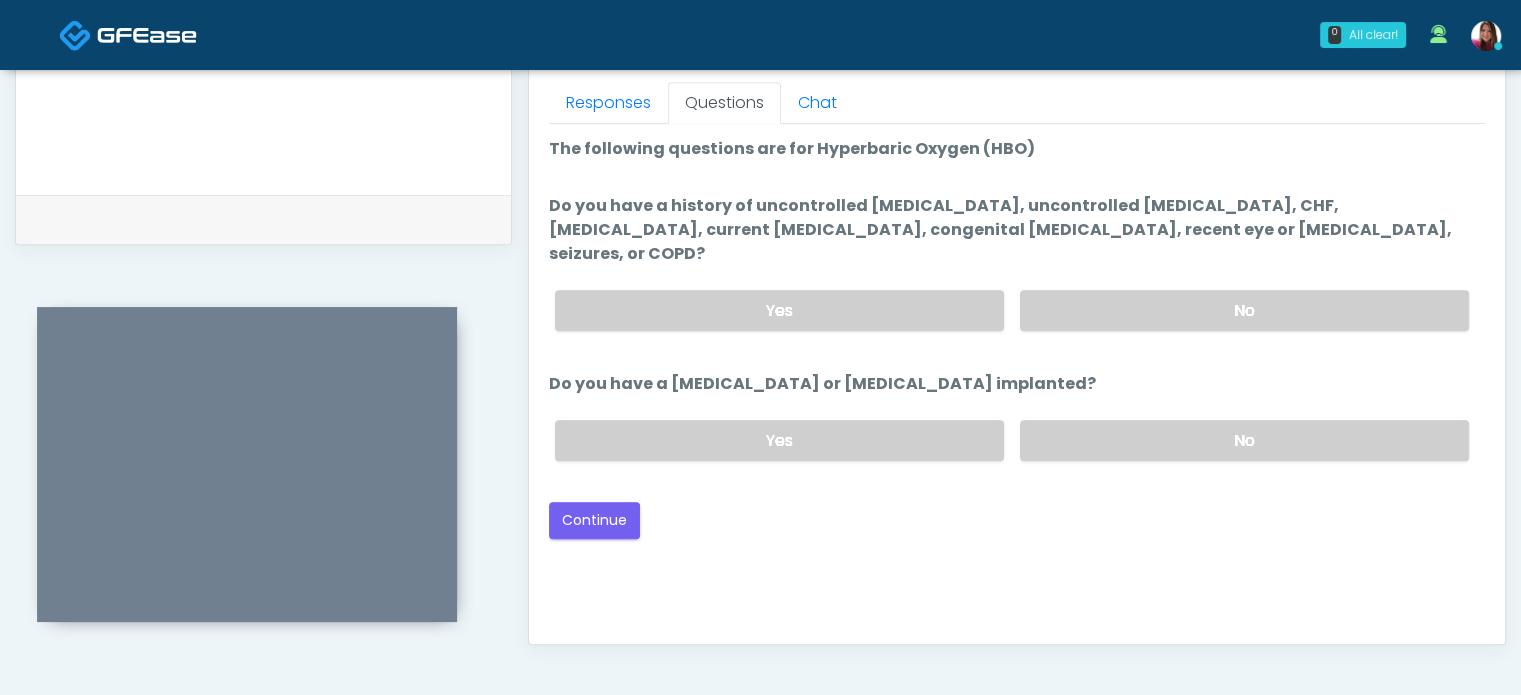 scroll, scrollTop: 0, scrollLeft: 0, axis: both 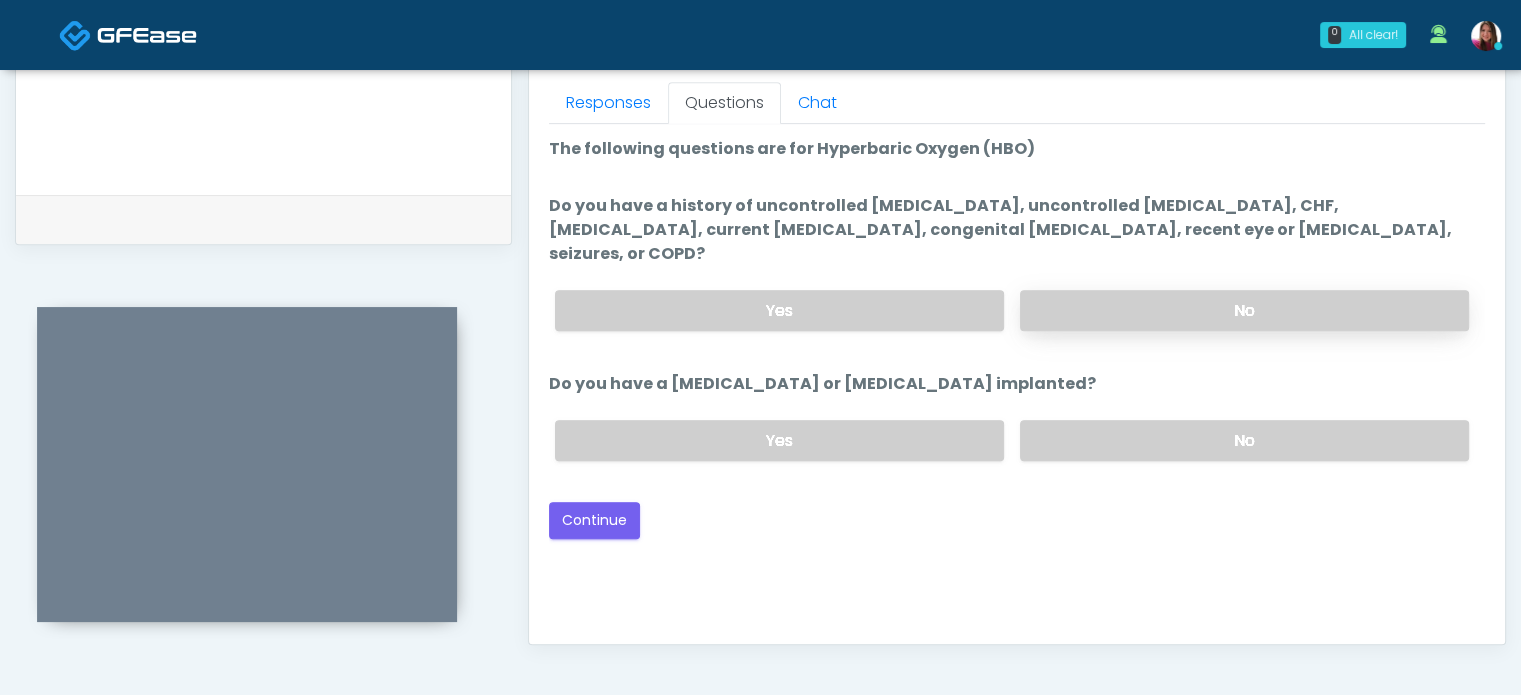 click on "No" at bounding box center [1244, 310] 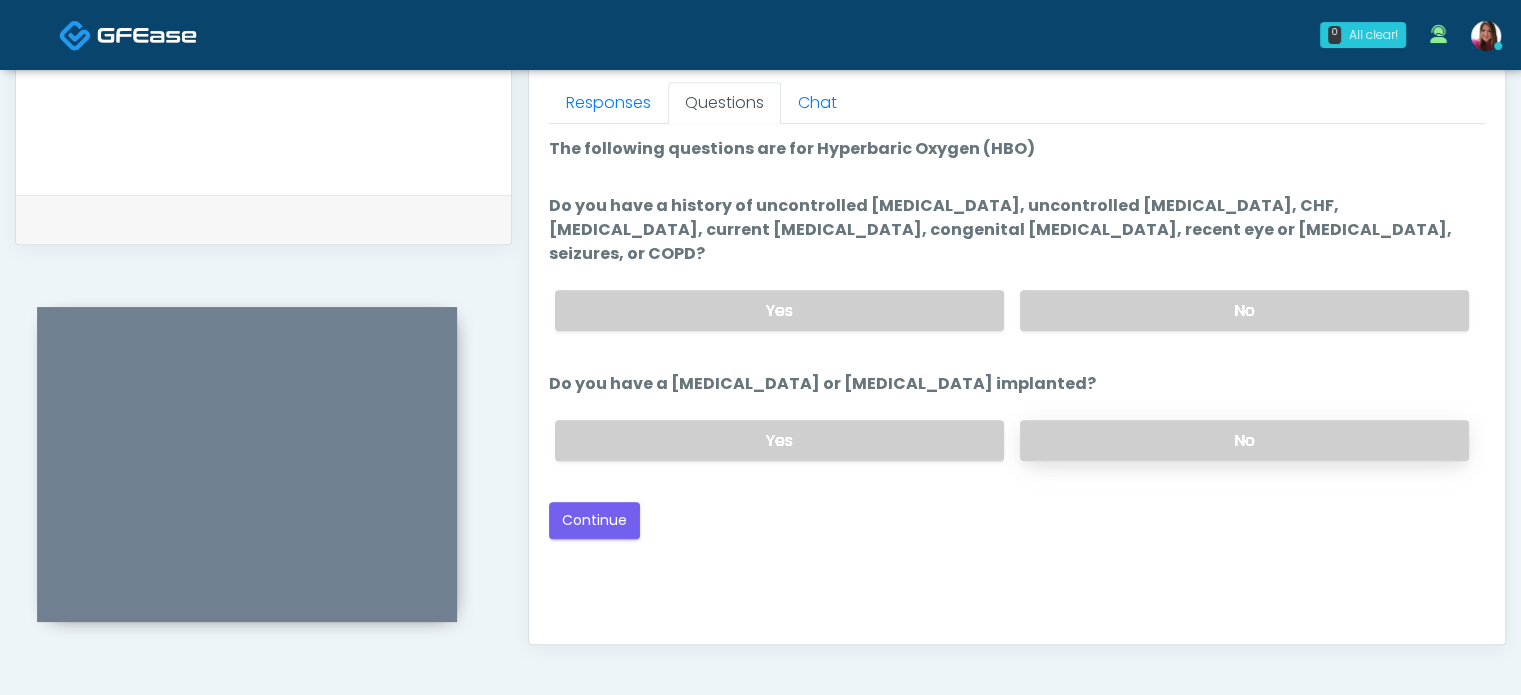 scroll, scrollTop: 884, scrollLeft: 0, axis: vertical 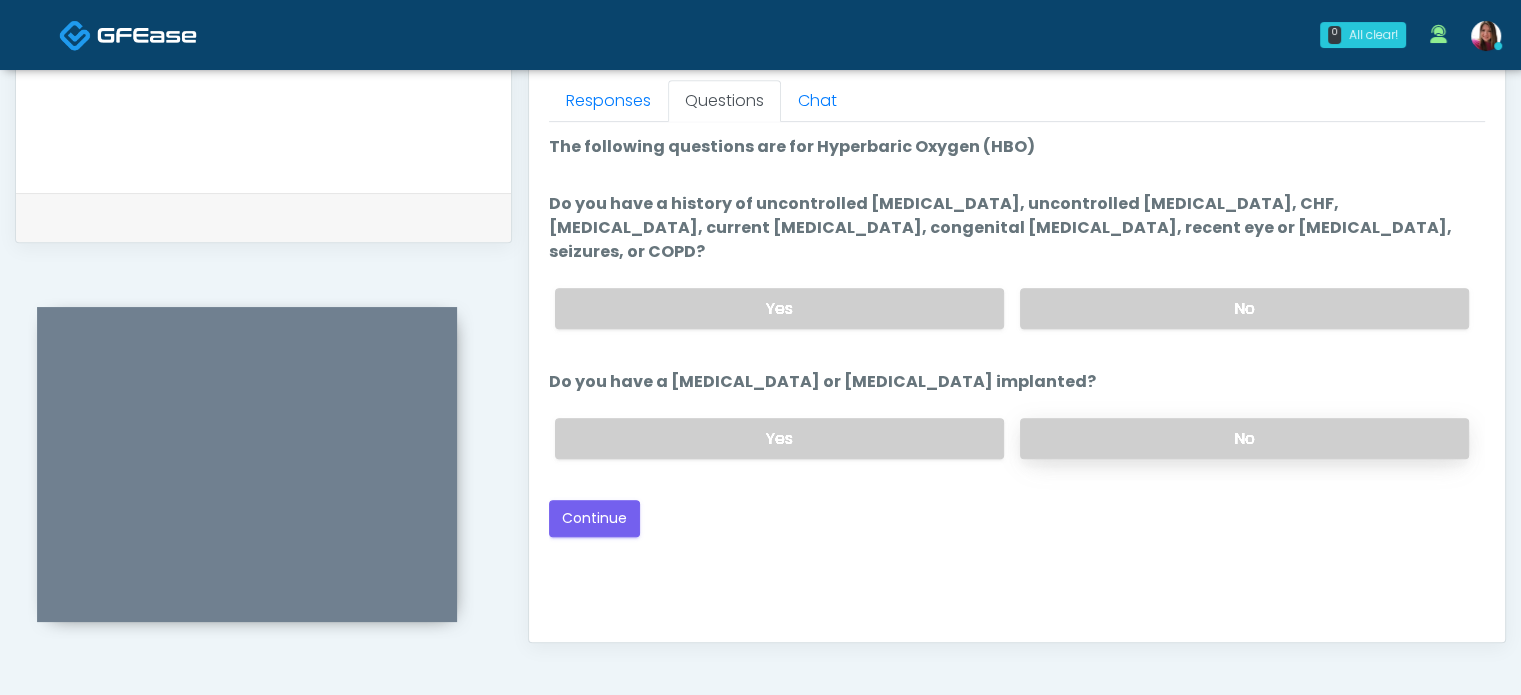 click on "No" at bounding box center [1244, 438] 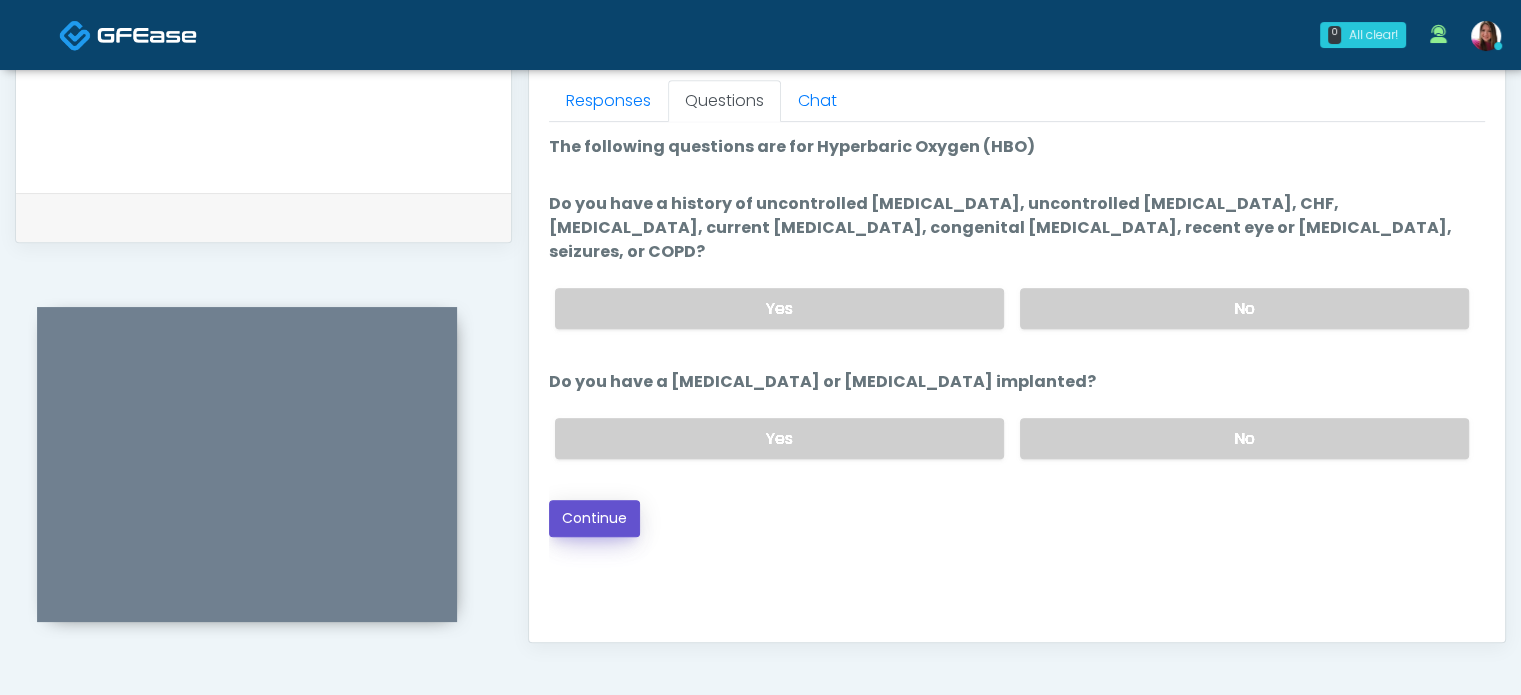 click on "Continue" at bounding box center [594, 518] 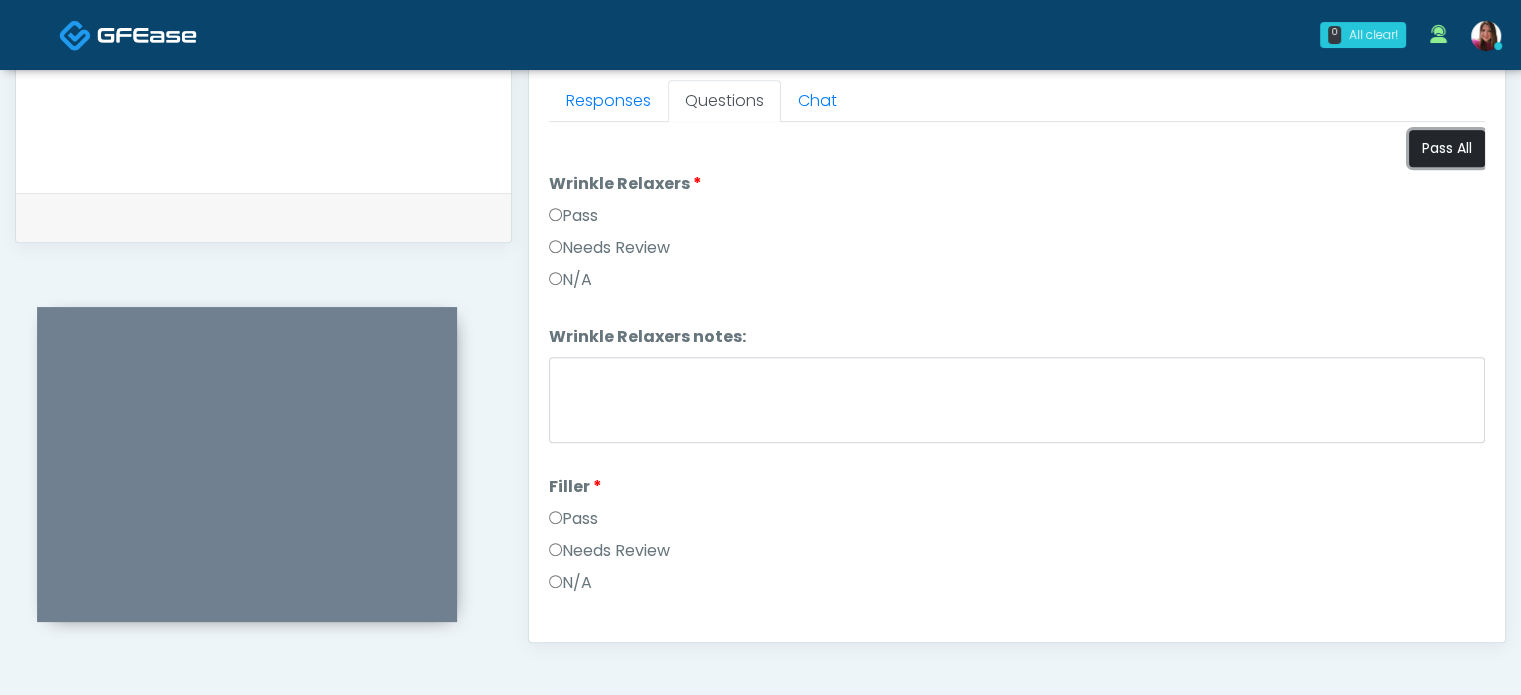 click on "Pass All" at bounding box center (1447, 148) 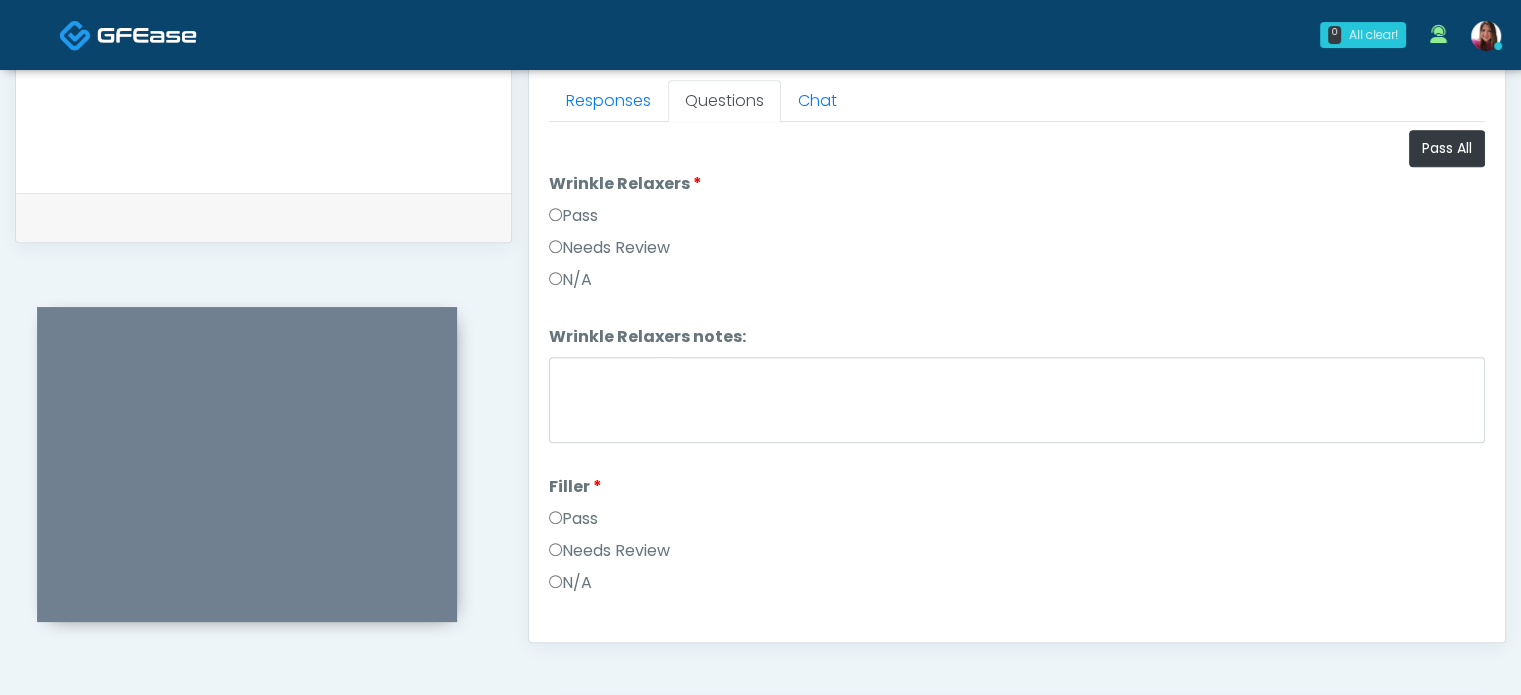 scroll, scrollTop: 2498, scrollLeft: 0, axis: vertical 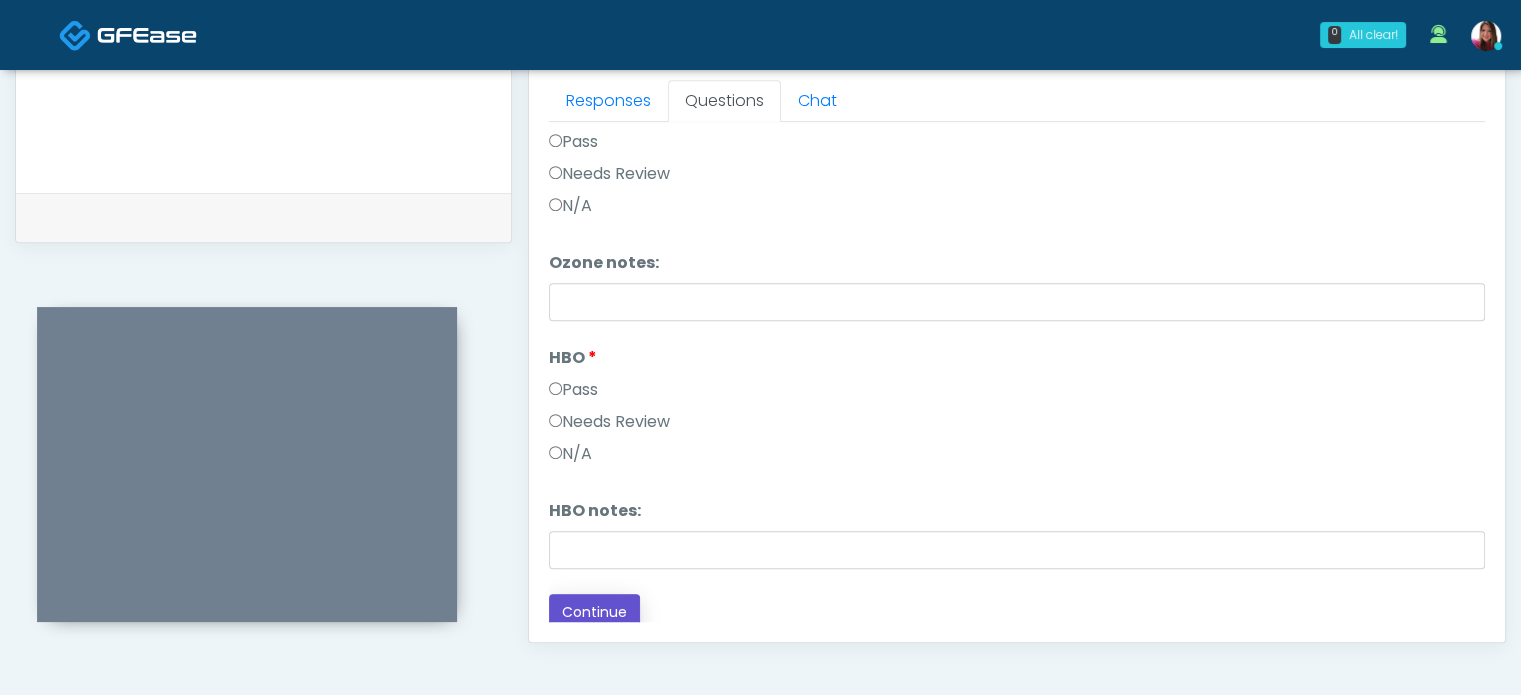 click on "Continue" at bounding box center [594, 612] 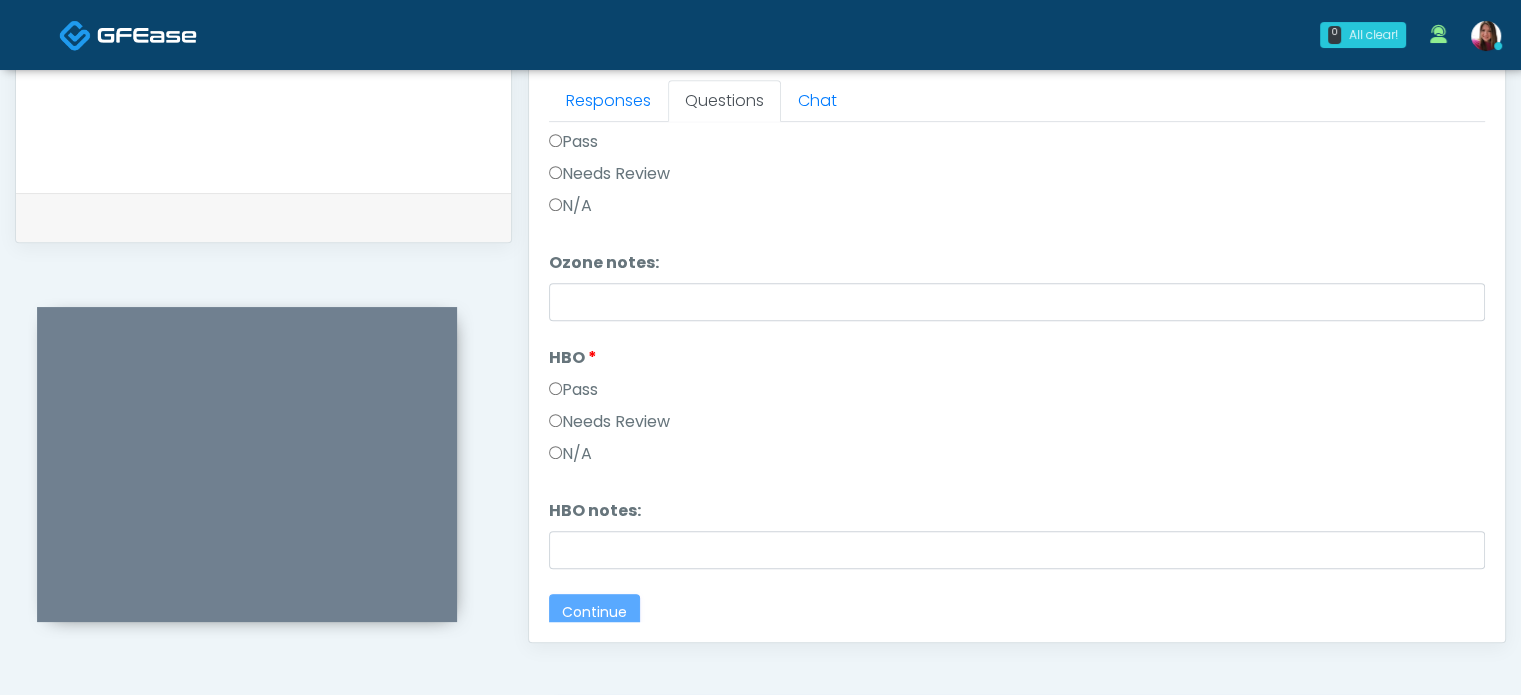 scroll, scrollTop: 0, scrollLeft: 0, axis: both 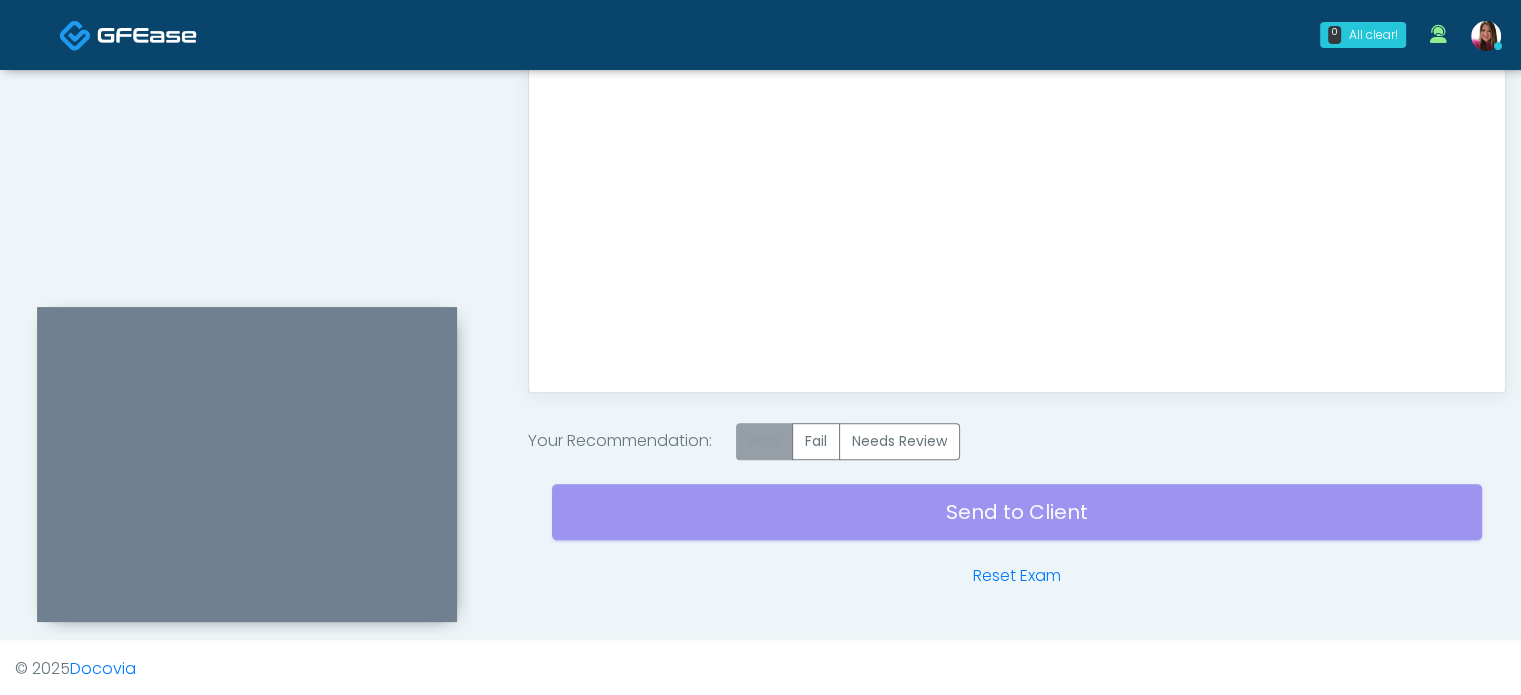 click on "Pass" at bounding box center (764, 441) 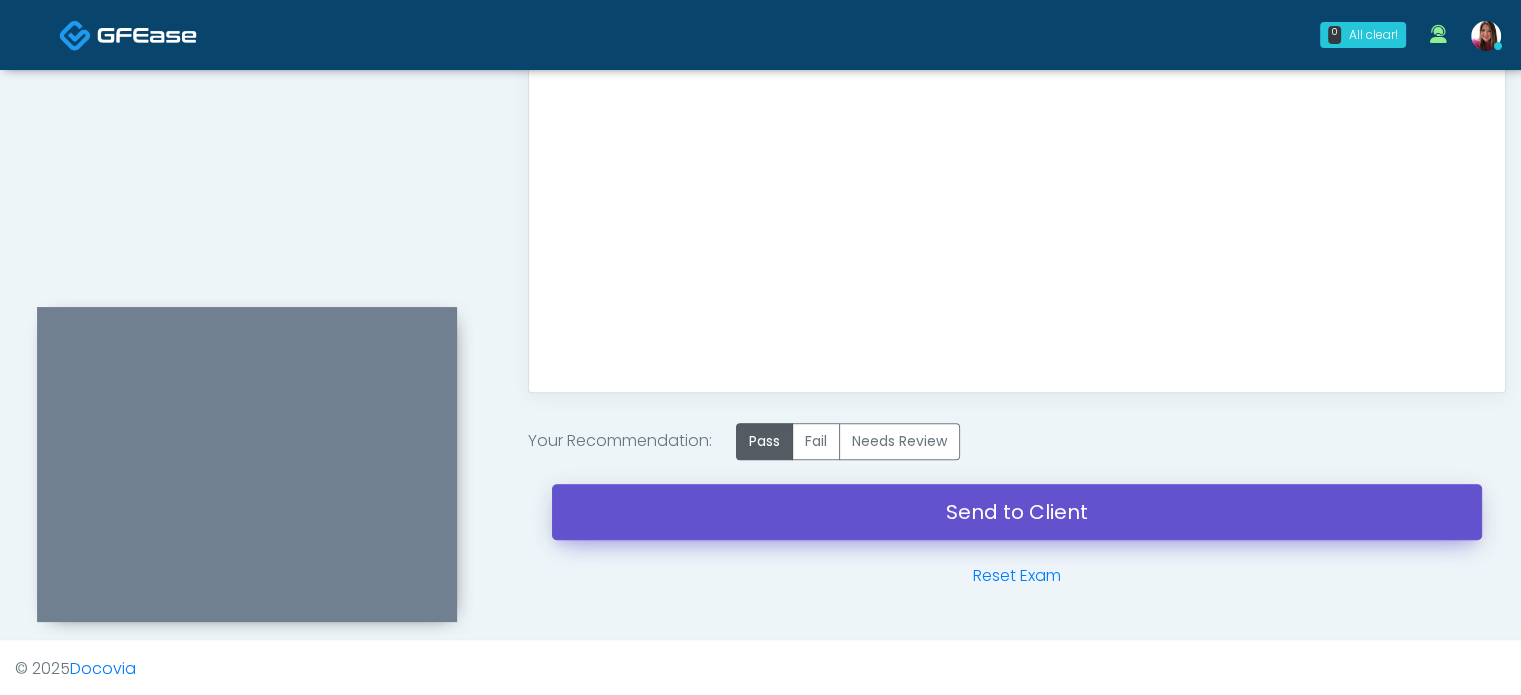 click on "Send to Client" at bounding box center [1017, 512] 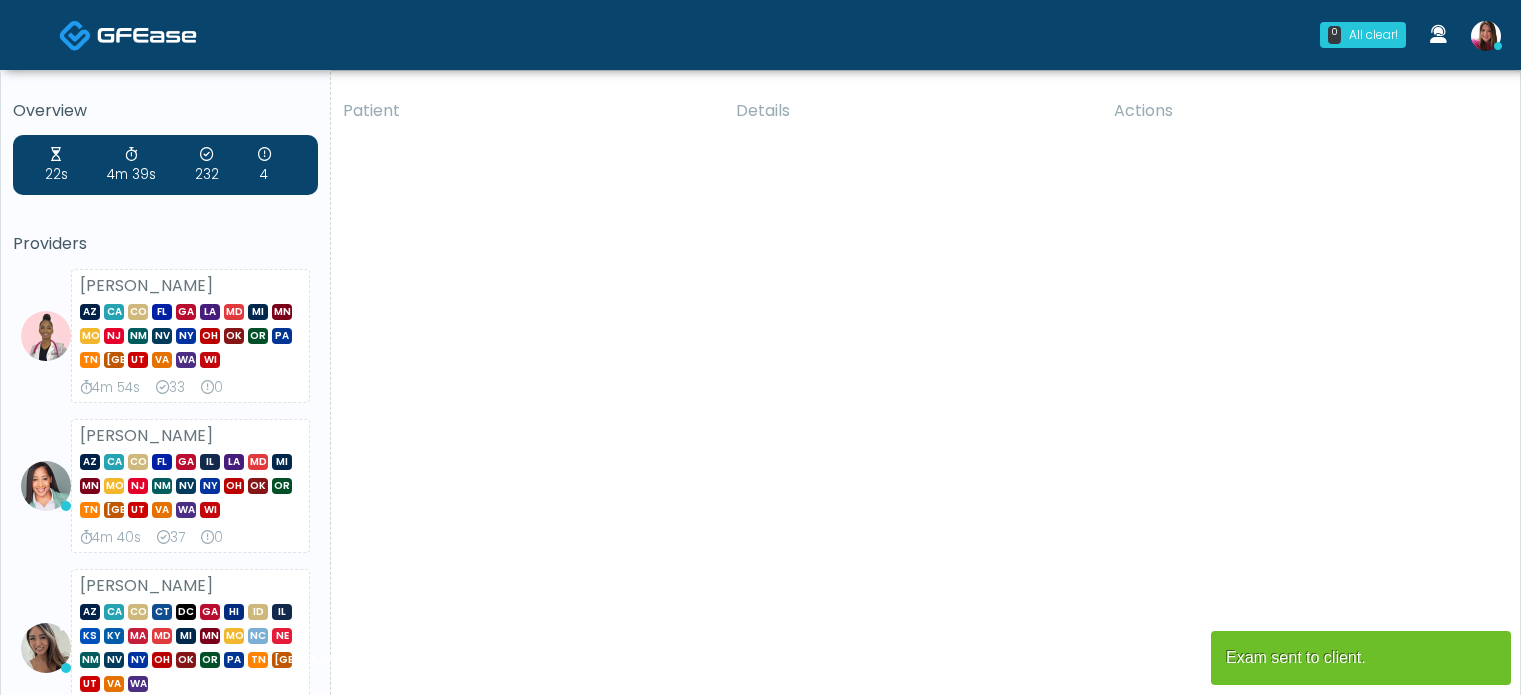 scroll, scrollTop: 0, scrollLeft: 0, axis: both 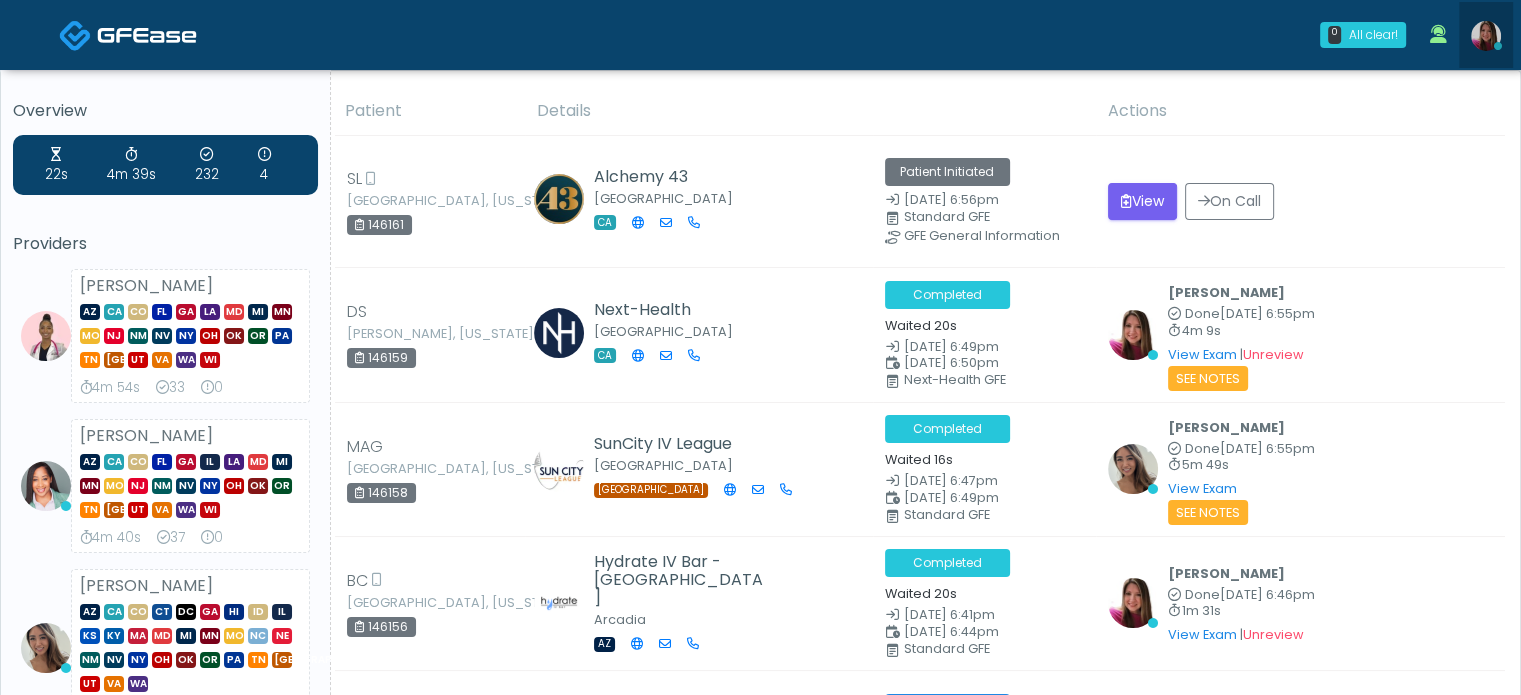 click at bounding box center [1486, 36] 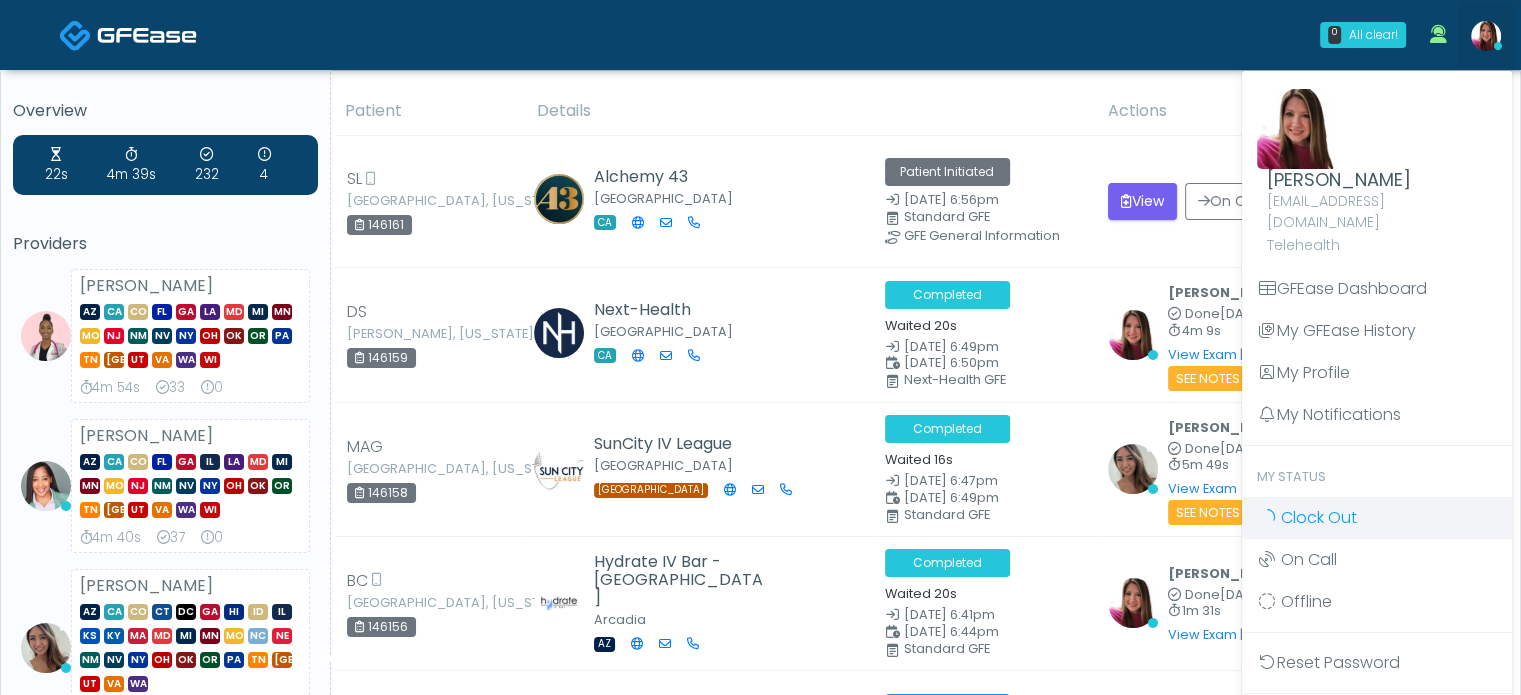 click on "Clock Out" at bounding box center [1319, 517] 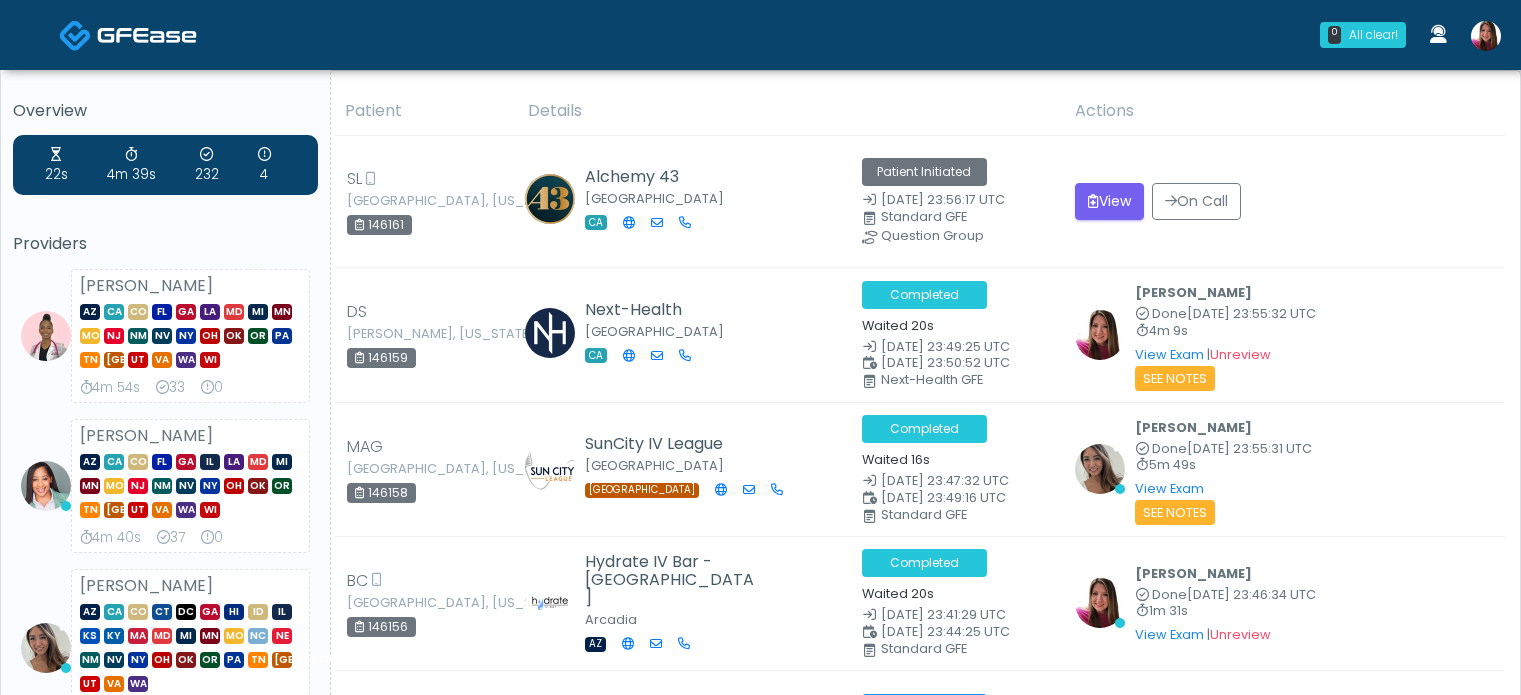 scroll, scrollTop: 0, scrollLeft: 0, axis: both 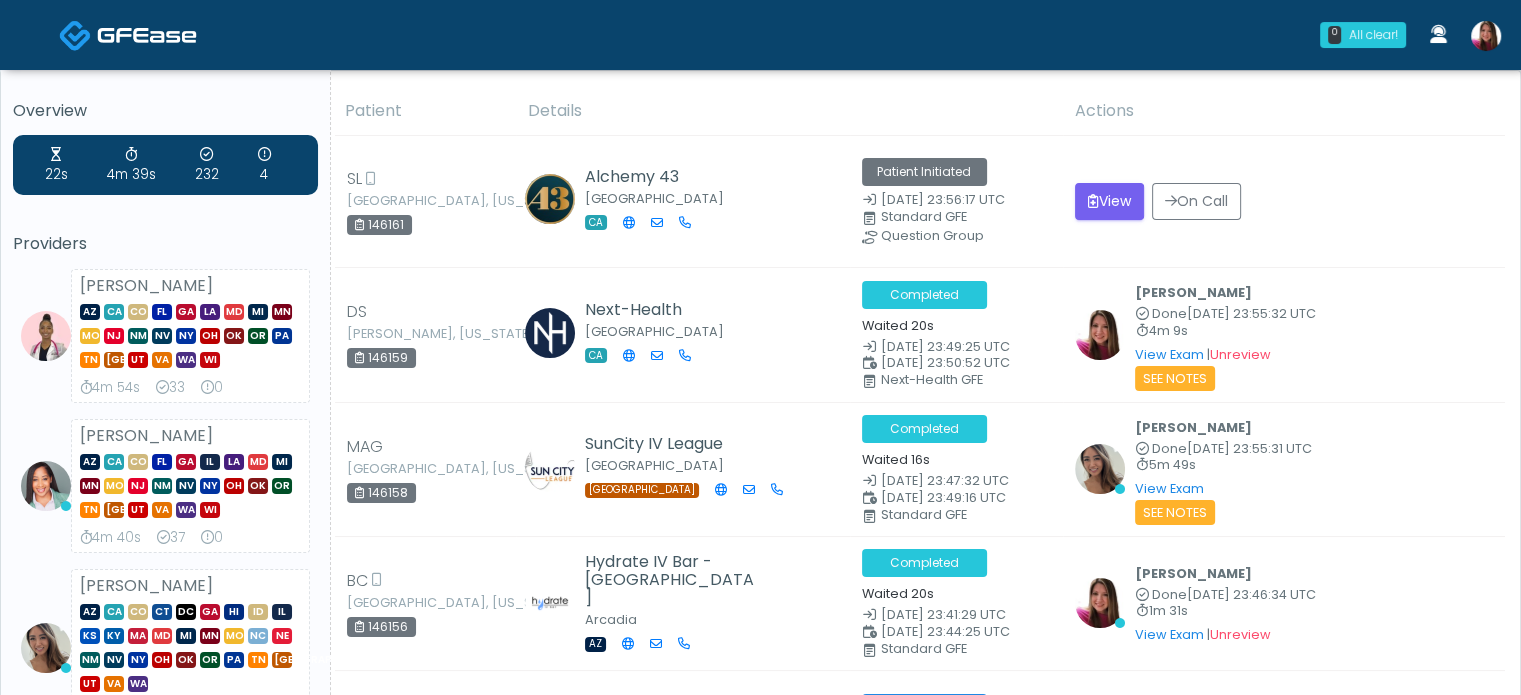 click at bounding box center [1486, 36] 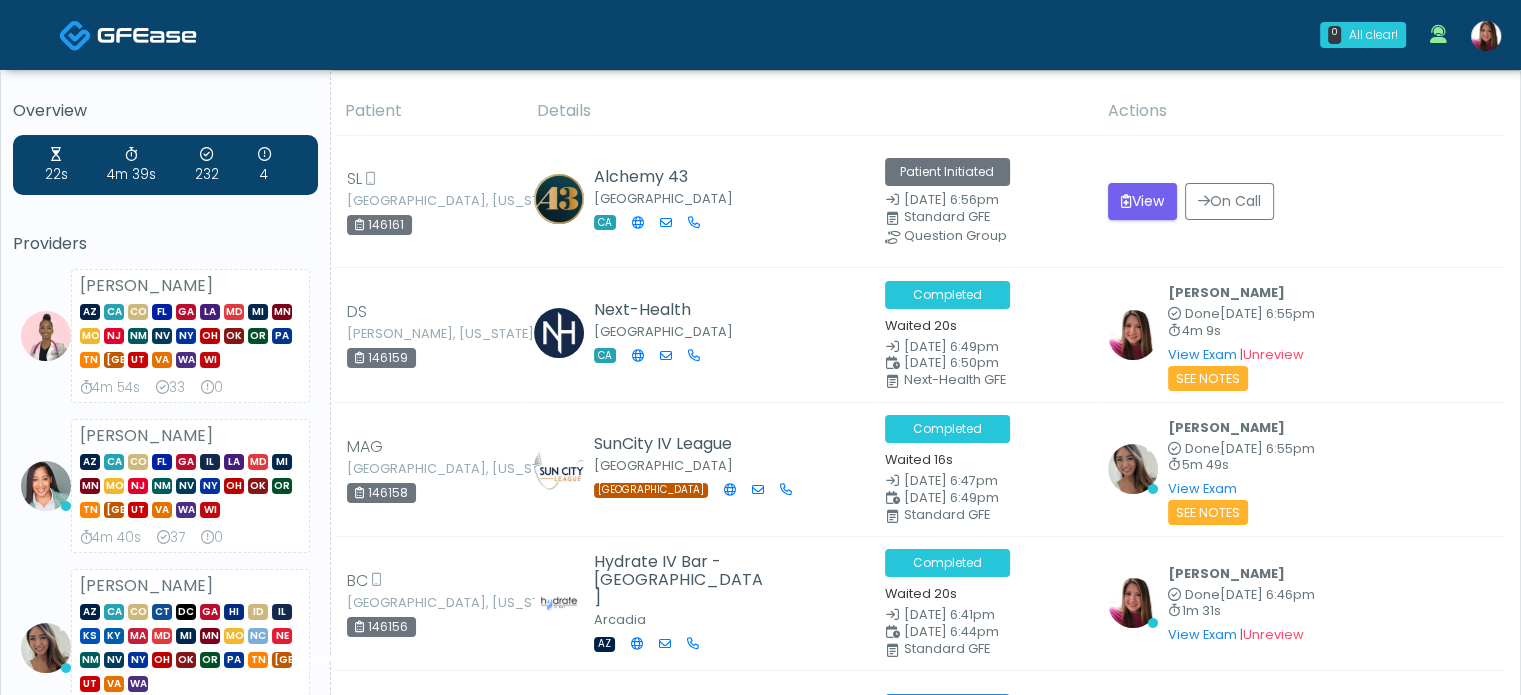 scroll, scrollTop: 0, scrollLeft: 0, axis: both 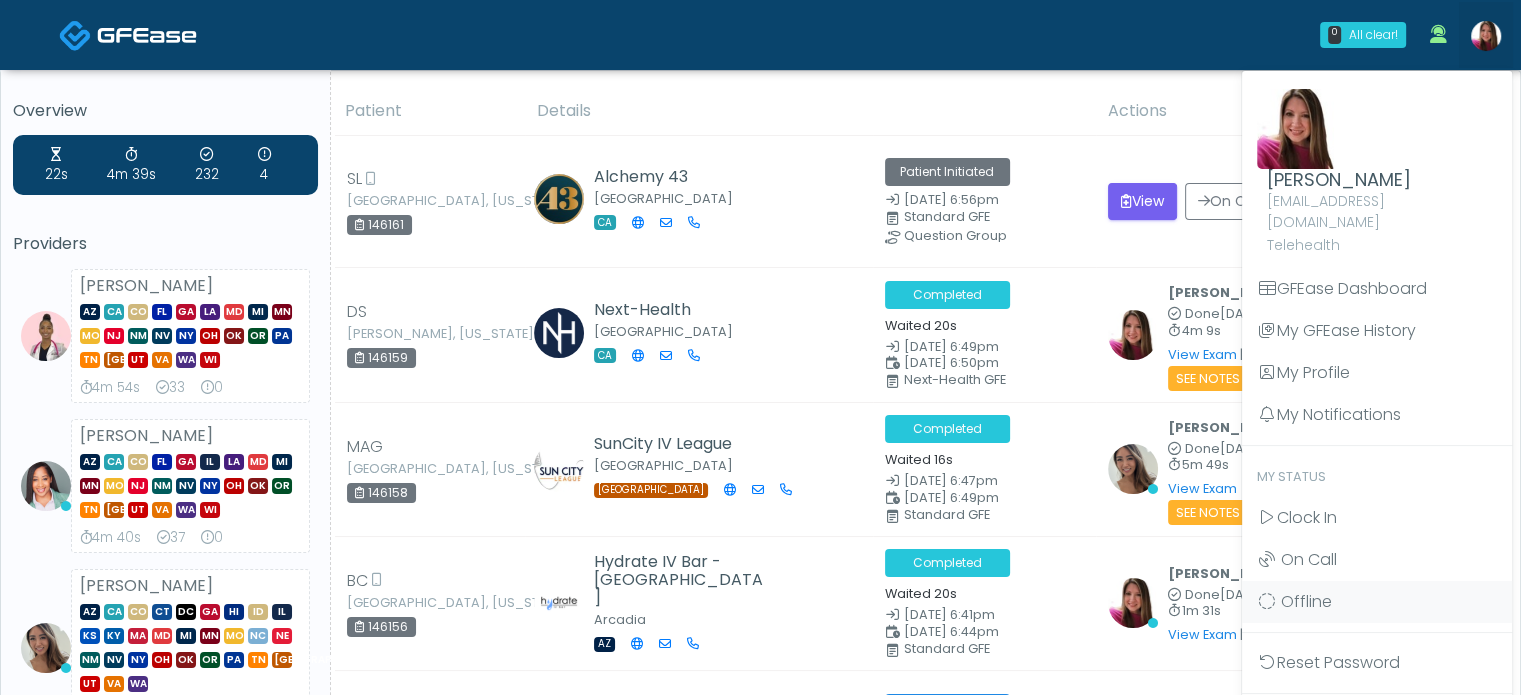 click on "Logout" at bounding box center (1377, 724) 